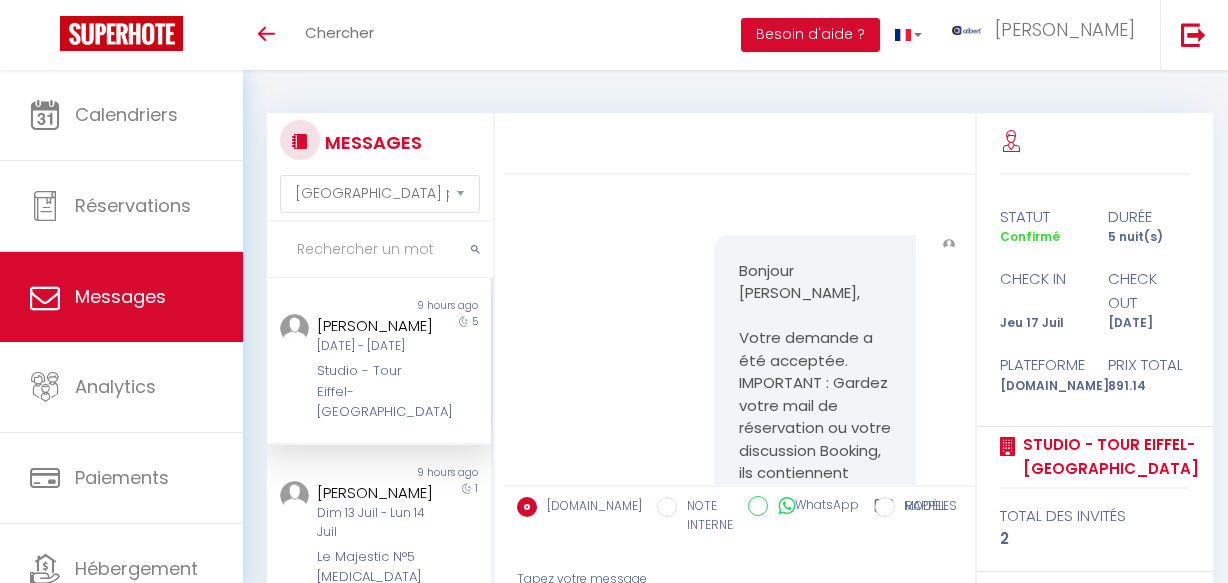 select on "message" 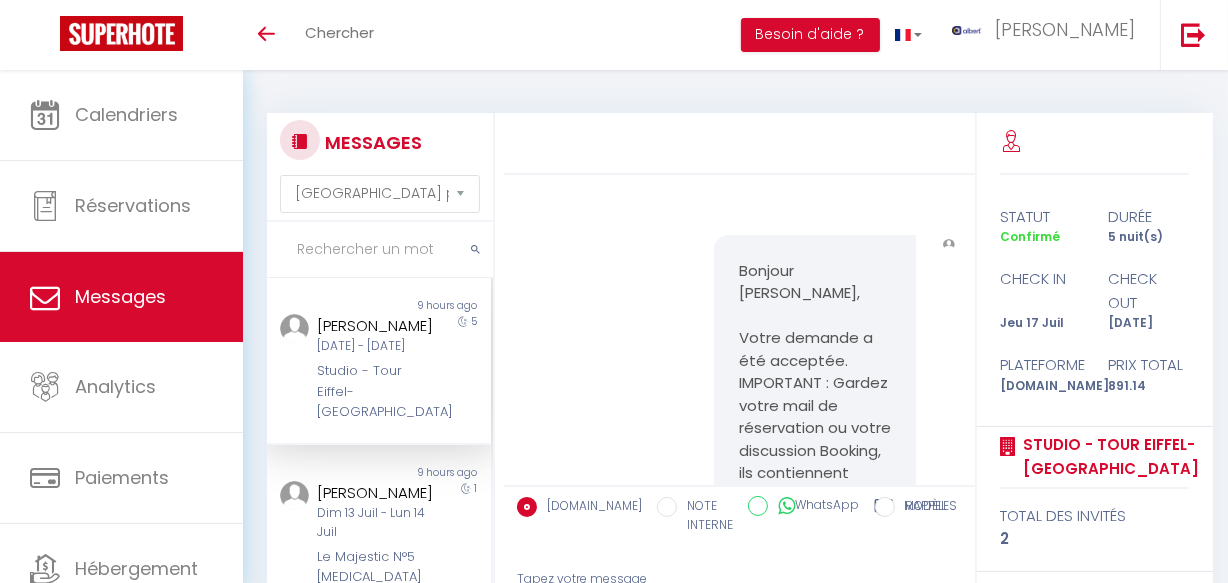 scroll, scrollTop: 2246, scrollLeft: 0, axis: vertical 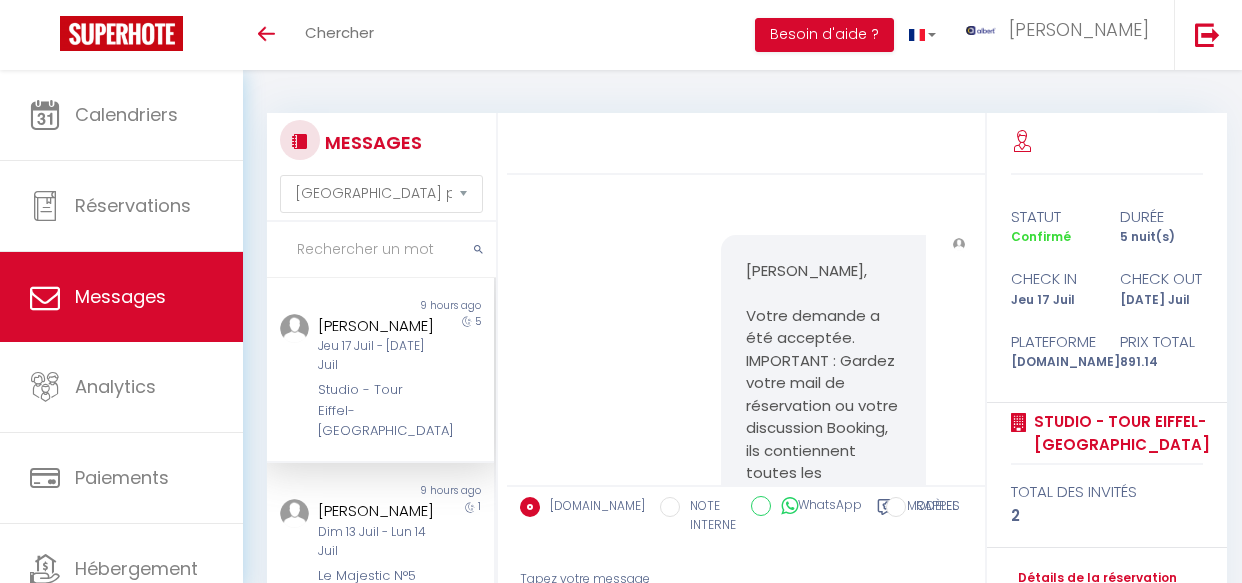 select on "message" 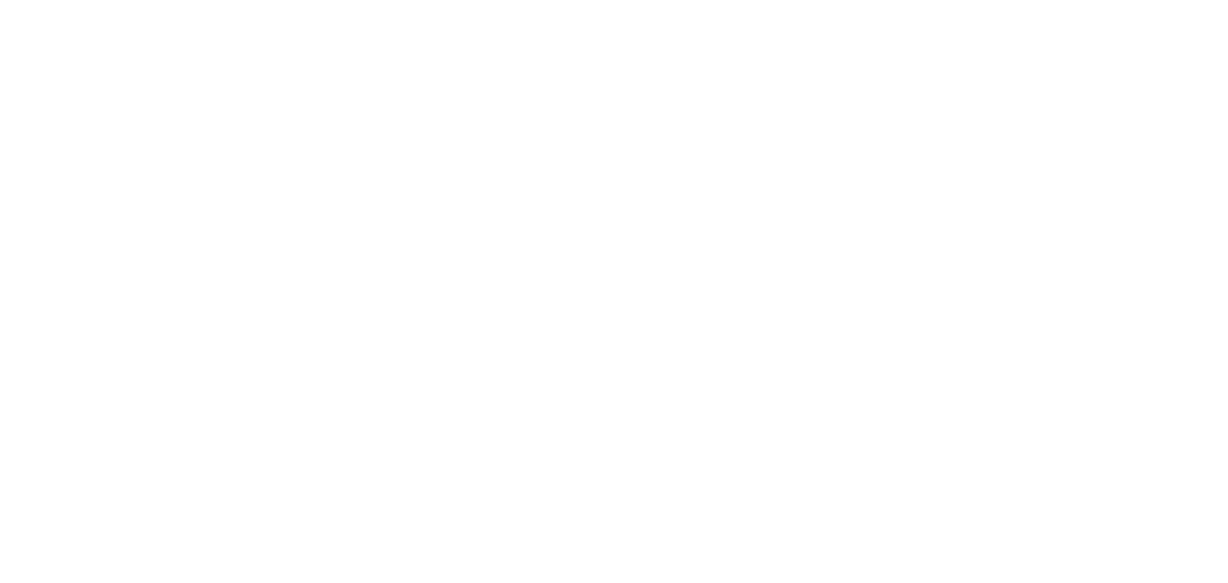 scroll, scrollTop: 0, scrollLeft: 0, axis: both 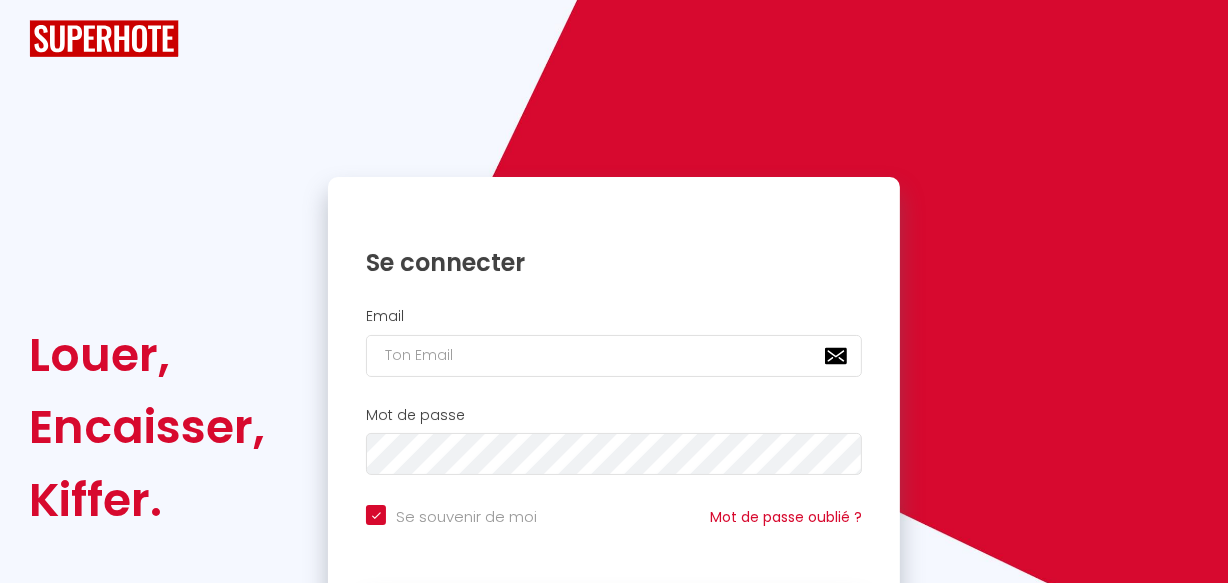 checkbox on "true" 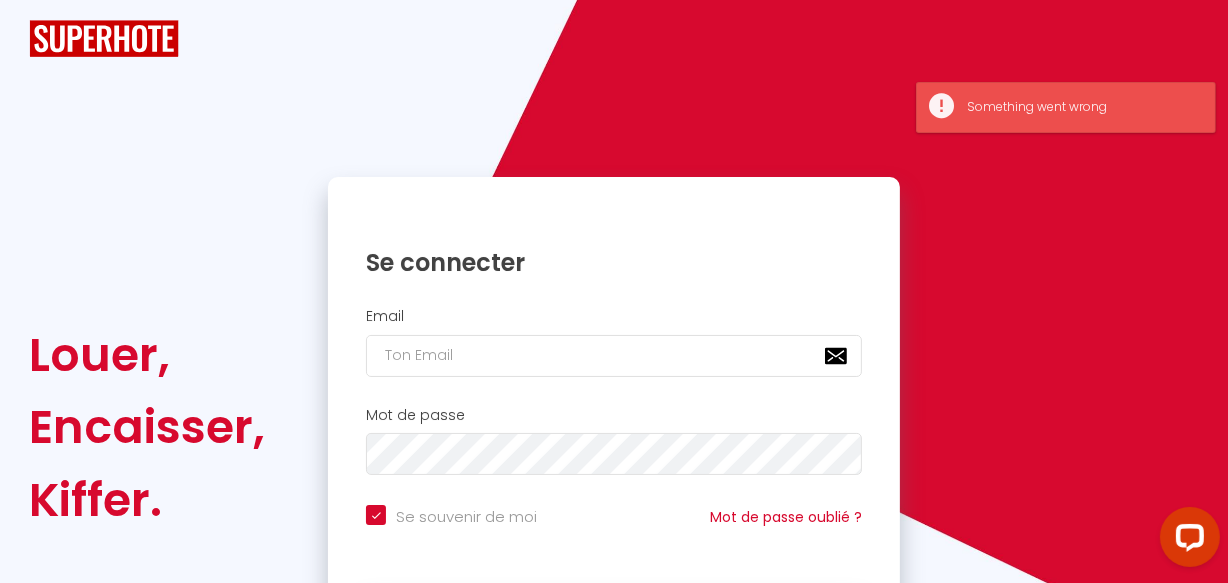 scroll, scrollTop: 0, scrollLeft: 0, axis: both 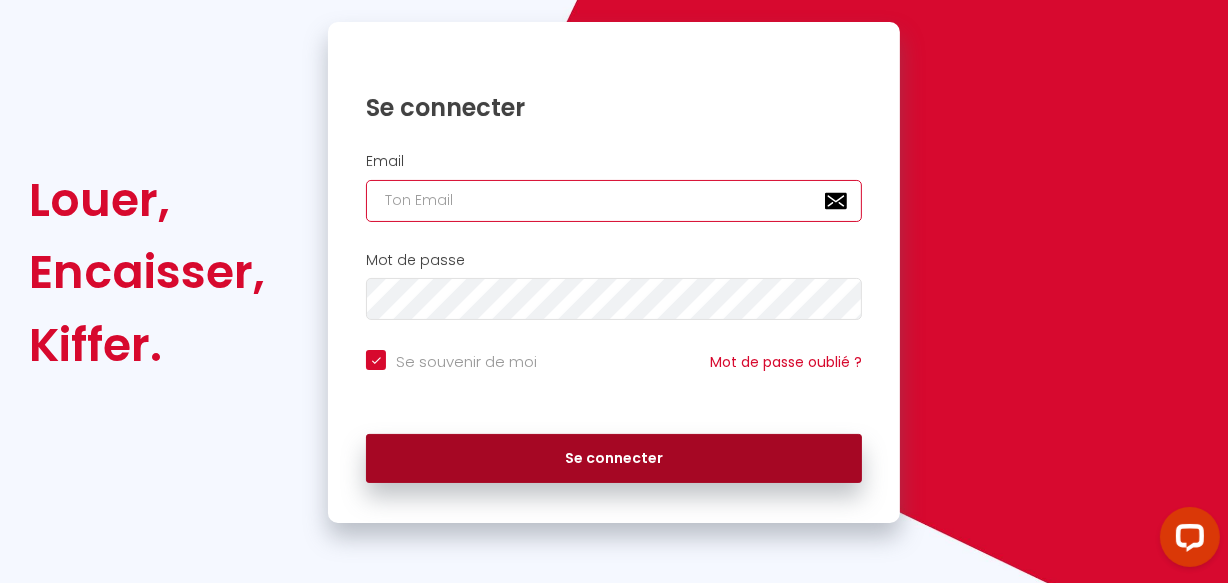type on "[EMAIL_ADDRESS][DOMAIN_NAME]" 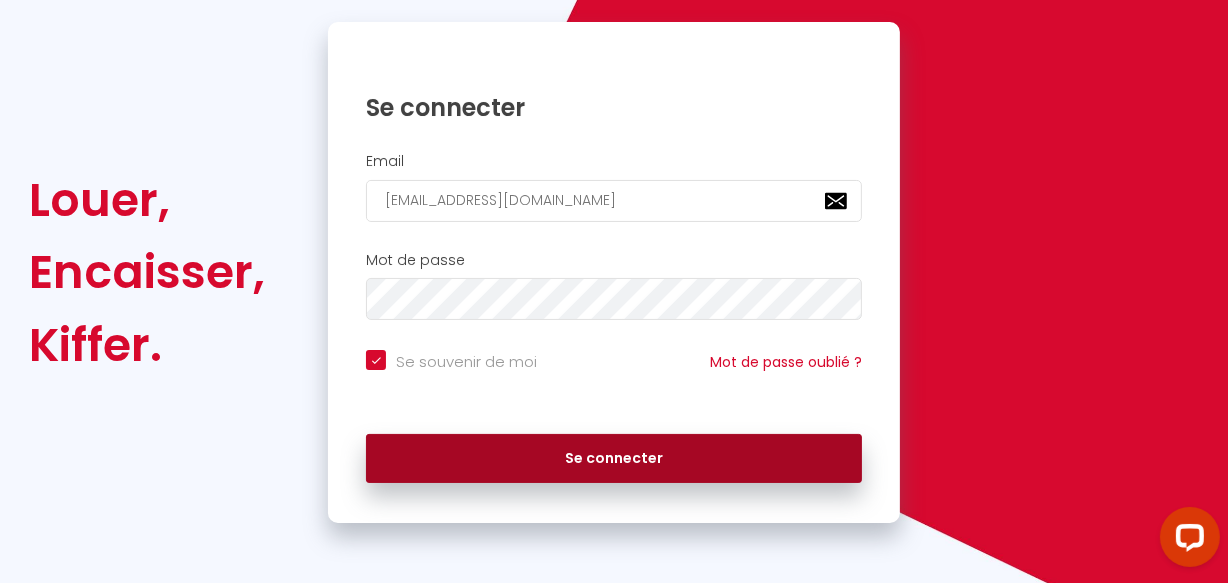 click on "Se connecter" at bounding box center [614, 459] 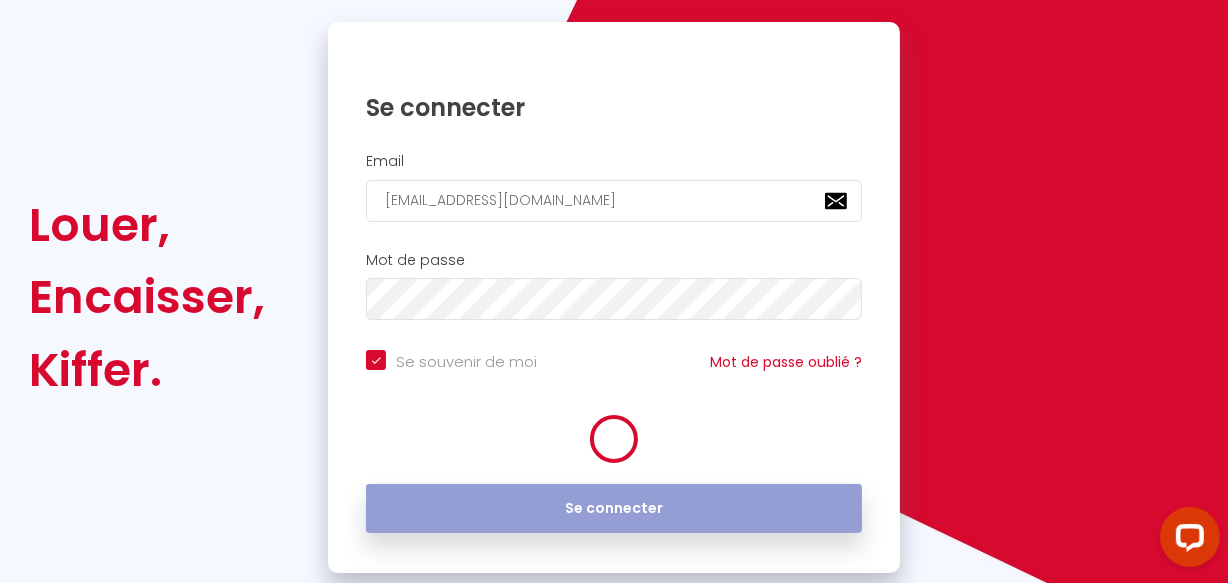checkbox on "true" 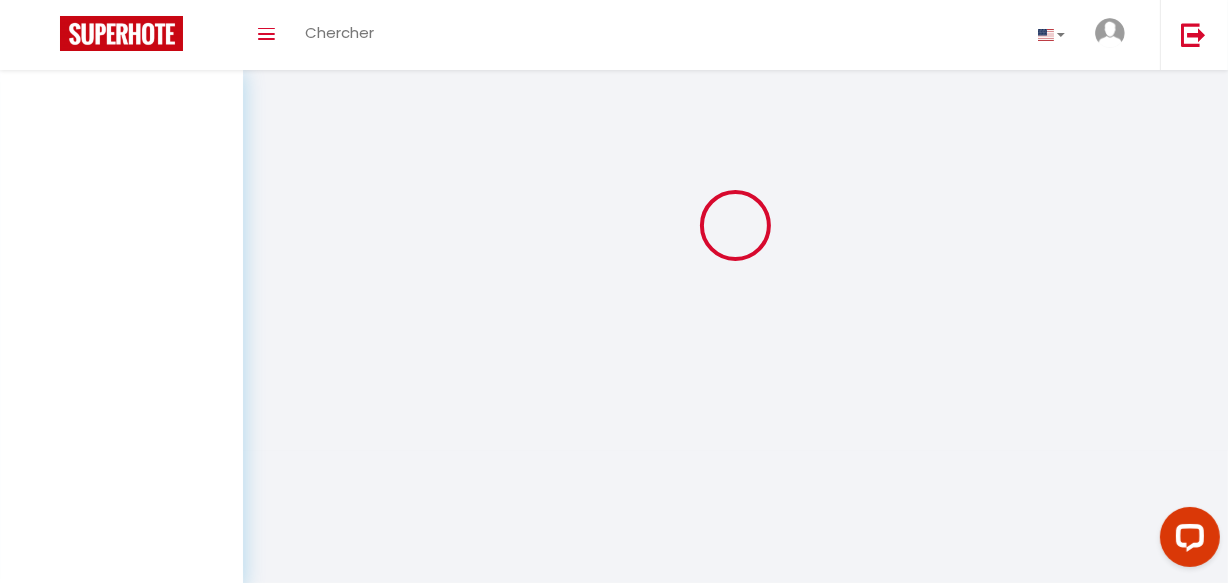 scroll, scrollTop: 0, scrollLeft: 0, axis: both 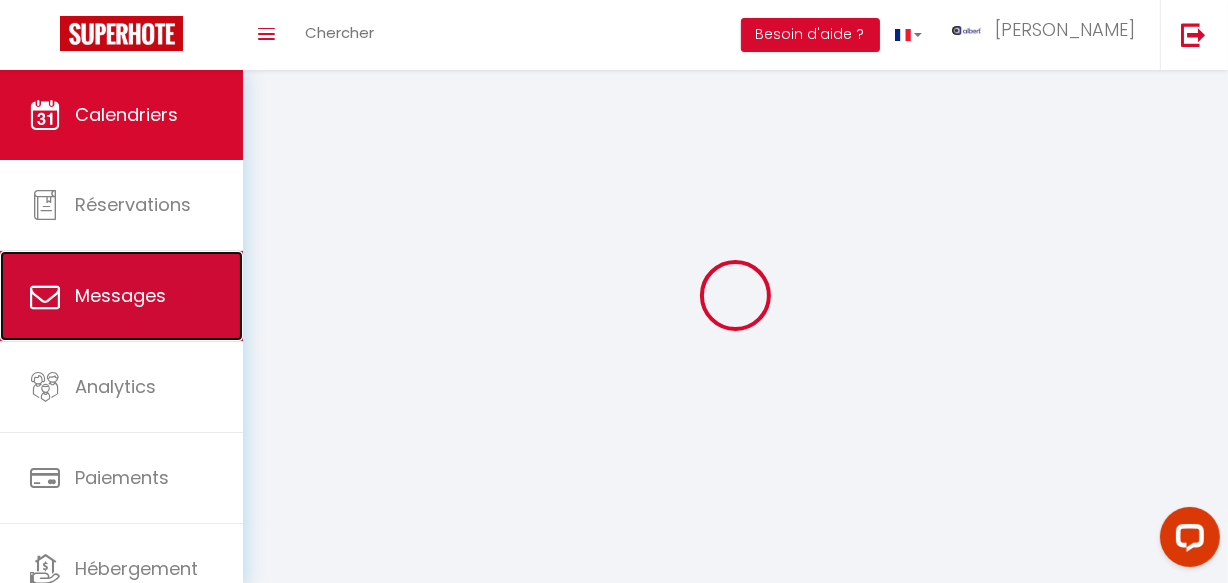 click on "Messages" at bounding box center (120, 295) 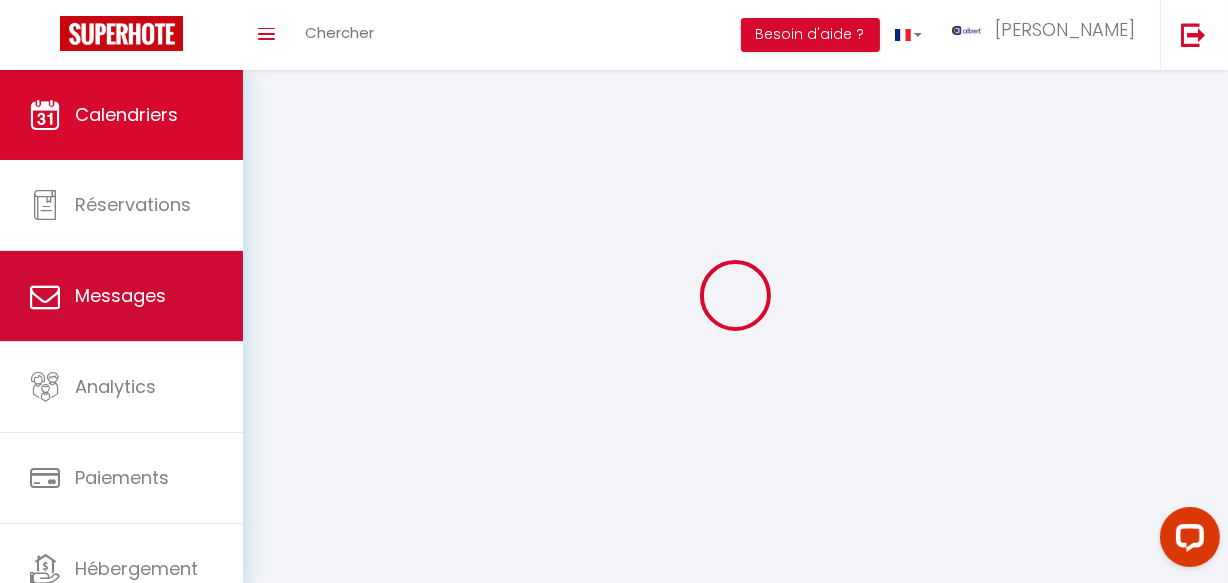 select on "message" 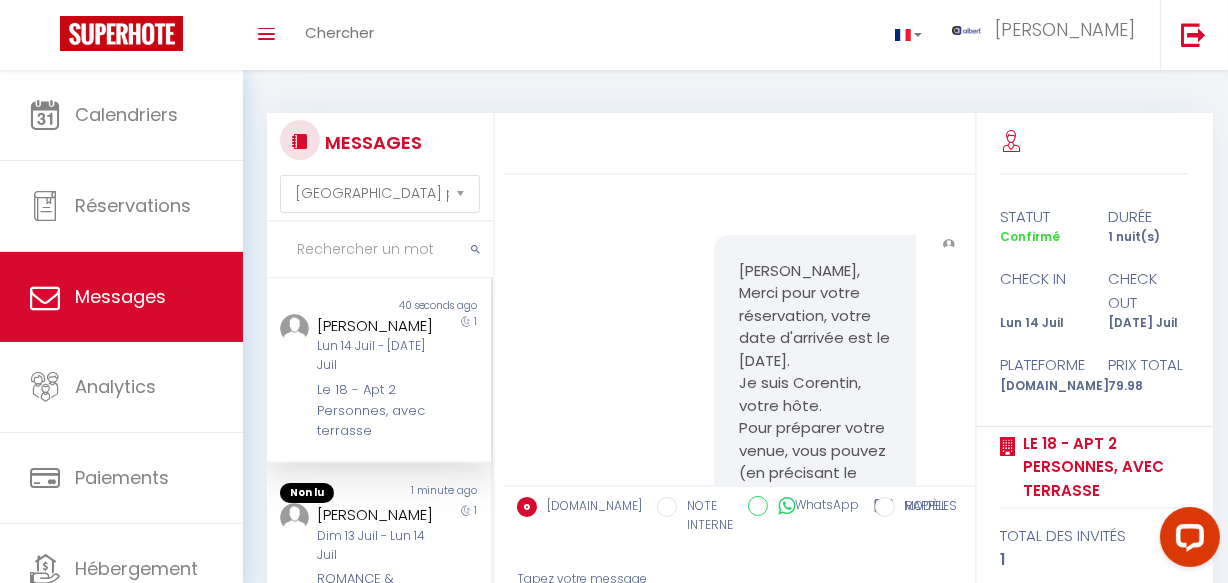 scroll, scrollTop: 1183, scrollLeft: 0, axis: vertical 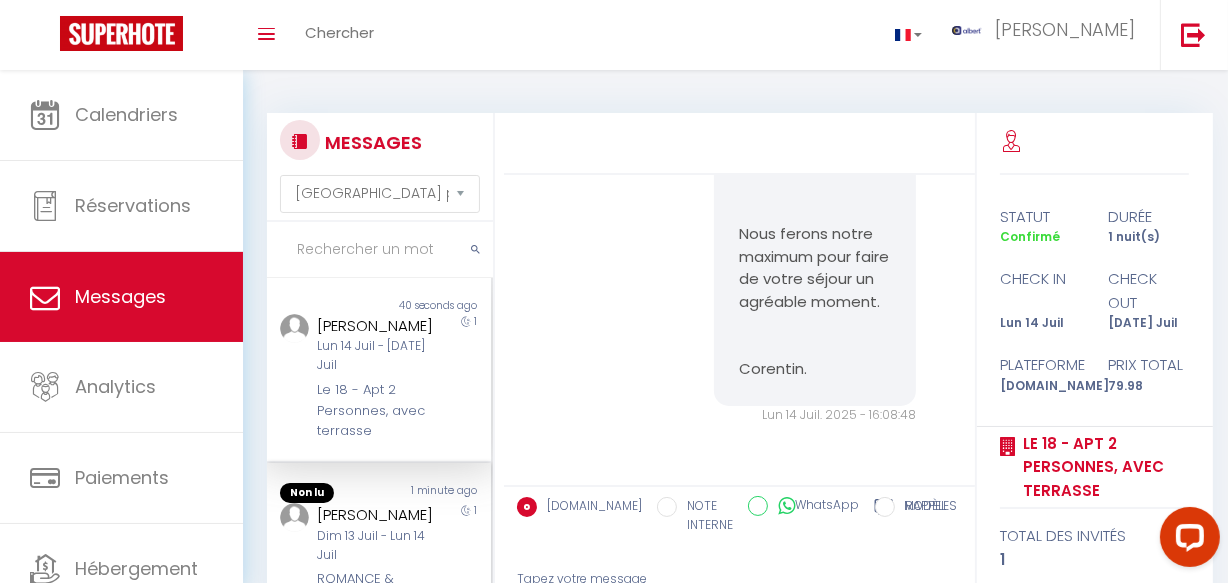 click on "Dim 13 Juil - Lun 14 Juil" at bounding box center [375, 546] 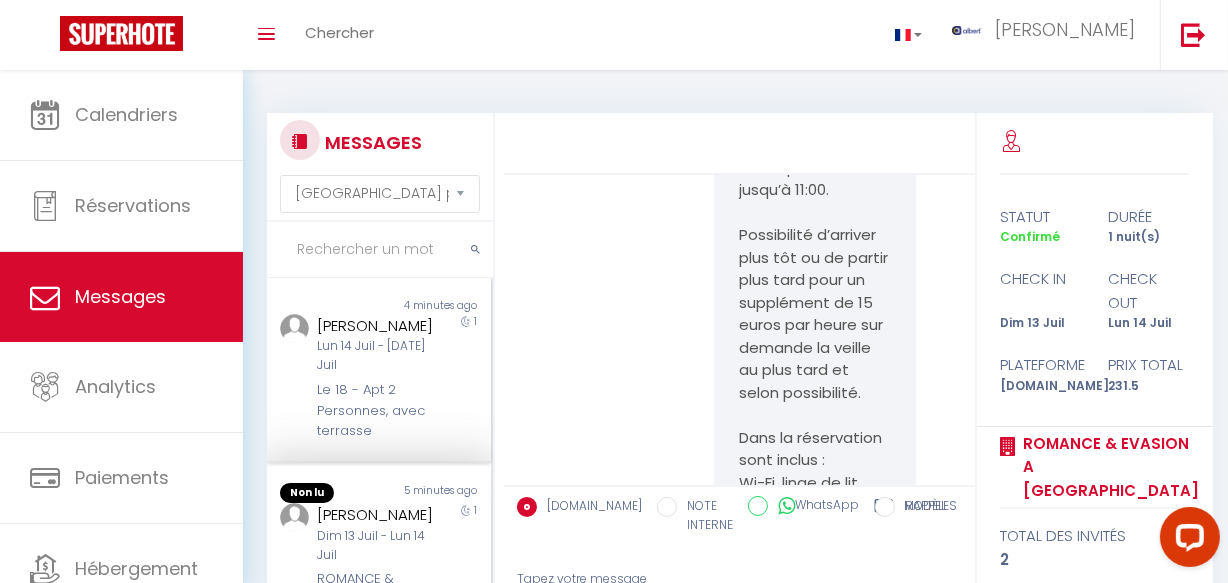 scroll, scrollTop: 16640, scrollLeft: 0, axis: vertical 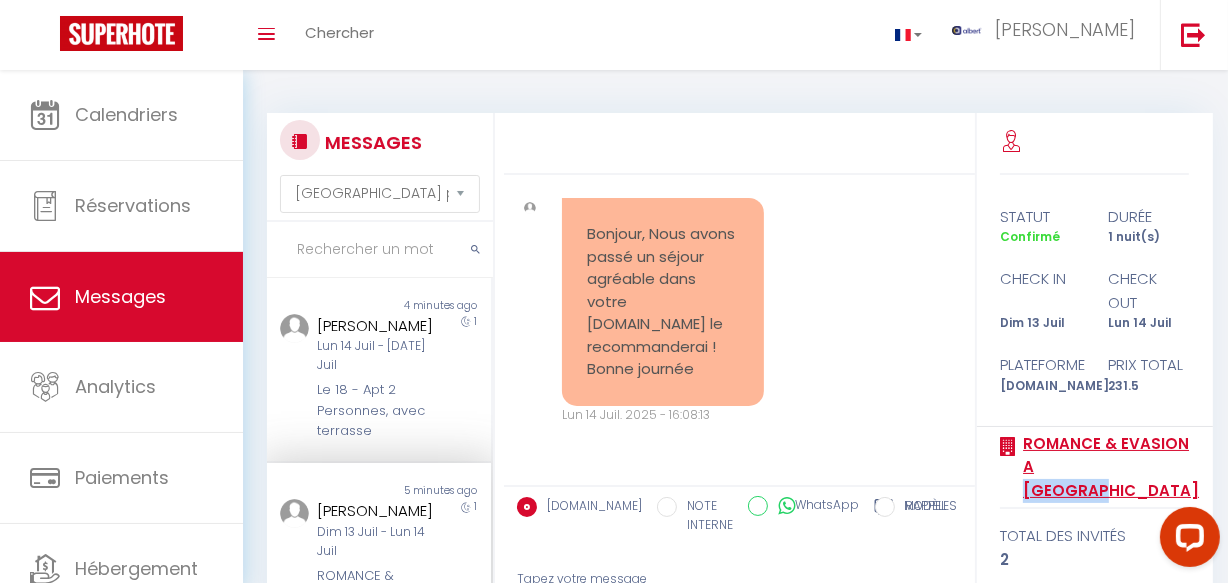 copy on "A QUIMPER" 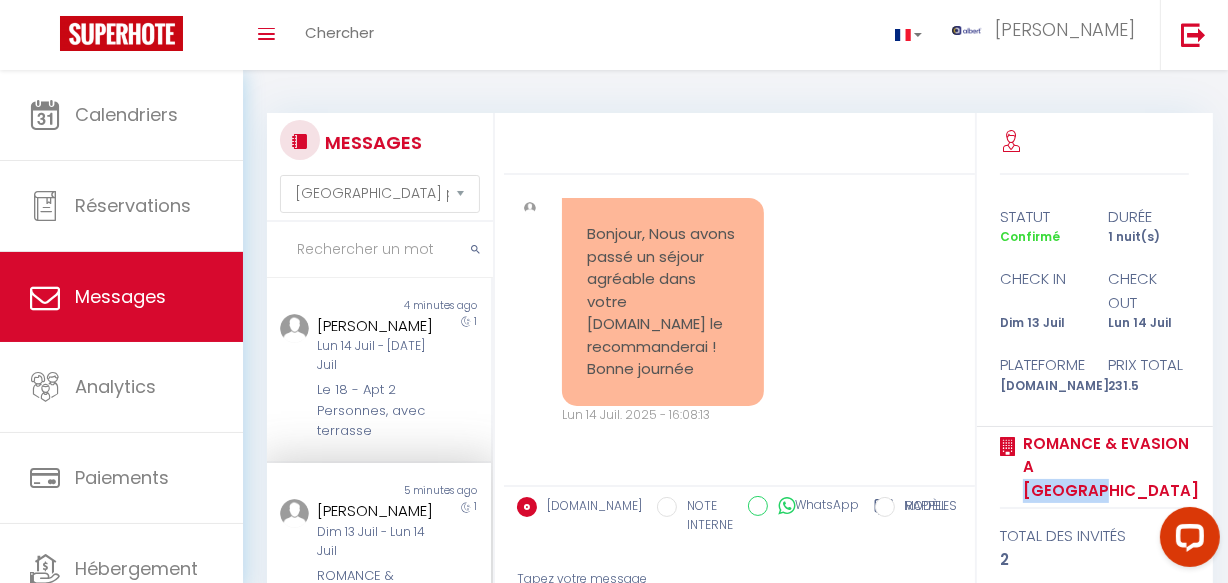 drag, startPoint x: 1015, startPoint y: 468, endPoint x: 981, endPoint y: 413, distance: 64.66065 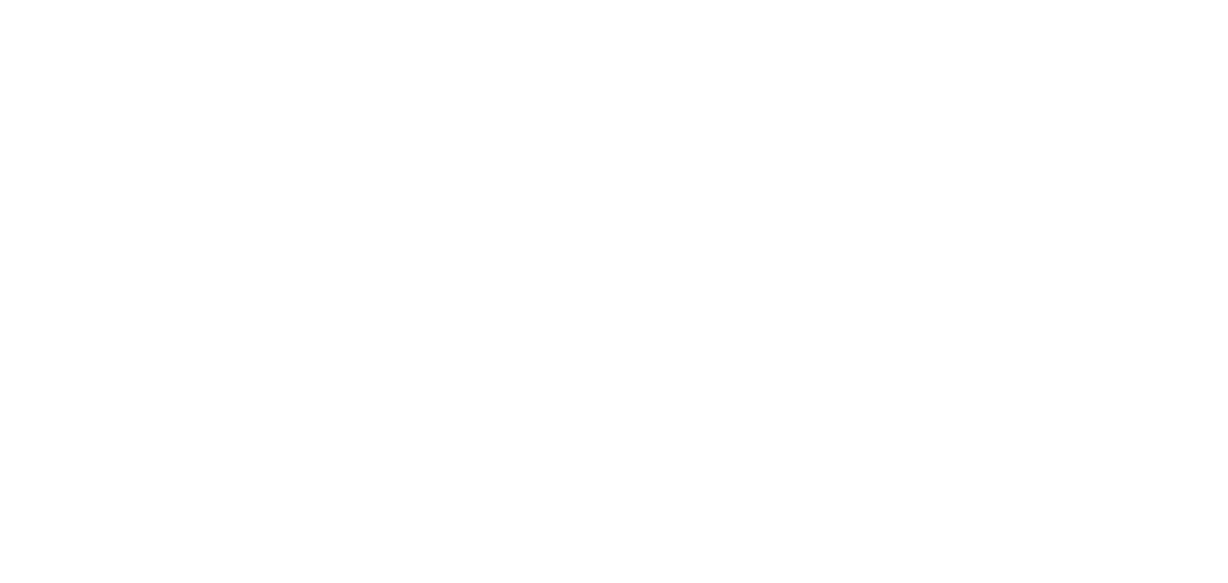 scroll, scrollTop: 0, scrollLeft: 0, axis: both 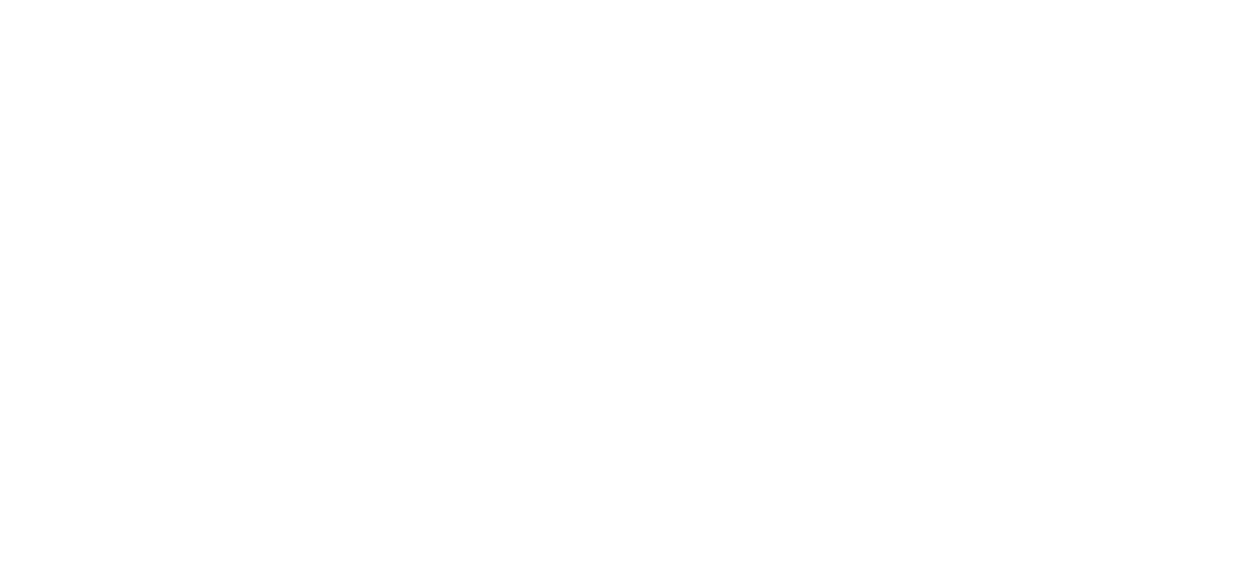 select on "message" 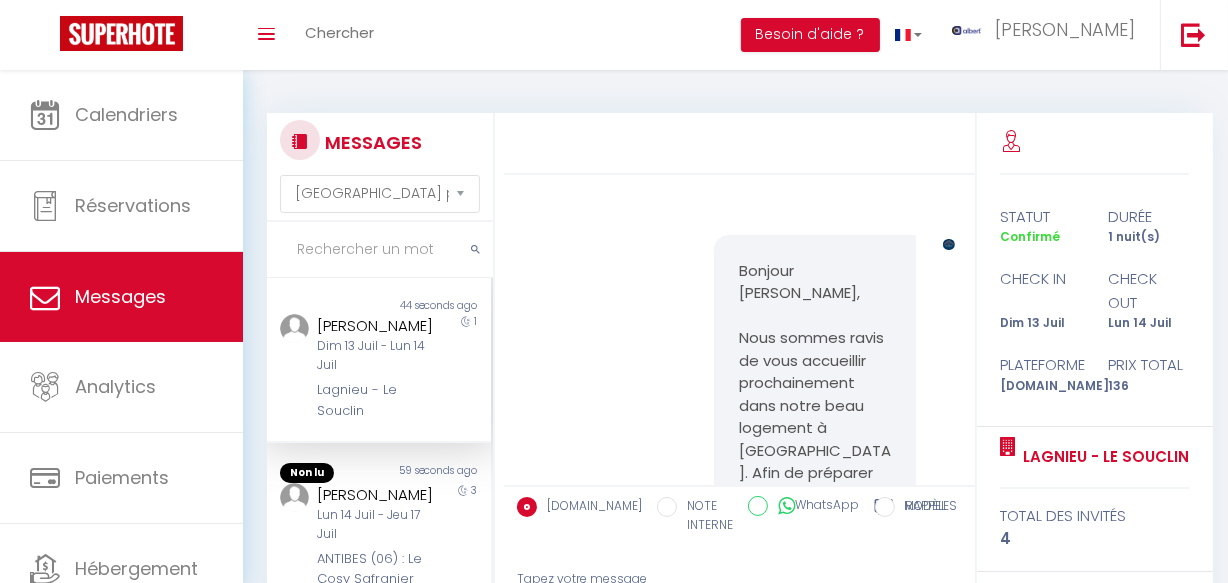 scroll, scrollTop: 19769, scrollLeft: 0, axis: vertical 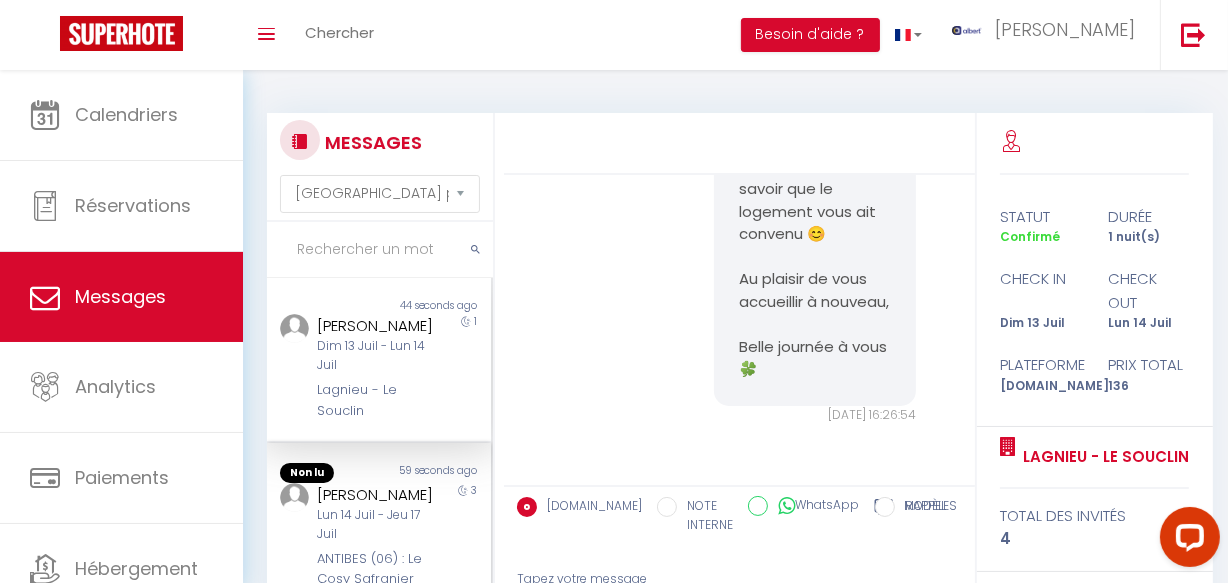 click on "59 seconds ago" at bounding box center (435, 473) 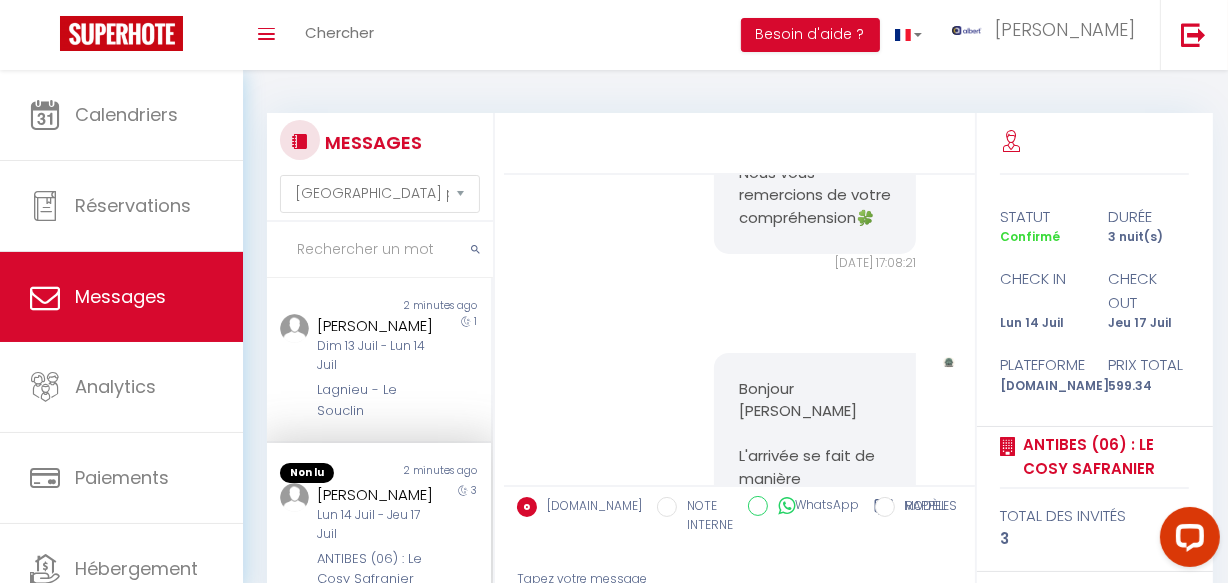 scroll, scrollTop: 26542, scrollLeft: 0, axis: vertical 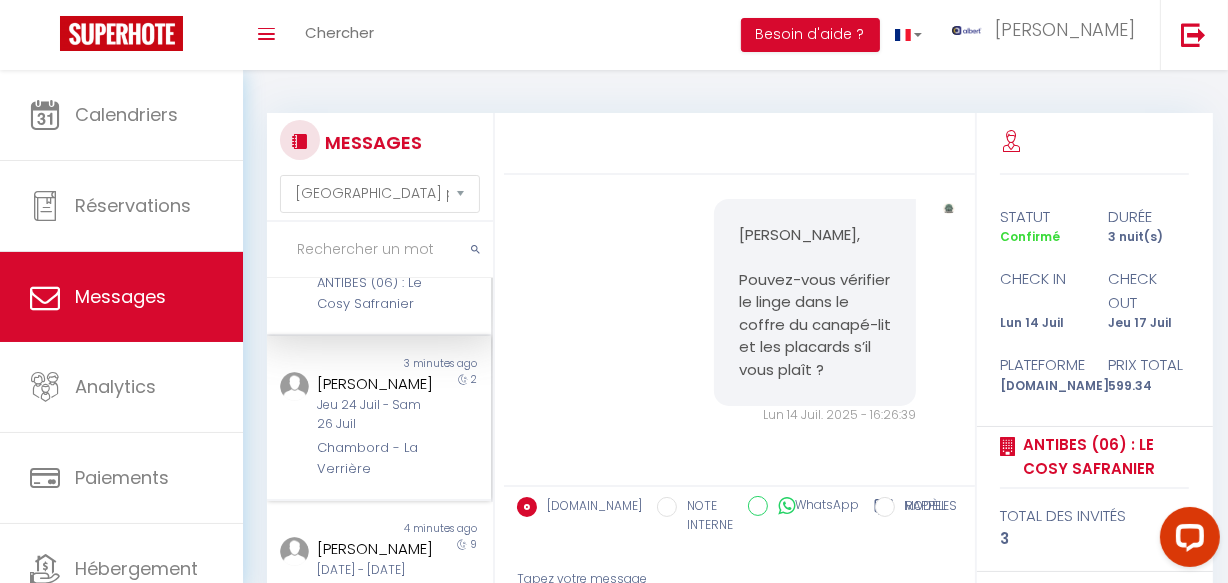 click on "Jeu 24 Juil - Sam 26 Juil" at bounding box center [375, 415] 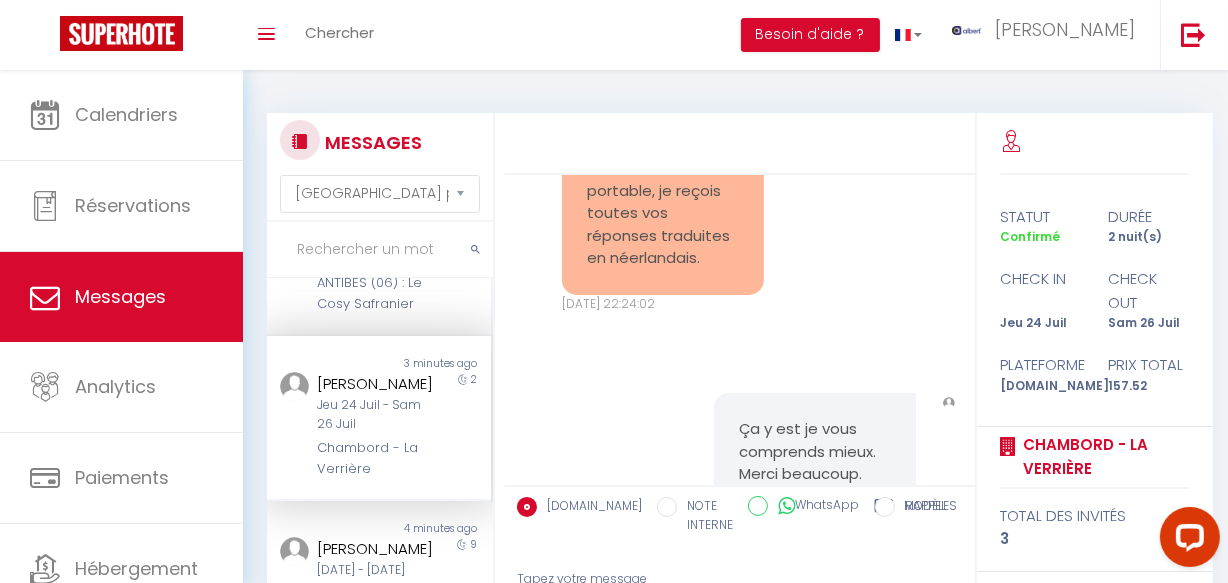 scroll, scrollTop: 15395, scrollLeft: 0, axis: vertical 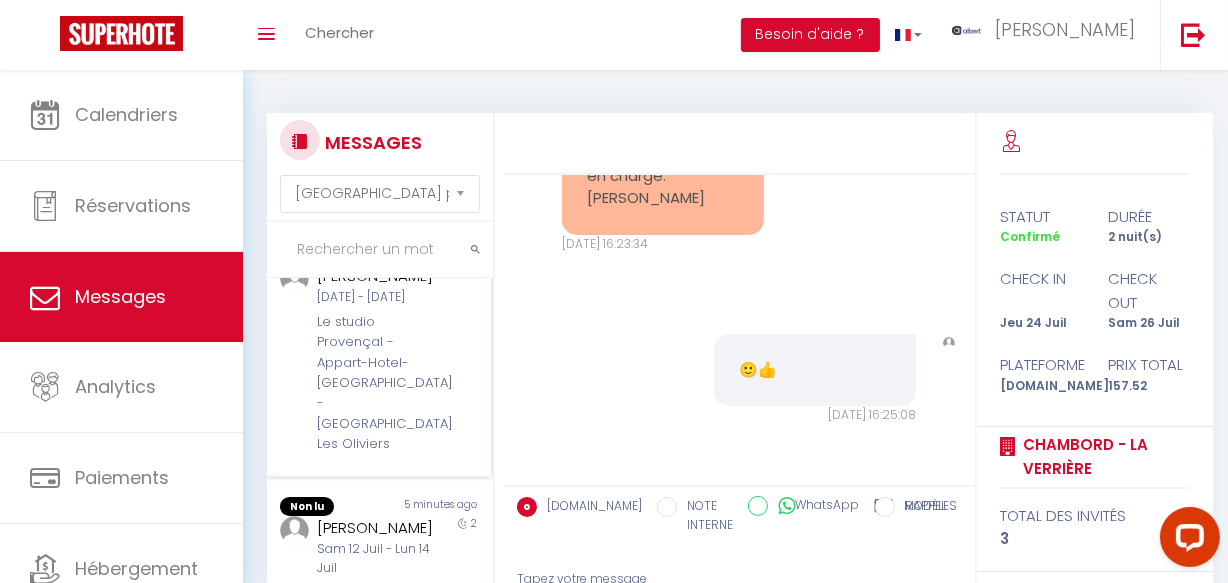 click on "Le studio Provençal - Appart-Hotel-[GEOGRAPHIC_DATA] - [GEOGRAPHIC_DATA] Les Oliviers" at bounding box center (375, 383) 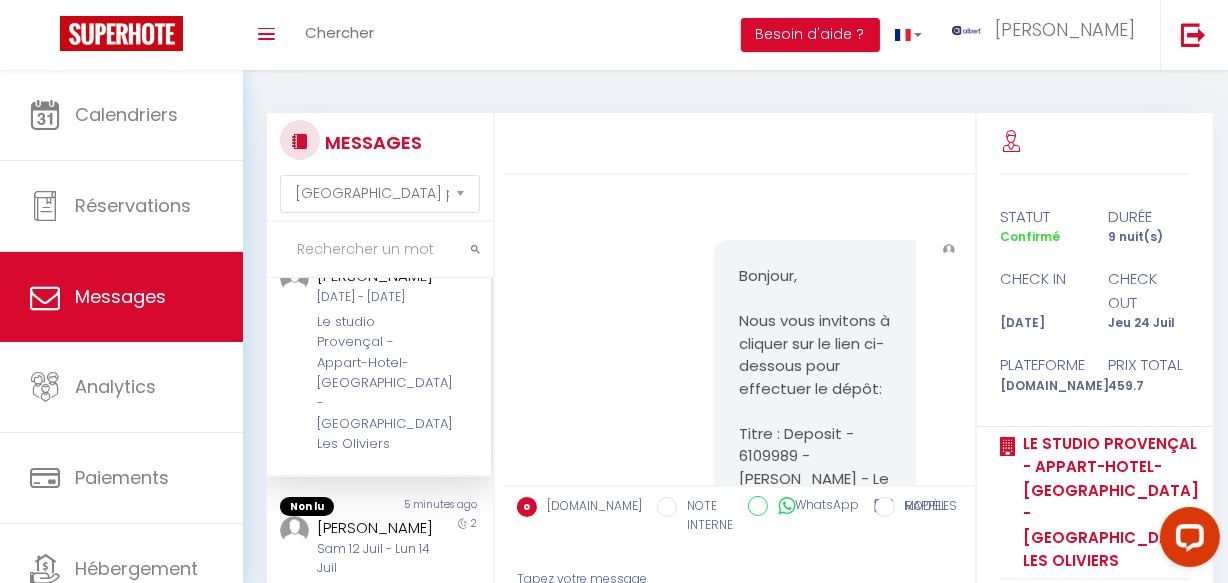 scroll, scrollTop: 0, scrollLeft: 0, axis: both 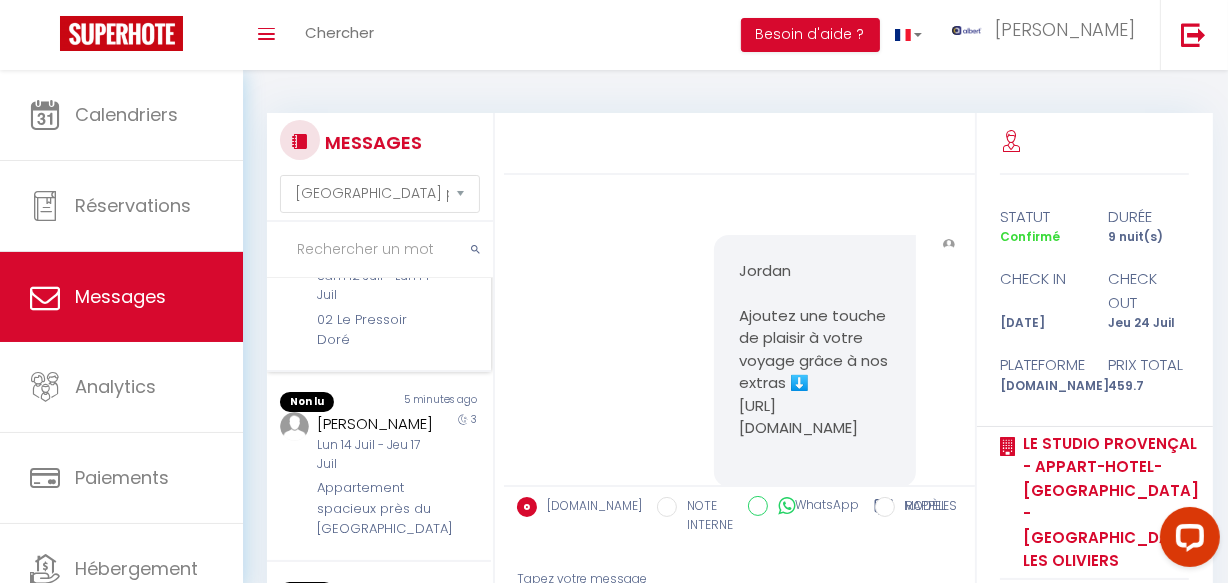 click on "02 Le Pressoir Doré" at bounding box center [375, 330] 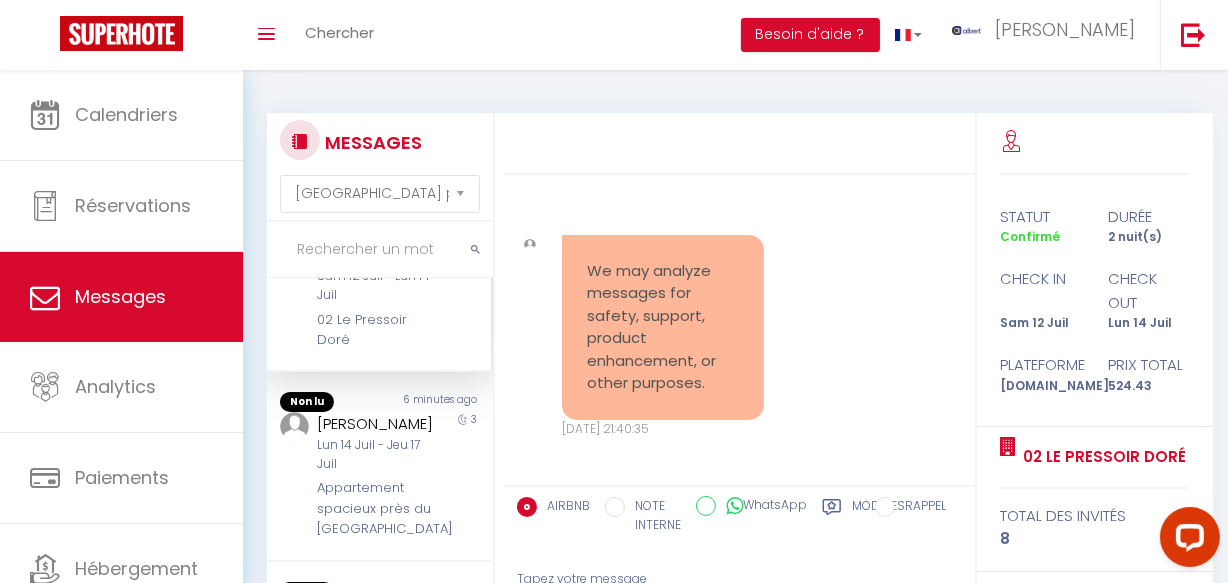 scroll, scrollTop: 14173, scrollLeft: 0, axis: vertical 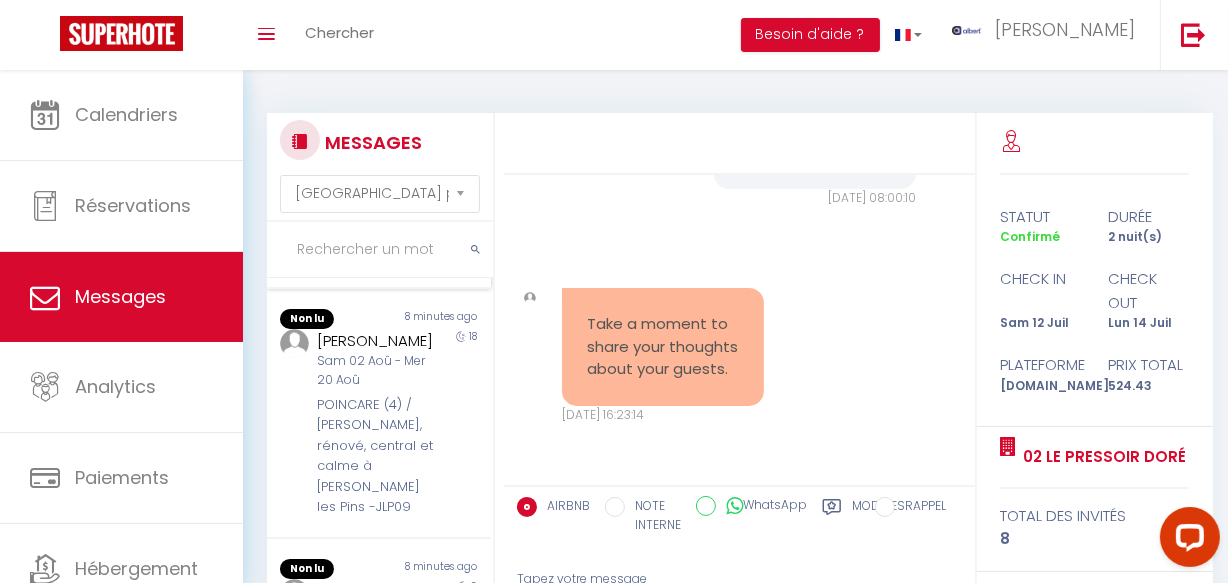 click on "Non lu
6 minutes ago
Iryna Hamze   Lun 14 Juil - Jeu 17 Juil   Appartement spacieux près du Parc de la Villette     3" at bounding box center (379, 194) 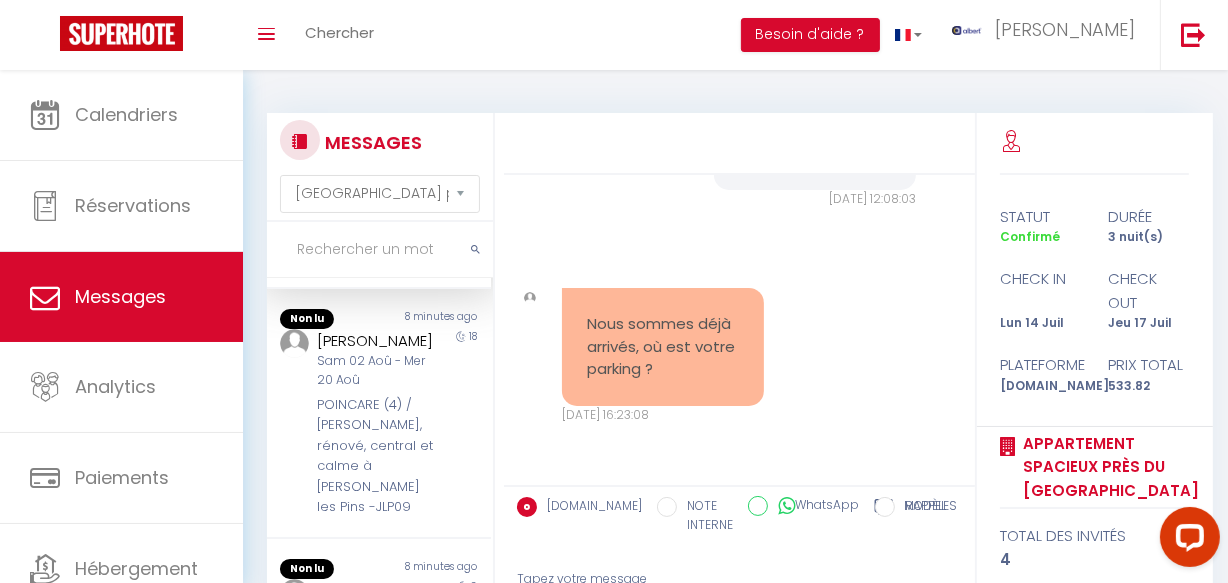scroll, scrollTop: 4551, scrollLeft: 0, axis: vertical 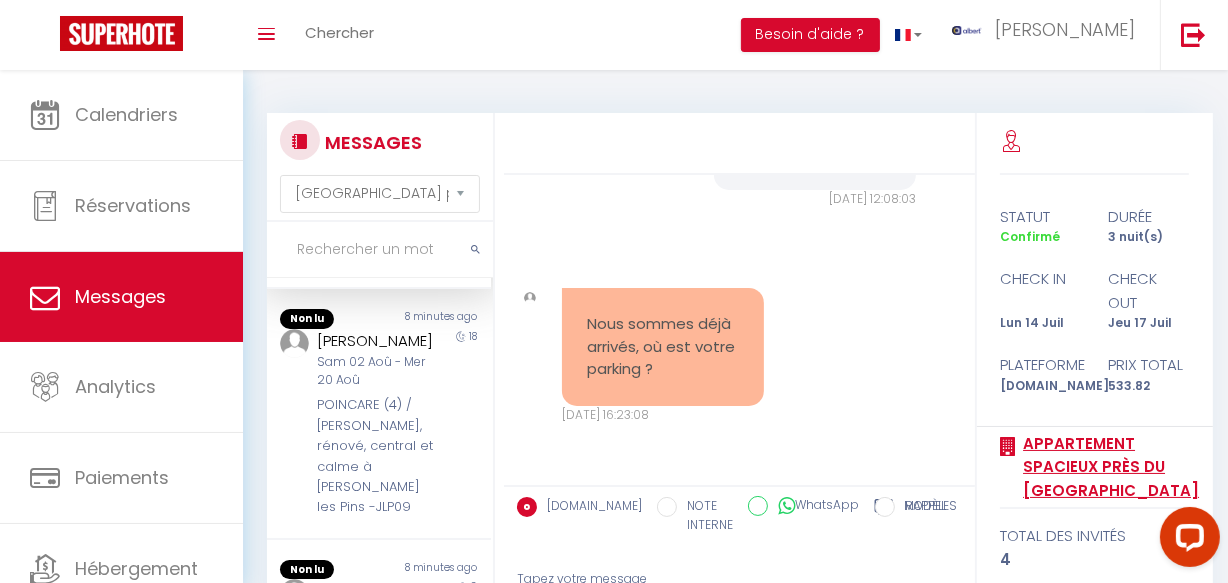 copy on "Parc de la Villette" 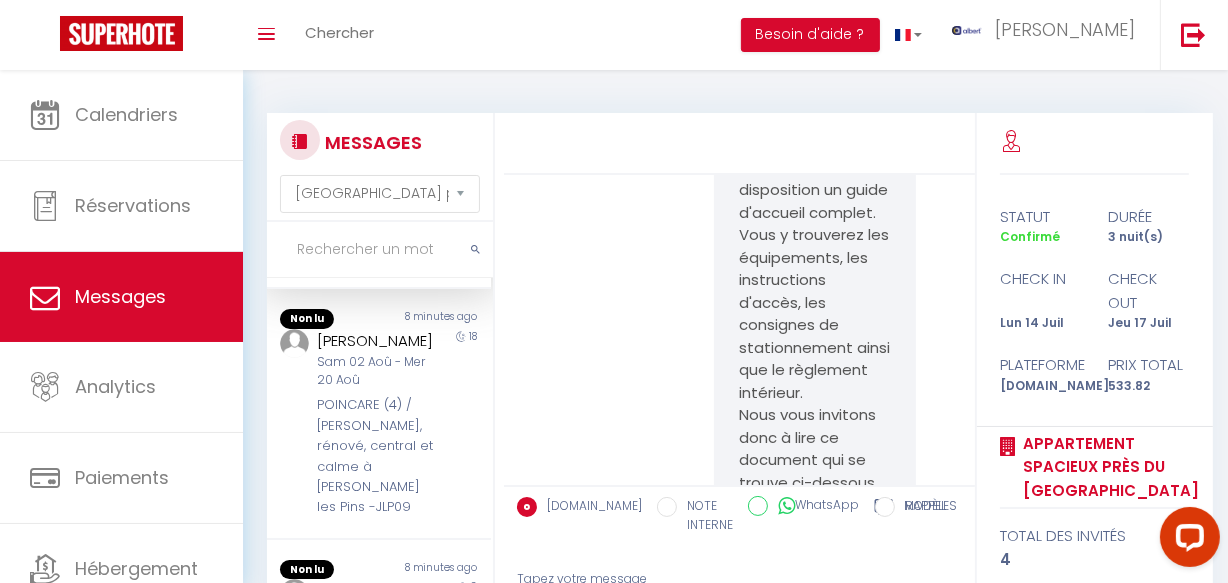 scroll, scrollTop: 4006, scrollLeft: 0, axis: vertical 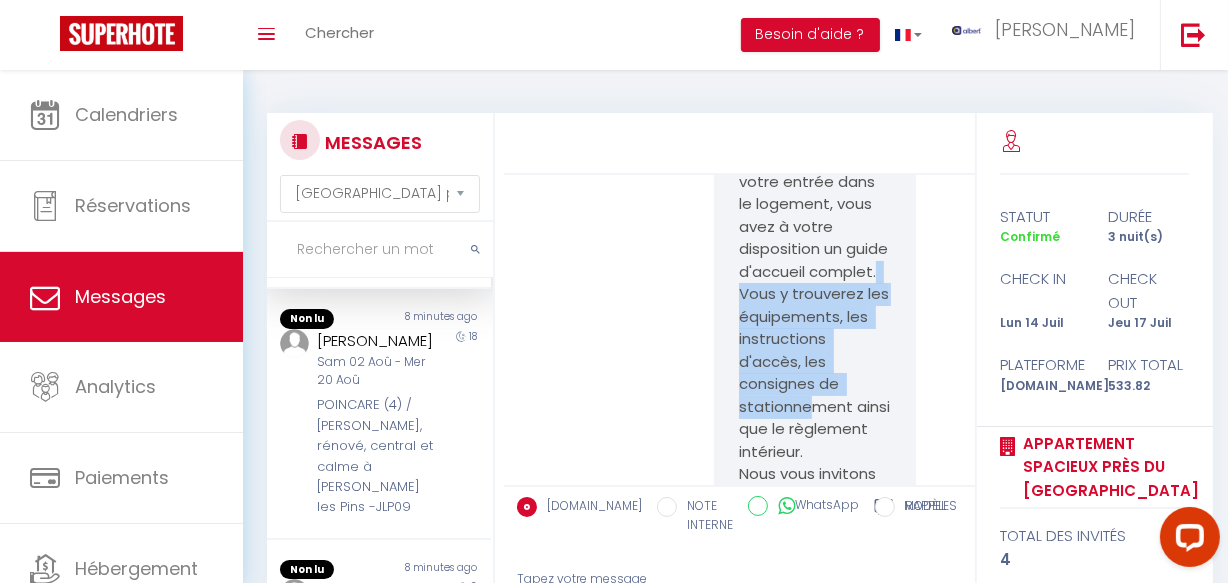 drag, startPoint x: 800, startPoint y: 226, endPoint x: 805, endPoint y: 369, distance: 143.08739 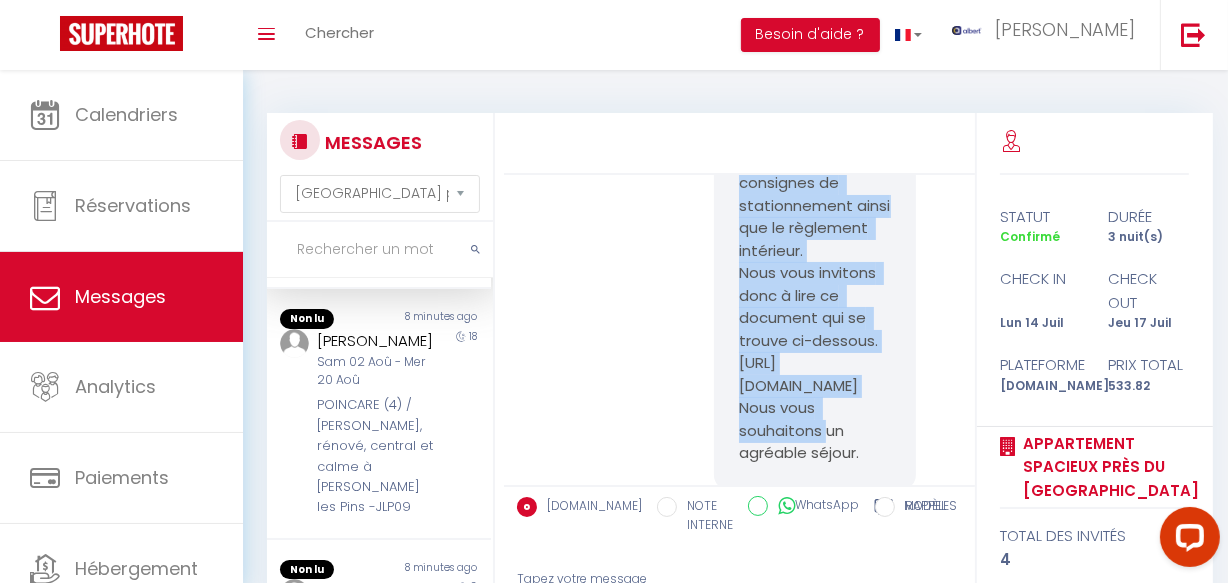 scroll, scrollTop: 4270, scrollLeft: 0, axis: vertical 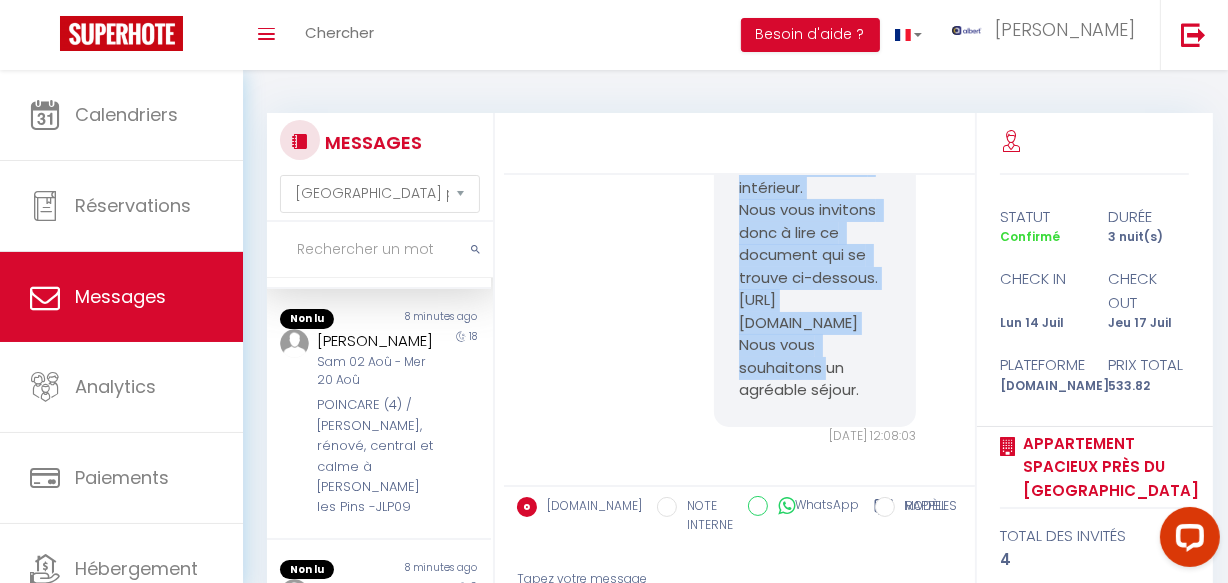 copy on "Vous y trouverez les équipements, les instructions d'accès, les consignes de stationnement ainsi que le règlement intérieur. Nous vous invitons donc à lire ce document qui se trouve ci-dessous. https://albertsav.com/guide/62052-675c10f02fac1-1734086896-675c10f02fac4" 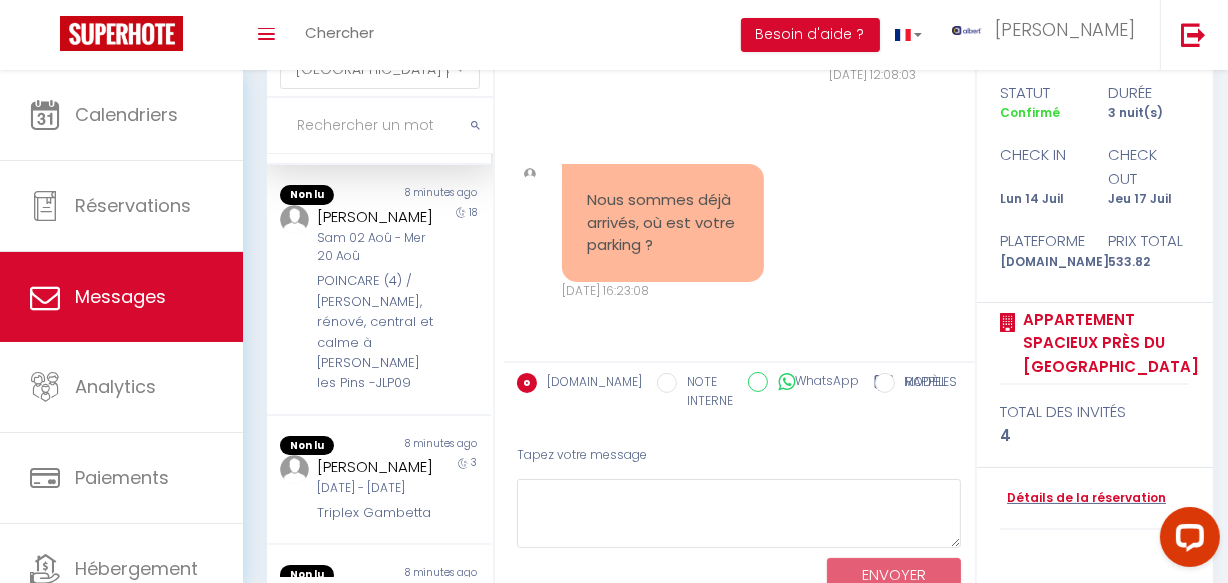 scroll, scrollTop: 193, scrollLeft: 0, axis: vertical 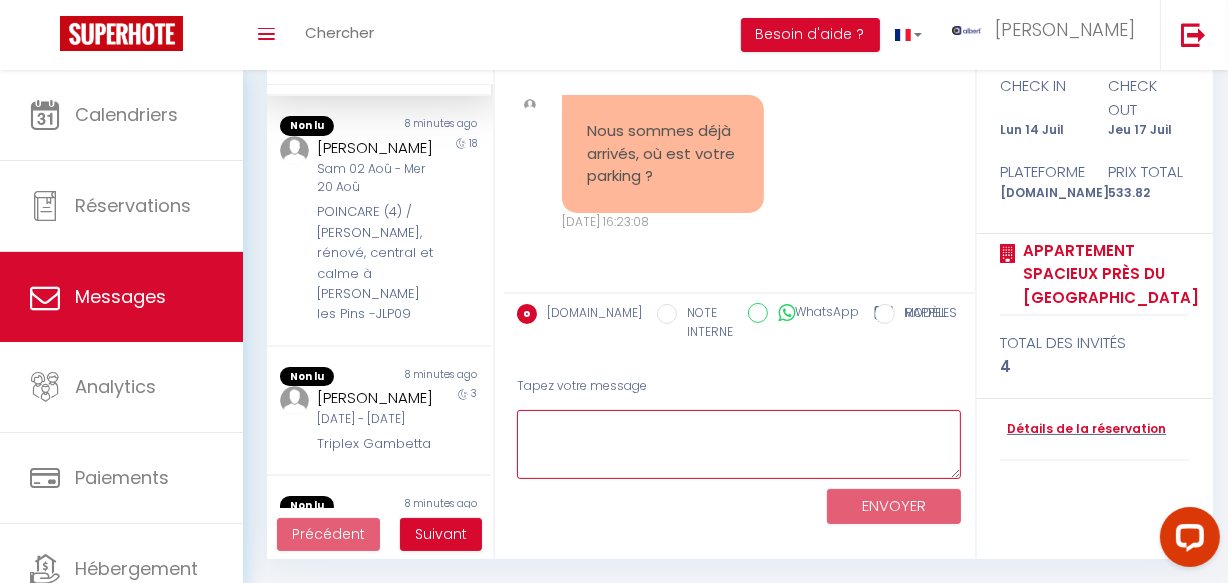 click at bounding box center [739, 444] 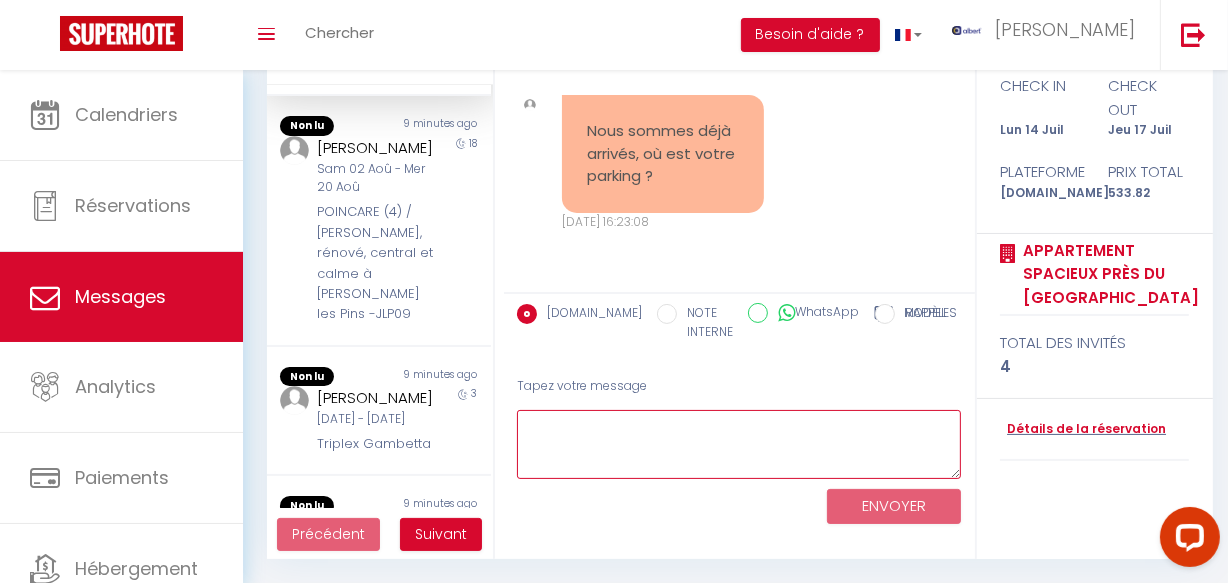 type on "b" 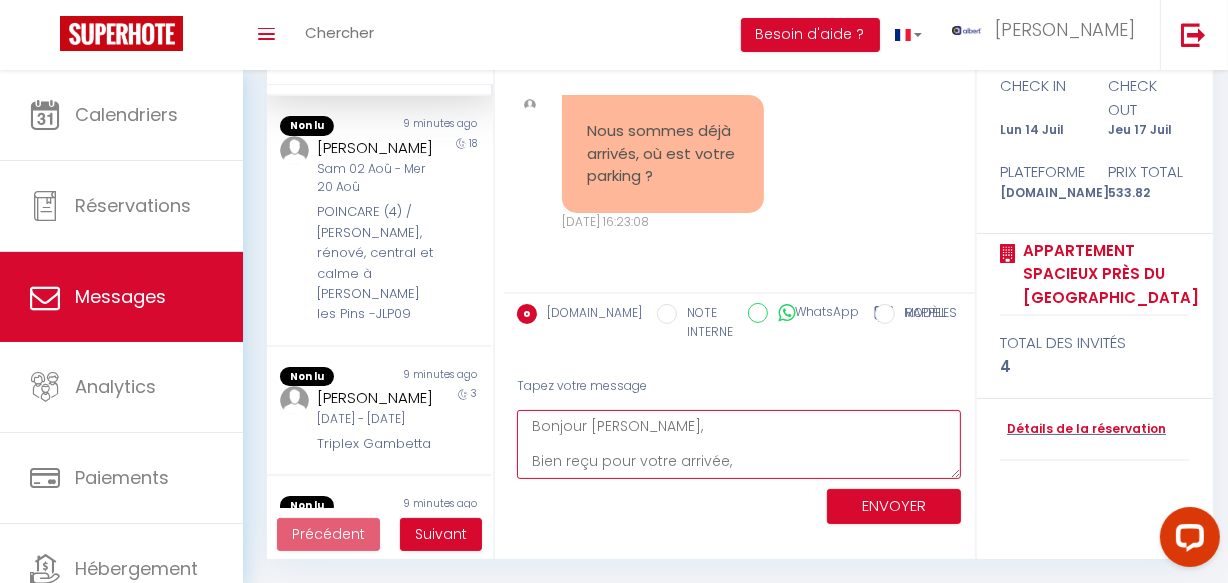 paste on "Vous y trouverez les équipements, les instructions d'accès, les consignes de stationnement ainsi que le règlement intérieur.
Nous vous invitons donc à lire ce document qui se trouve ci-dessous.
https://albertsav.com/guide/62052-675c10f02fac1-1734086896-675c10f02fac4" 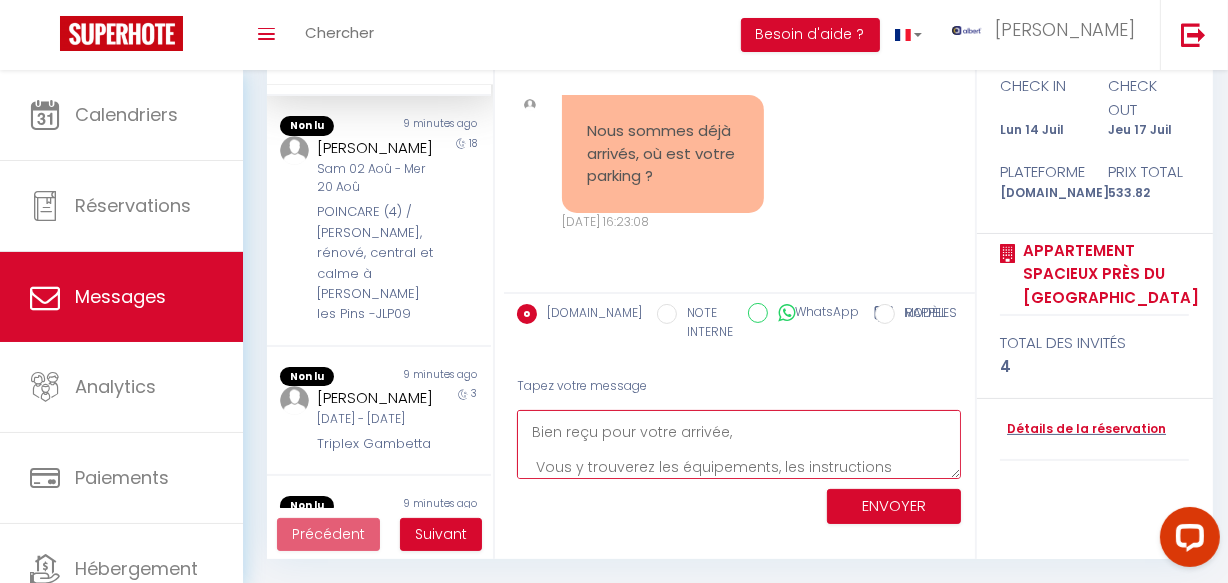 scroll, scrollTop: 169, scrollLeft: 0, axis: vertical 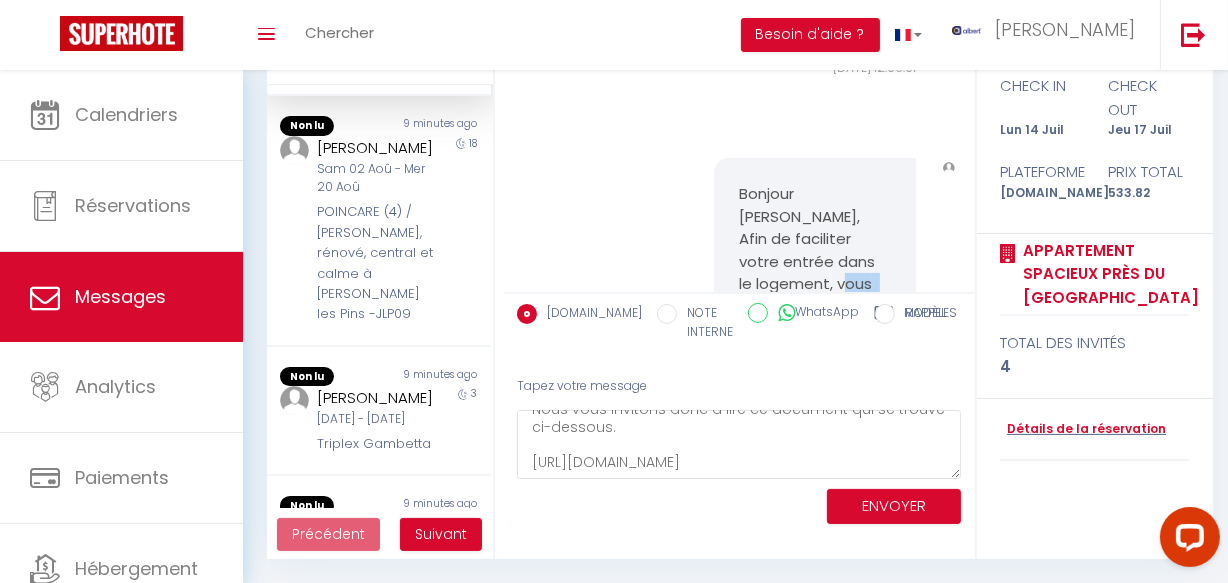 drag, startPoint x: 834, startPoint y: 213, endPoint x: 834, endPoint y: 229, distance: 16 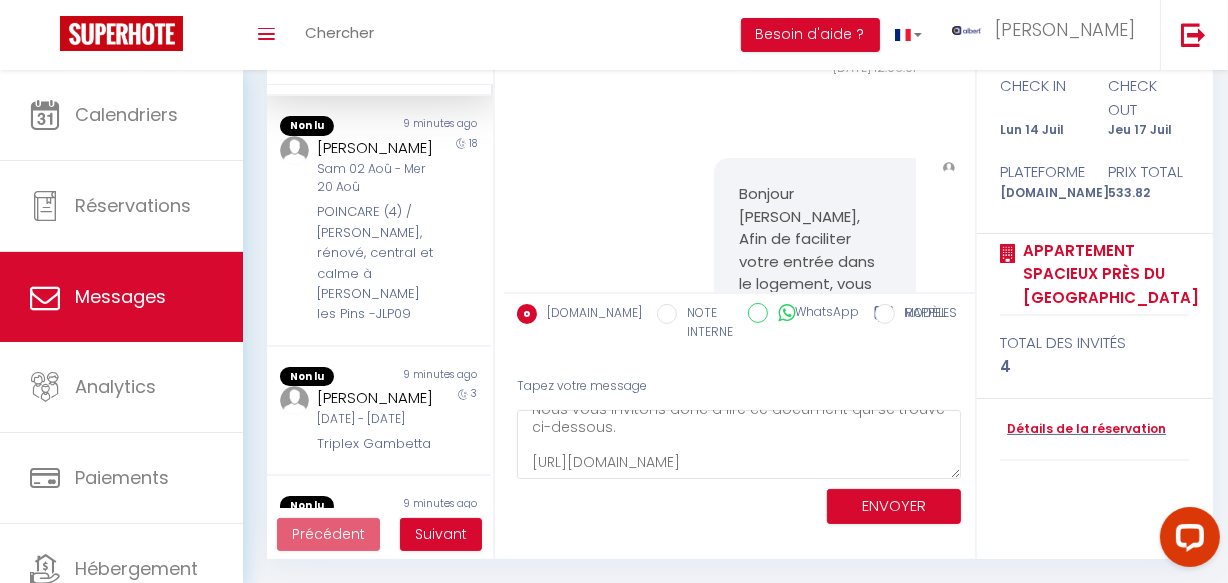 click on "Afin de faciliter votre entrée dans le logement, vous avez à votre disposition un guide d'accueil complet. Vous y trouverez les équipements, les instructions d'accès, les consignes de stationnement ainsi que le règlement intérieur." at bounding box center (815, 385) 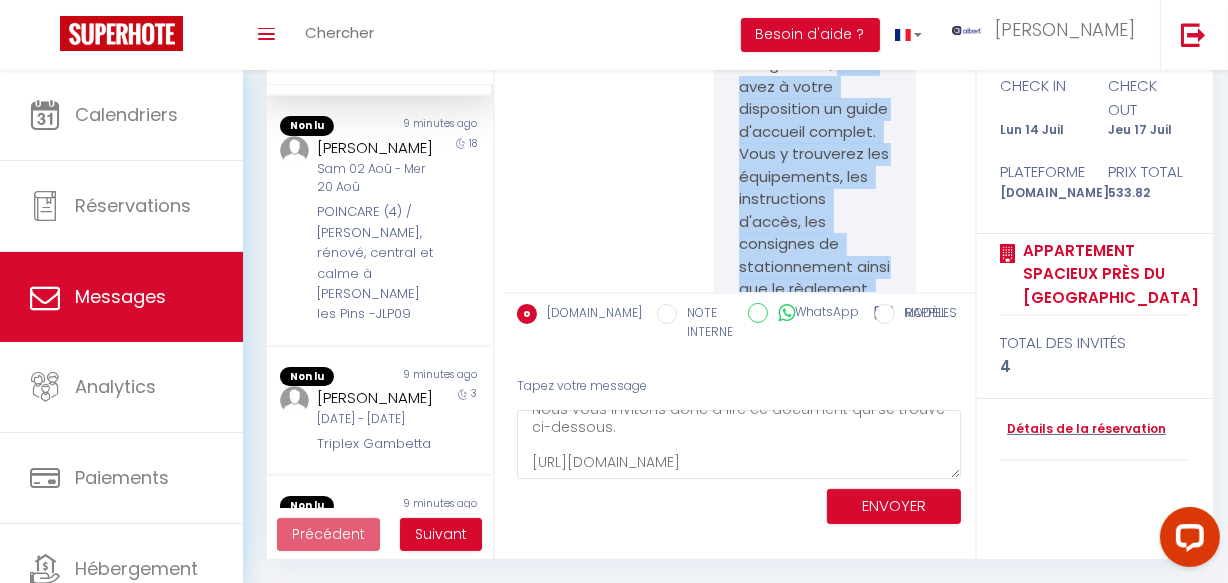 scroll, scrollTop: 3983, scrollLeft: 0, axis: vertical 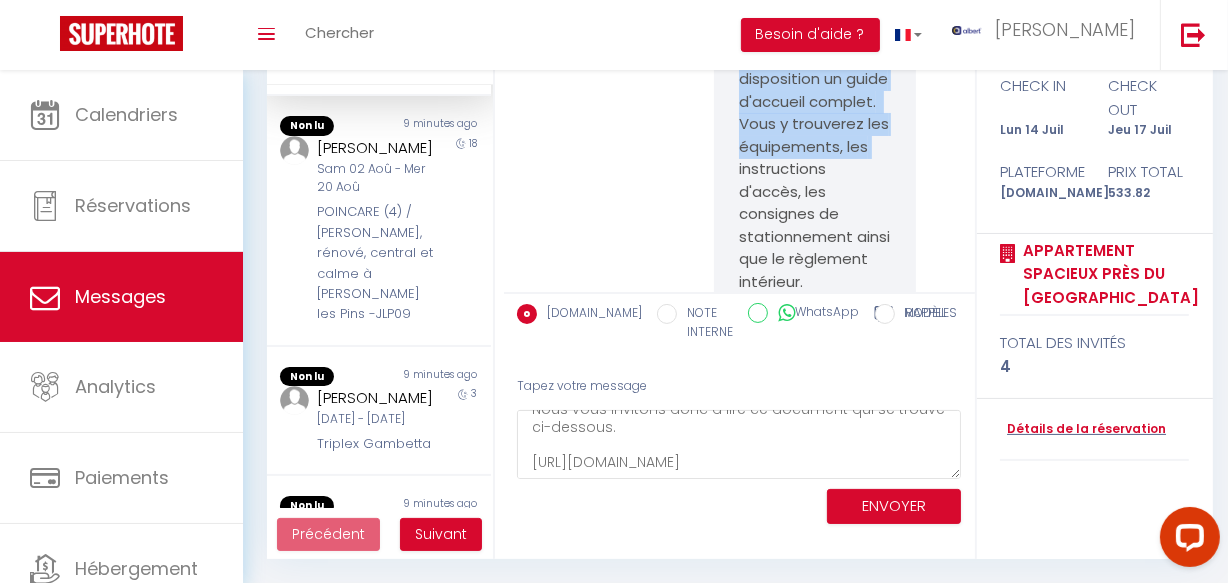 drag, startPoint x: 830, startPoint y: 211, endPoint x: 863, endPoint y: 107, distance: 109.11004 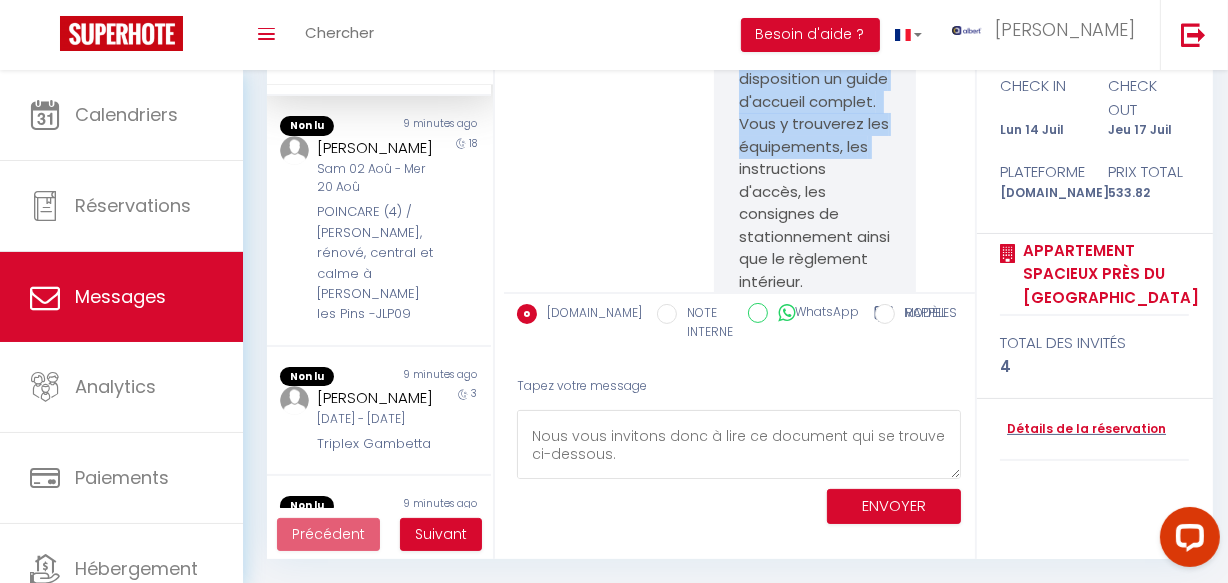 scroll, scrollTop: 174, scrollLeft: 0, axis: vertical 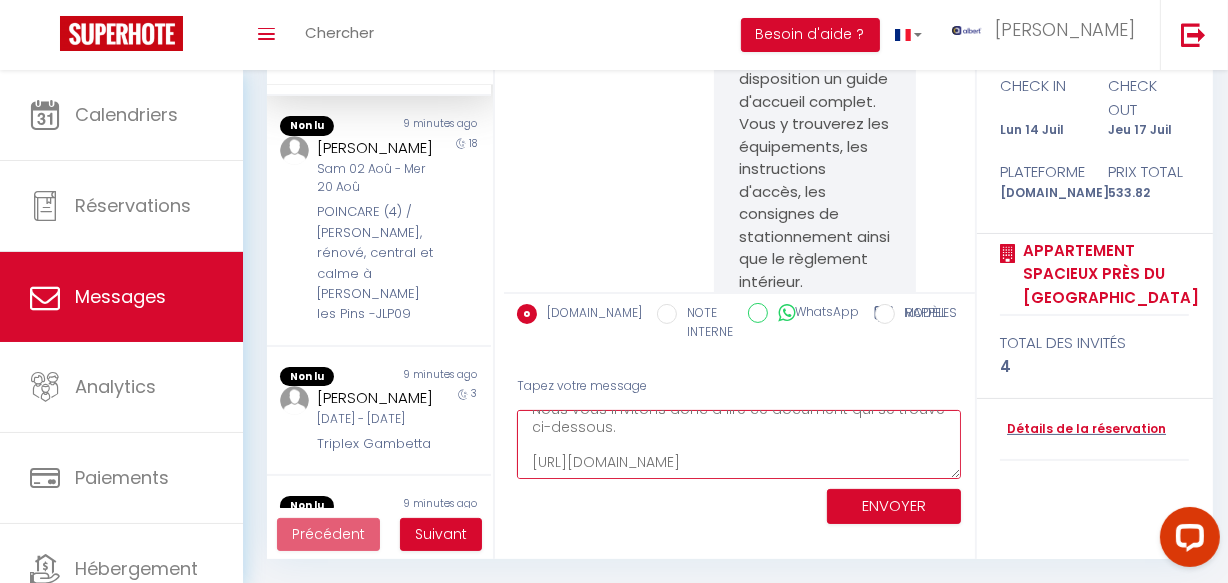 click on "Bonjour Iryna,
Bien reçu pour votre arrivée,
Vous y trouverez les équipements, les instructions d'accès, les consignes de stationnement ainsi que le règlement intérieur.
Nous vous invitons donc à lire ce document qui se trouve ci-dessous.
https://albertsav.com/guide/62052-675c10f02fac1-1734086896-675c10f02fac4" at bounding box center (739, 444) 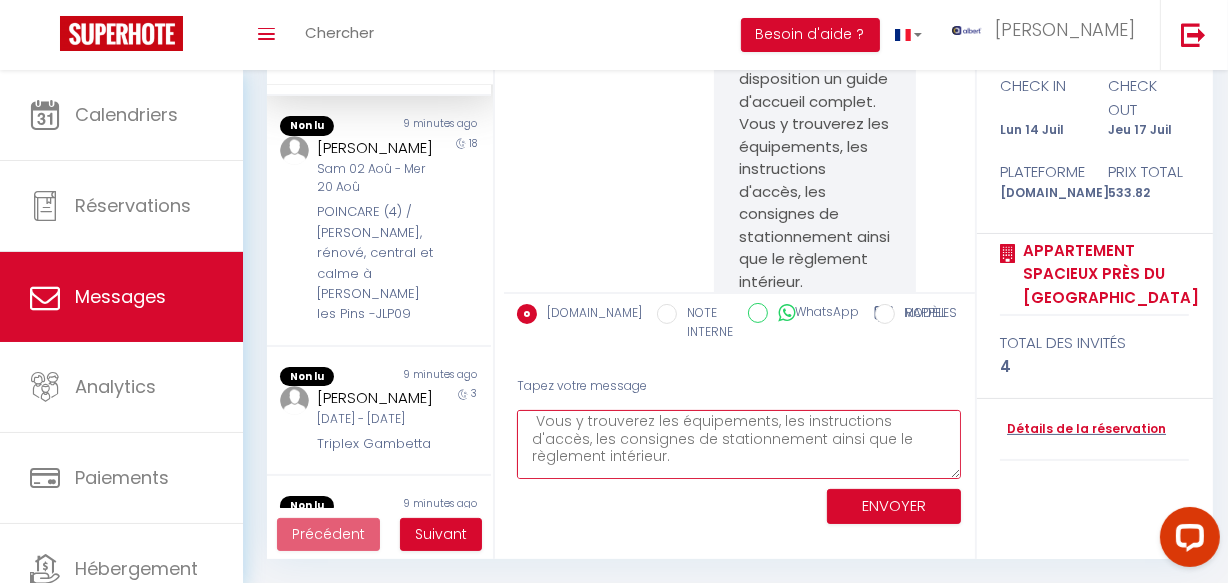 scroll, scrollTop: 58, scrollLeft: 0, axis: vertical 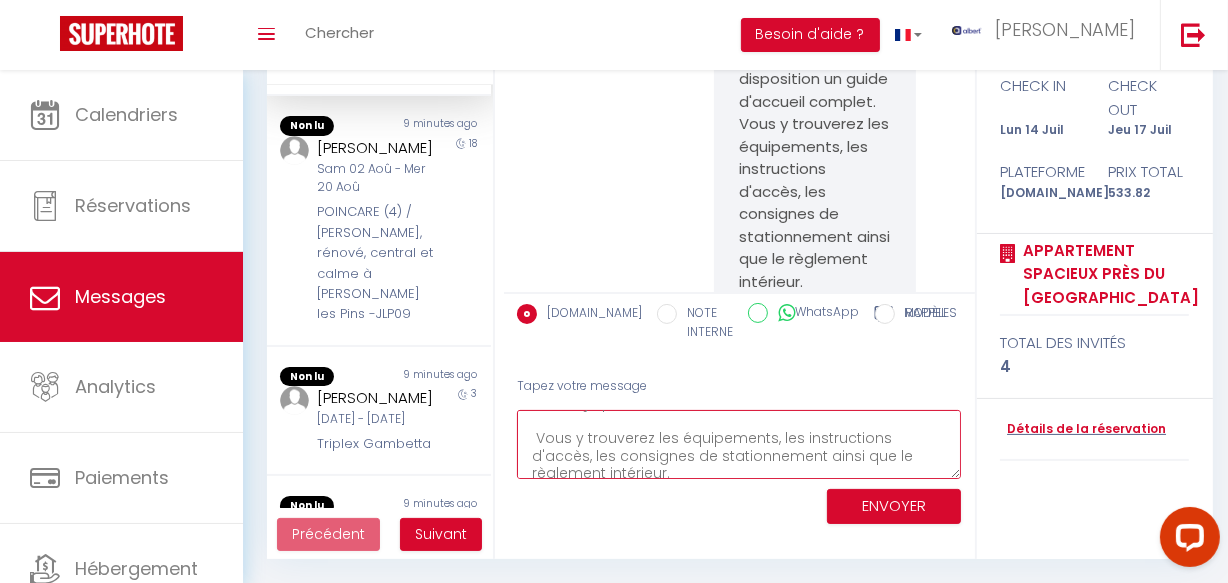 drag, startPoint x: 610, startPoint y: 459, endPoint x: 529, endPoint y: 436, distance: 84.20214 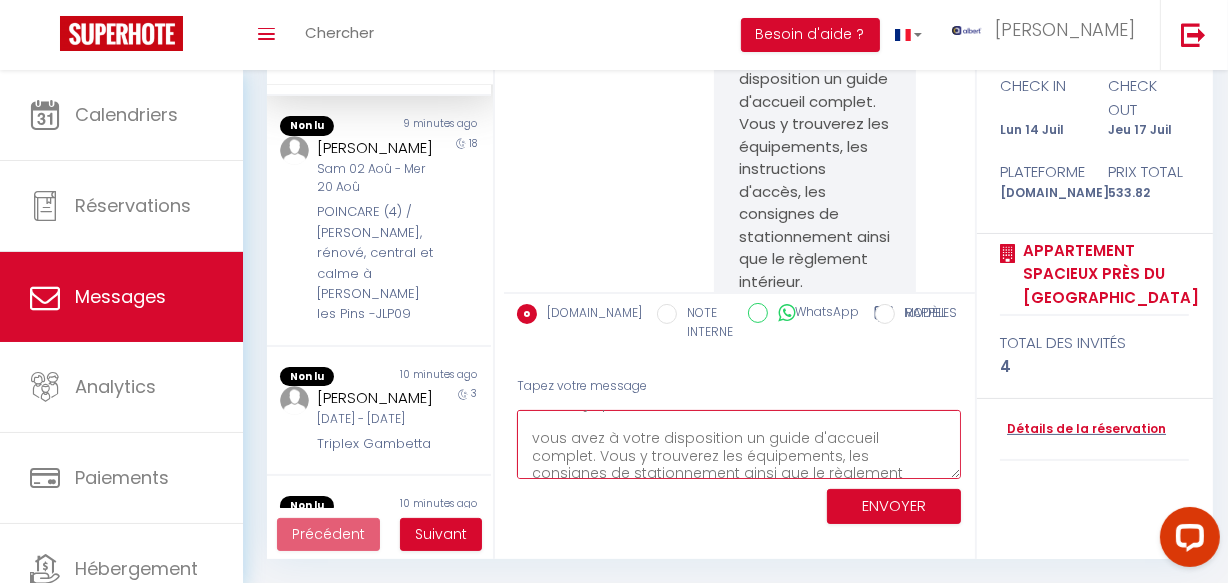 click on "Bonjour Iryna,
Bien reçu pour votre arrivée,
vous avez à votre disposition un guide d'accueil complet. Vous y trouverez les équipements, les consignes de stationnement ainsi que le règlement intérieur.
Nous vous invitons donc à lire ce document qui se trouve ci-dessous.
https://albertsav.com/guide/62052-675c10f02fac1-1734086896-675c10f02fac4" at bounding box center [739, 444] 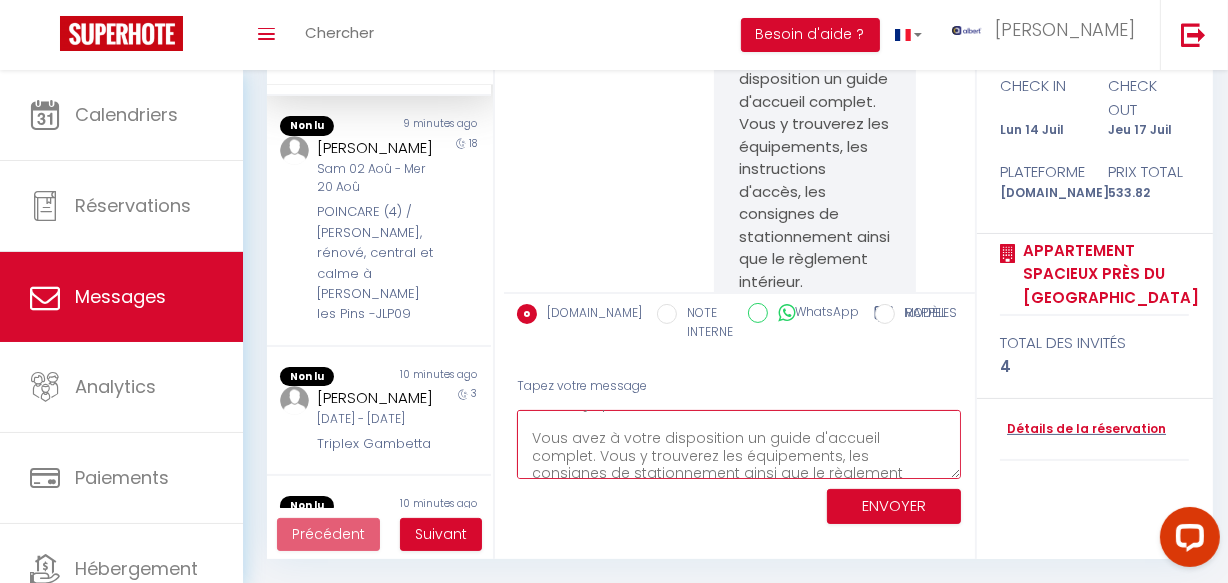 scroll, scrollTop: 0, scrollLeft: 0, axis: both 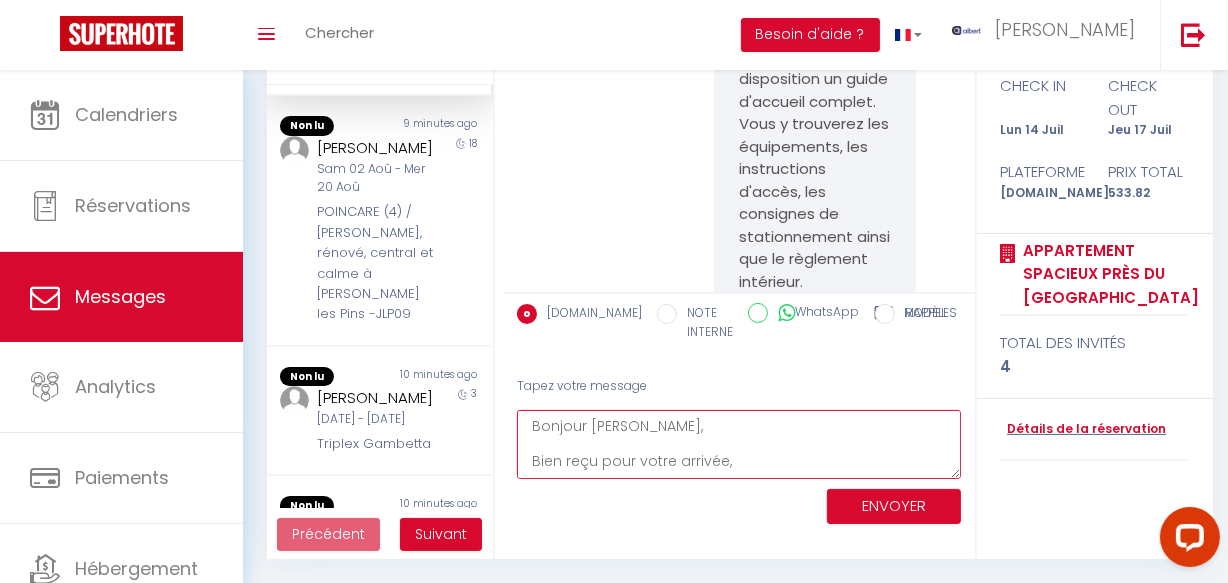 click on "Bonjour Iryna,
Bien reçu pour votre arrivée,
Vous avez à votre disposition un guide d'accueil complet. Vous y trouverez les équipements, les consignes de stationnement ainsi que le règlement intérieur.
Nous vous invitons donc à lire ce document qui se trouve ci-dessous.
https://albertsav.com/guide/62052-675c10f02fac1-1734086896-675c10f02fac4" at bounding box center [739, 444] 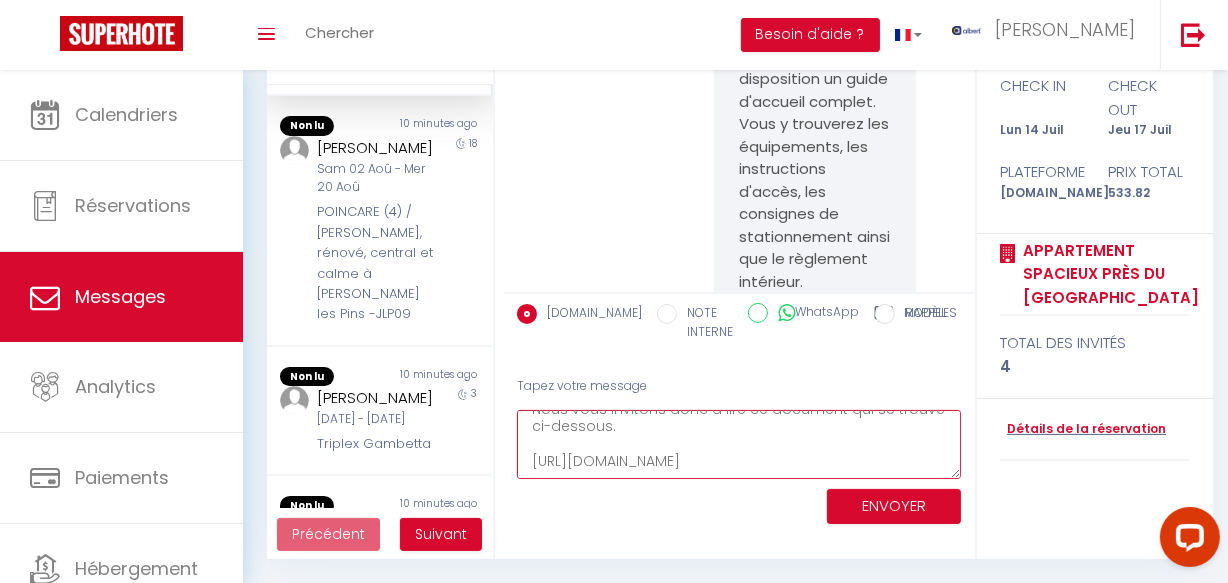 scroll, scrollTop: 203, scrollLeft: 0, axis: vertical 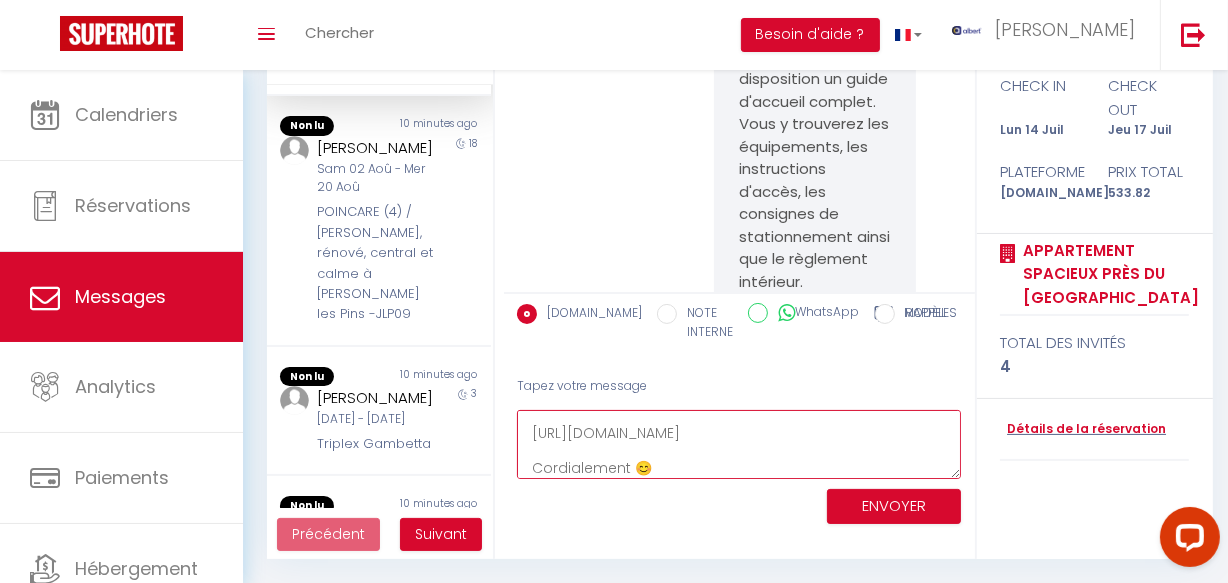 type on "Bonjour Iryna,
Bien reçu pour votre arrivée,
Vous avez à votre disposition un guide d'accueil complet. Vous y trouverez les équipements, les consignes de stationnement ainsi que le règlement intérieur.
Nous vous invitons donc à lire ce document qui se trouve ci-dessous.
https://albertsav.com/guide/62052-675c10f02fac1-1734086896-675c10f02fac4
Cordialement 😊" 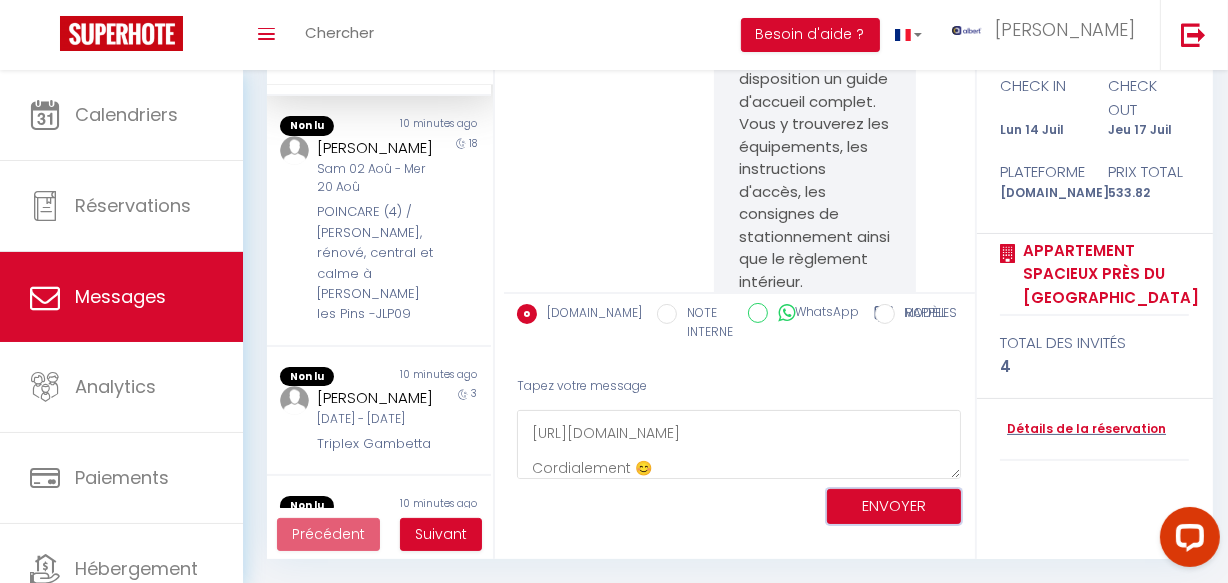 click on "ENVOYER" at bounding box center (894, 506) 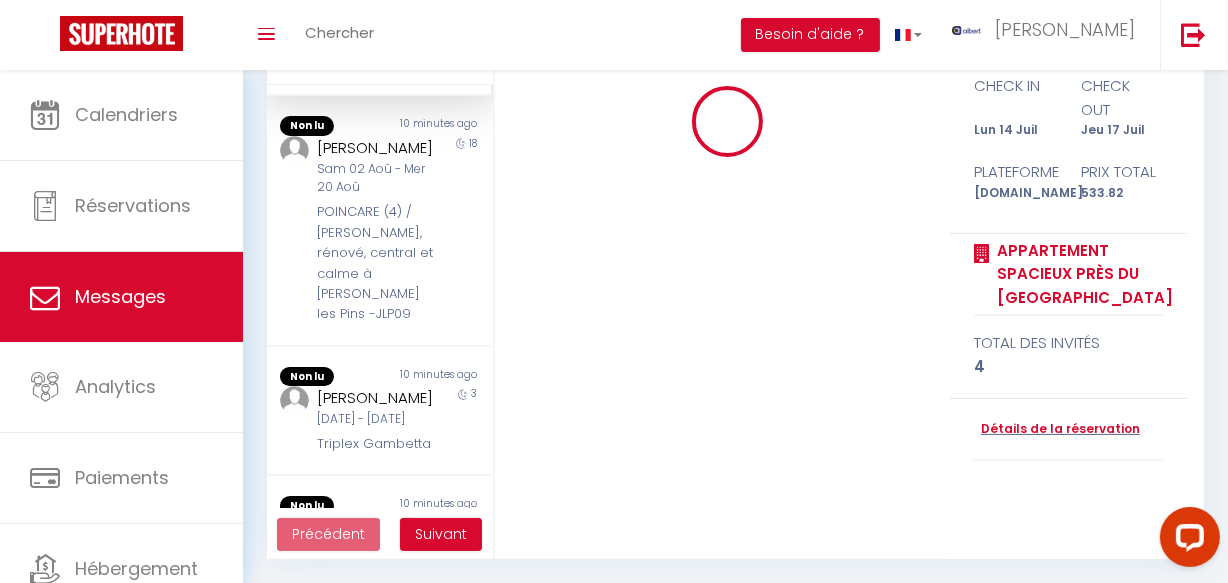 scroll, scrollTop: 0, scrollLeft: 0, axis: both 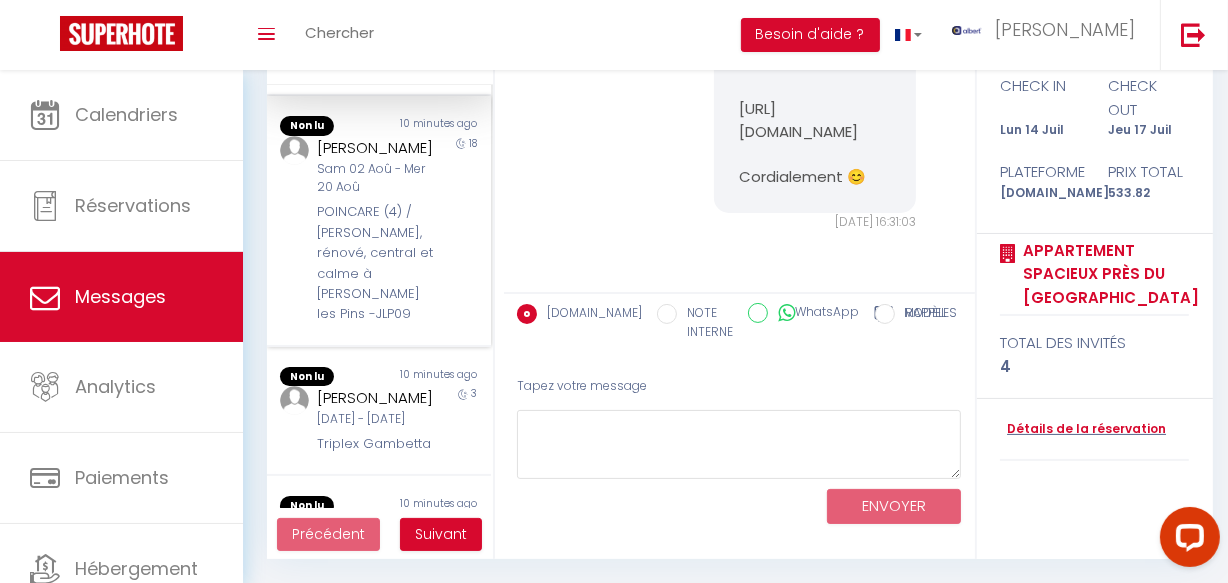 click on "POINCARE (4) / [PERSON_NAME], rénové, central et calme à [PERSON_NAME] les Pins -JLP09" at bounding box center [375, 263] 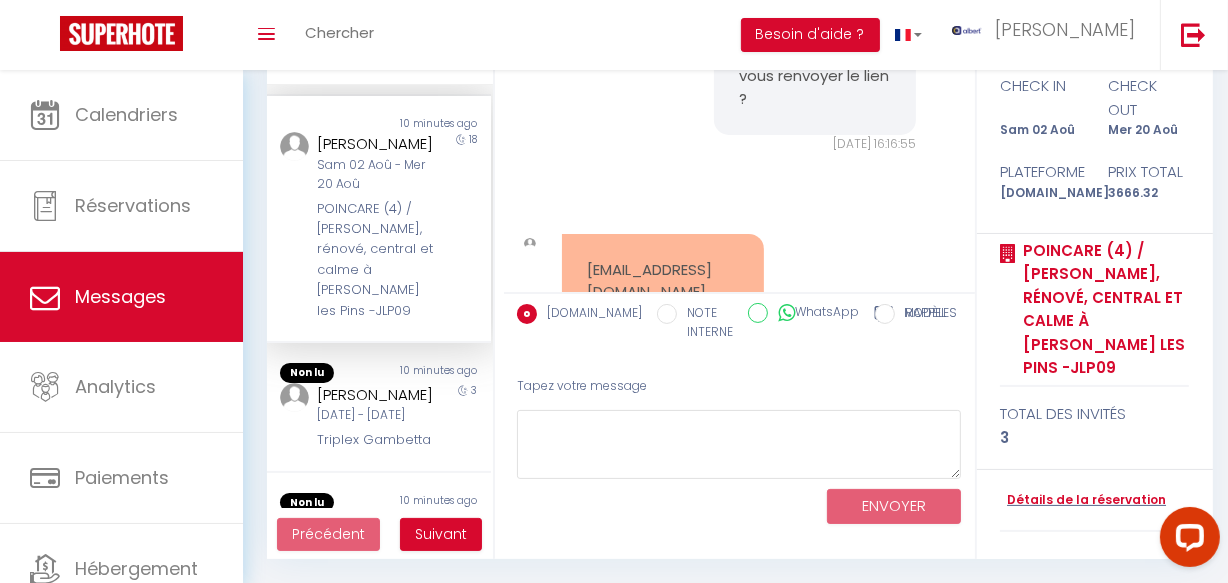 scroll, scrollTop: 6220, scrollLeft: 0, axis: vertical 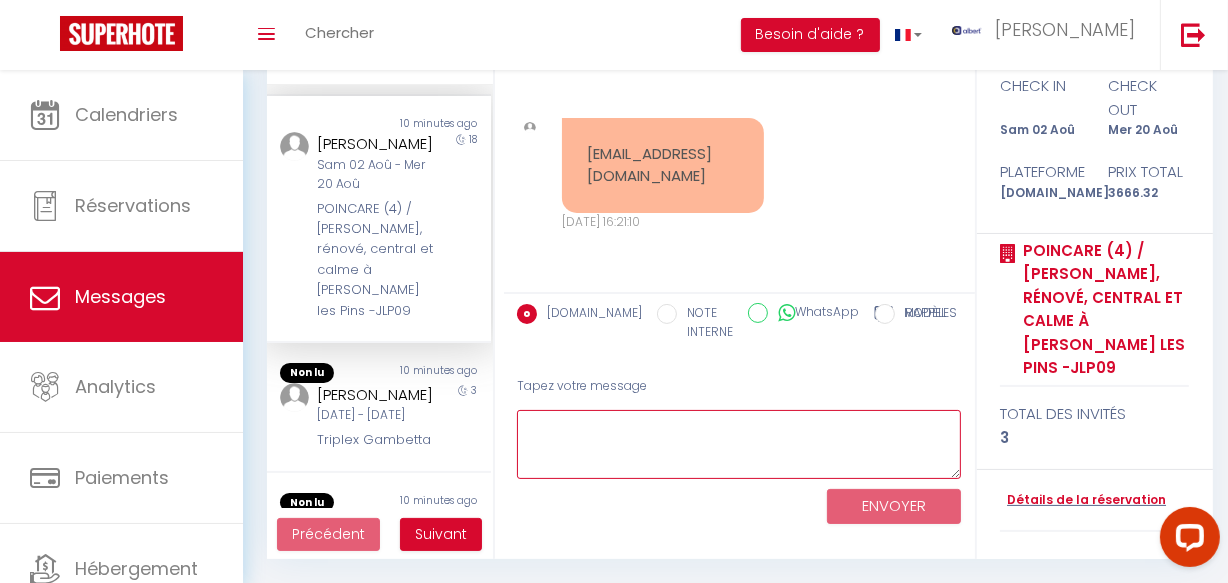 click at bounding box center [739, 444] 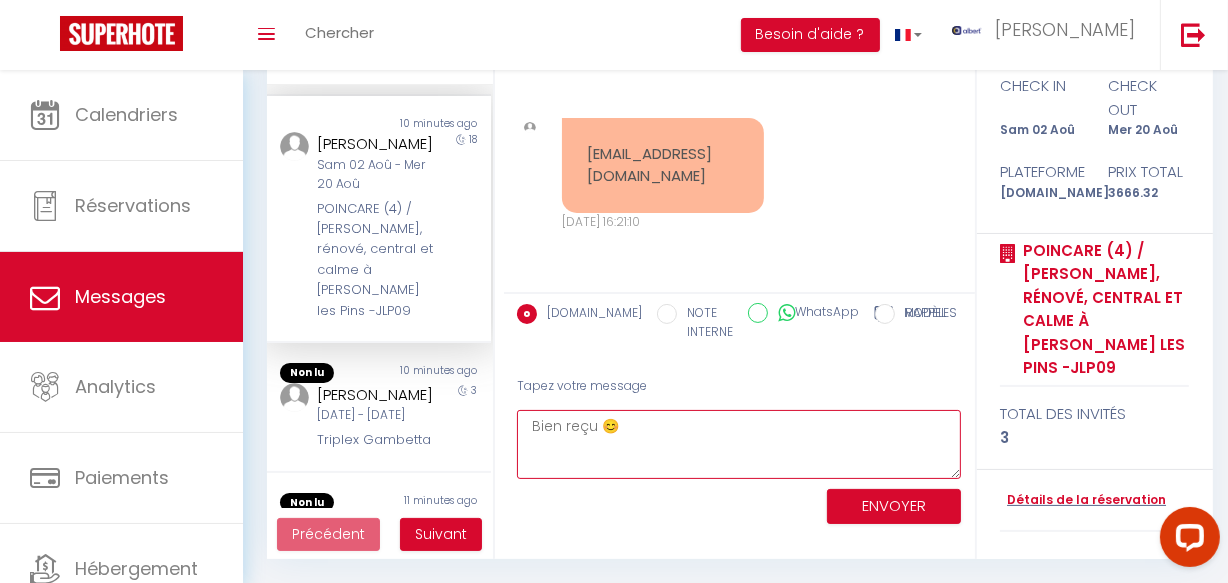 type on "Bien reçu 😊" 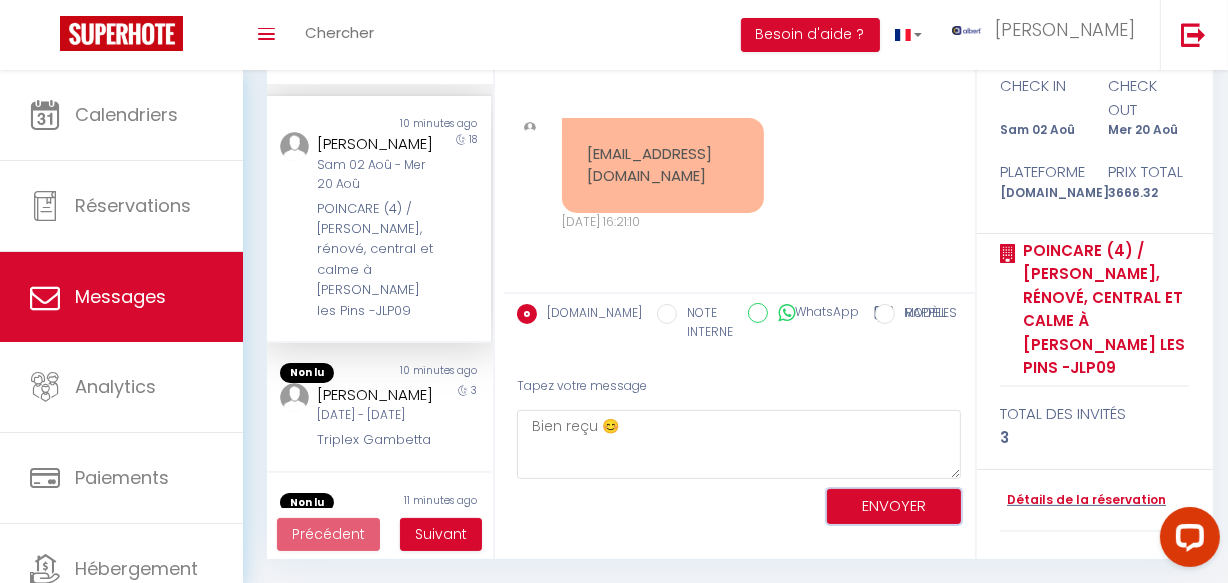 click on "ENVOYER" at bounding box center [894, 506] 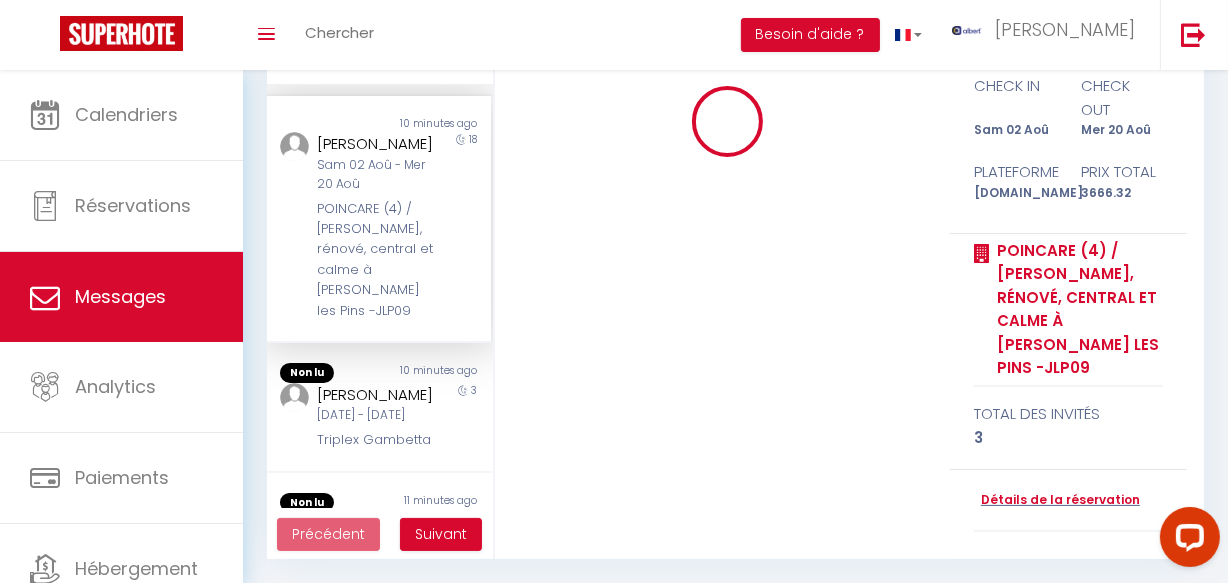 type 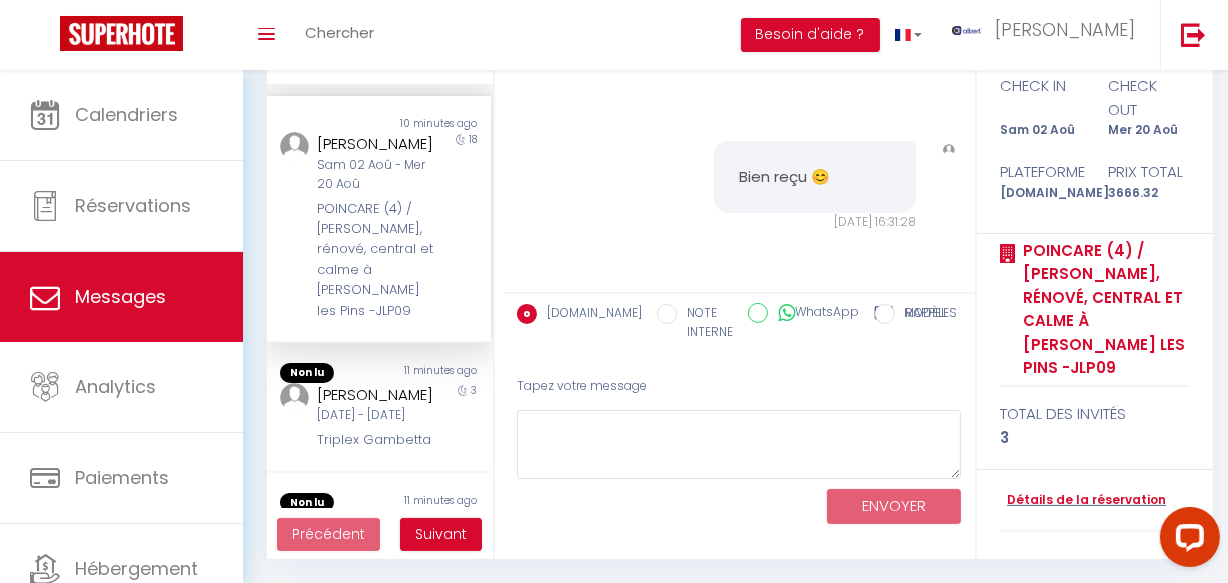 scroll, scrollTop: 6391, scrollLeft: 0, axis: vertical 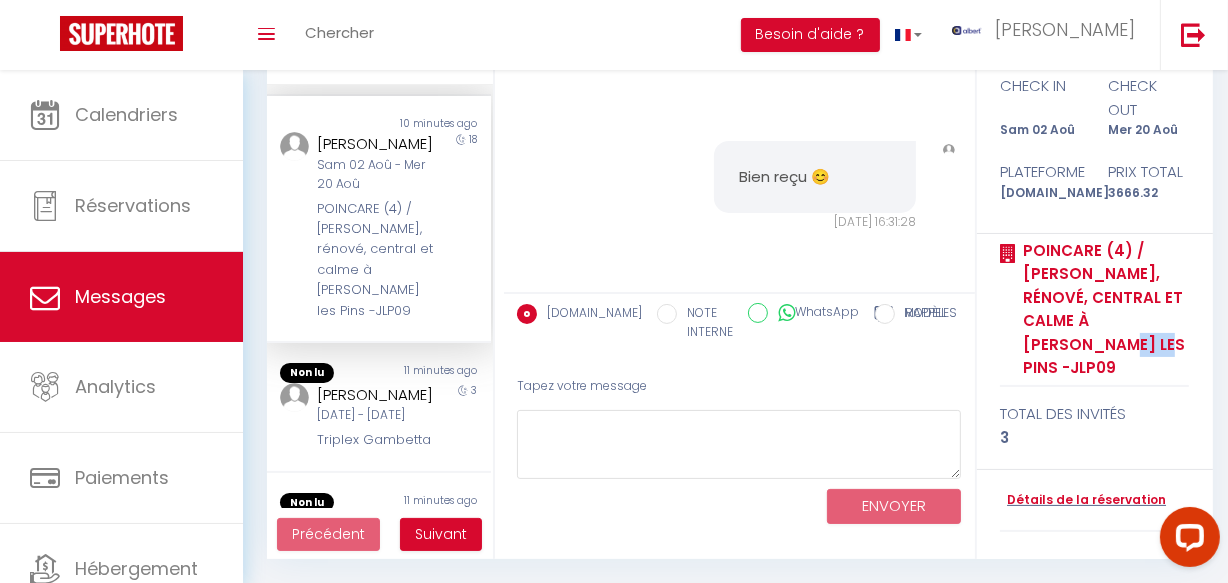 copy on "JLP09" 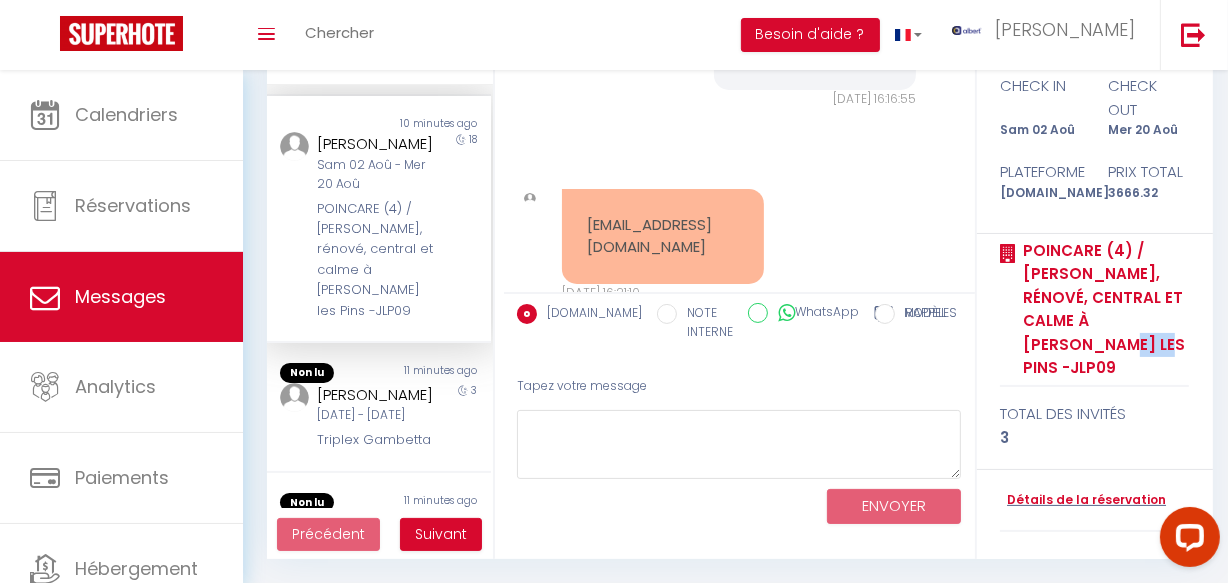 scroll, scrollTop: 5846, scrollLeft: 0, axis: vertical 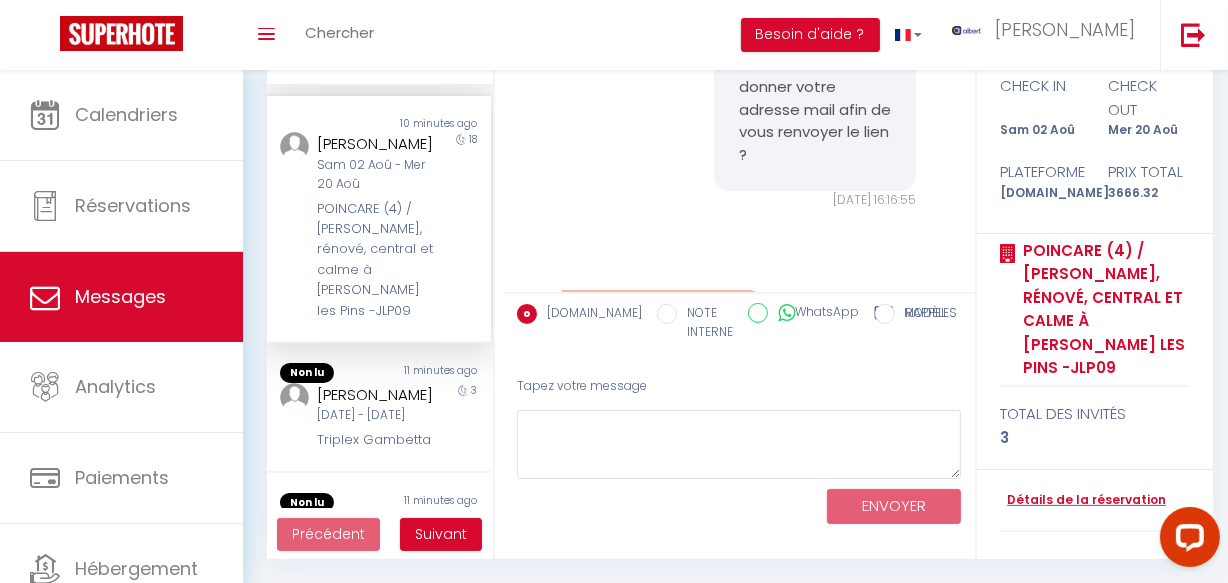 click on "bien, merci, je veux ce que faire.   Lun 14 Juil. 2025 - 16:01:48     Note Sms     bien, merci, je veux ce que faire.   Lun 14 Juil. 2025 - 16:01:48" at bounding box center [739, -108] 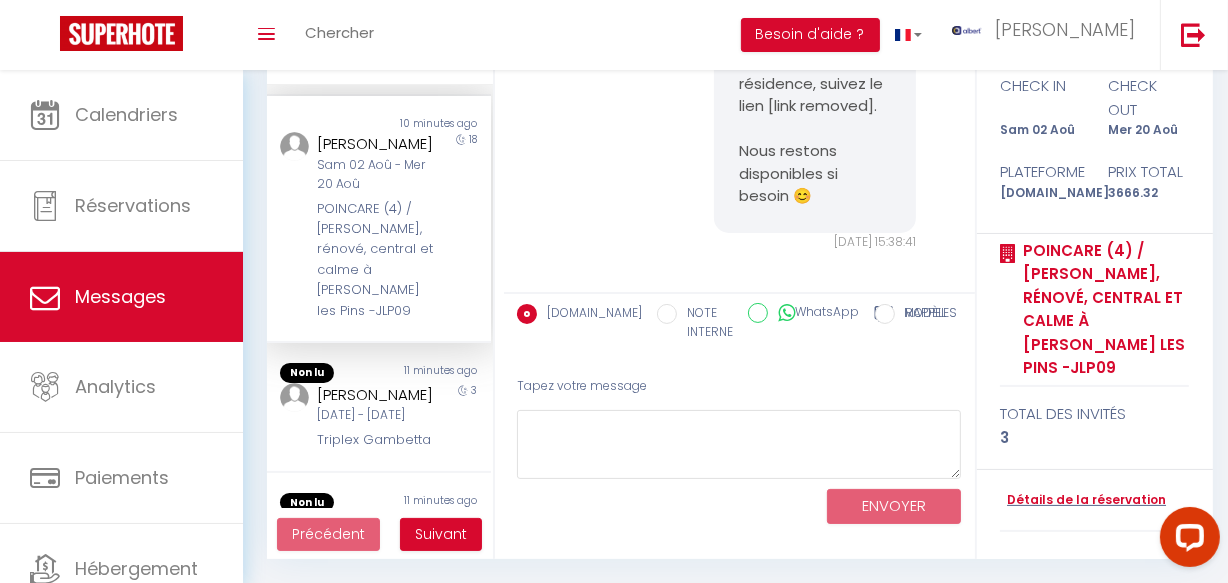 scroll, scrollTop: 5373, scrollLeft: 0, axis: vertical 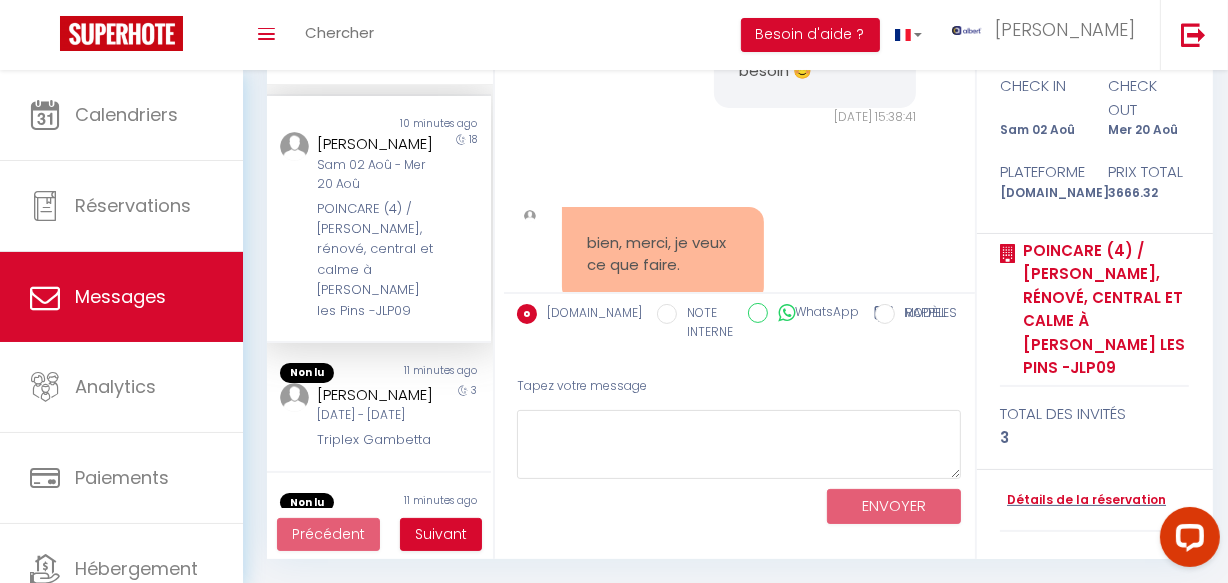 drag, startPoint x: 730, startPoint y: 152, endPoint x: 760, endPoint y: 210, distance: 65.29931 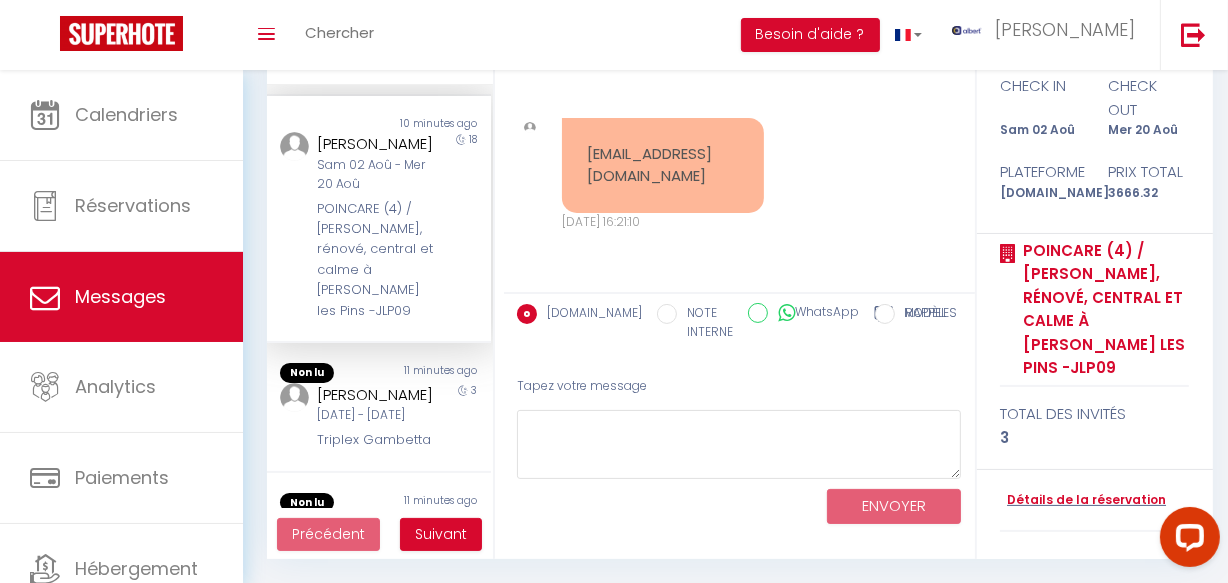 scroll, scrollTop: 6391, scrollLeft: 0, axis: vertical 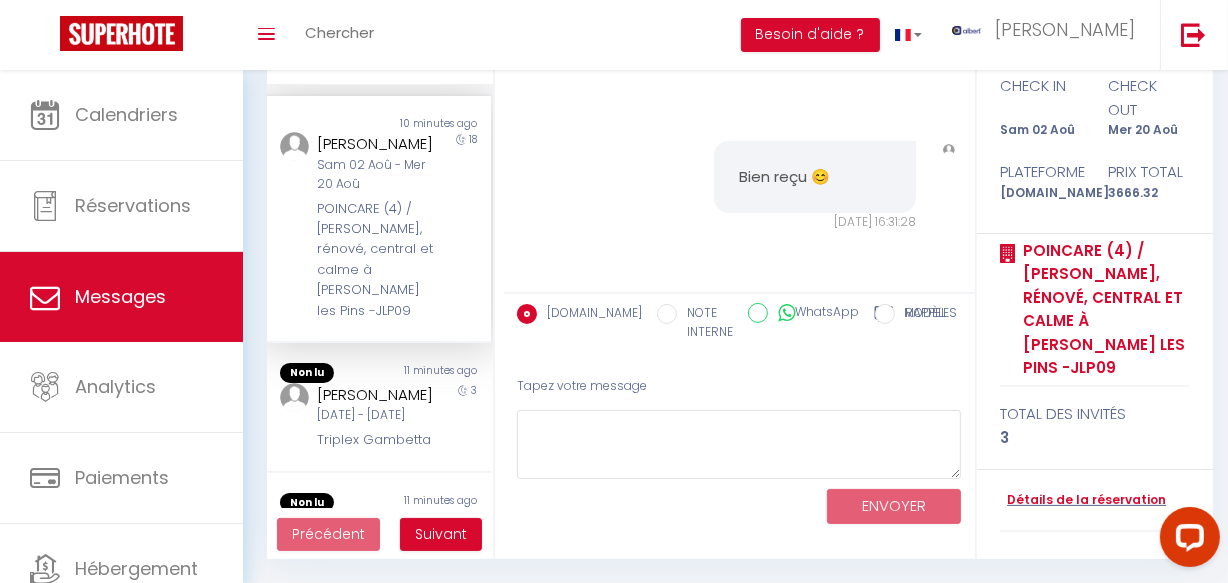 copy on "arkok@libero.it" 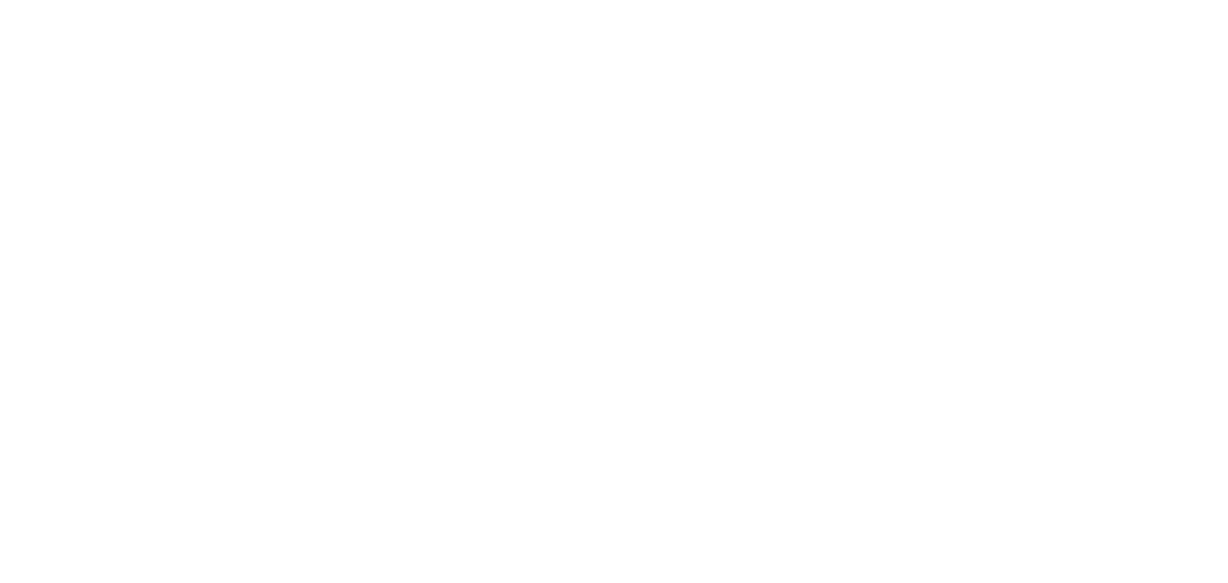 scroll, scrollTop: 0, scrollLeft: 0, axis: both 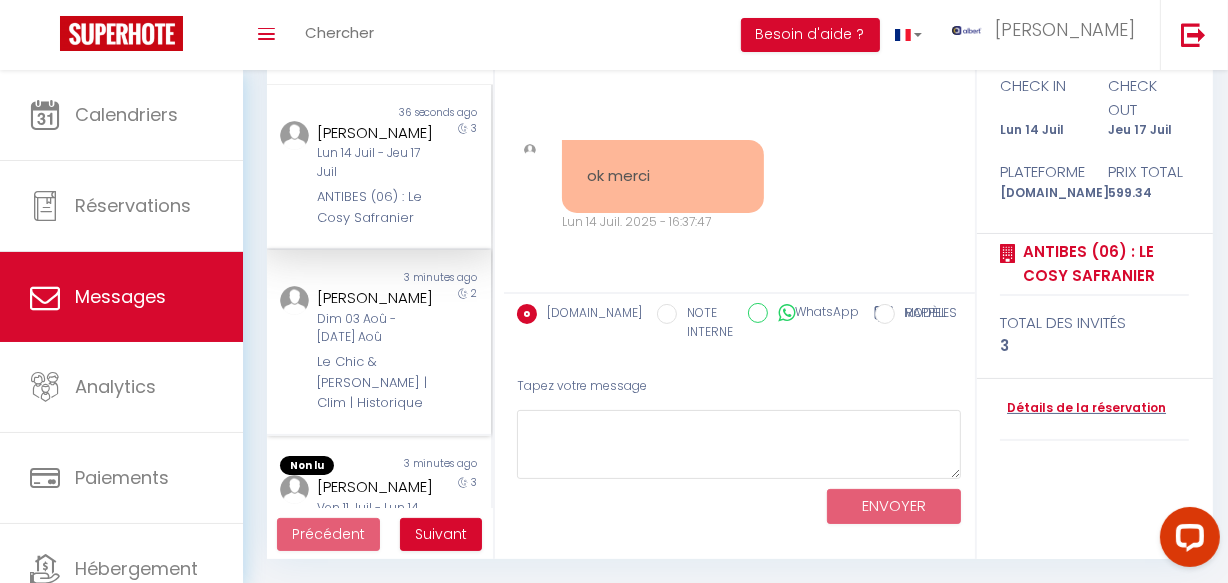 click on "CHRISTEL LANCESTRE" at bounding box center (375, 298) 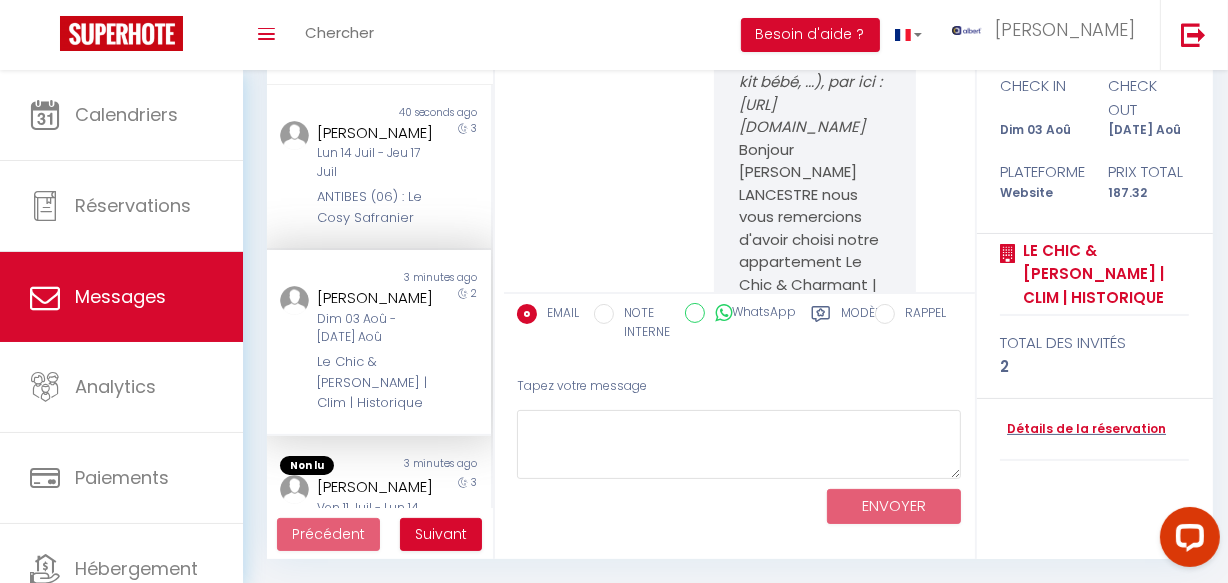 scroll, scrollTop: 0, scrollLeft: 0, axis: both 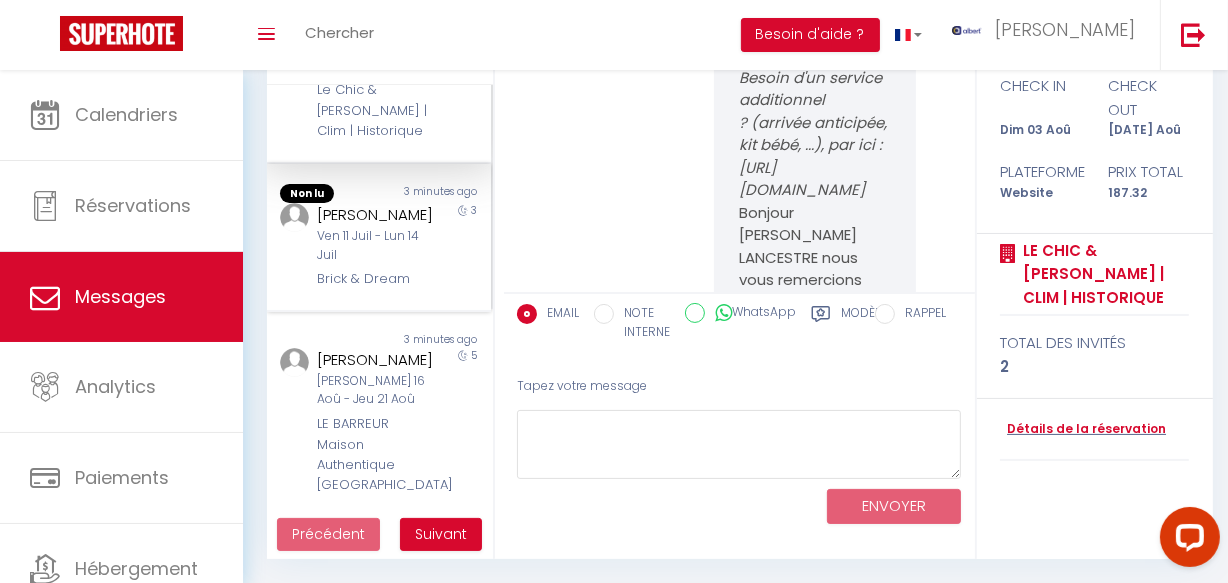 click on "Ven 11 Juil - Lun 14 Juil" at bounding box center (375, 246) 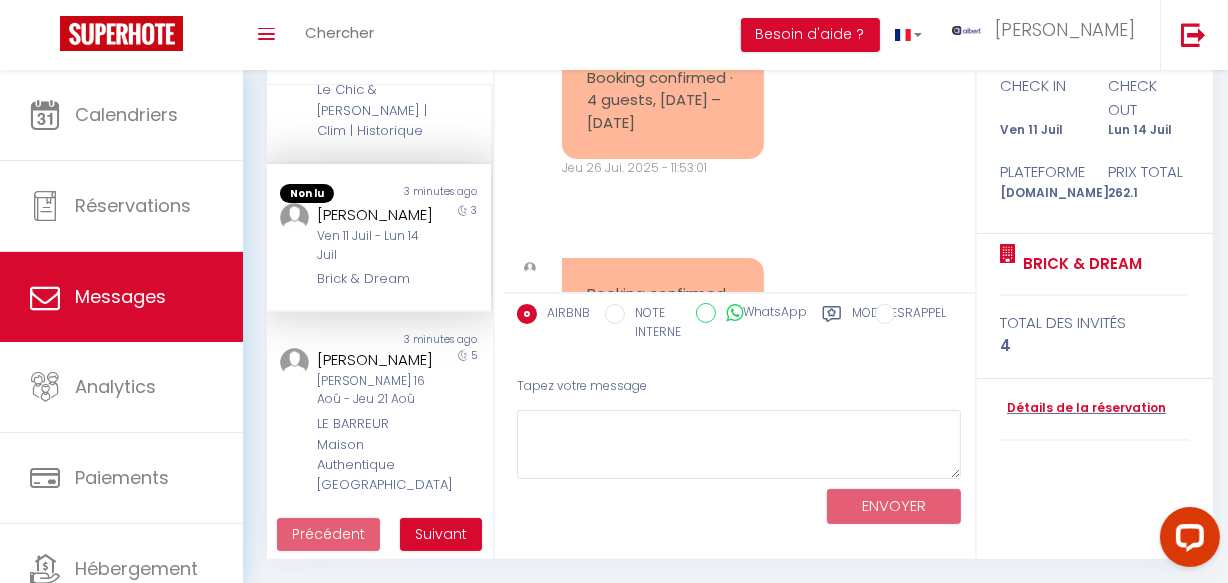 scroll, scrollTop: 20021, scrollLeft: 0, axis: vertical 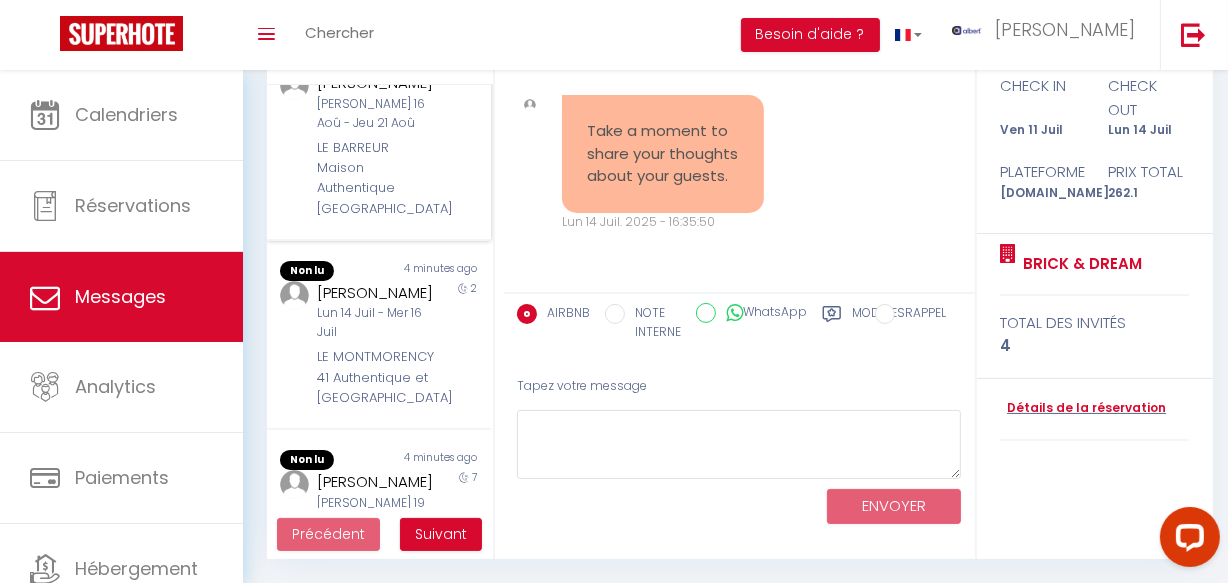 click on "LE BARREUR Maison Authentique La pointe Courte" at bounding box center [375, 179] 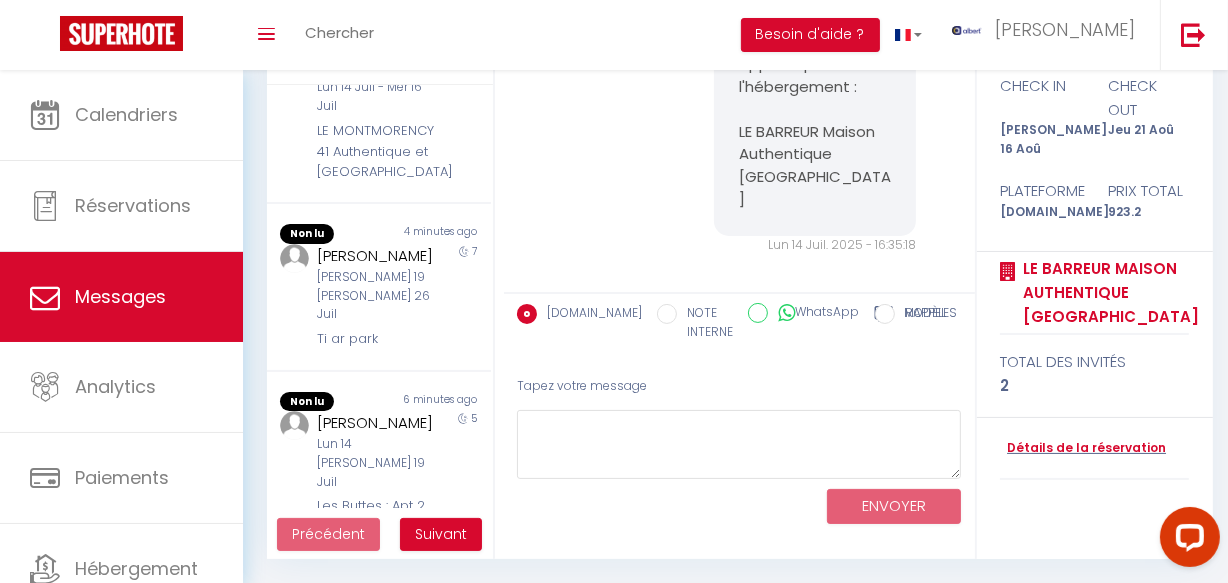 scroll, scrollTop: 818, scrollLeft: 0, axis: vertical 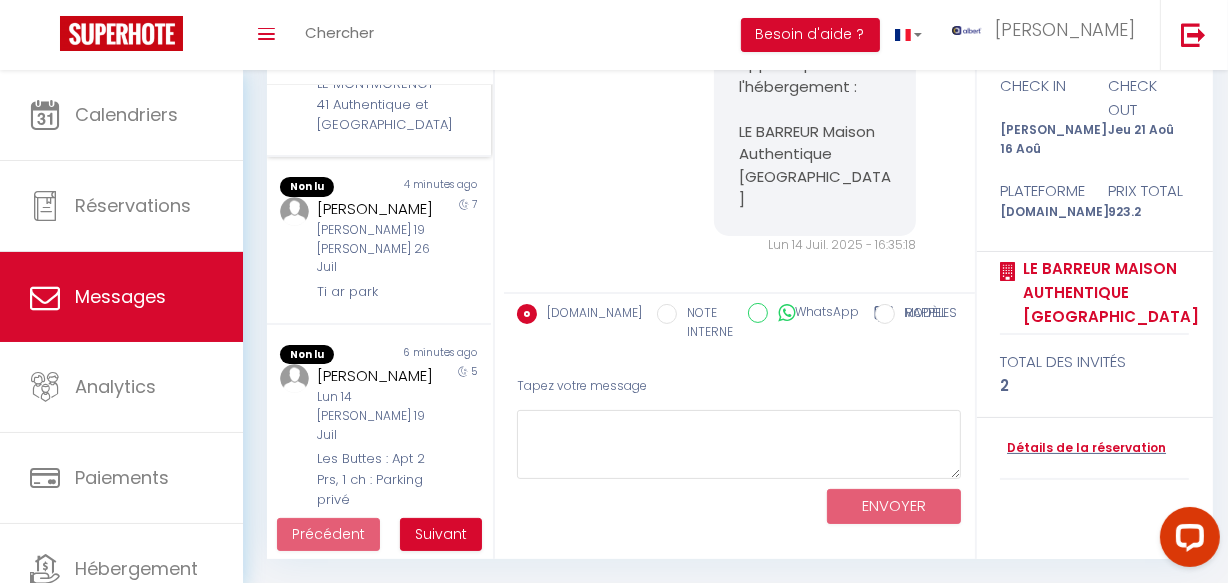 click on "LE MONTMORENCY 41 Authentique et Cosy Centre" at bounding box center [375, 104] 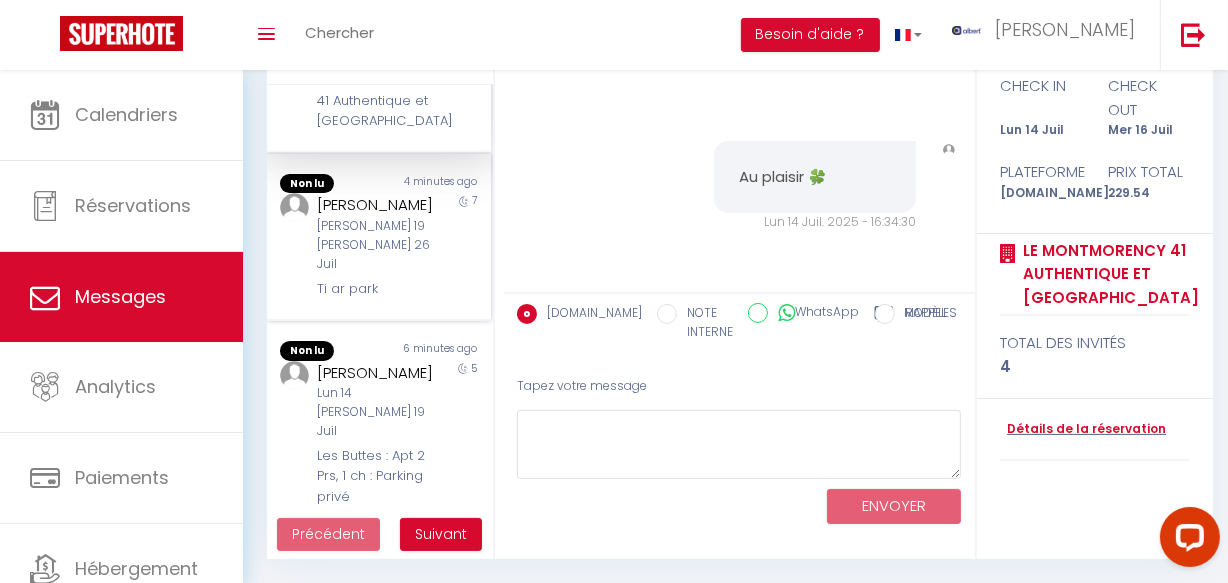 click on "Natascha Van Noort" at bounding box center (375, 205) 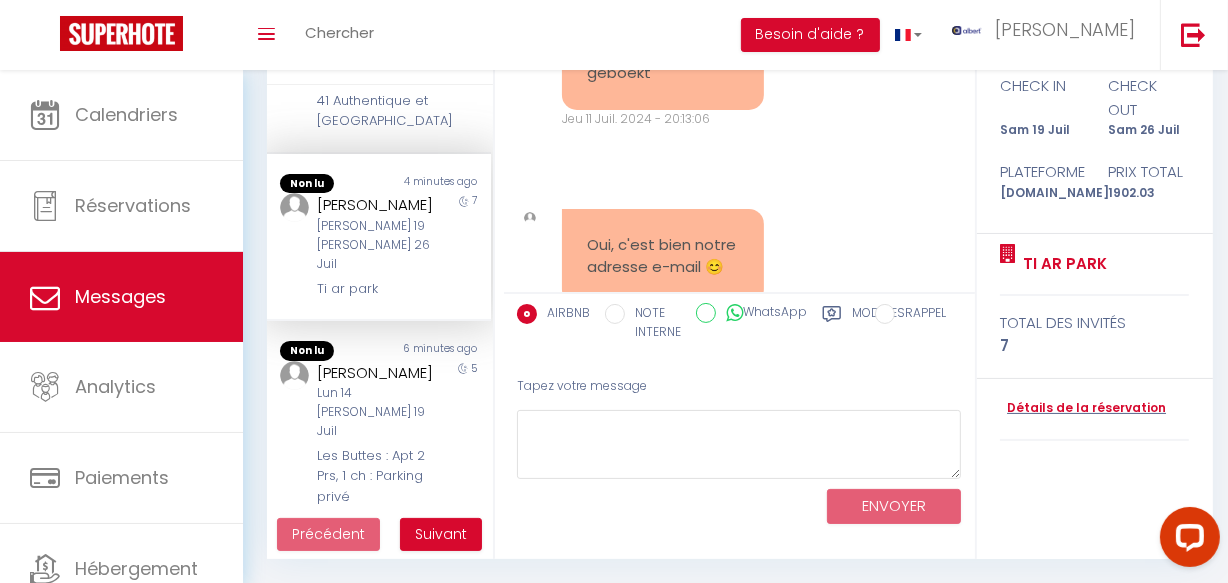 scroll, scrollTop: 28487, scrollLeft: 0, axis: vertical 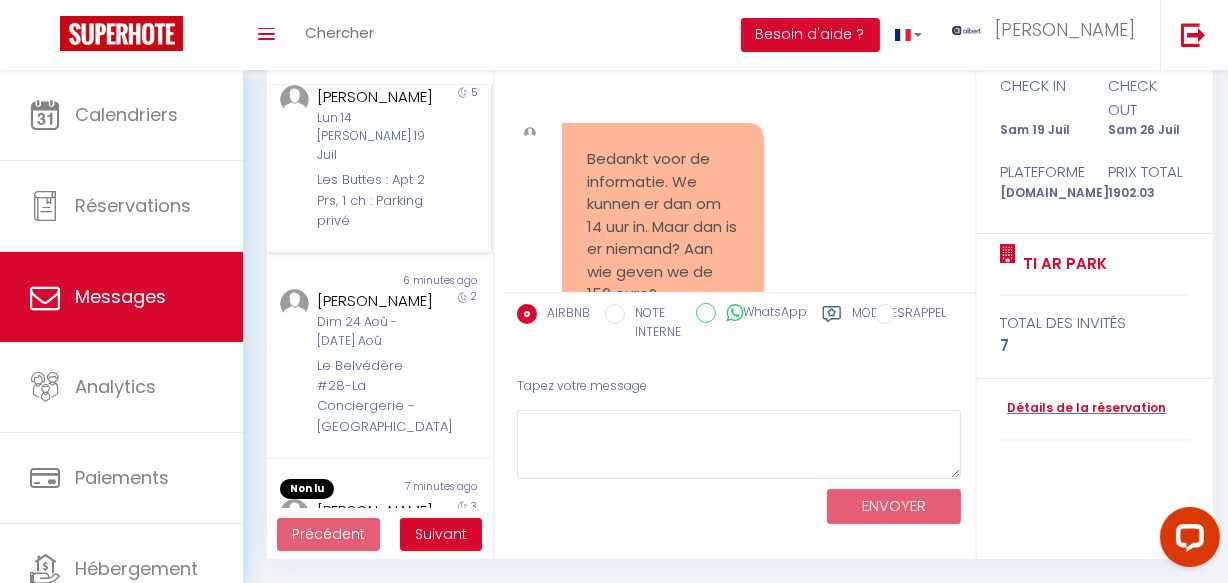 click on "Kan Nam CHIEV   Lun 14 Juil - Sam 19 Juil   Les Buttes : Apt 2 Prs, 1 ch : Parking privé" at bounding box center (369, 158) 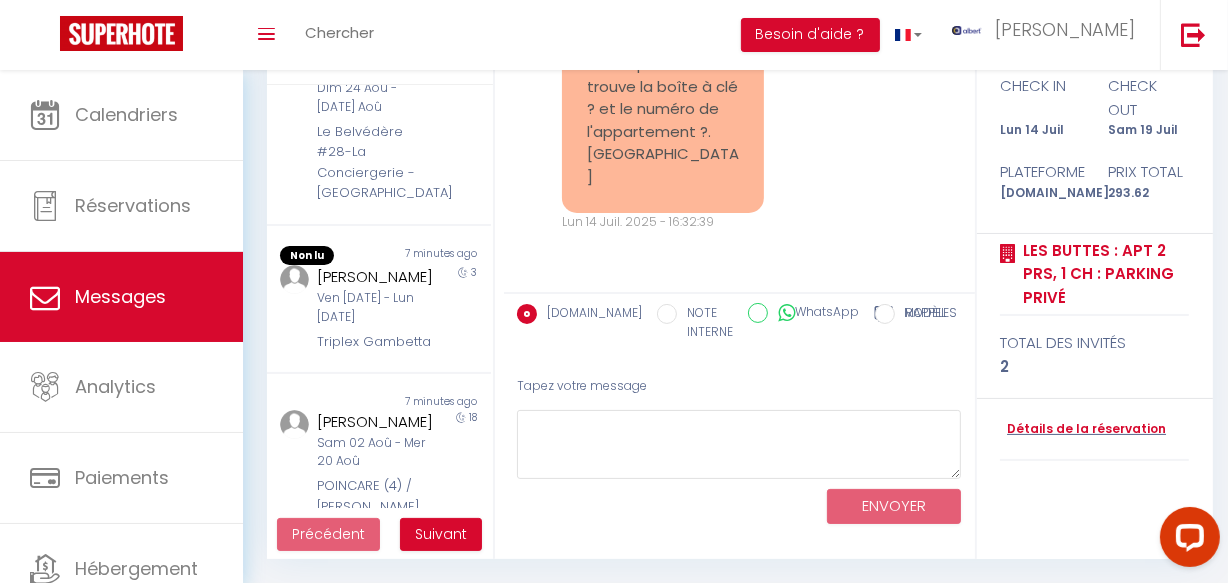 scroll, scrollTop: 1363, scrollLeft: 0, axis: vertical 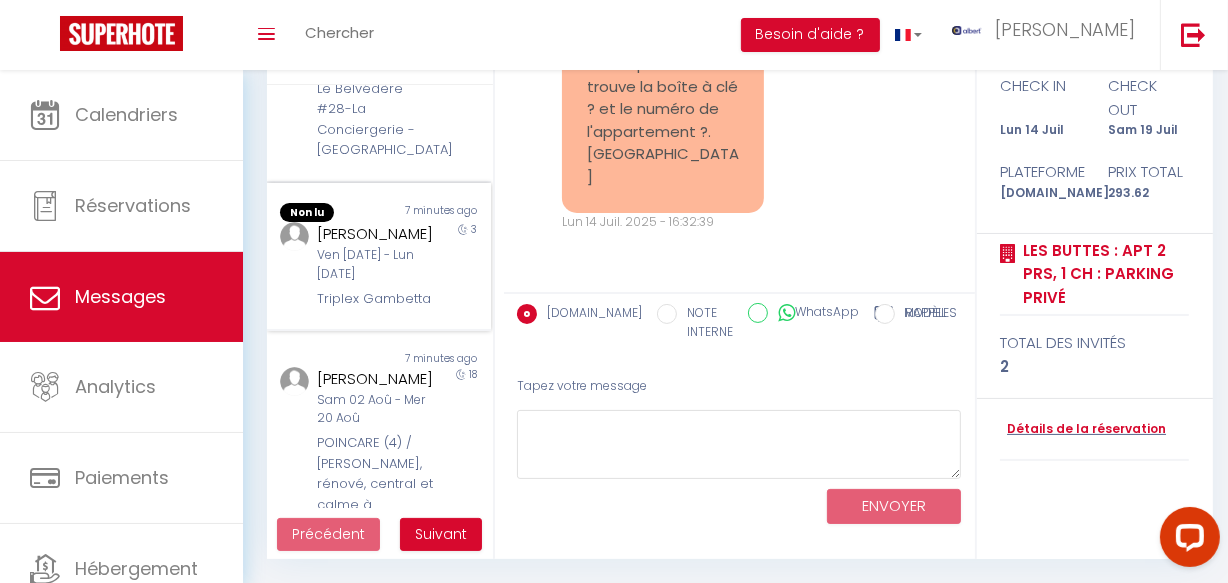click on "7 minutes ago" at bounding box center [435, 213] 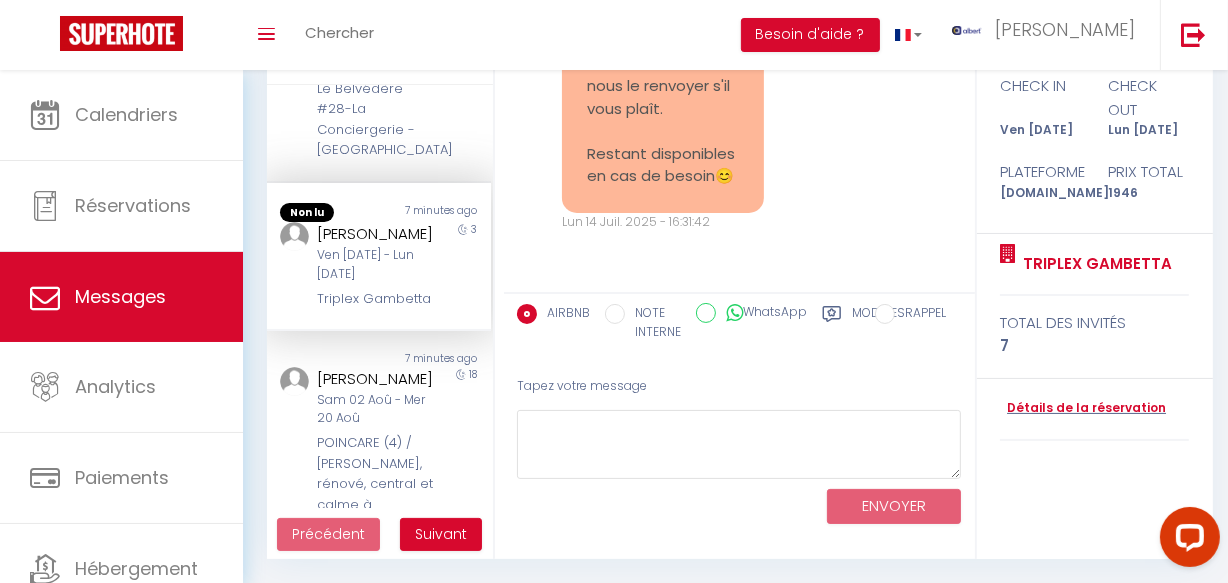 scroll, scrollTop: 7328, scrollLeft: 0, axis: vertical 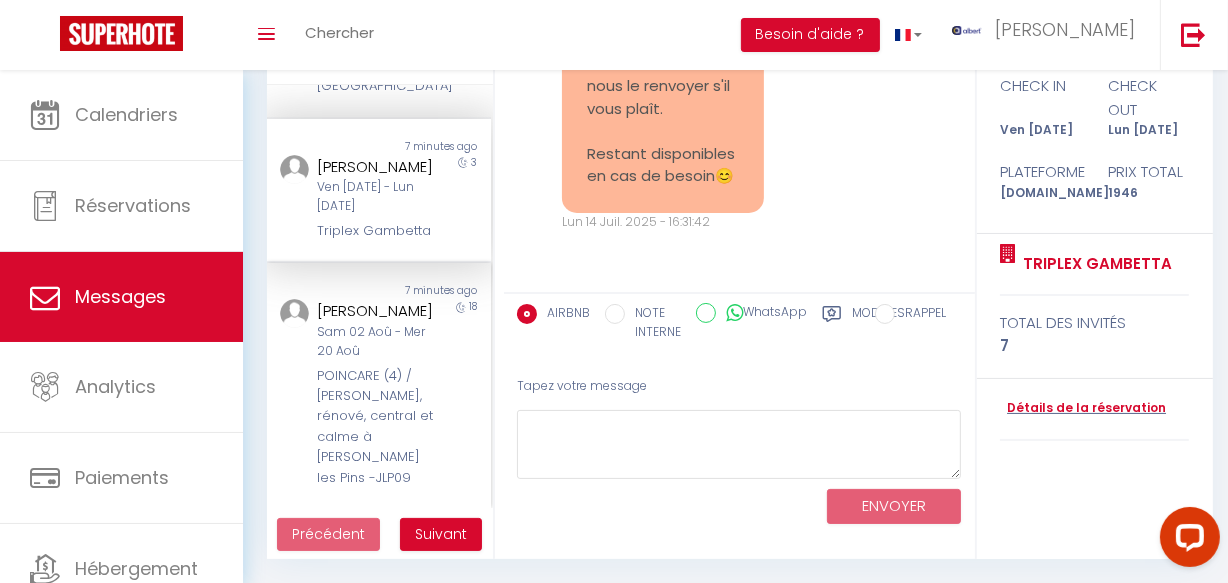 click on "paolo cocconcelli" at bounding box center [375, 311] 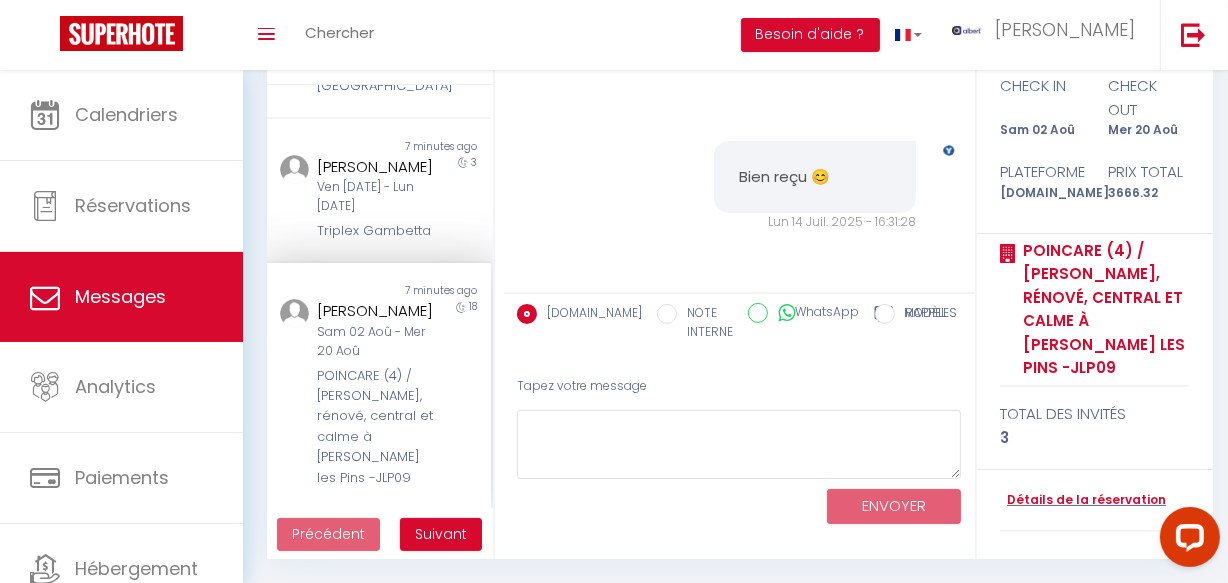 scroll, scrollTop: 3683, scrollLeft: 0, axis: vertical 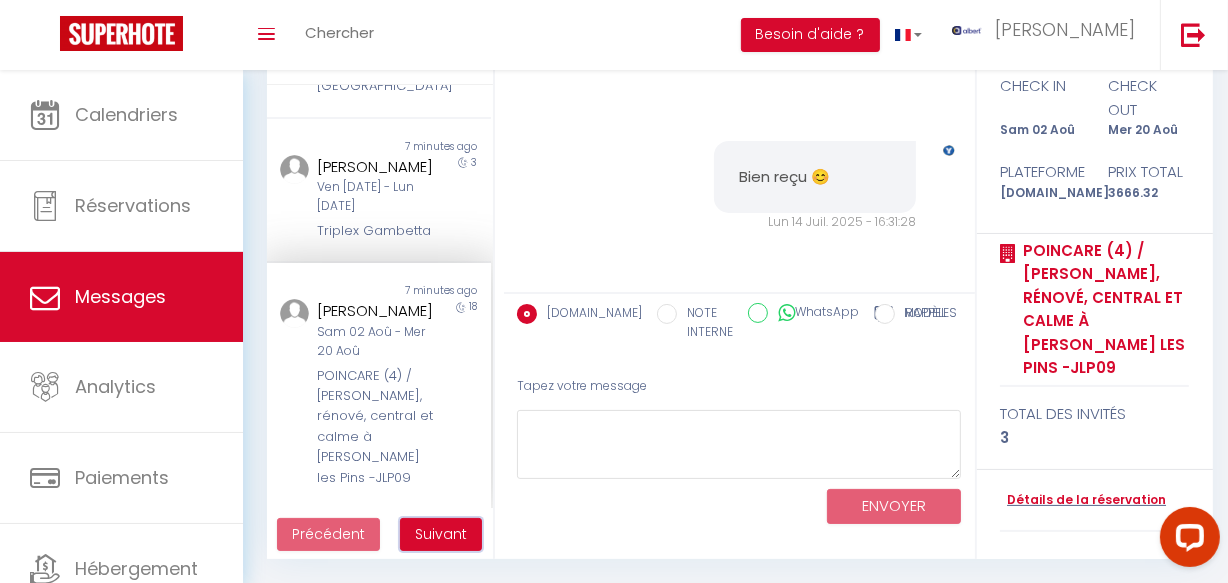click on "Suivant" at bounding box center (441, 534) 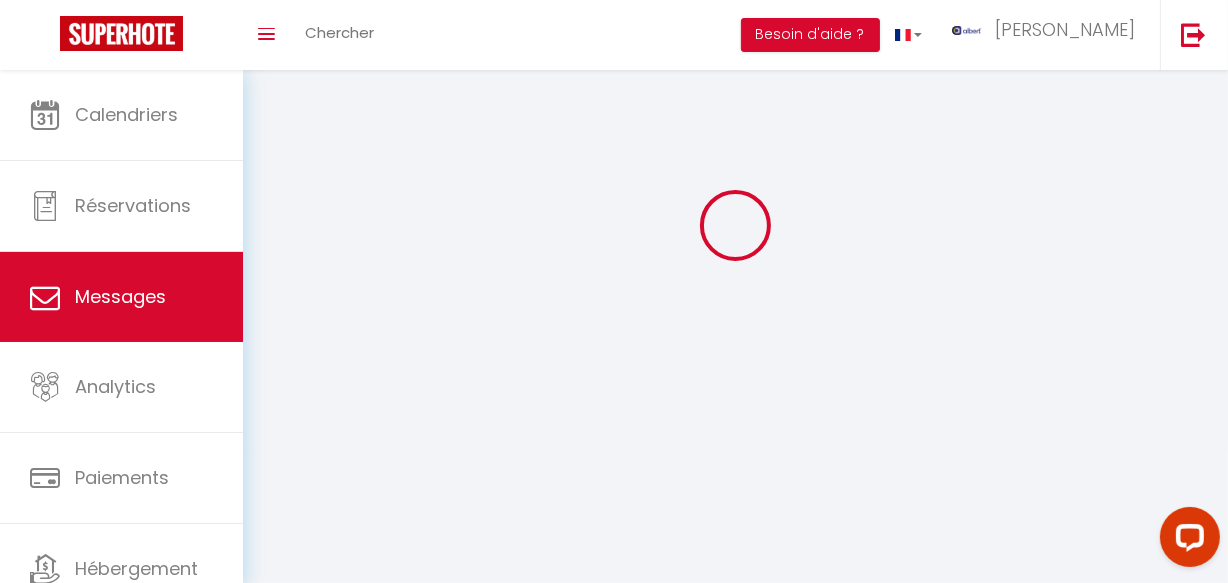 scroll, scrollTop: 70, scrollLeft: 0, axis: vertical 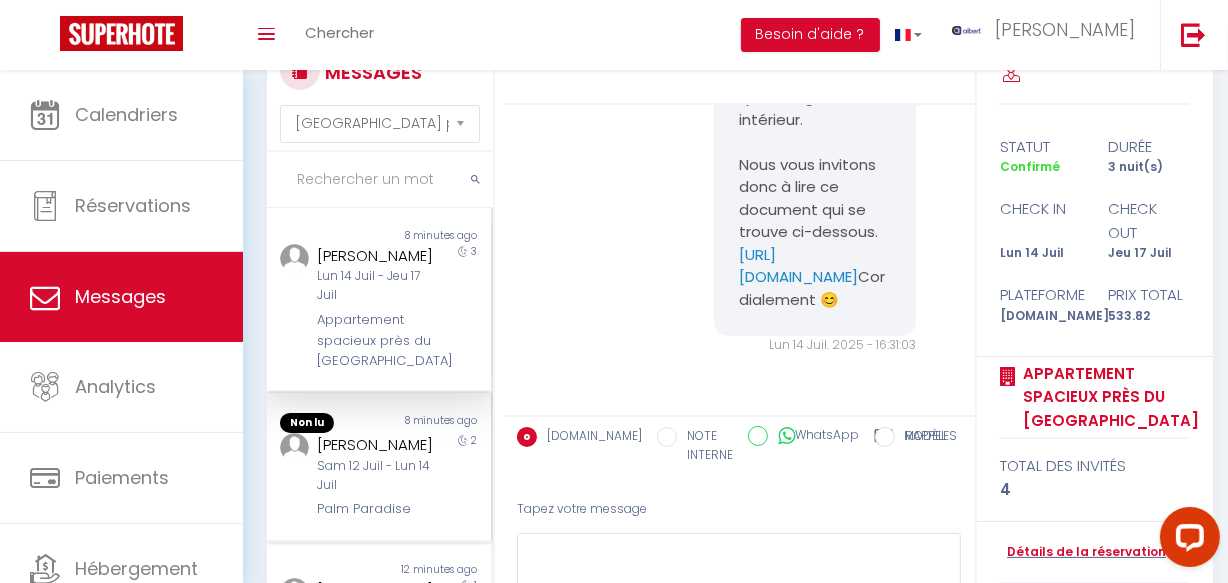 click on "2" at bounding box center [463, 476] 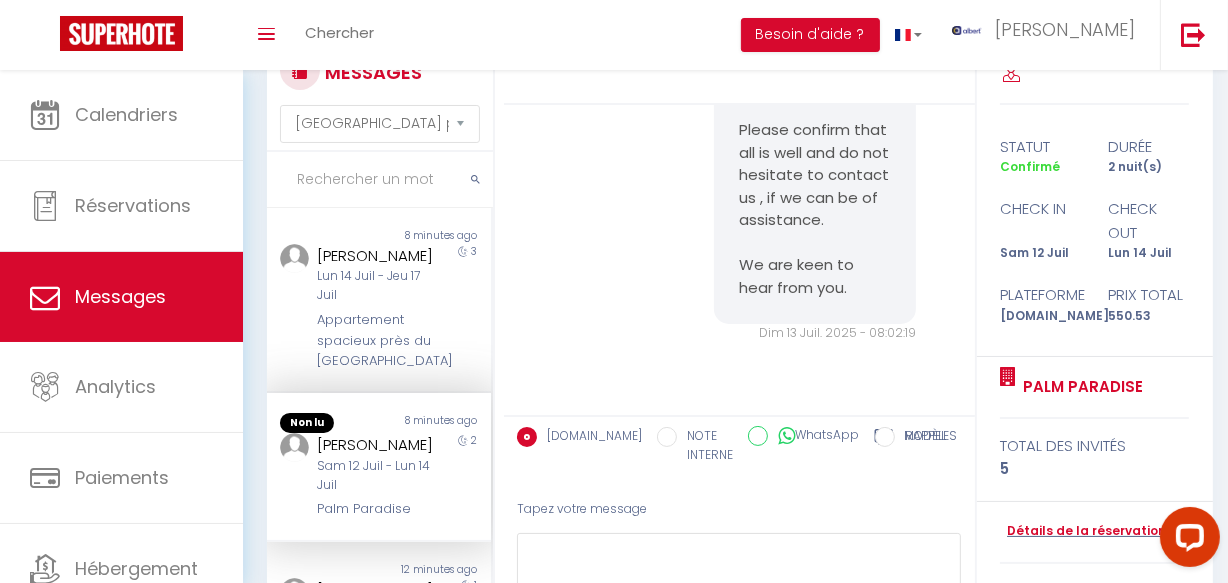 scroll, scrollTop: 10694, scrollLeft: 0, axis: vertical 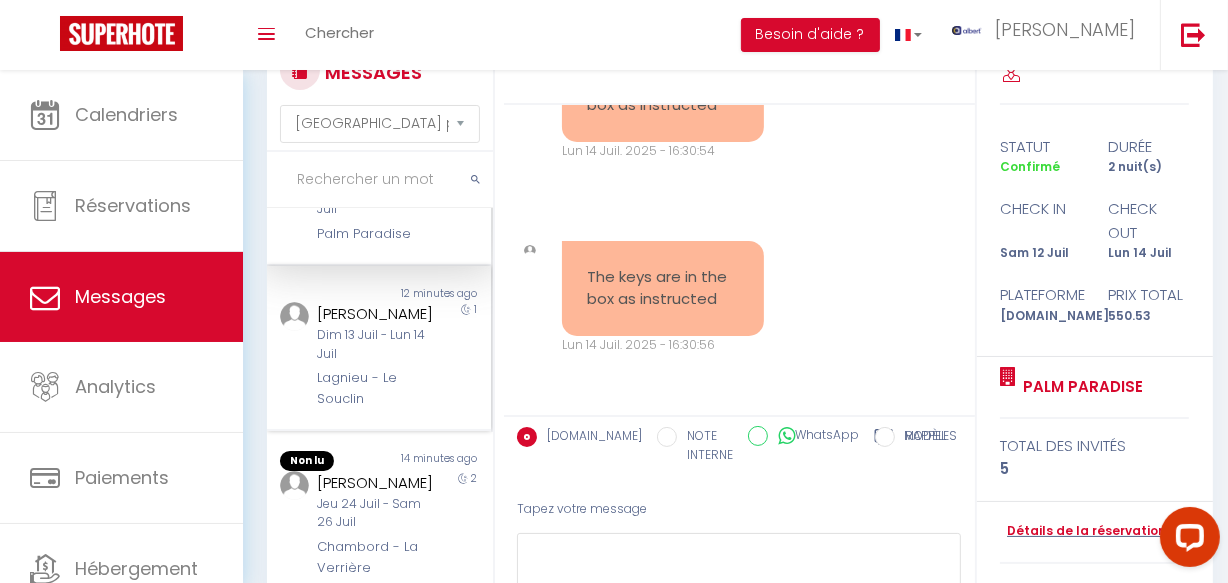 click on "Dim 13 Juil - Lun 14 Juil" at bounding box center (375, 345) 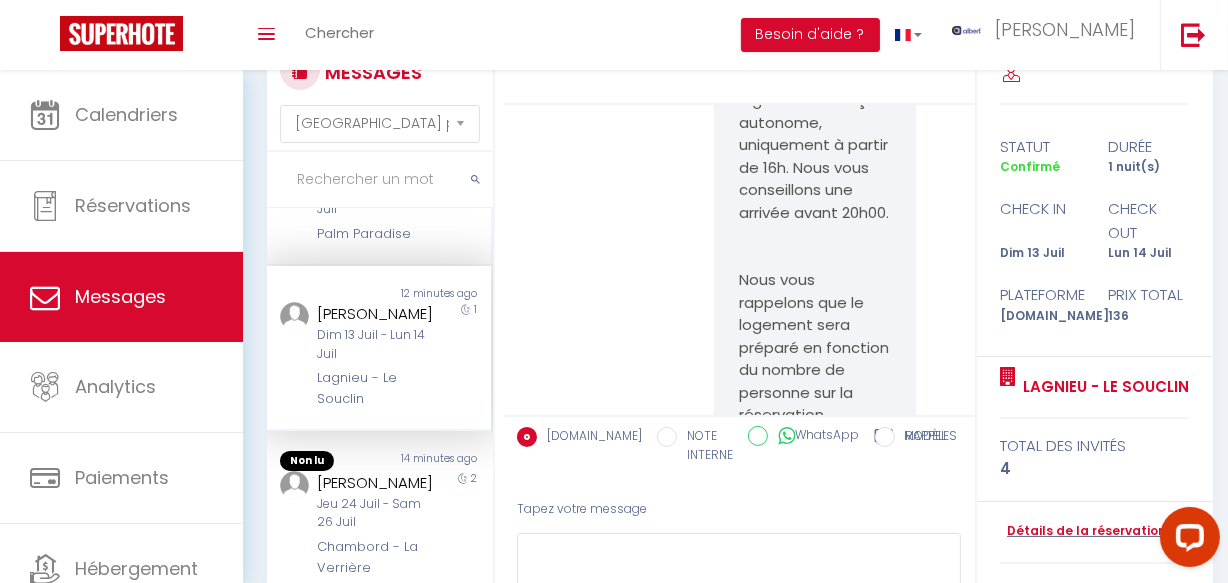 scroll 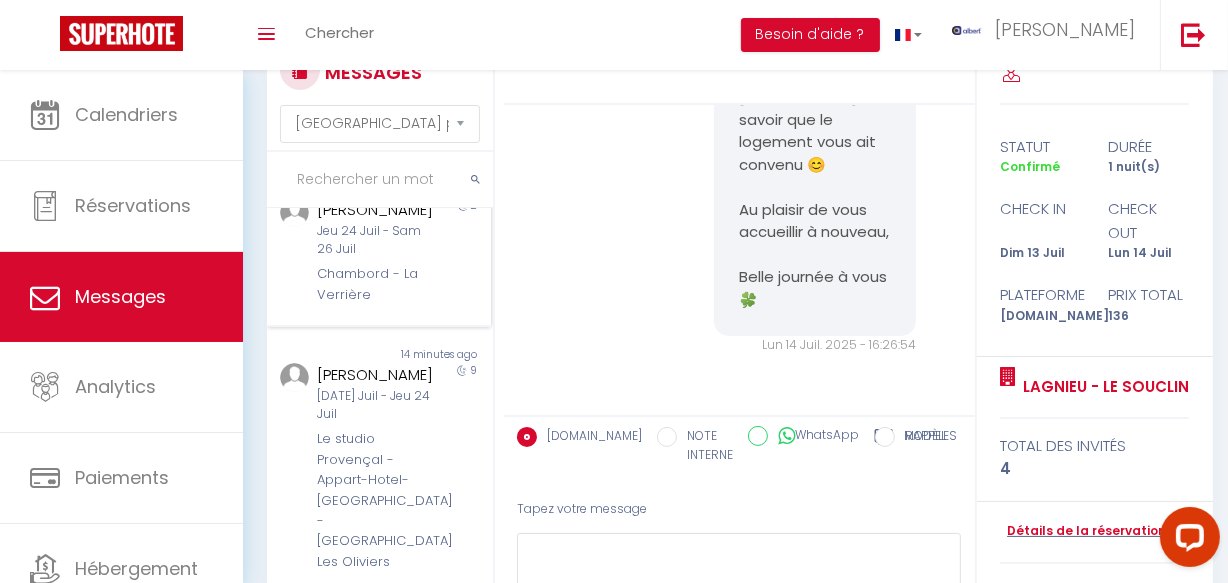 click on "Jeu 24 Juil - Sam 26 Juil" at bounding box center (375, 241) 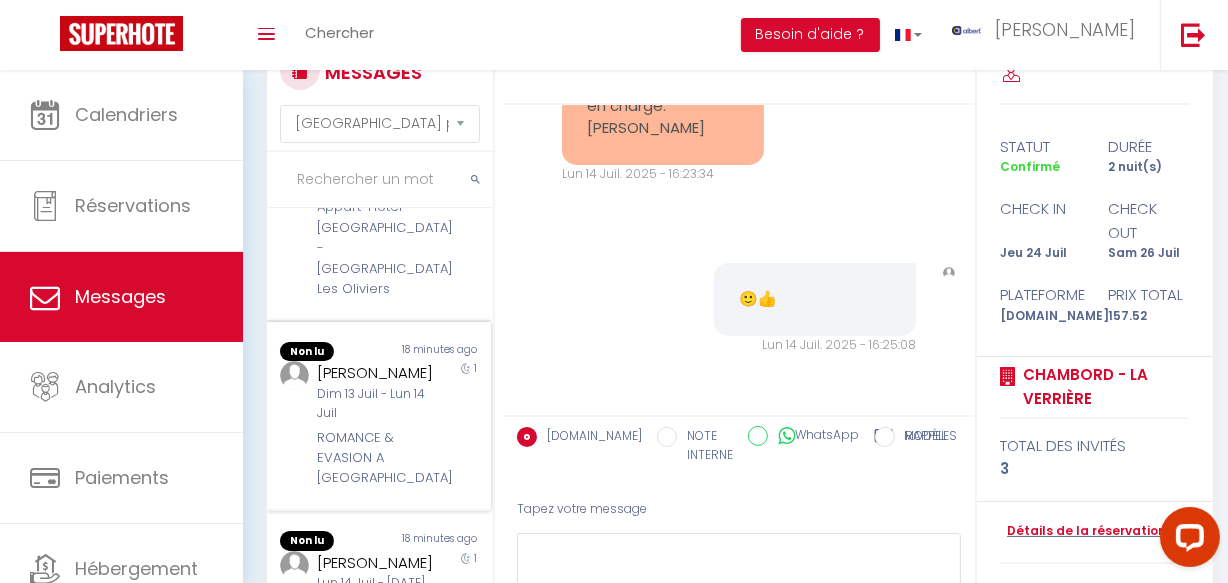 click on "Dim 13 Juil - Lun 14 Juil" at bounding box center [375, 404] 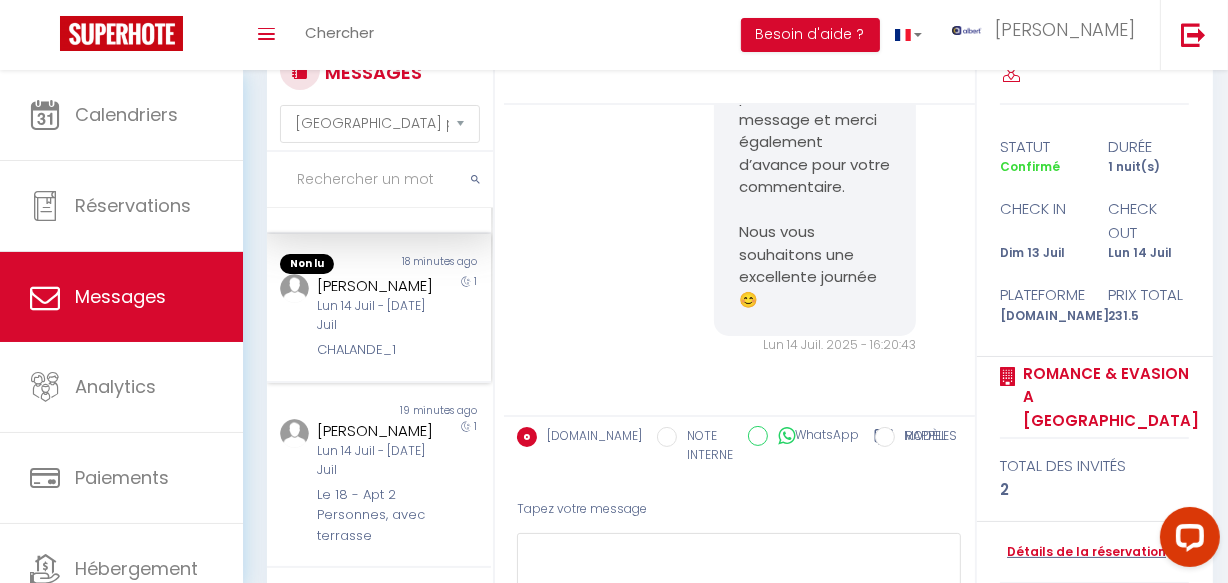click on "Lun 14 Juil - Mar 15 Juil" at bounding box center [375, 316] 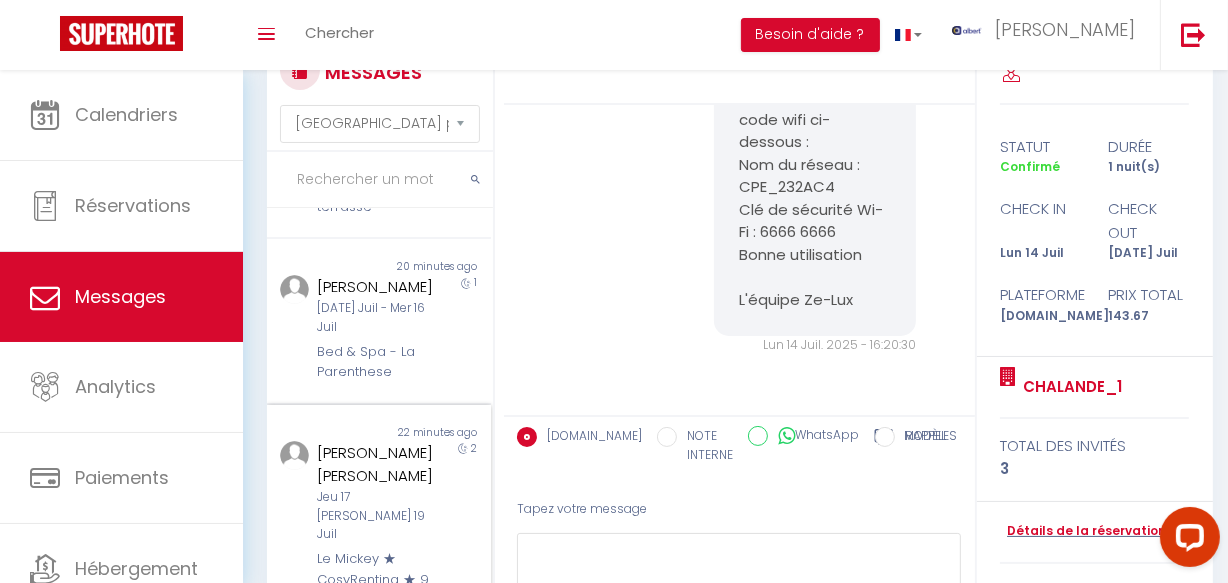 click on "Панченко Галина" at bounding box center (375, 464) 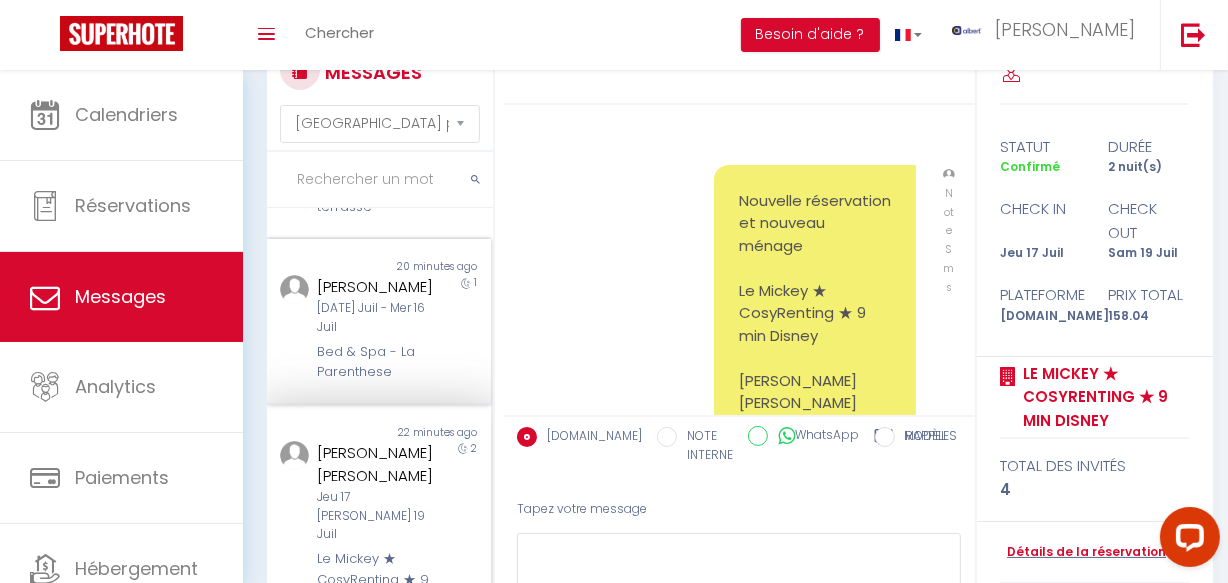 click on "1" at bounding box center (463, 328) 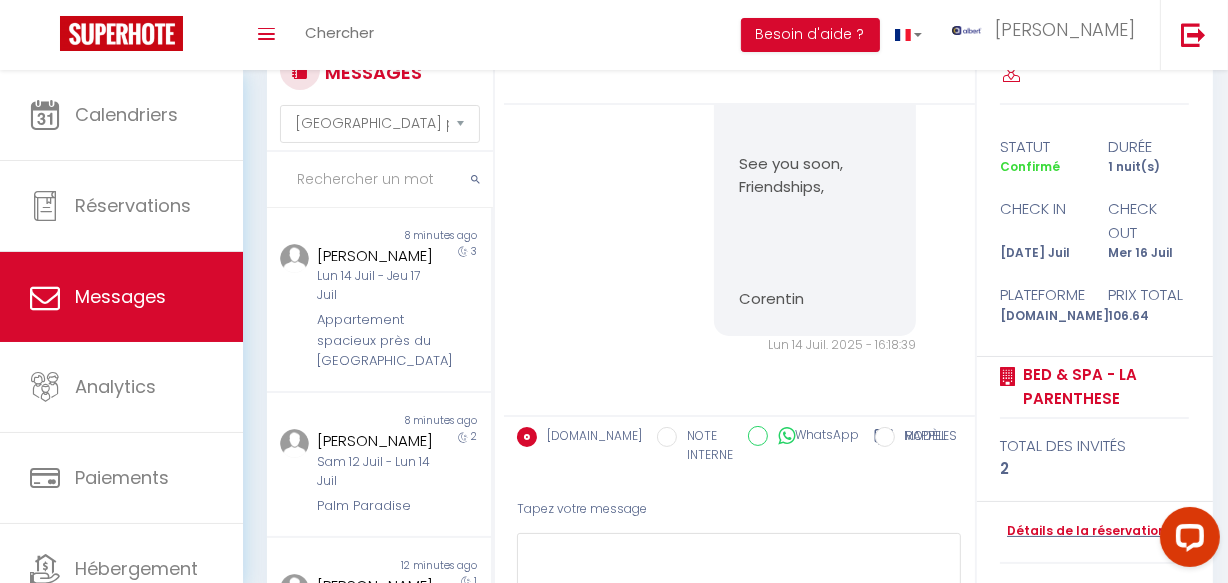 click at bounding box center [380, 180] 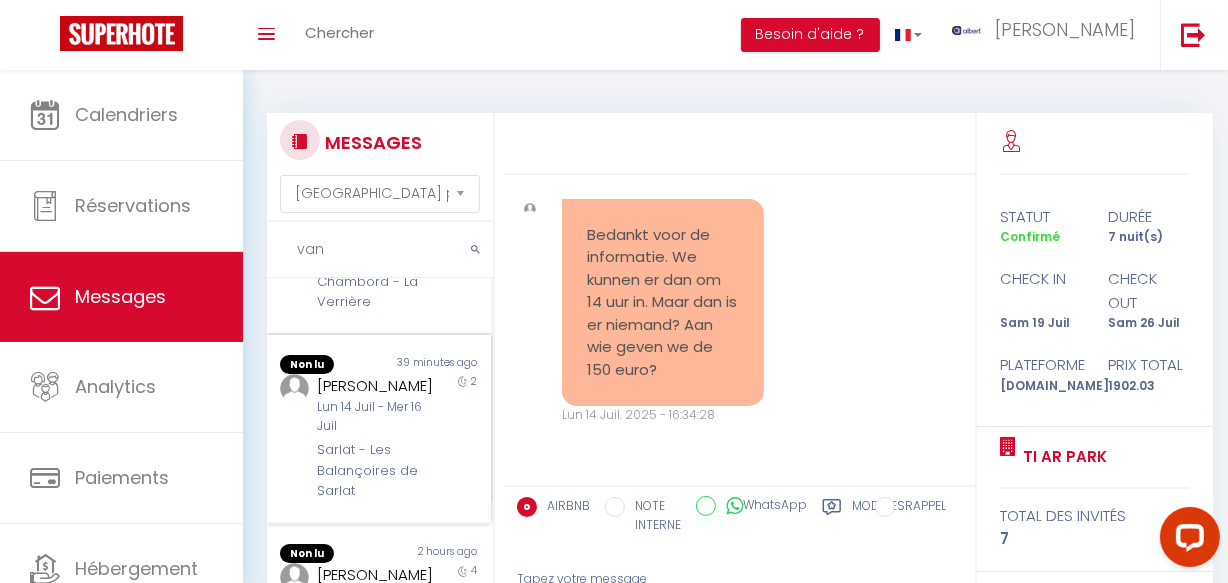 click on "39 minutes ago" at bounding box center [435, 365] 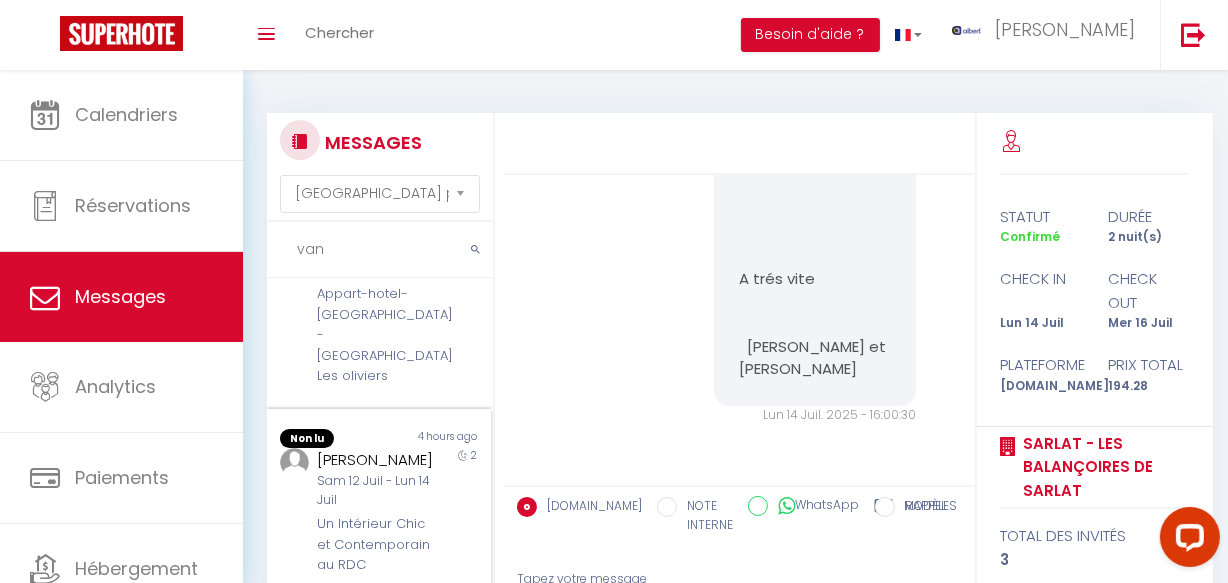 click on "Non lu
4 hours ago
Sonia Van dyck   Sam 12 Juil - Lun 14 Juil   Un Intérieur Chic et Contemporain au RDC     2" at bounding box center (379, 503) 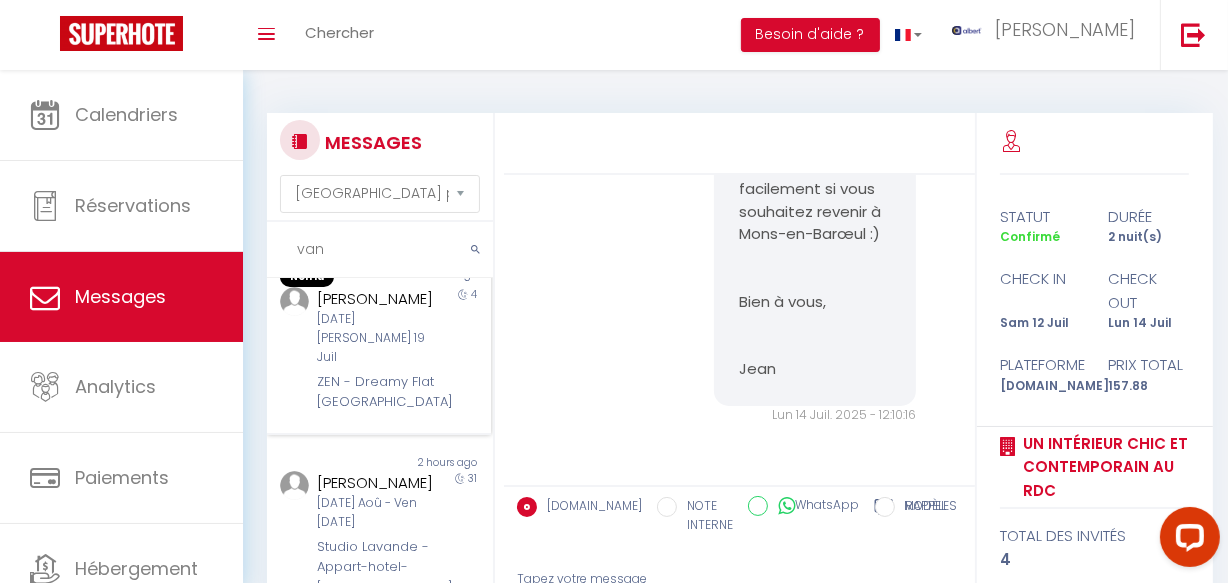 click on "4" at bounding box center [463, 350] 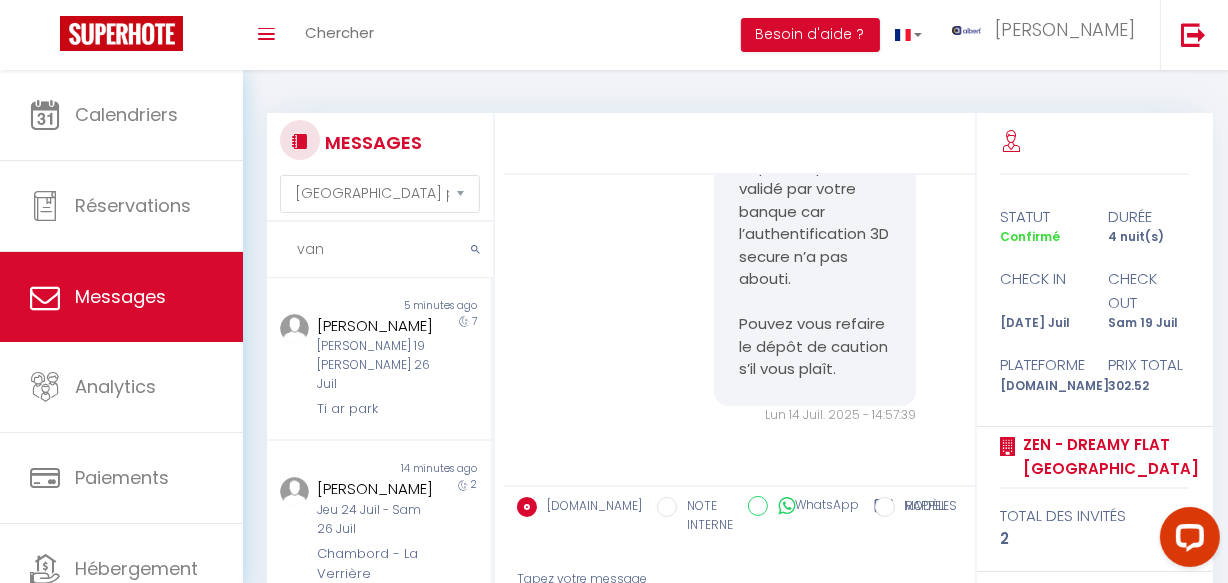 drag, startPoint x: 342, startPoint y: 237, endPoint x: 289, endPoint y: 244, distance: 53.460266 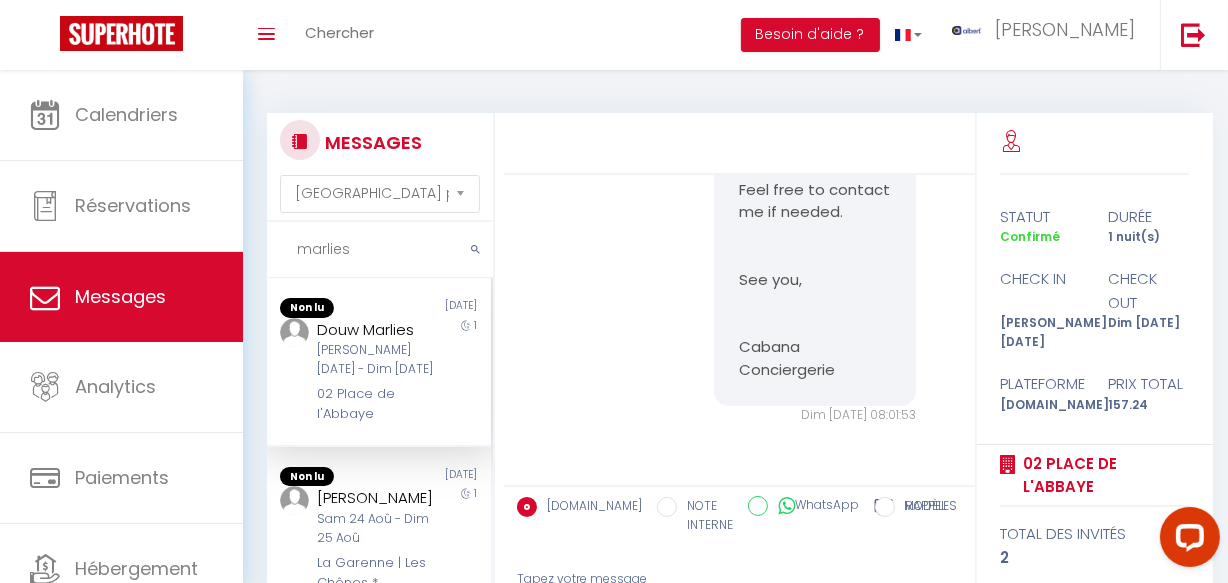 type on "marlies" 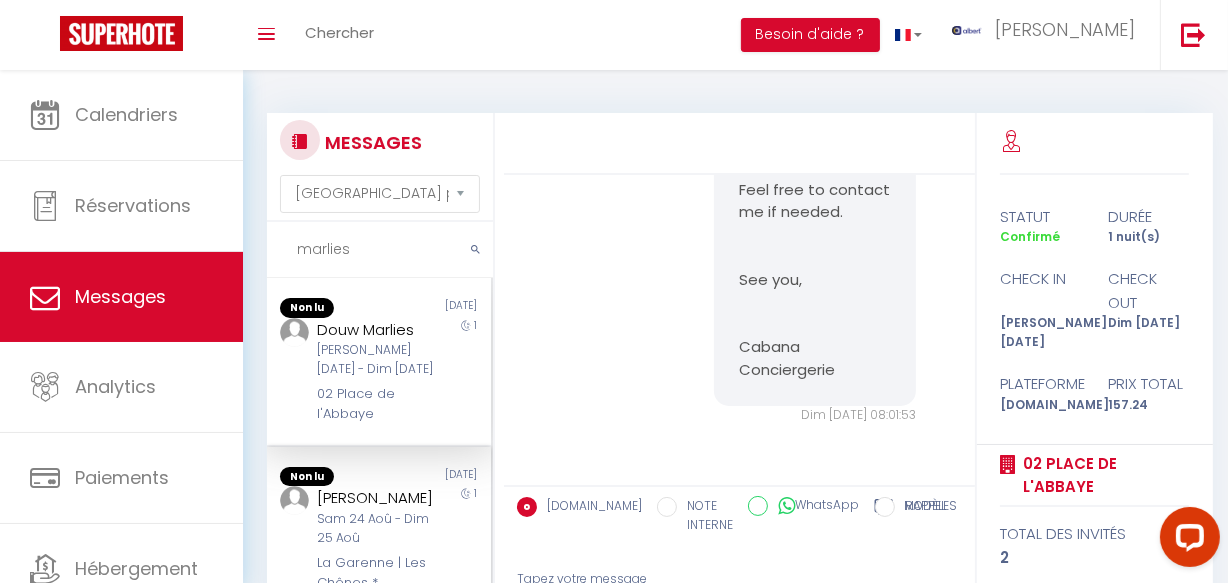 click on "1" at bounding box center [463, 570] 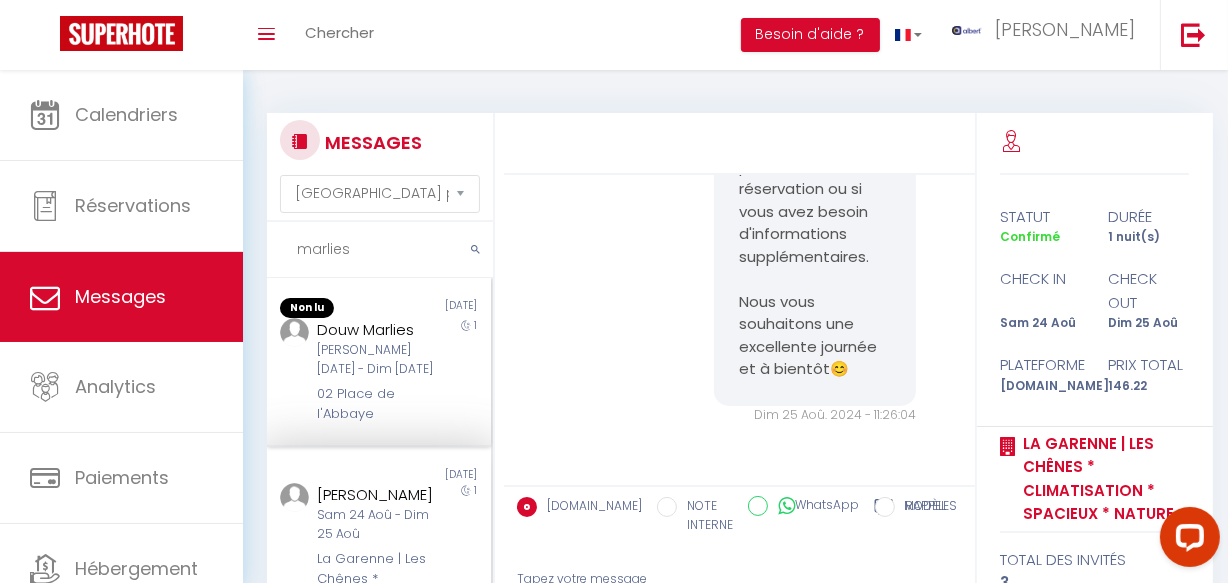 click on "Sam 07 Sep - Dim 08 Sep" at bounding box center (375, 360) 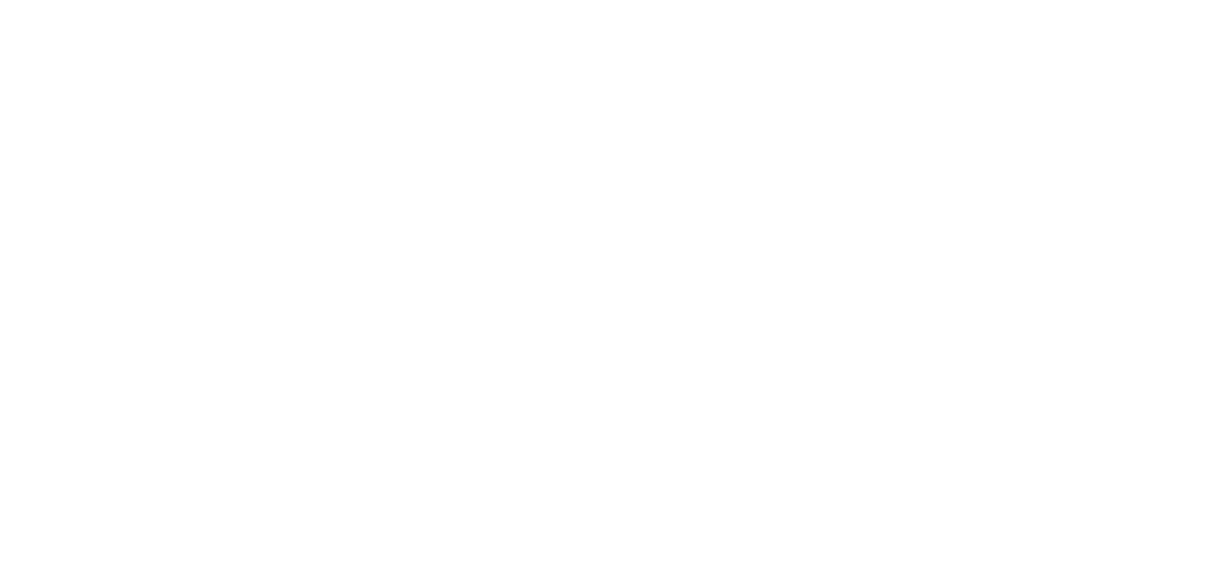 scroll, scrollTop: 0, scrollLeft: 0, axis: both 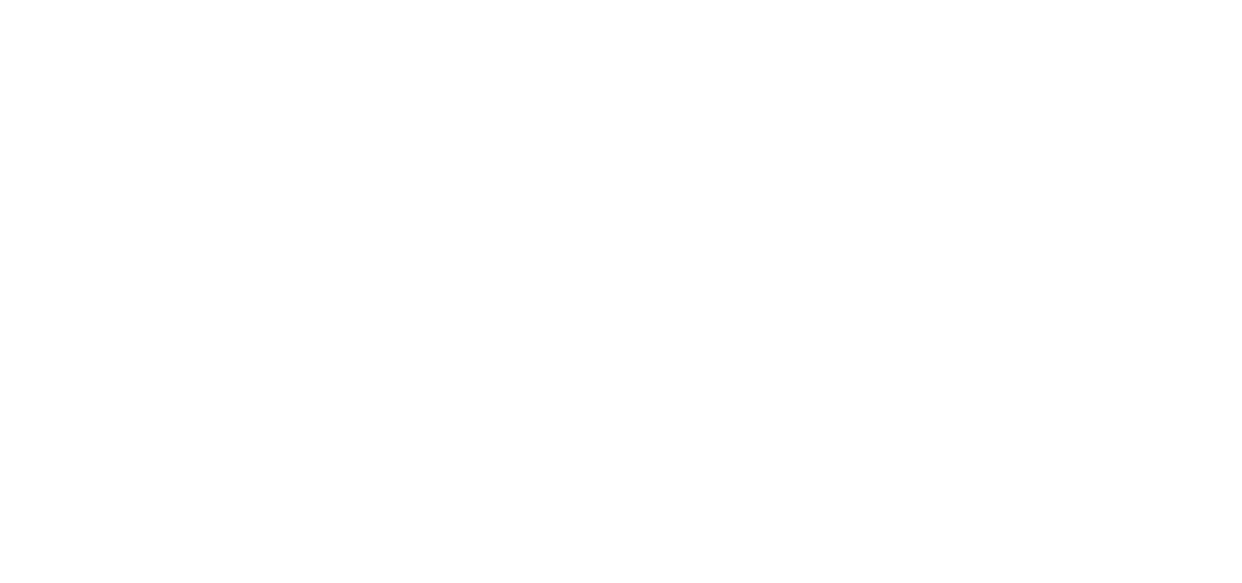 select on "message" 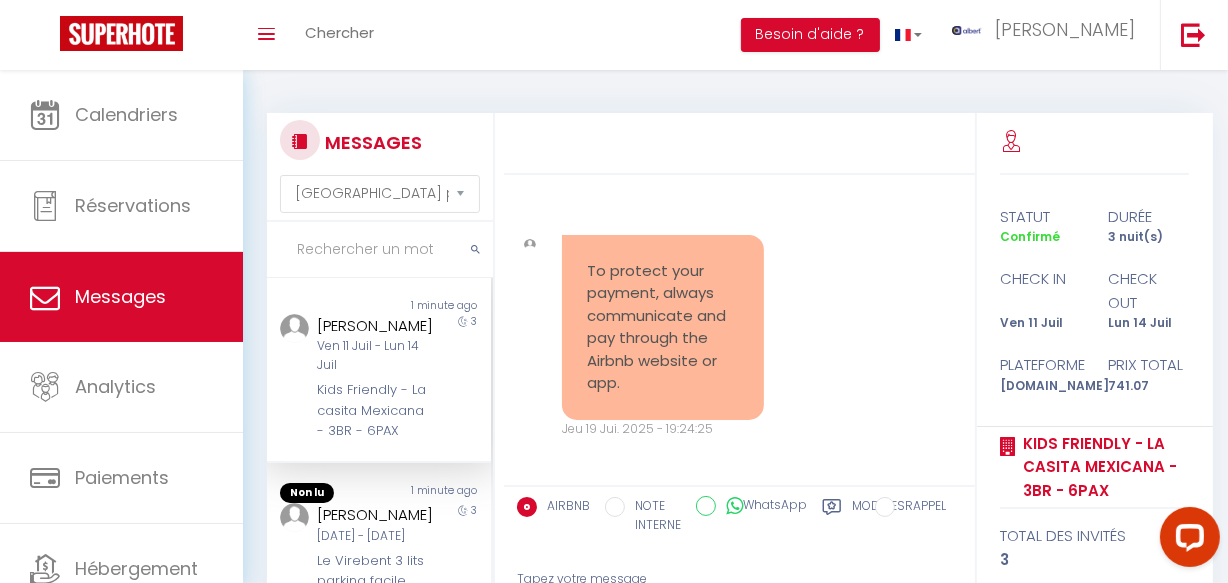 scroll, scrollTop: 0, scrollLeft: 0, axis: both 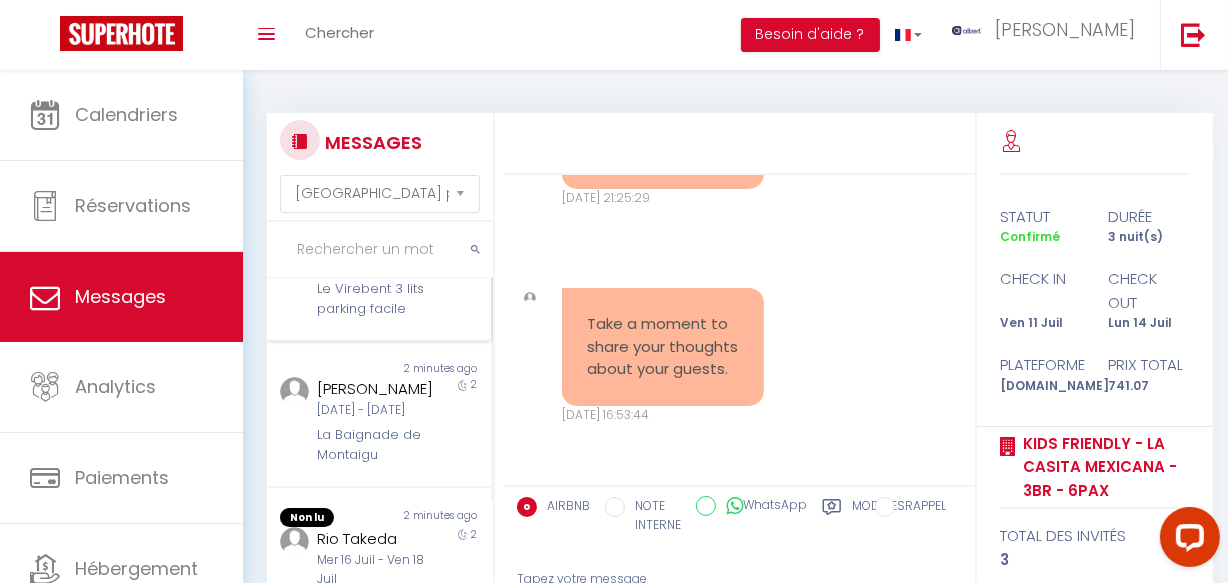 click on "Le Virebent 3 lits parking facile" at bounding box center [375, 299] 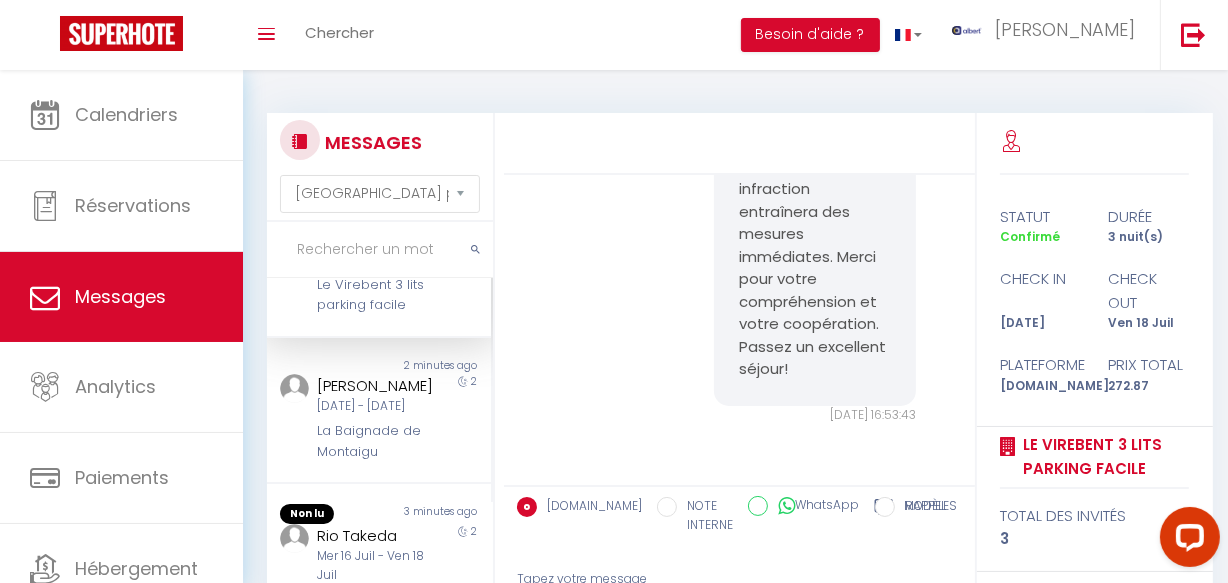scroll, scrollTop: 269, scrollLeft: 0, axis: vertical 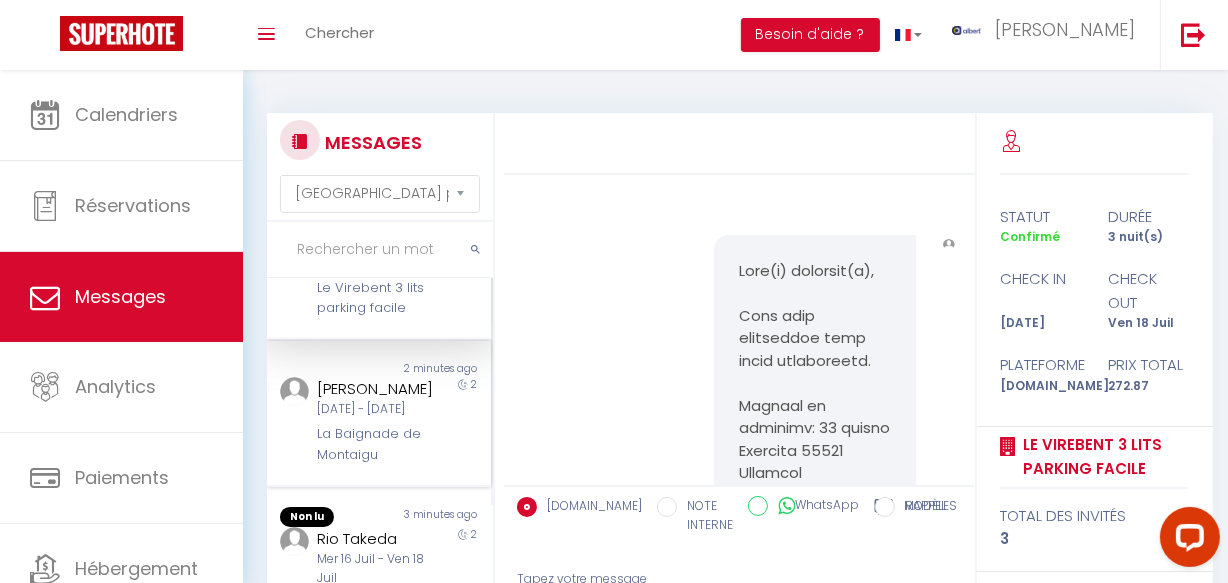 click on "2" at bounding box center (463, 421) 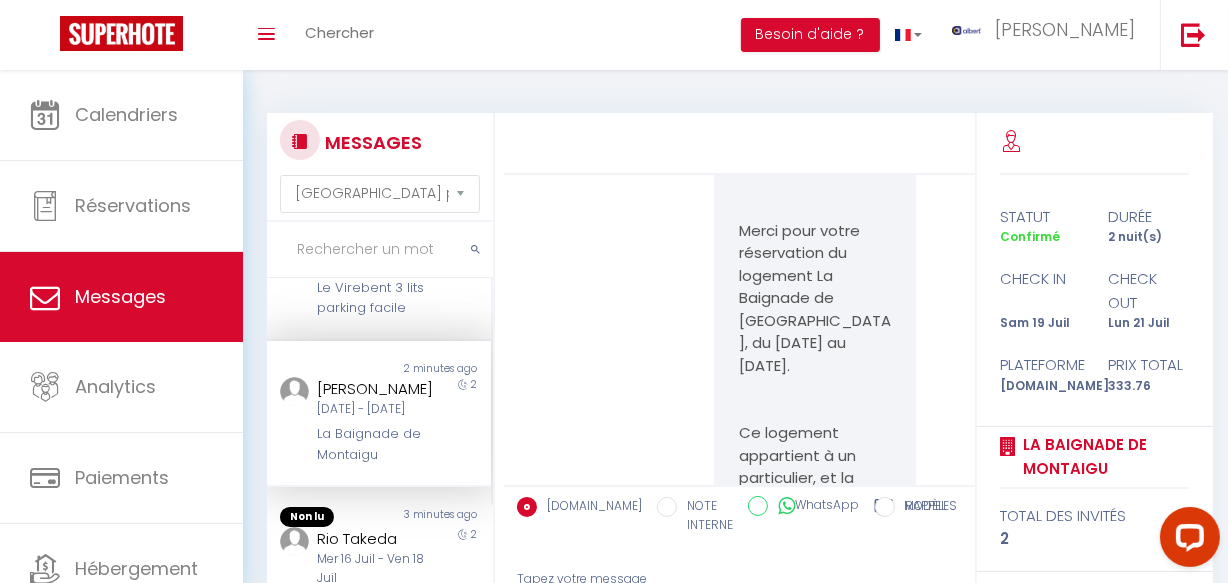 scroll, scrollTop: 0, scrollLeft: 0, axis: both 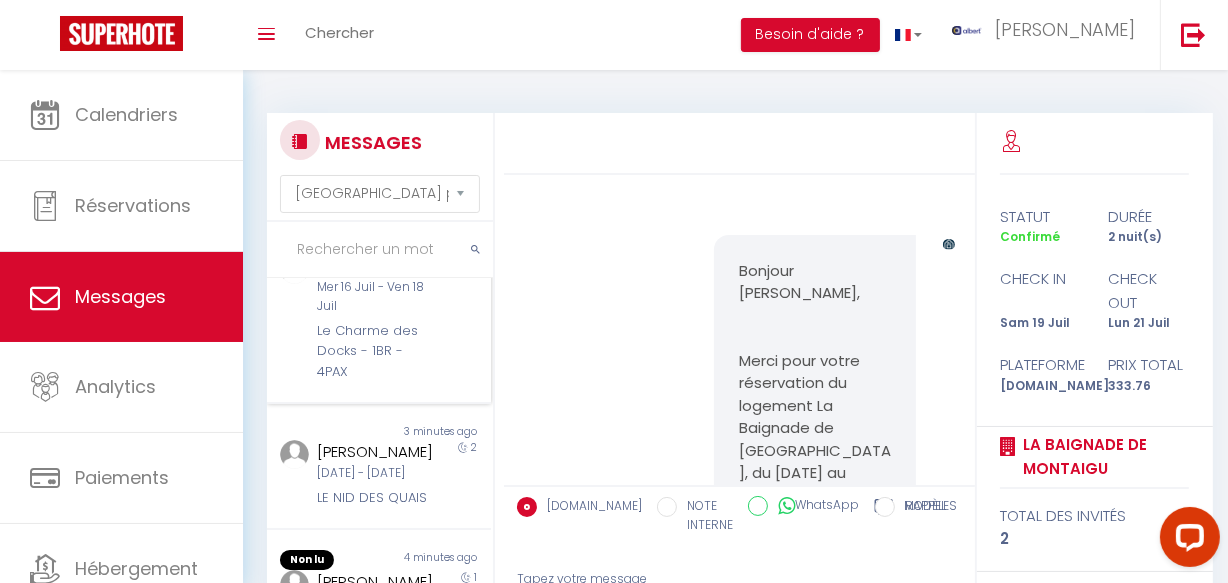 click on "Mer 16 Juil - Ven 18 Juil" at bounding box center (375, 297) 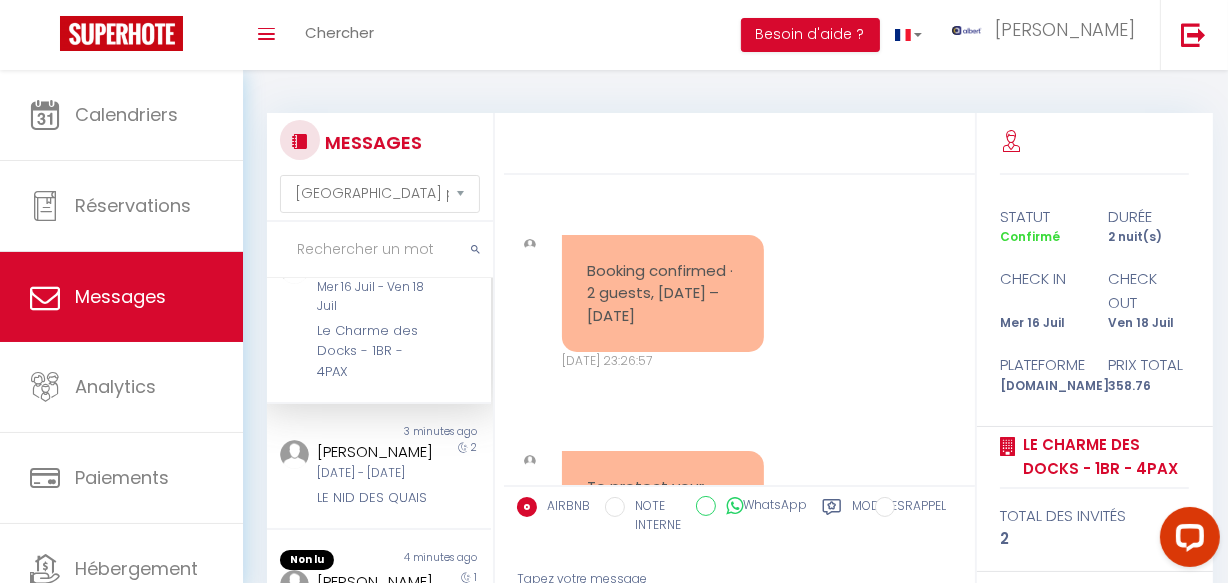 scroll, scrollTop: 5254, scrollLeft: 0, axis: vertical 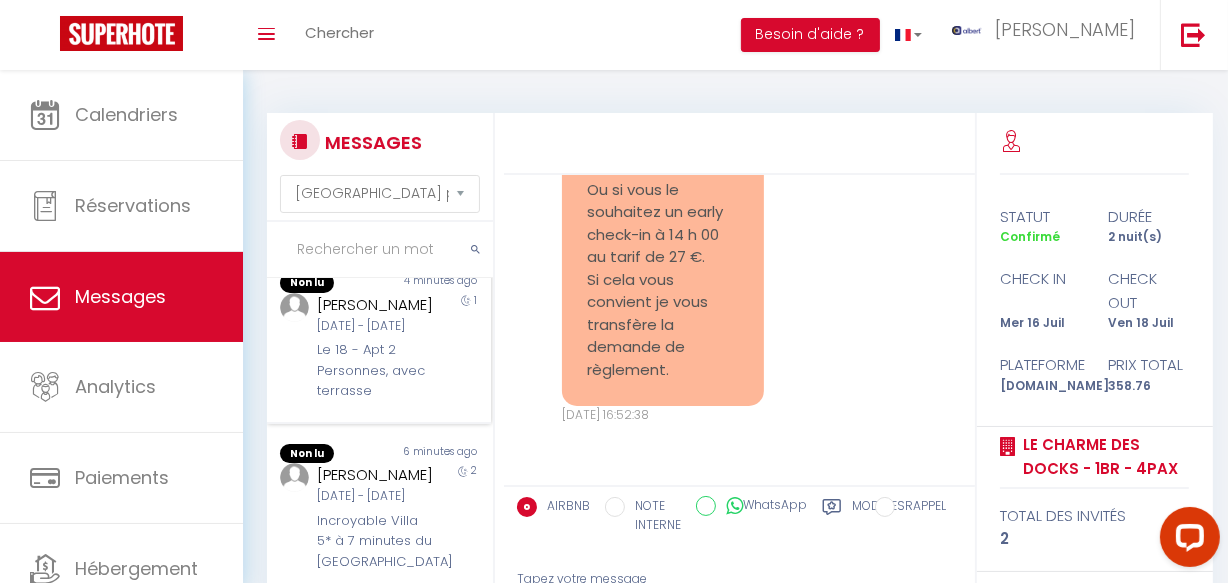 click on "4 minutes ago" at bounding box center [435, 283] 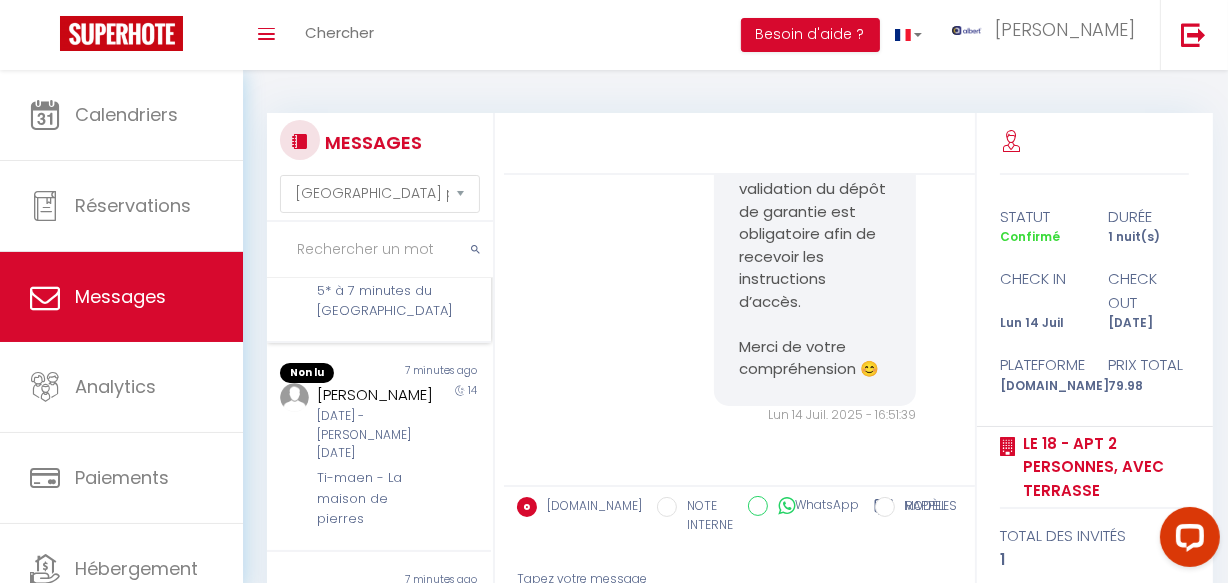 scroll, scrollTop: 1087, scrollLeft: 0, axis: vertical 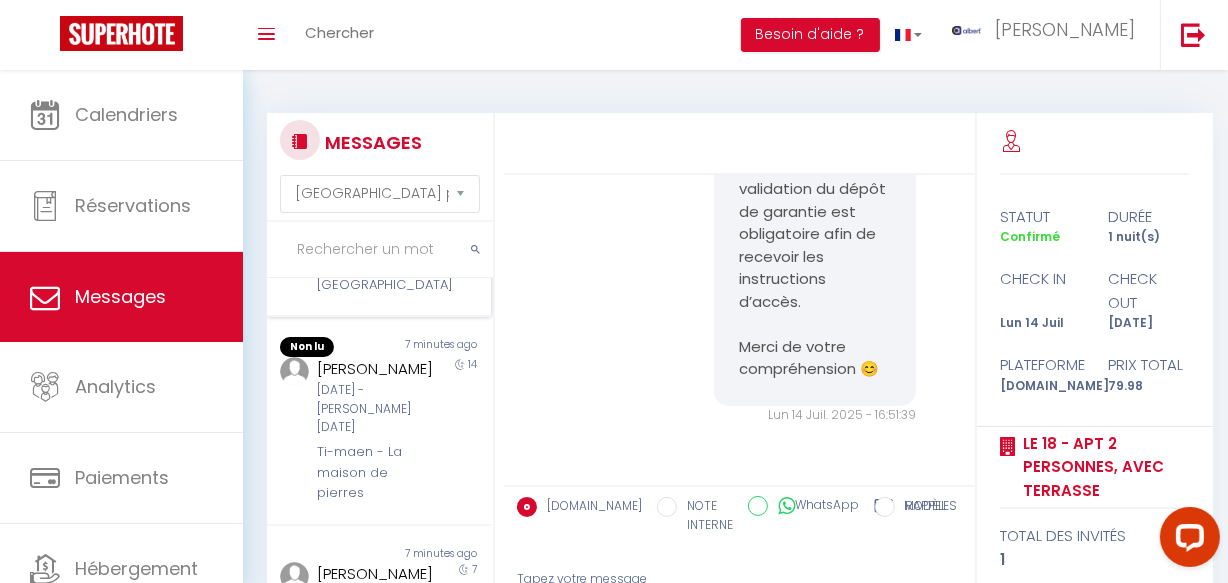 click on "[DATE] - [DATE]" at bounding box center (375, 219) 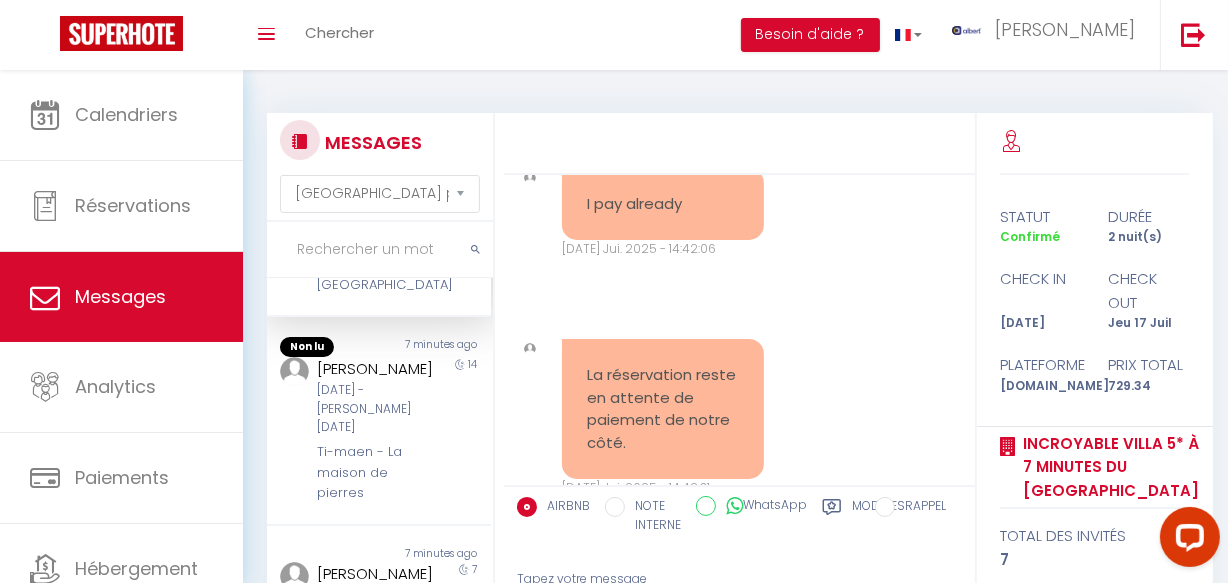 scroll, scrollTop: 22877, scrollLeft: 0, axis: vertical 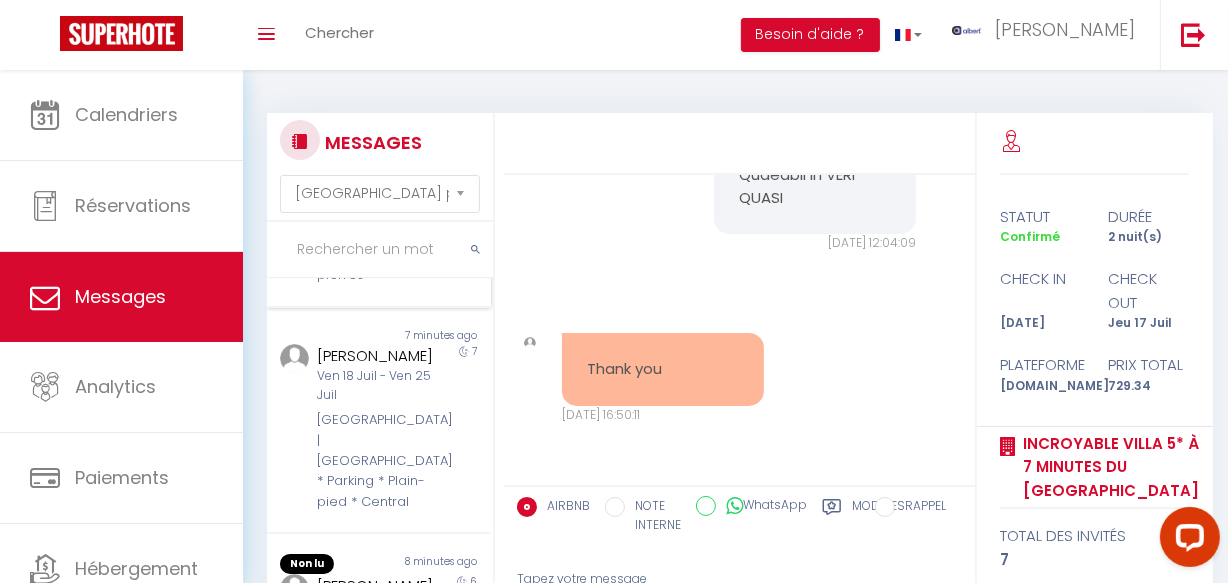 click on "Ti-maen - La maison de pierres" at bounding box center (375, 255) 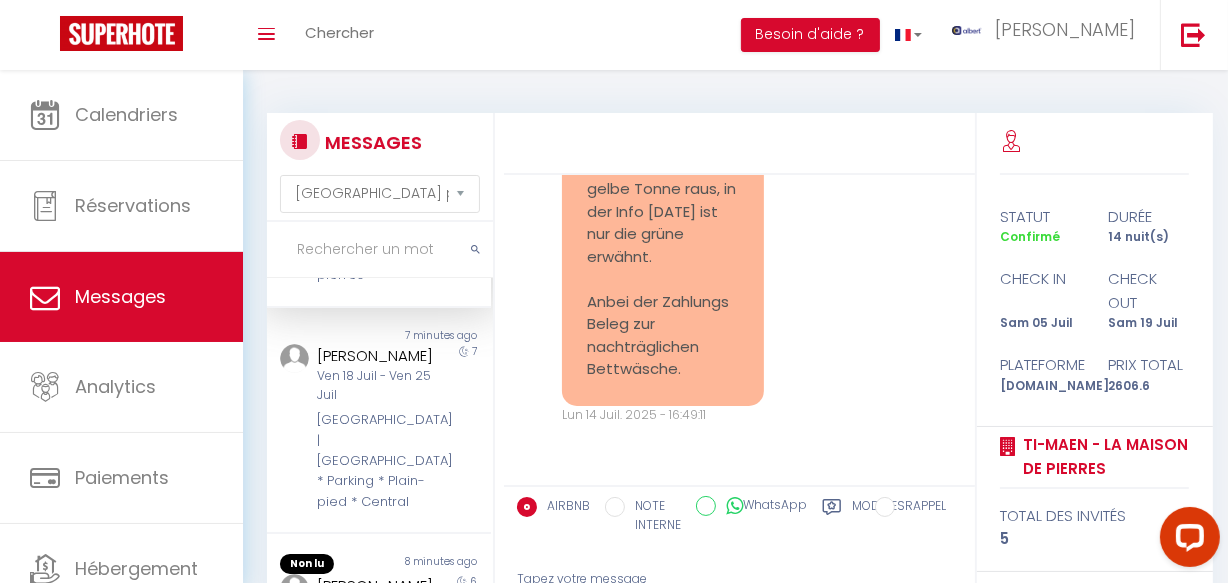 scroll, scrollTop: 20565, scrollLeft: 0, axis: vertical 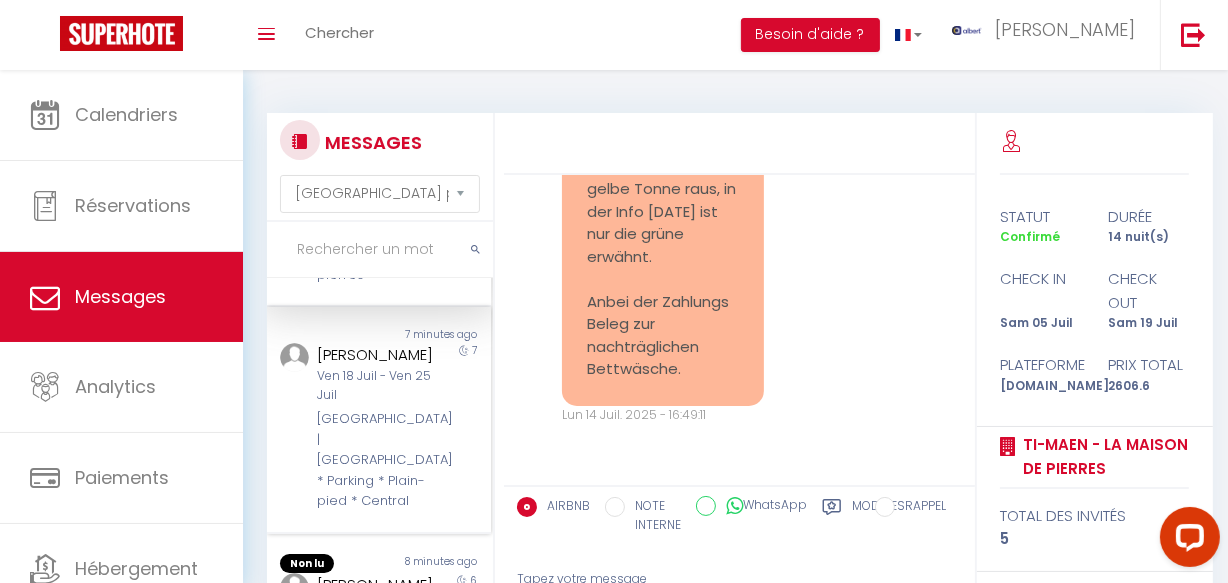 click on "[GEOGRAPHIC_DATA] | [GEOGRAPHIC_DATA] * Parking * Plain-pied * Central" at bounding box center (375, 460) 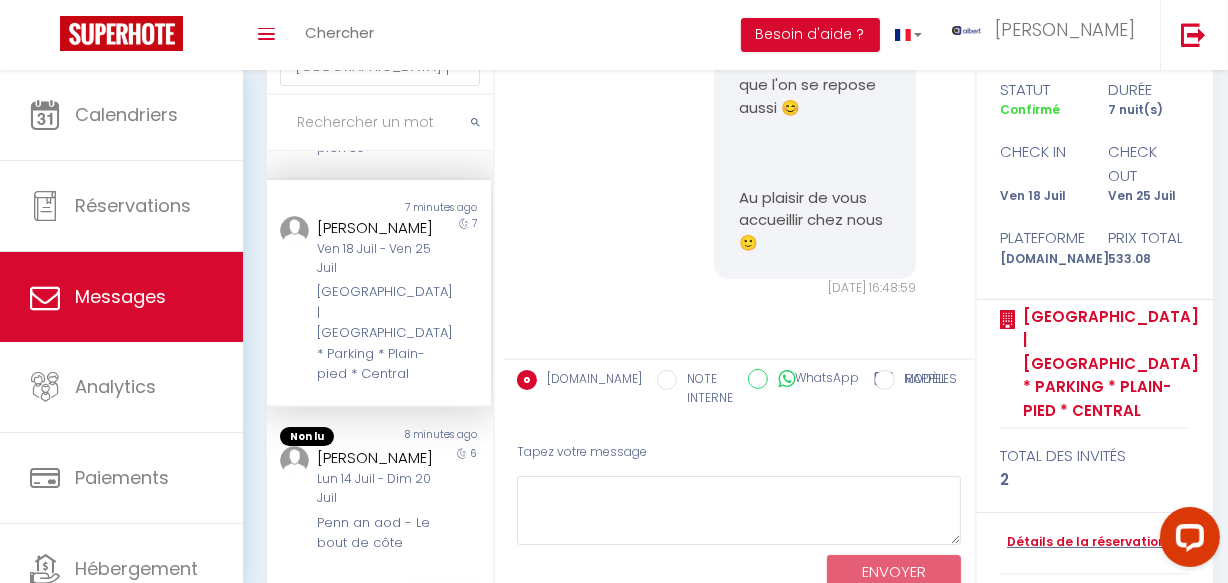 scroll, scrollTop: 193, scrollLeft: 0, axis: vertical 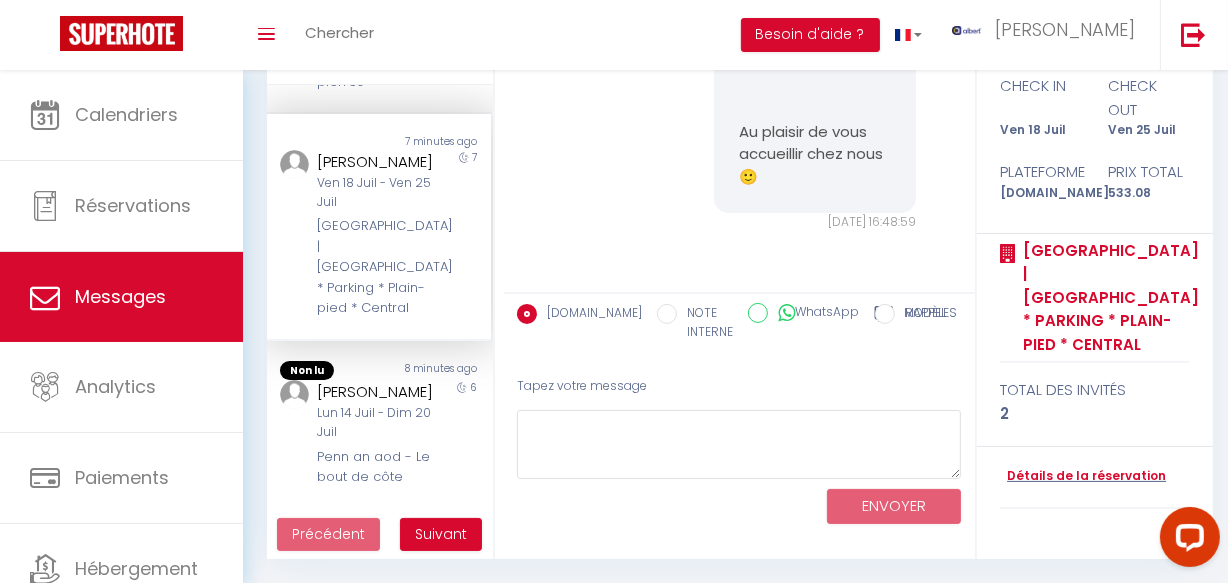 click on "Lun 14 Juil - Dim 20 Juil" at bounding box center (375, 423) 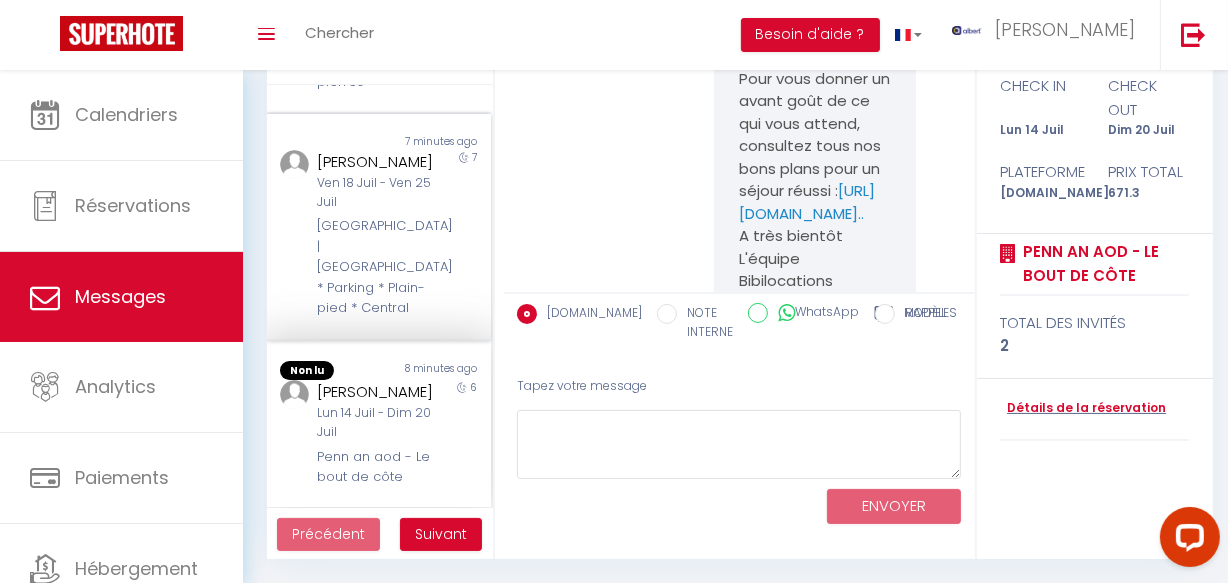 scroll, scrollTop: 5649, scrollLeft: 0, axis: vertical 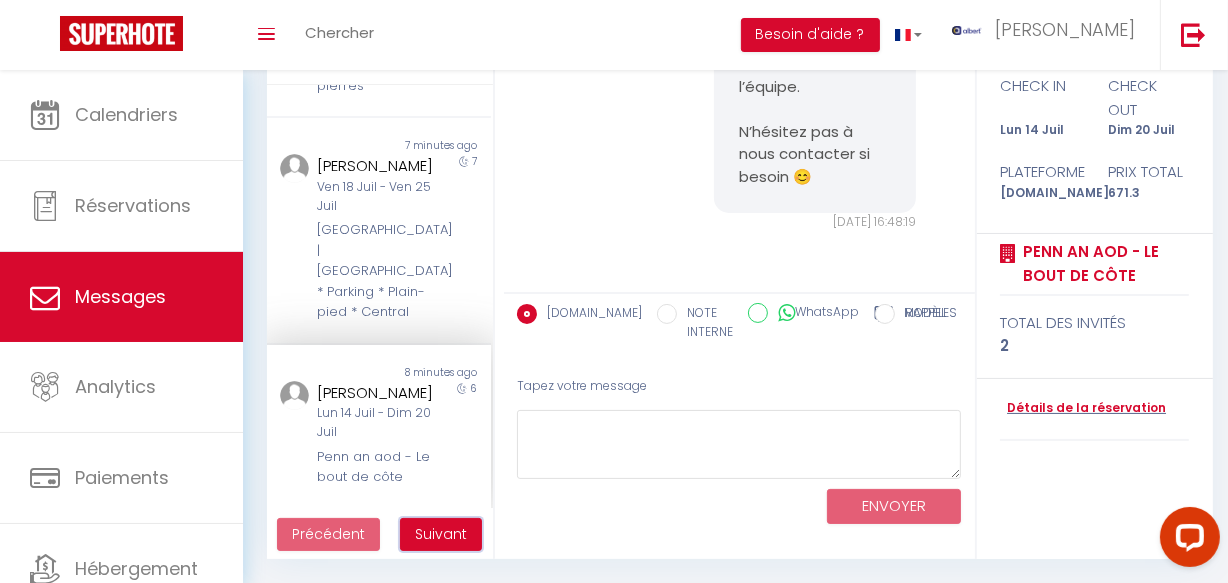 click on "Suivant" at bounding box center (441, 535) 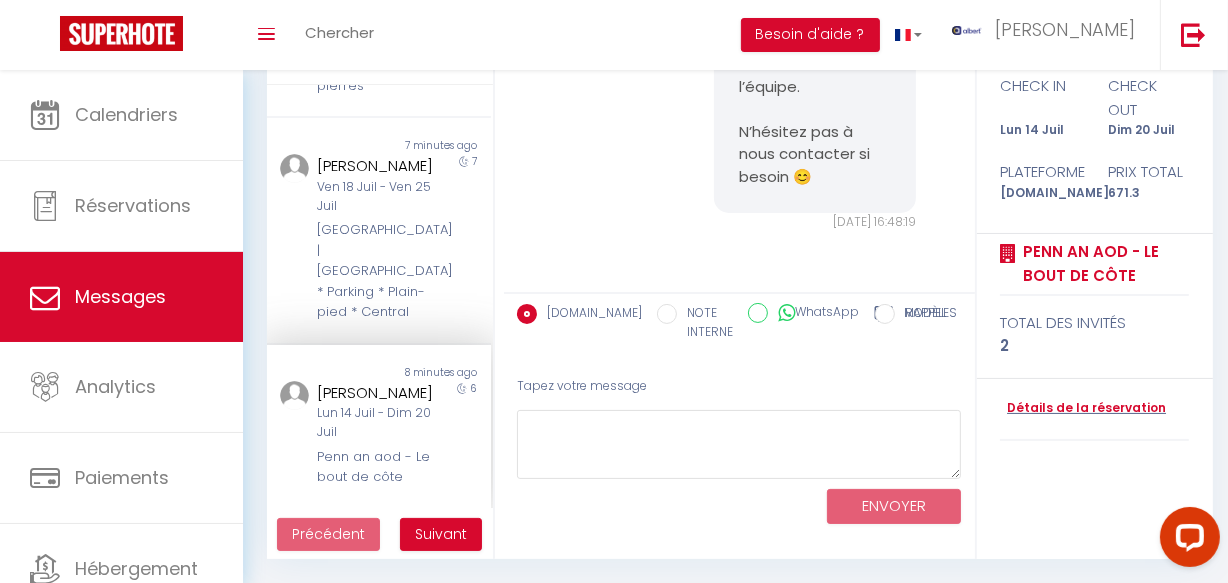 scroll, scrollTop: 70, scrollLeft: 0, axis: vertical 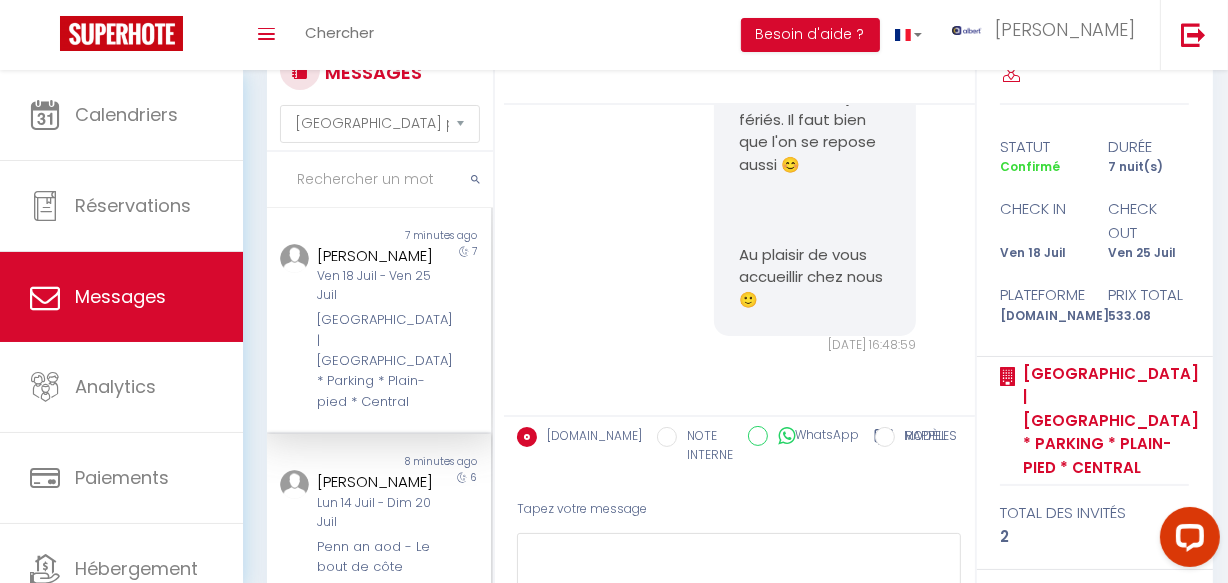 click on "jean luc cazeneuve" at bounding box center [375, 482] 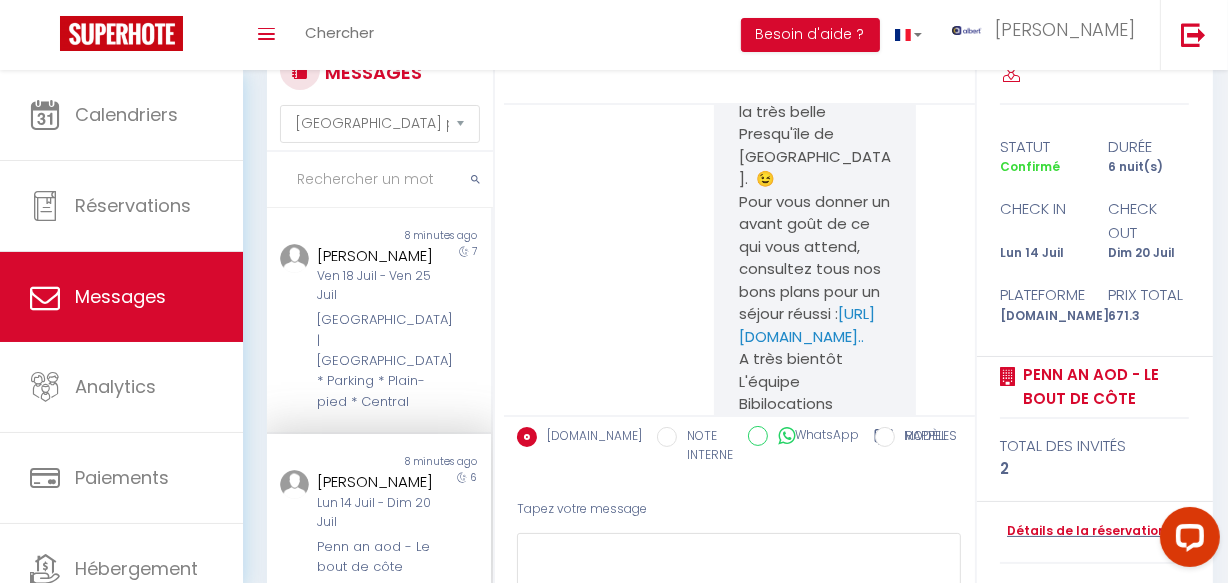 scroll, scrollTop: 5649, scrollLeft: 0, axis: vertical 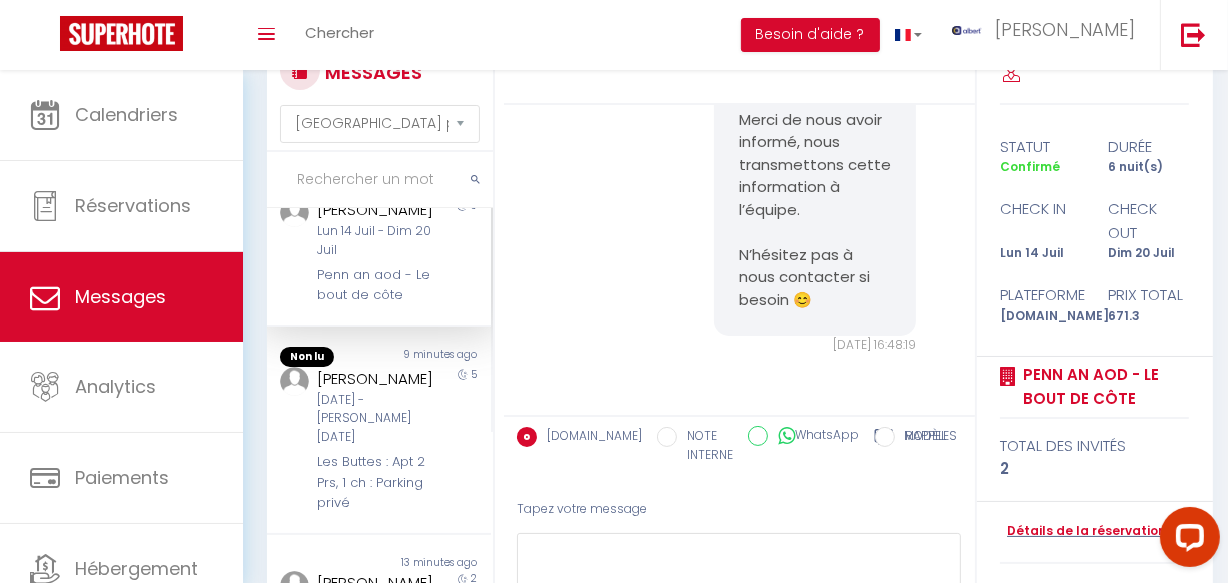 click on "[DATE] - [PERSON_NAME][DATE]" at bounding box center (375, 419) 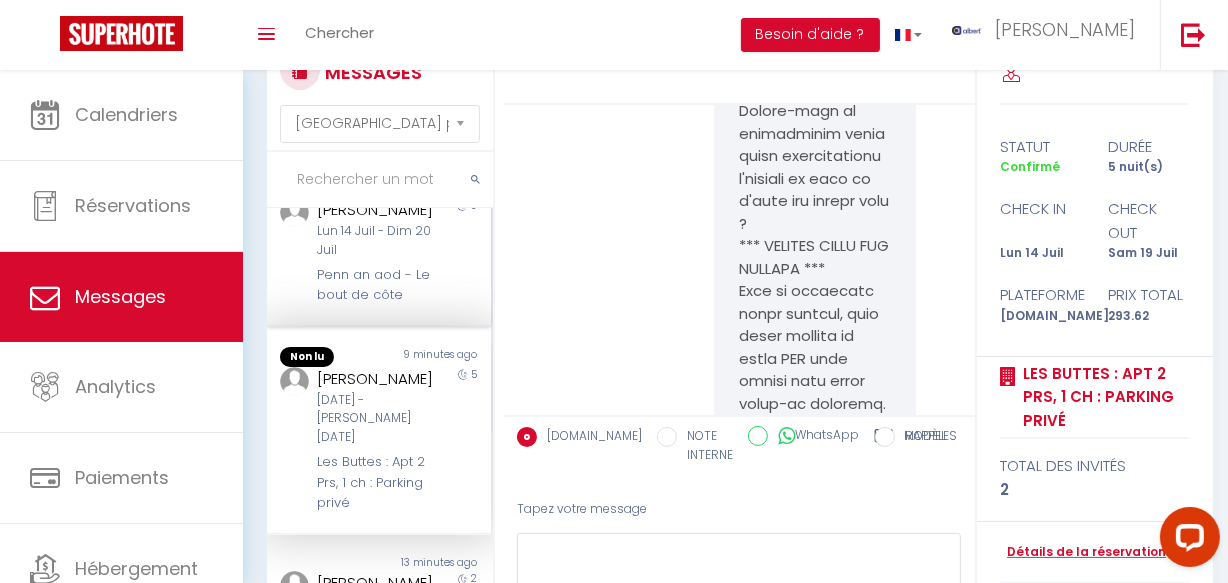scroll, scrollTop: 13472, scrollLeft: 0, axis: vertical 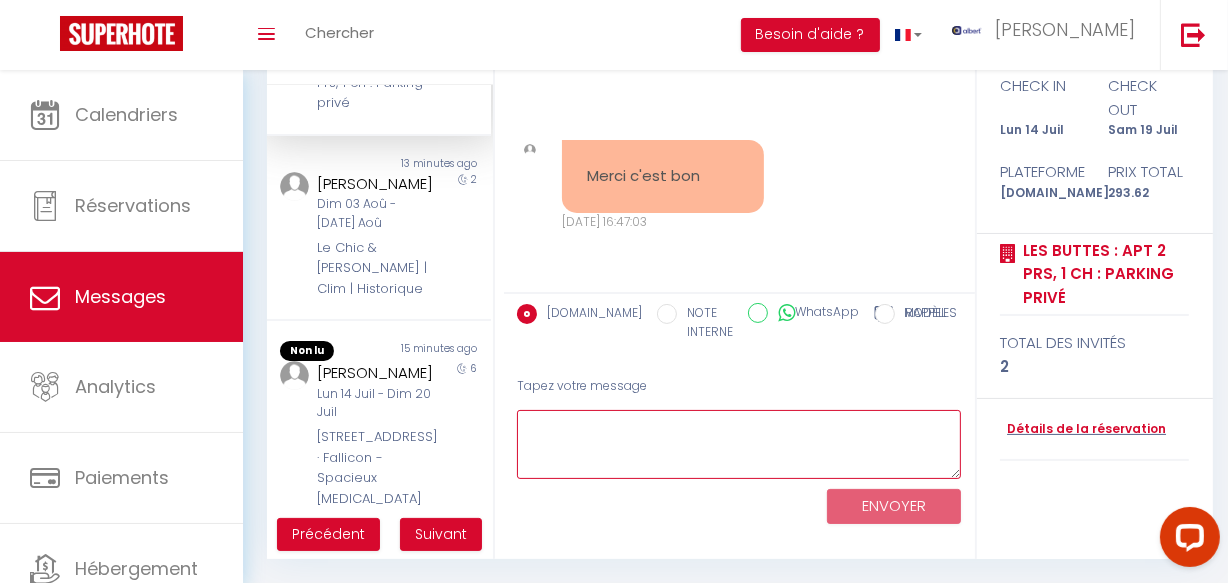 click at bounding box center (739, 444) 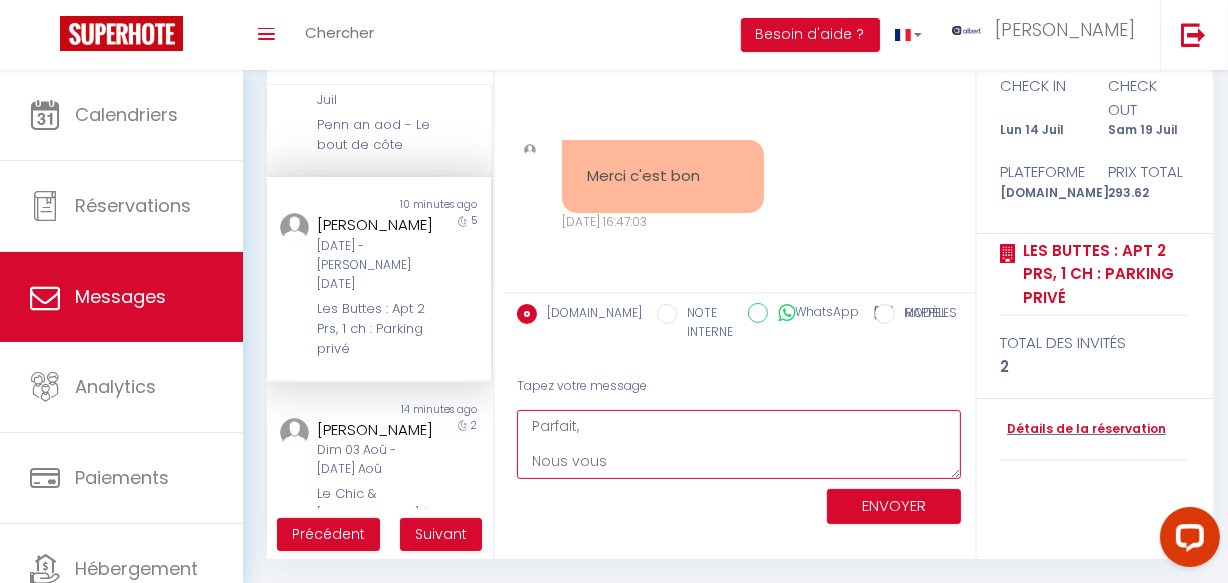 scroll, scrollTop: 272, scrollLeft: 0, axis: vertical 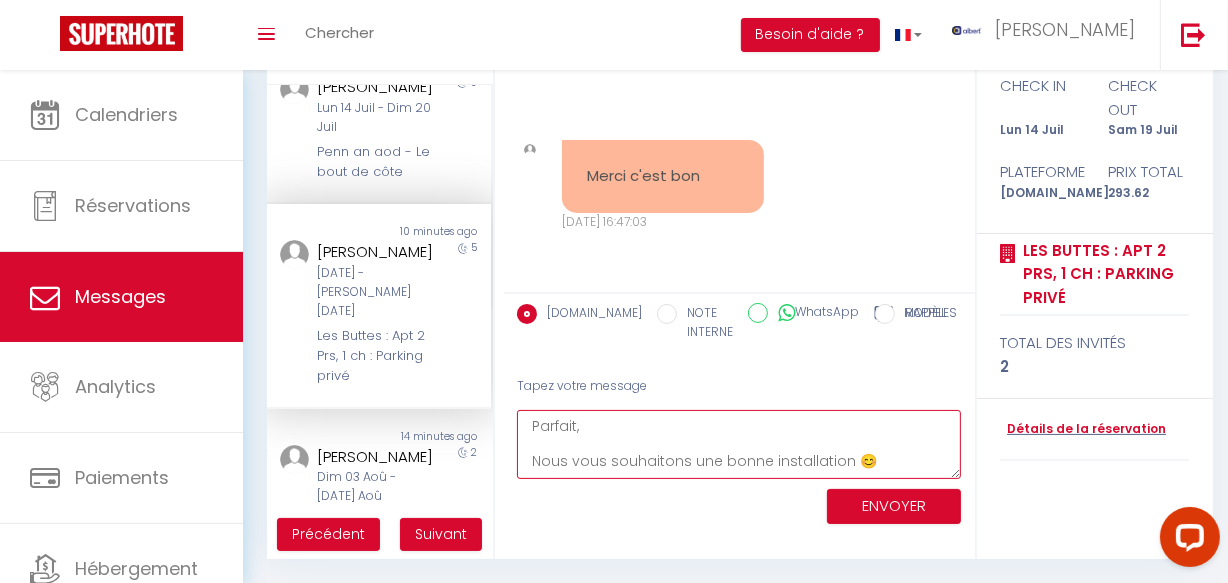 type on "Parfait,
Nous vous souhaitons une bonne installation 😊" 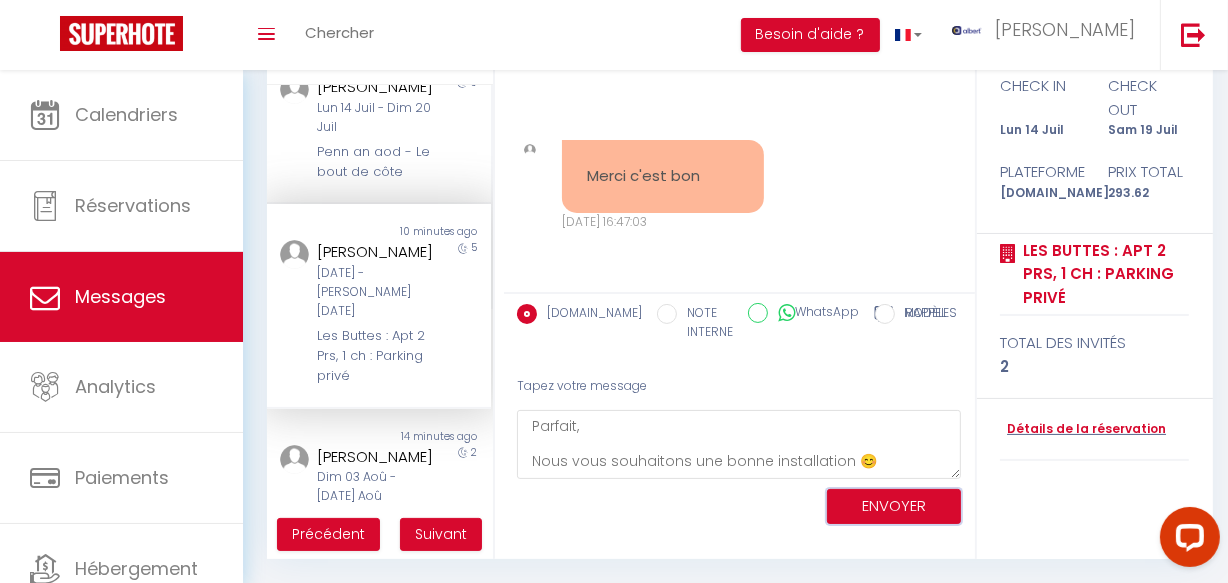 click on "ENVOYER" at bounding box center [894, 506] 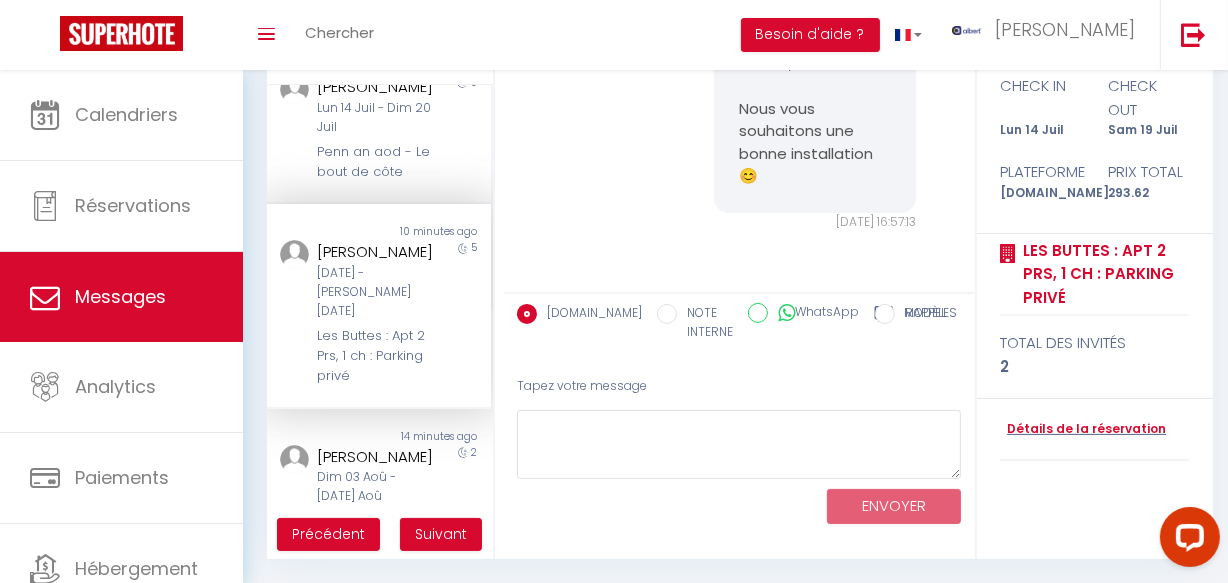 scroll, scrollTop: 13756, scrollLeft: 0, axis: vertical 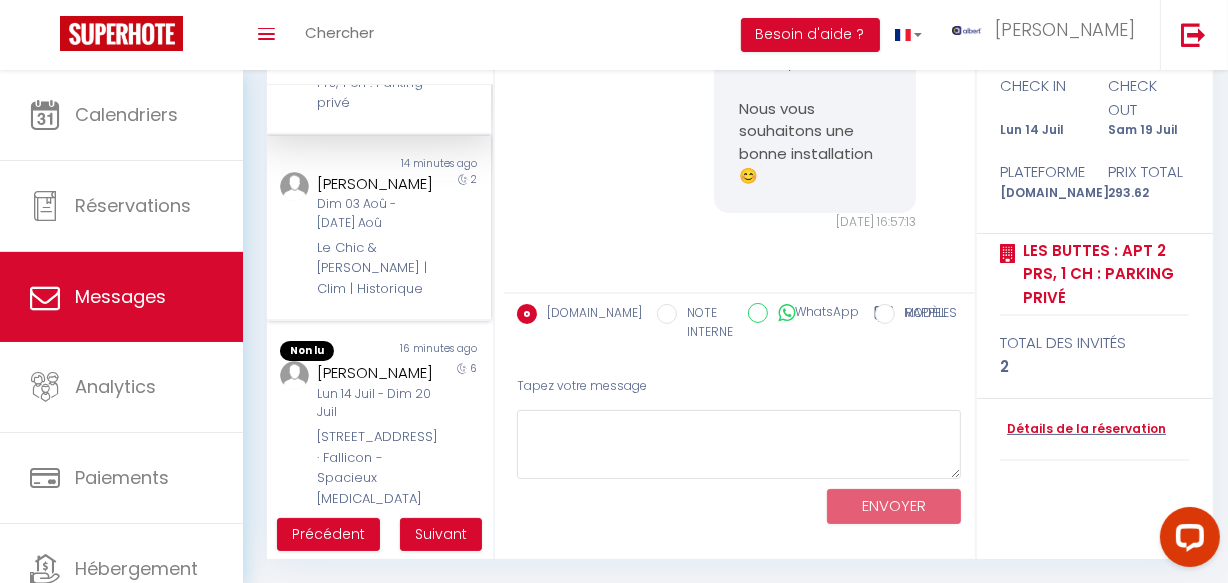 click on "CHRISTEL LANCESTRE   Dim 03 Aoû - Mar 05 Aoû   Le Chic & Charmant | Clim | Historique" at bounding box center (369, 236) 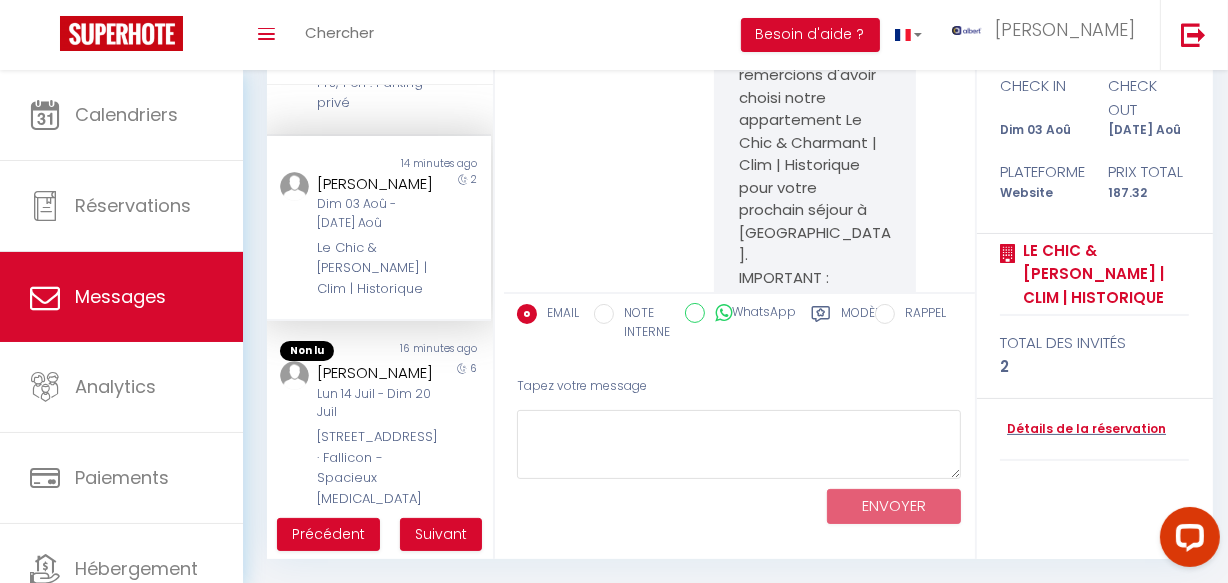scroll, scrollTop: 0, scrollLeft: 0, axis: both 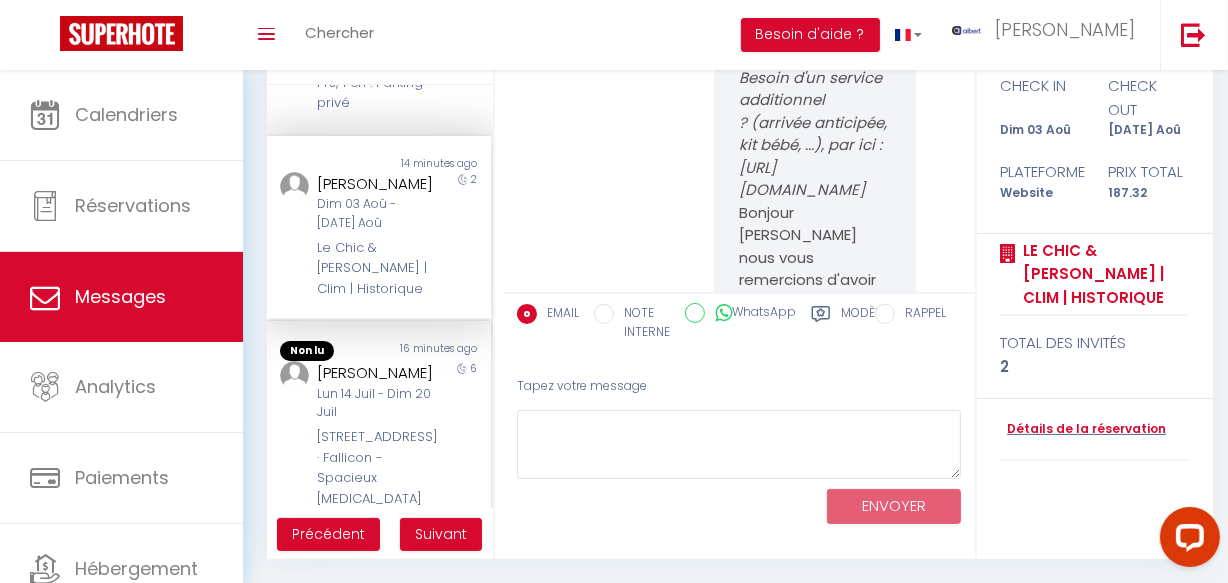 click on "6" at bounding box center (463, 455) 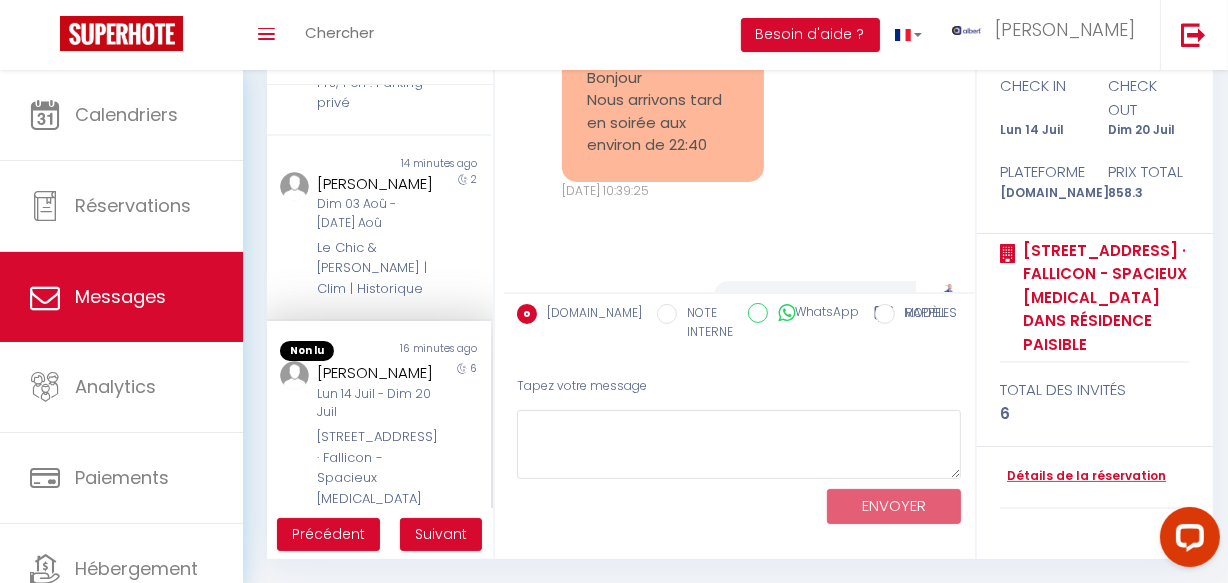scroll, scrollTop: 21705, scrollLeft: 0, axis: vertical 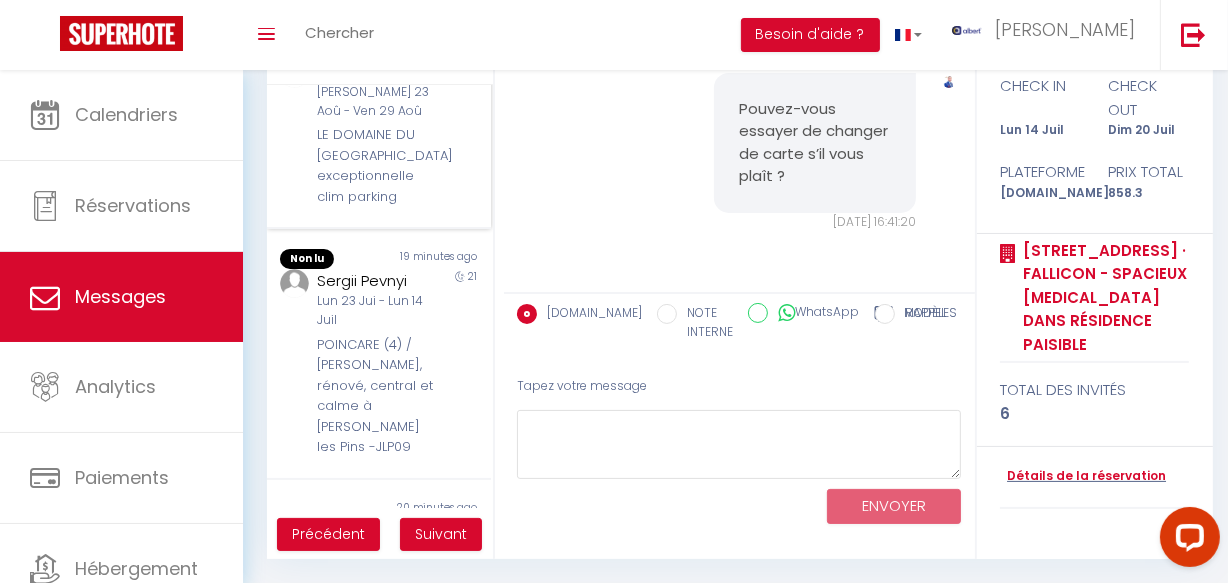 click on "LE DOMAINE DU GOLFE Vue exceptionnelle clim parking" at bounding box center (375, 166) 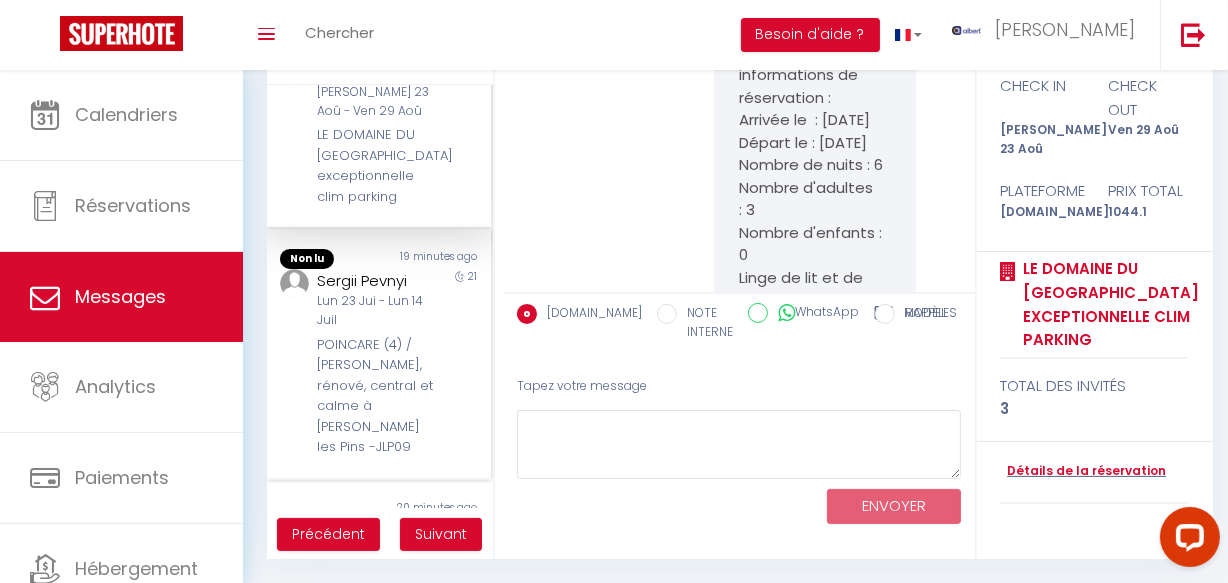 drag, startPoint x: 380, startPoint y: 388, endPoint x: 380, endPoint y: 367, distance: 21 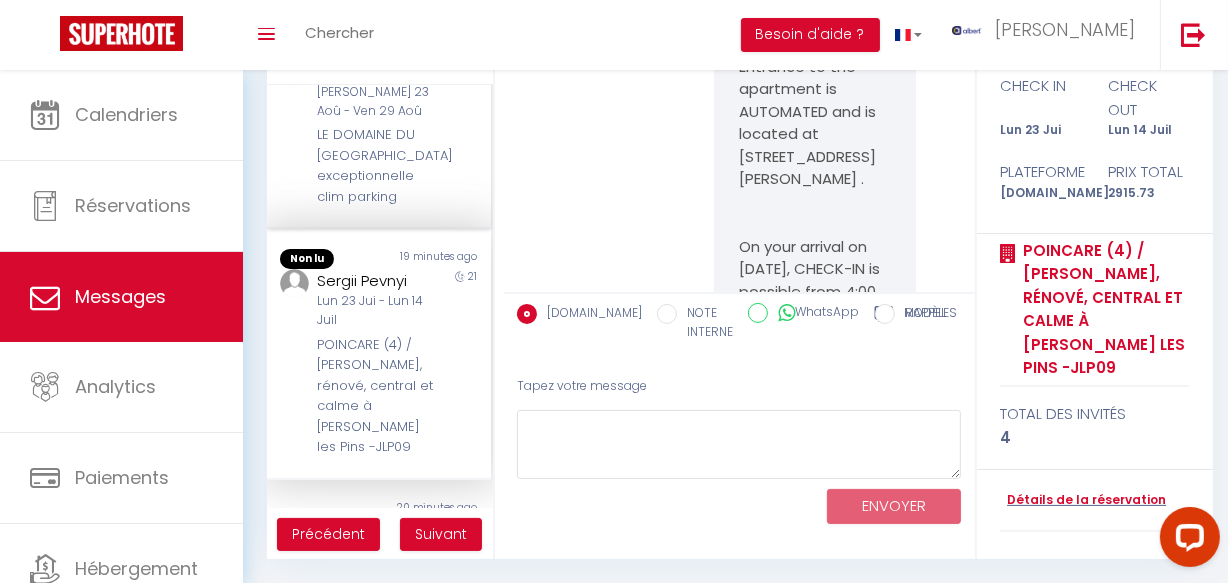 scroll, scrollTop: 18666, scrollLeft: 0, axis: vertical 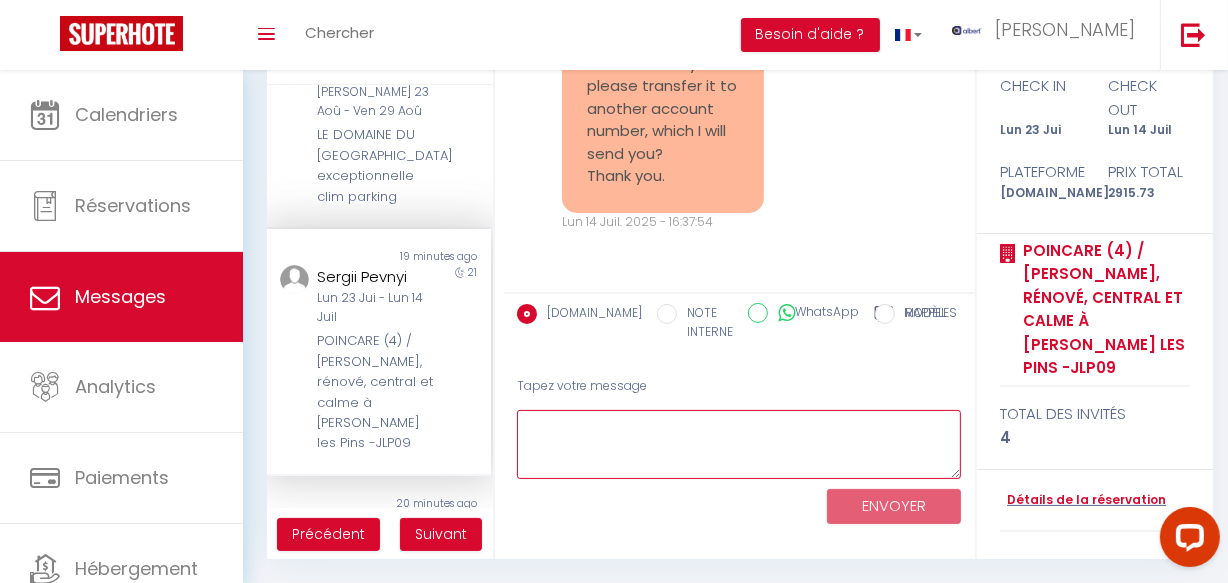click at bounding box center [739, 444] 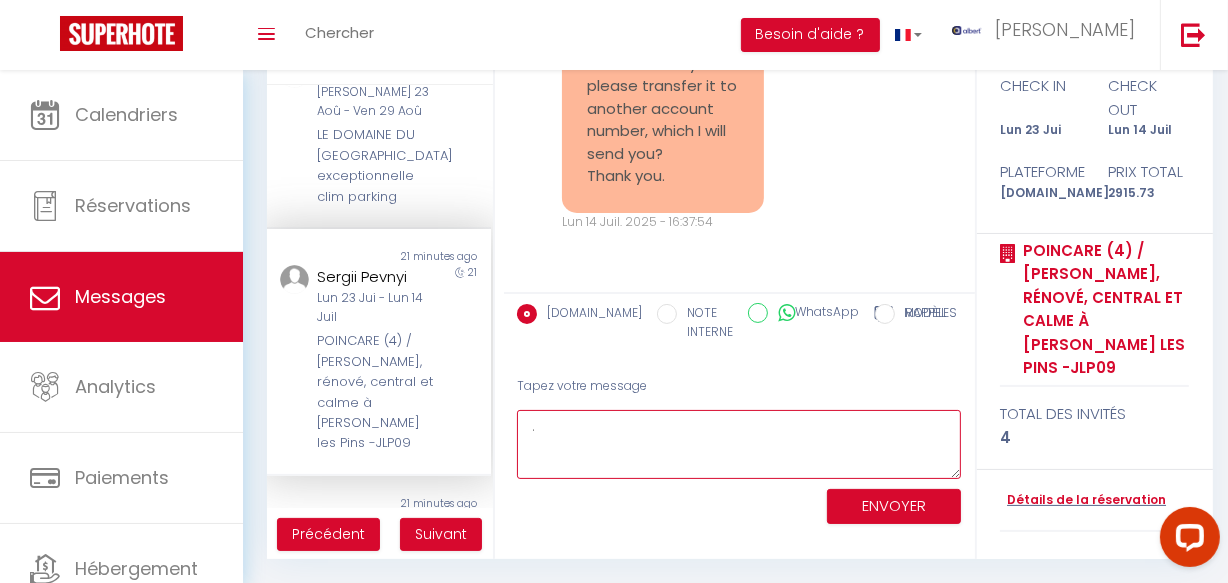type on "." 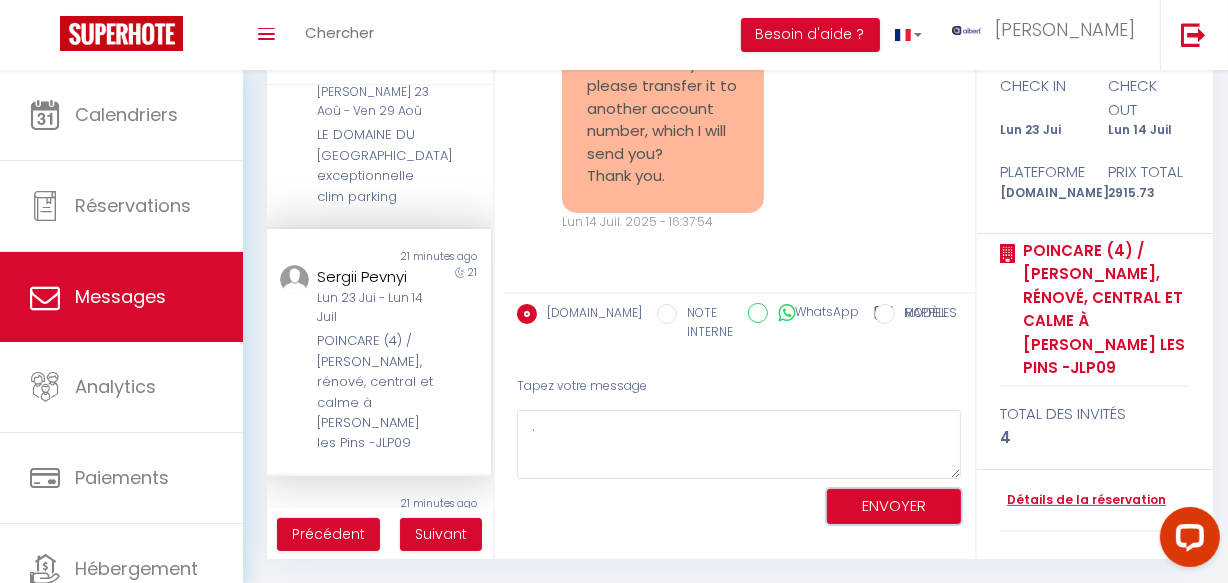 click on "ENVOYER" at bounding box center [894, 506] 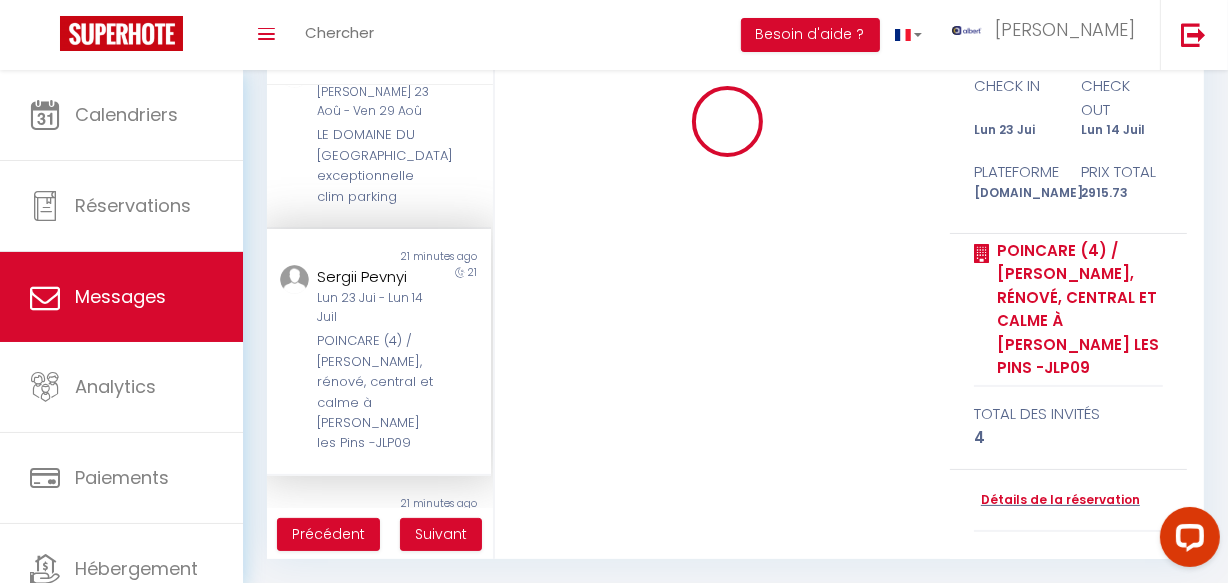 type 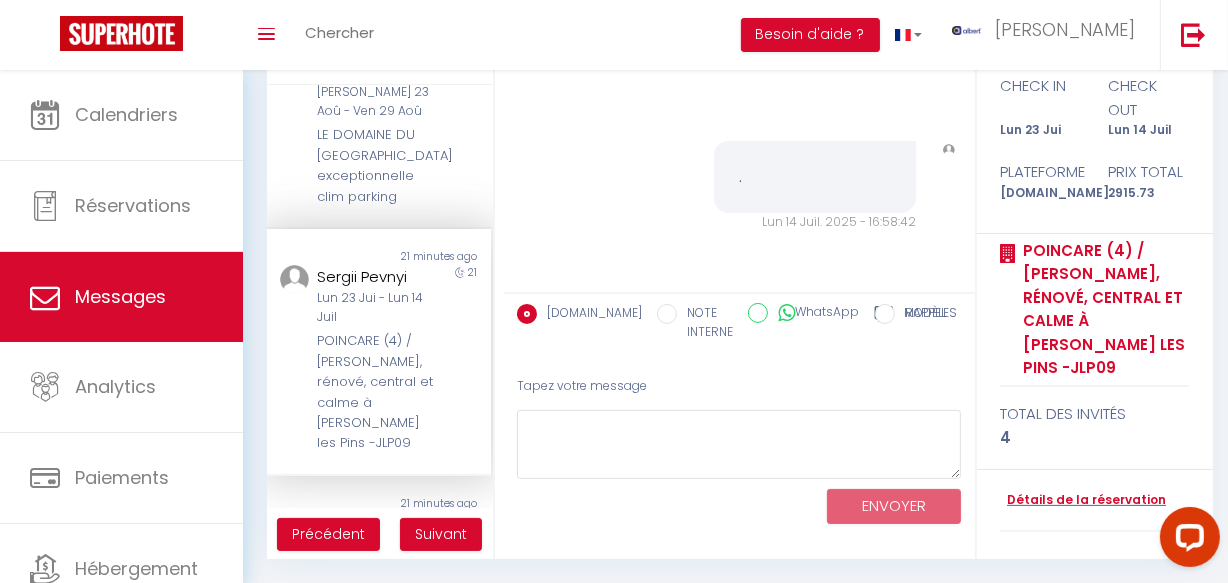 scroll, scrollTop: 18838, scrollLeft: 0, axis: vertical 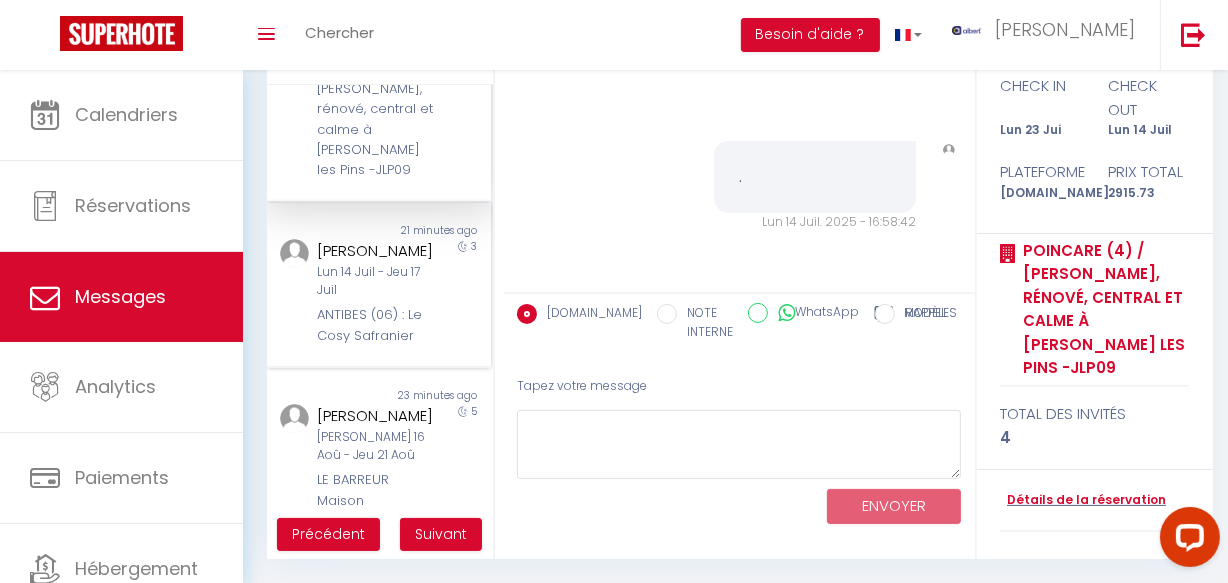 click on "3" at bounding box center (463, 292) 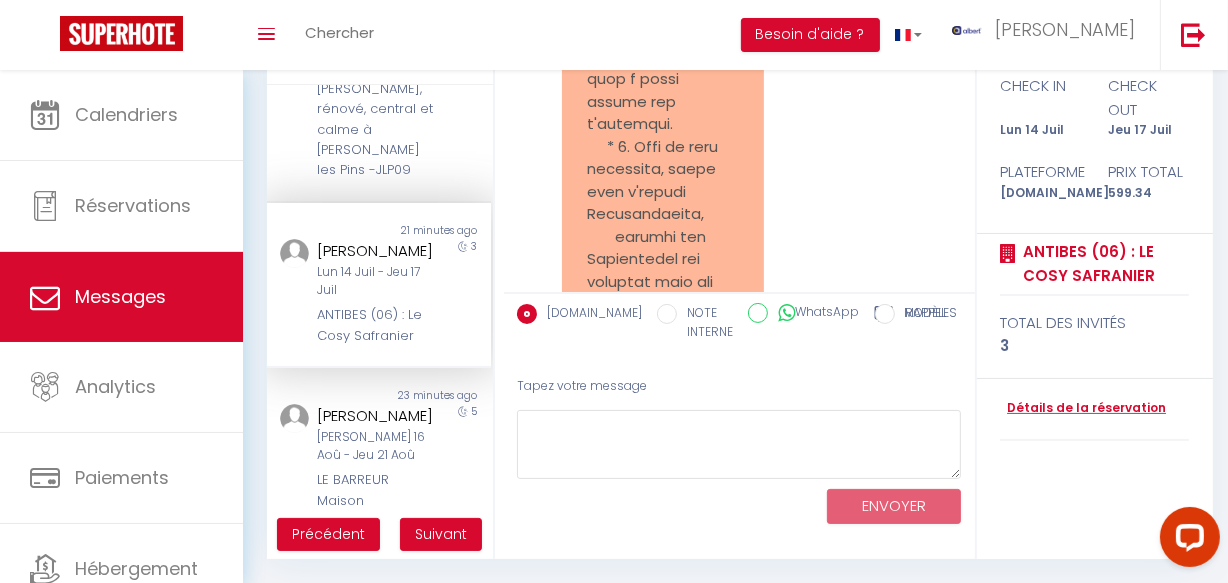 scroll, scrollTop: 27484, scrollLeft: 0, axis: vertical 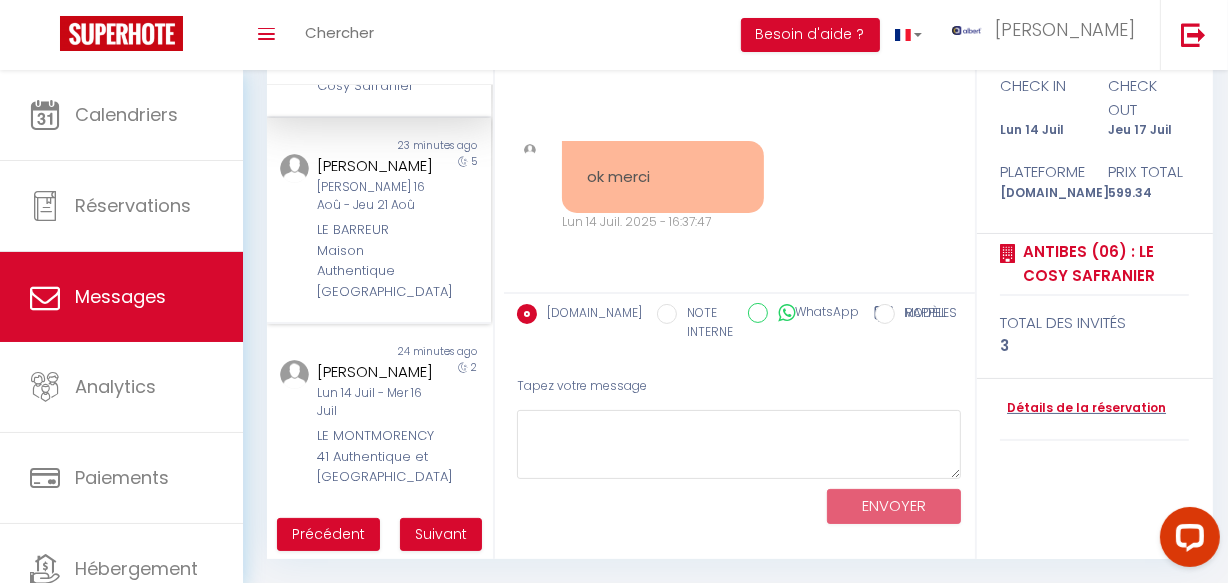 click on "LE BARREUR Maison Authentique La pointe Courte" at bounding box center (375, 261) 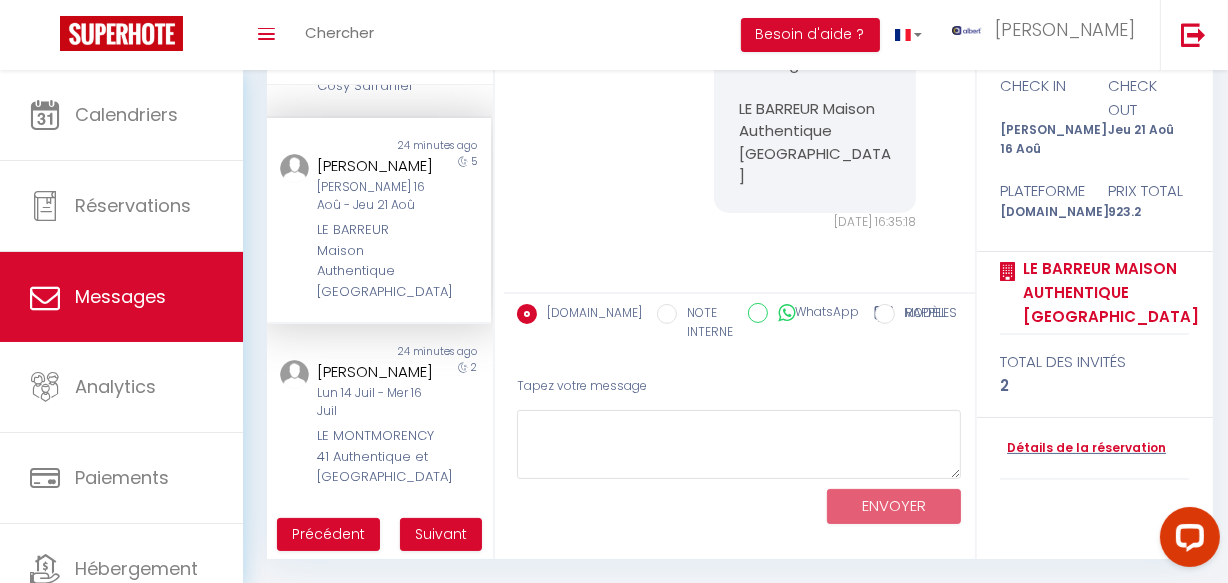 scroll, scrollTop: 1926, scrollLeft: 0, axis: vertical 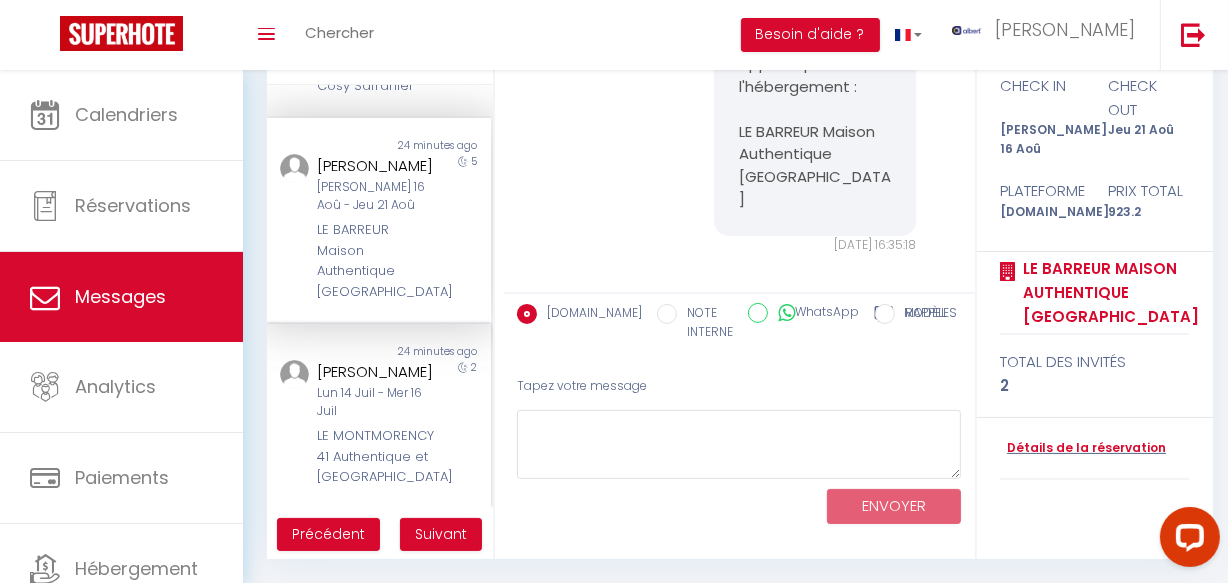 click on "24 minutes ago" at bounding box center [435, 352] 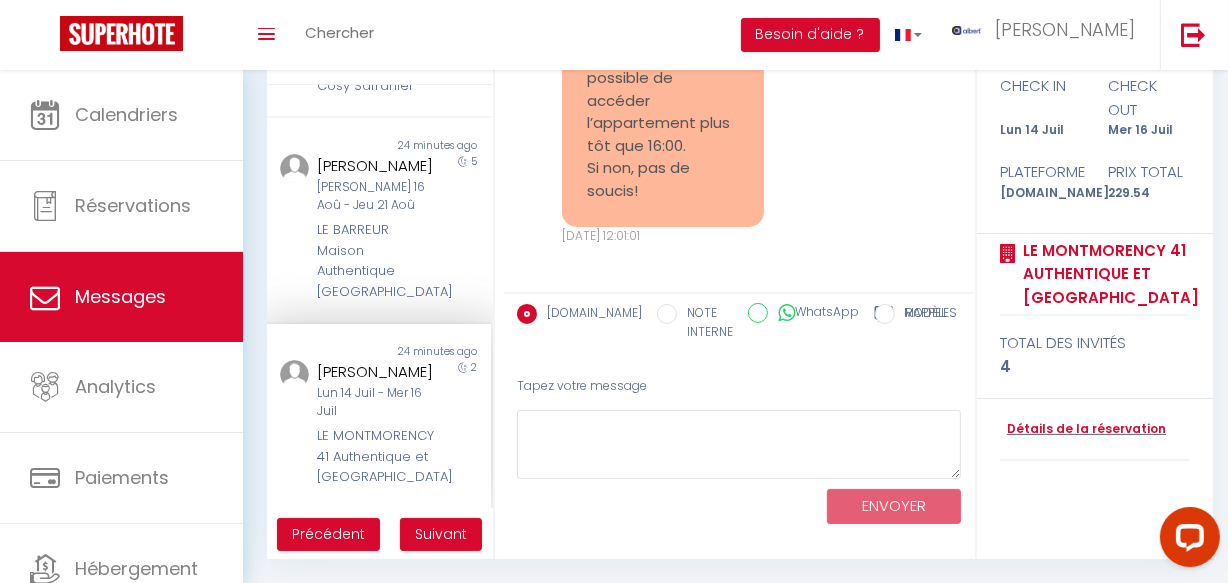 scroll, scrollTop: 13444, scrollLeft: 0, axis: vertical 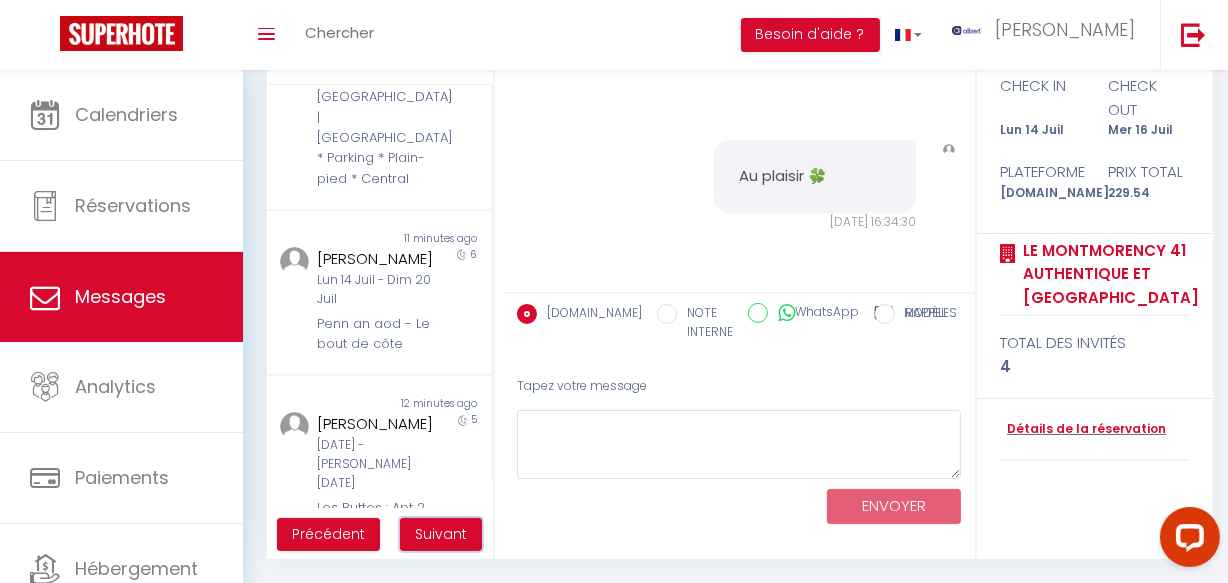 click on "Suivant" at bounding box center (441, 534) 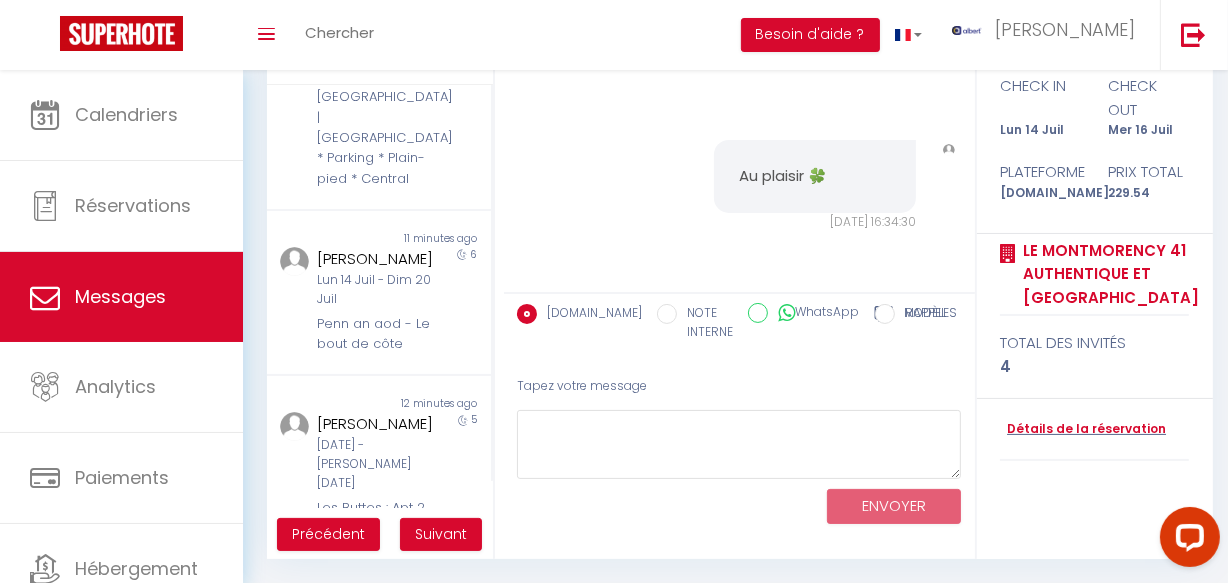 scroll, scrollTop: 70, scrollLeft: 0, axis: vertical 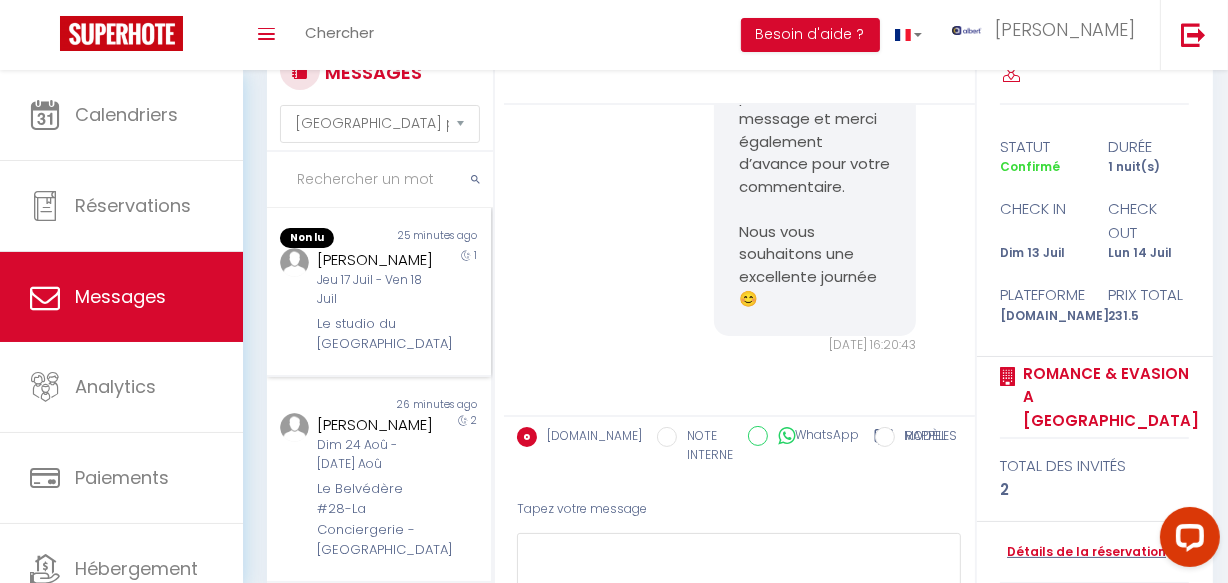 click on "Le studio du [GEOGRAPHIC_DATA]" at bounding box center (375, 334) 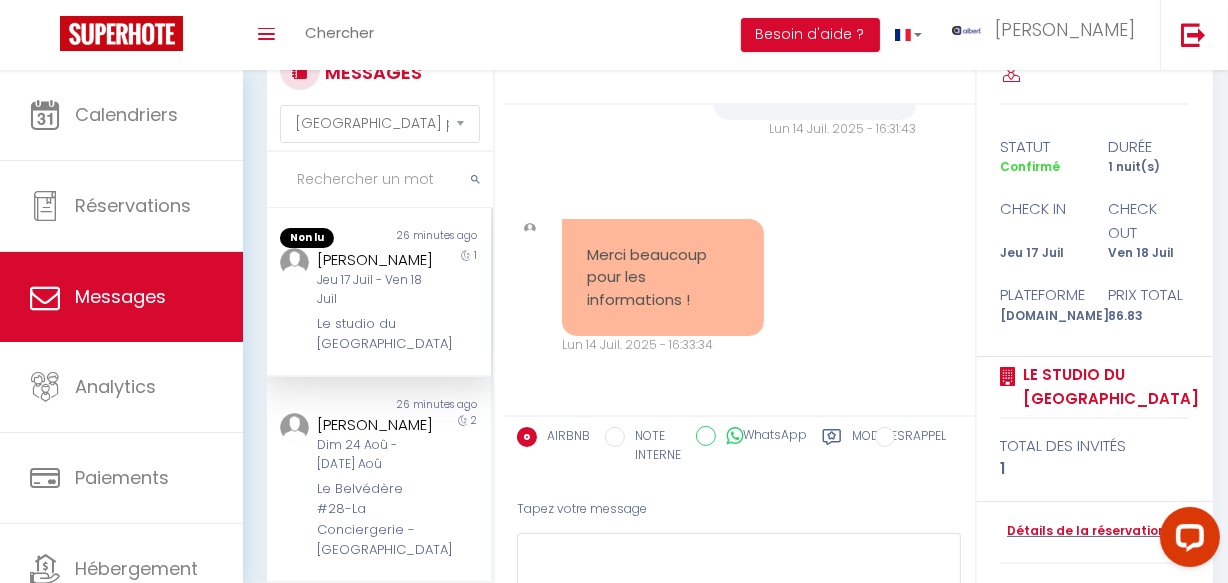 scroll, scrollTop: 1914, scrollLeft: 0, axis: vertical 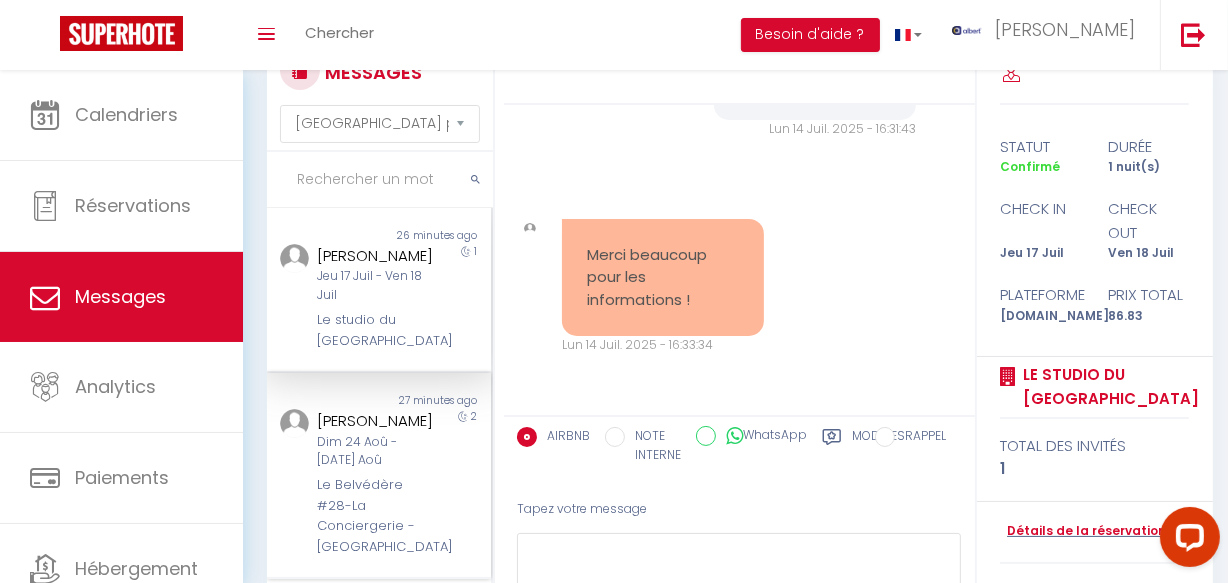 click on "Bego Palacio" at bounding box center (375, 421) 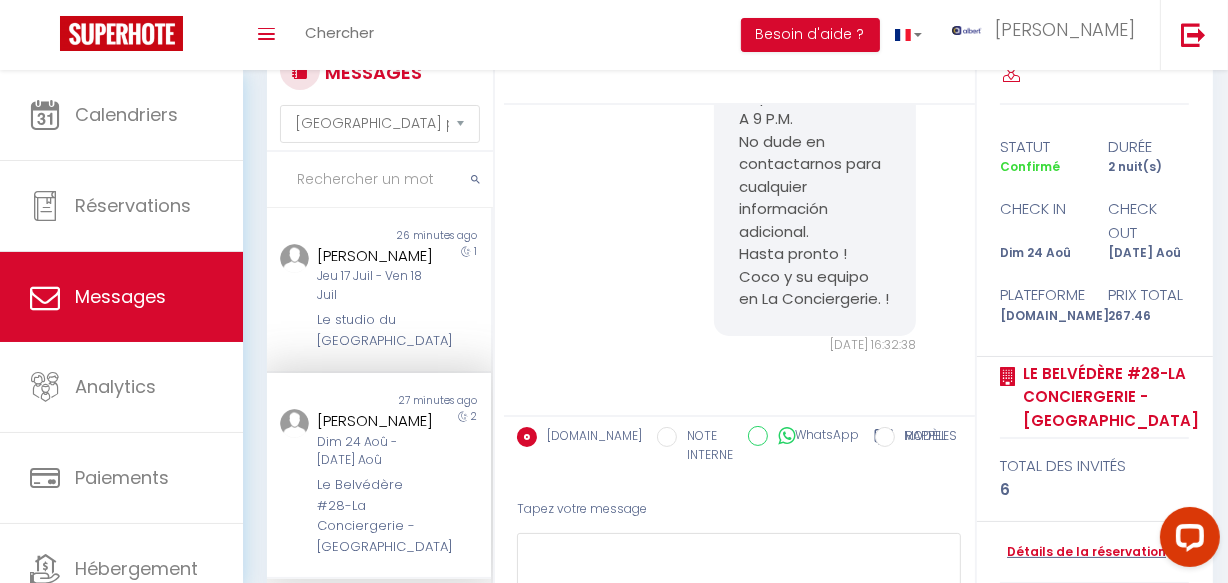 scroll, scrollTop: 1566, scrollLeft: 0, axis: vertical 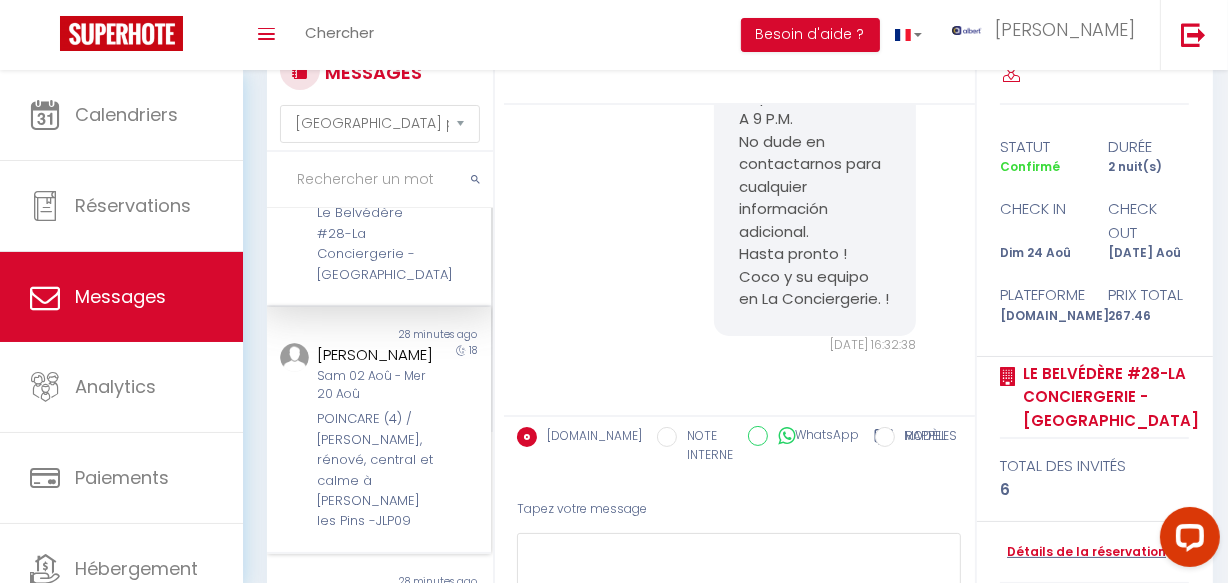 click on "Sam 02 Aoû - Mer 20 Aoû" at bounding box center (375, 386) 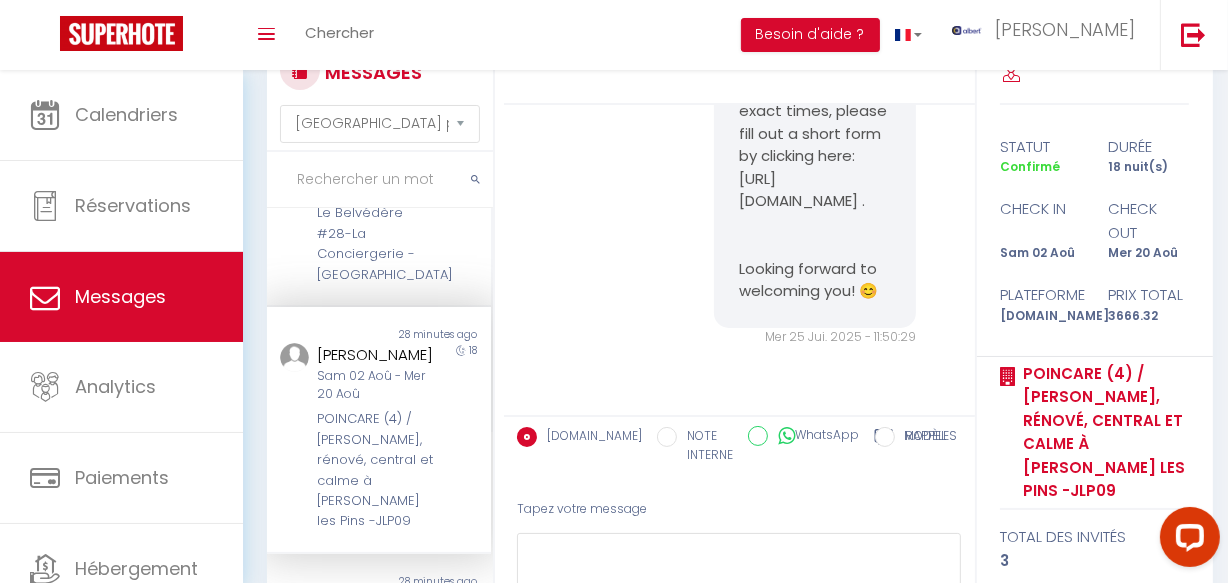 scroll, scrollTop: 6391, scrollLeft: 0, axis: vertical 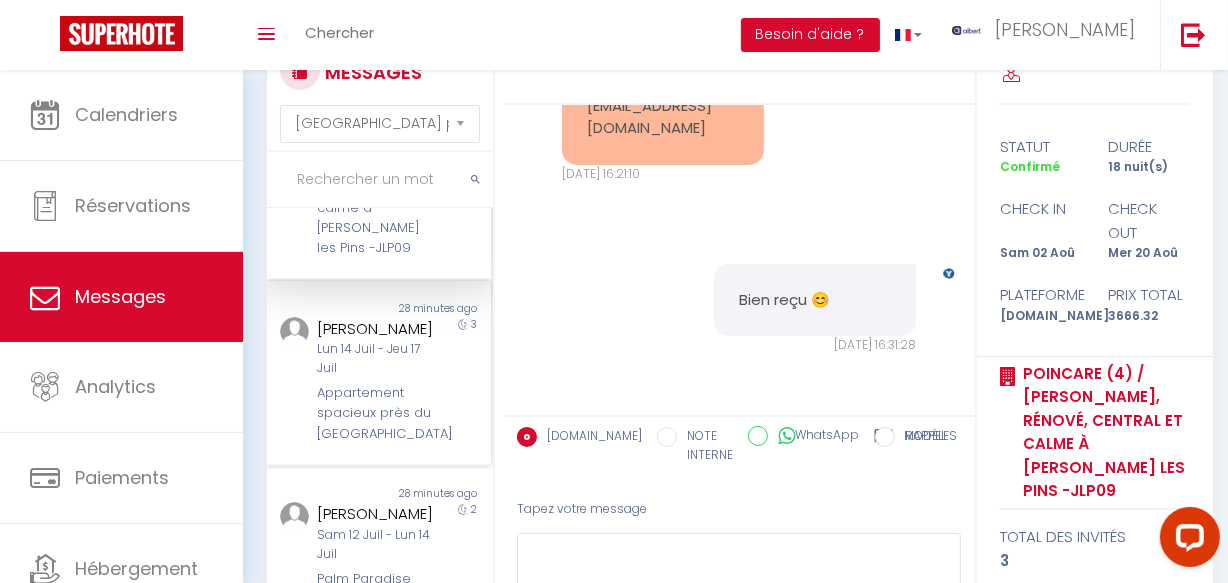 click on "Appartement spacieux près du Parc de la Villette" at bounding box center [375, 413] 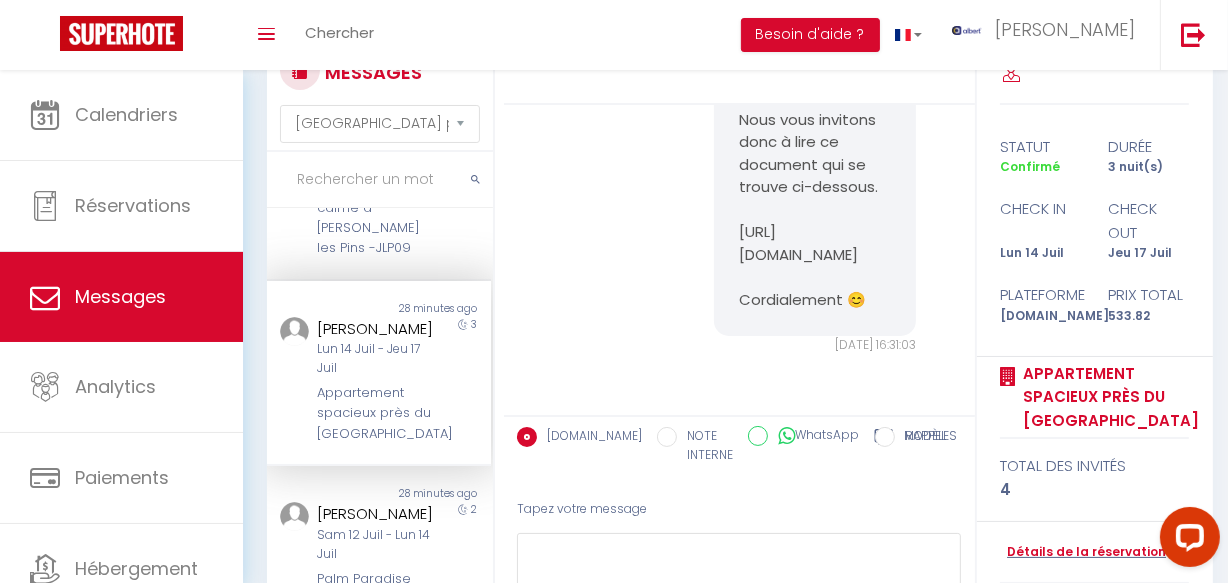scroll, scrollTop: 818, scrollLeft: 0, axis: vertical 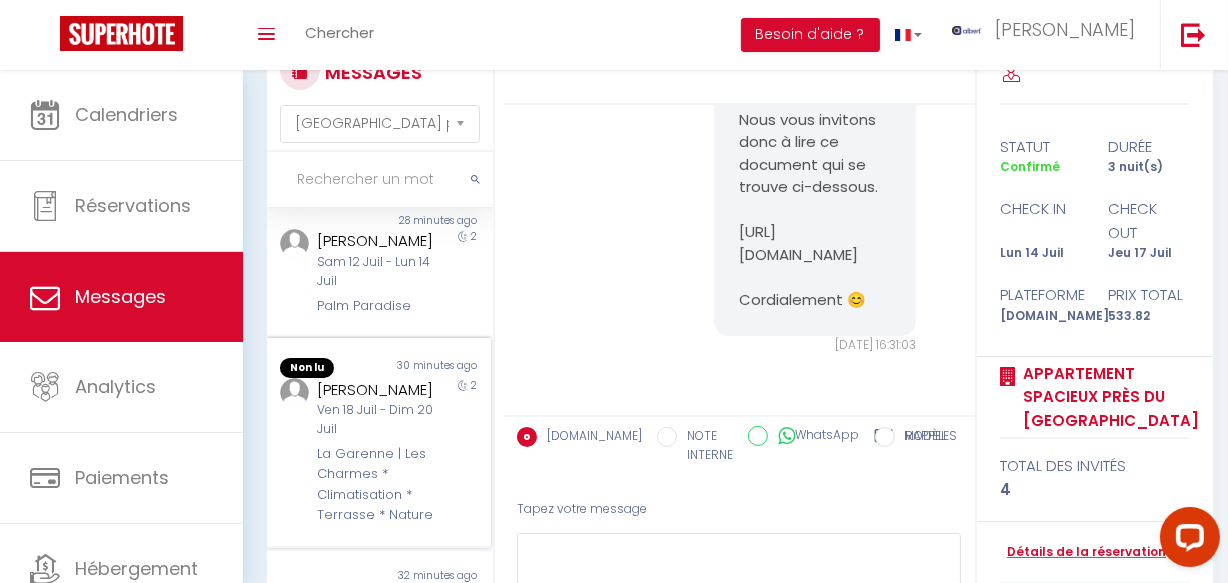 click on "Non lu
30 minutes ago
Nicolas Thouvenot   Ven 18 Juil - Dim 20 Juil   La Garenne | Les Charmes * Climatisation * Terrasse * Nature     2" at bounding box center [379, 443] 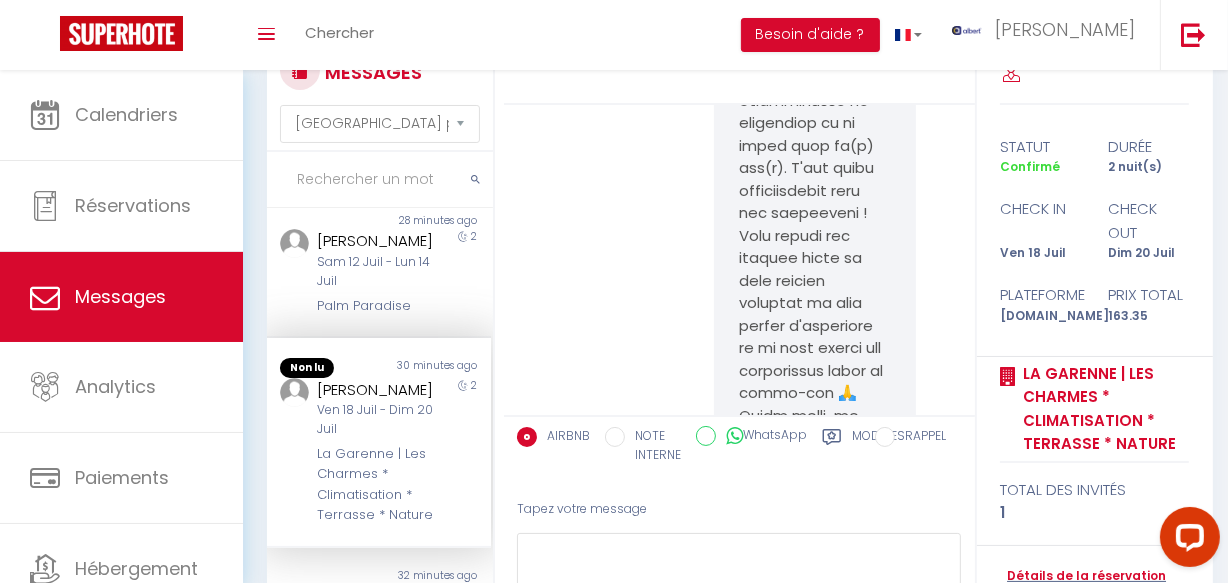 scroll, scrollTop: 9262, scrollLeft: 0, axis: vertical 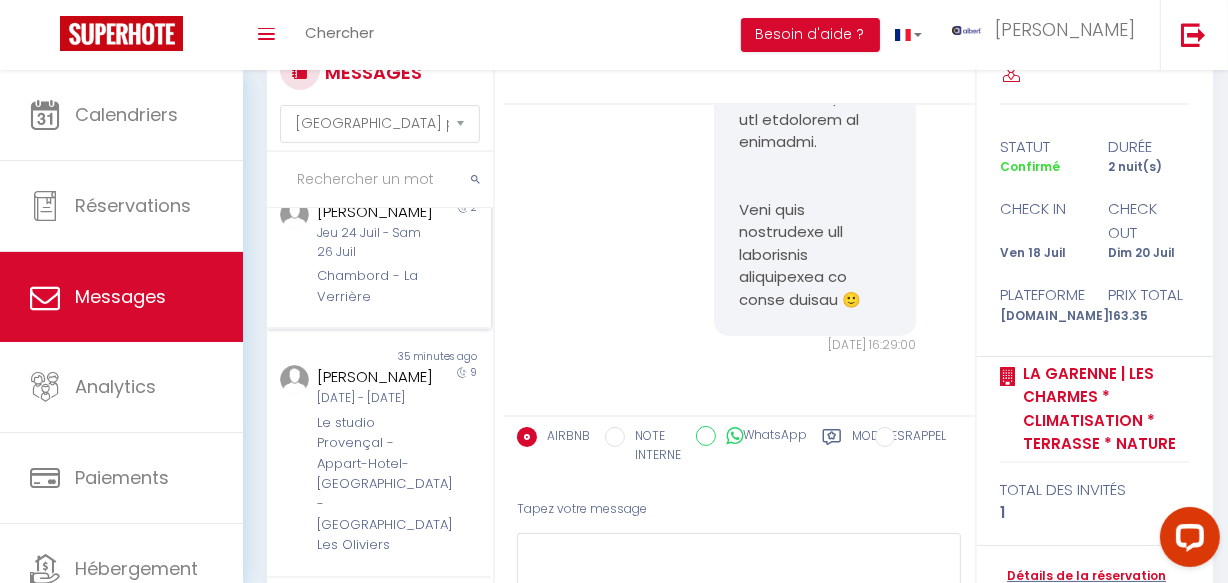 click on "Non lu
34 minutes ago
Gert Van Mierlo   Jeu 24 Juil - Sam 26 Juil   Chambord - La Verrière     2" at bounding box center (379, 246) 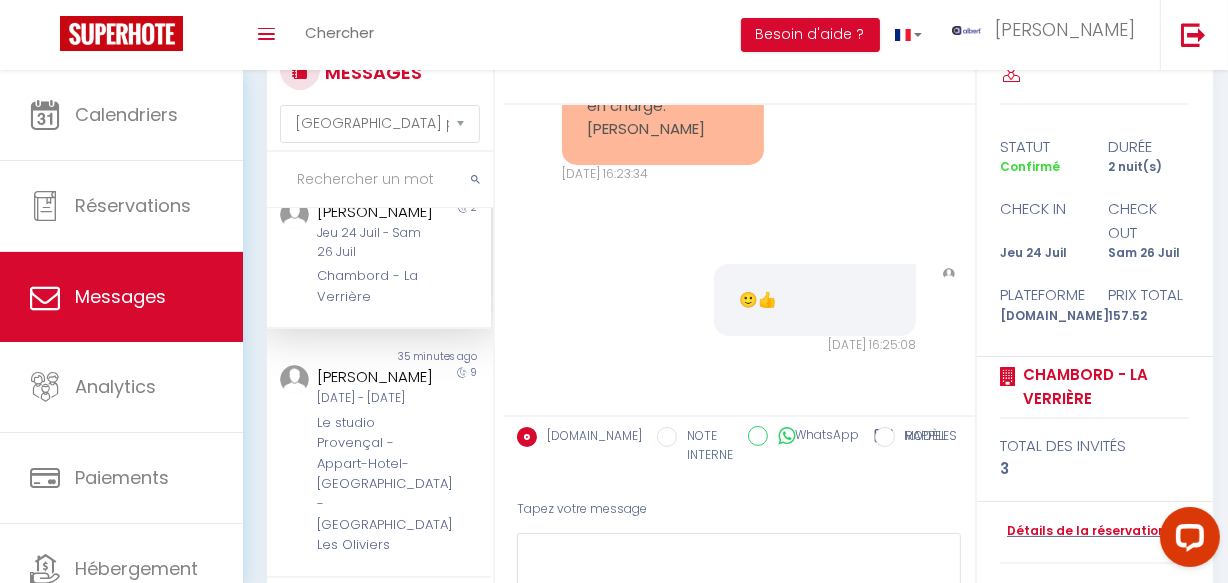 click on "Lagnieu - Le Souclin" at bounding box center (375, 121) 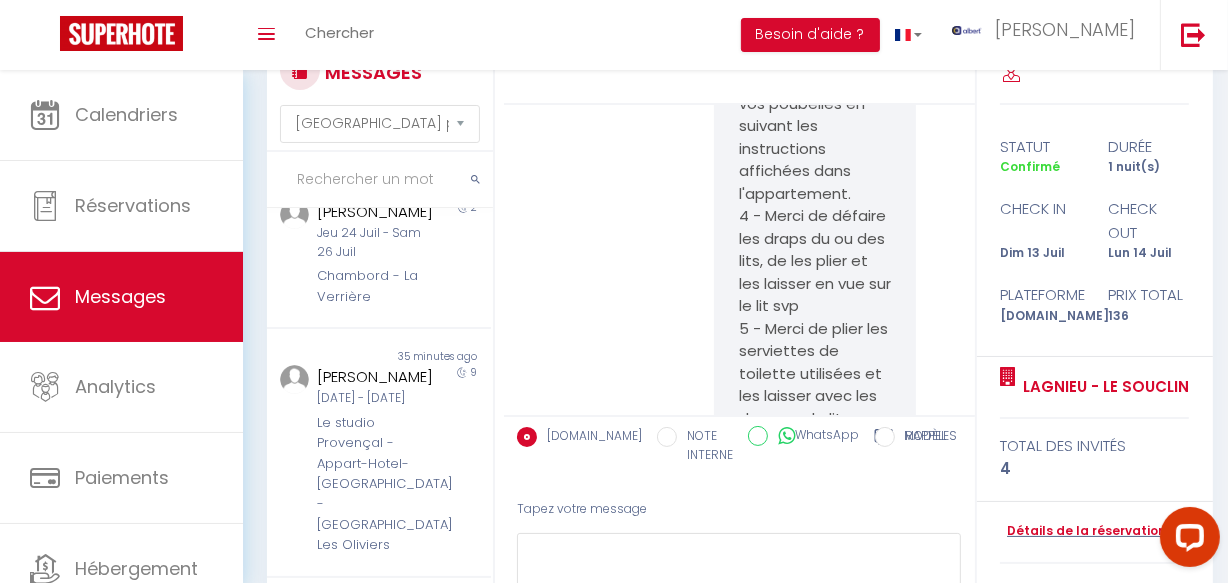 scroll, scrollTop: 19769, scrollLeft: 0, axis: vertical 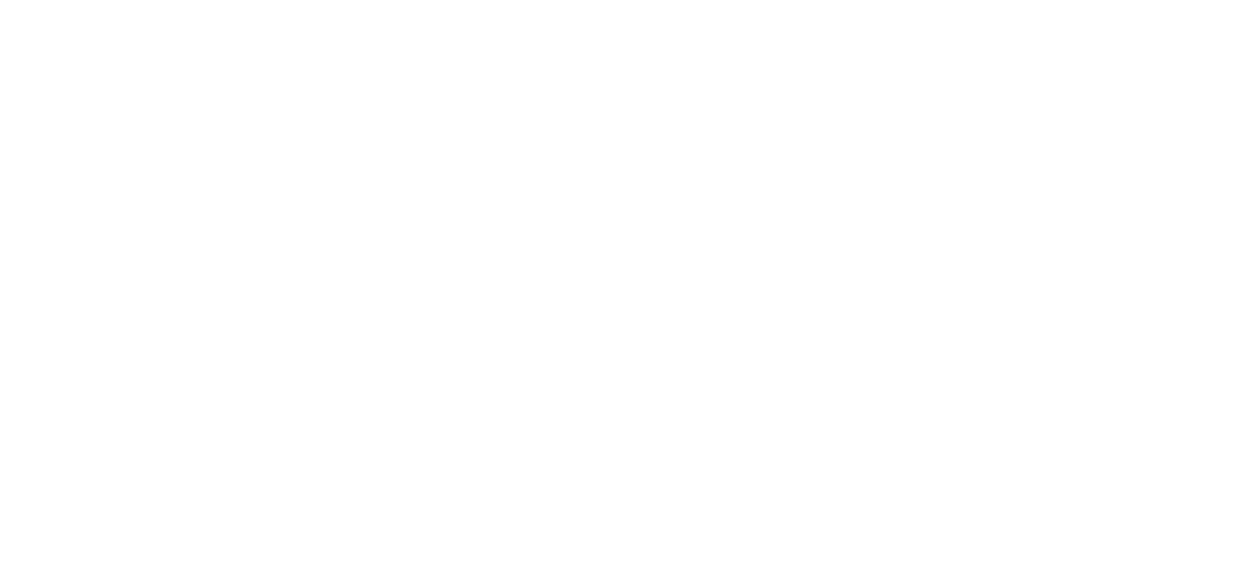 select on "message" 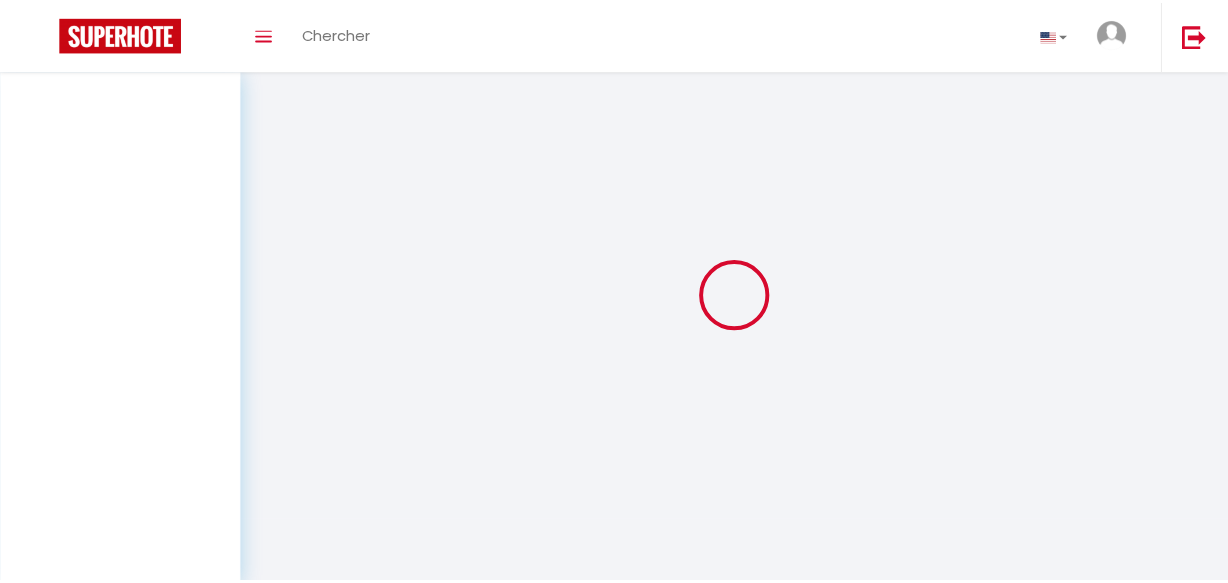scroll, scrollTop: 70, scrollLeft: 0, axis: vertical 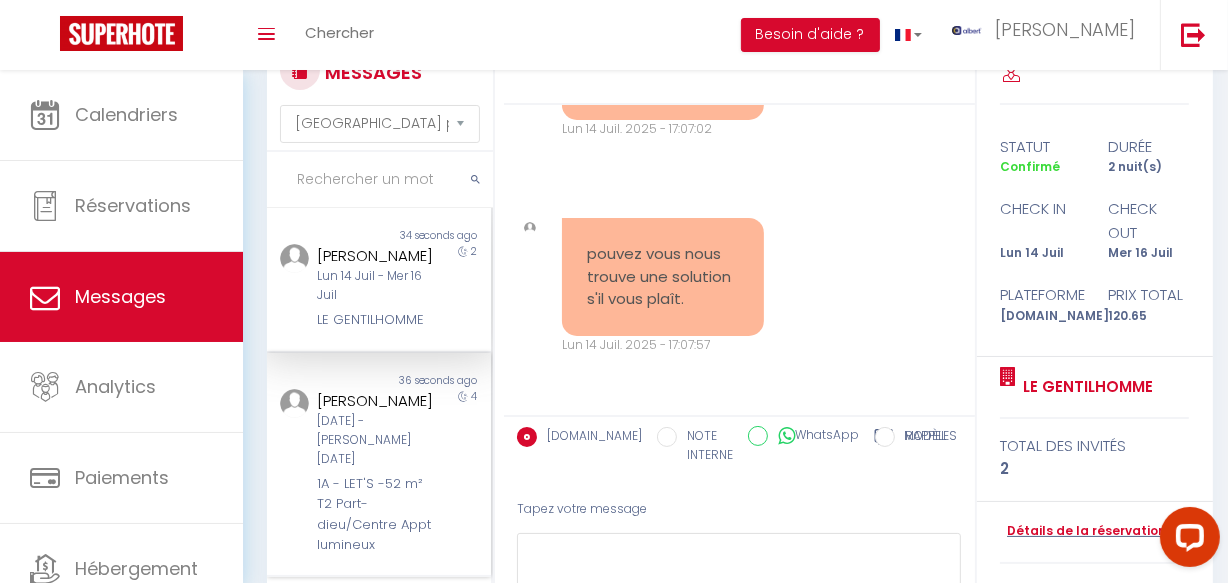 click on "[PERSON_NAME]" at bounding box center (375, 401) 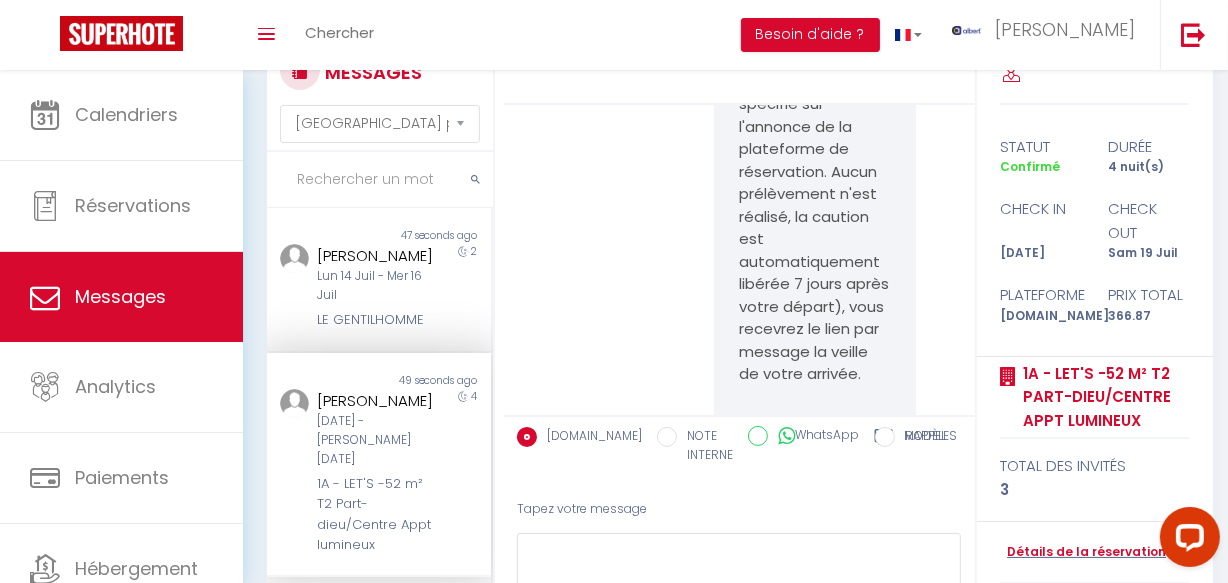 scroll, scrollTop: 0, scrollLeft: 0, axis: both 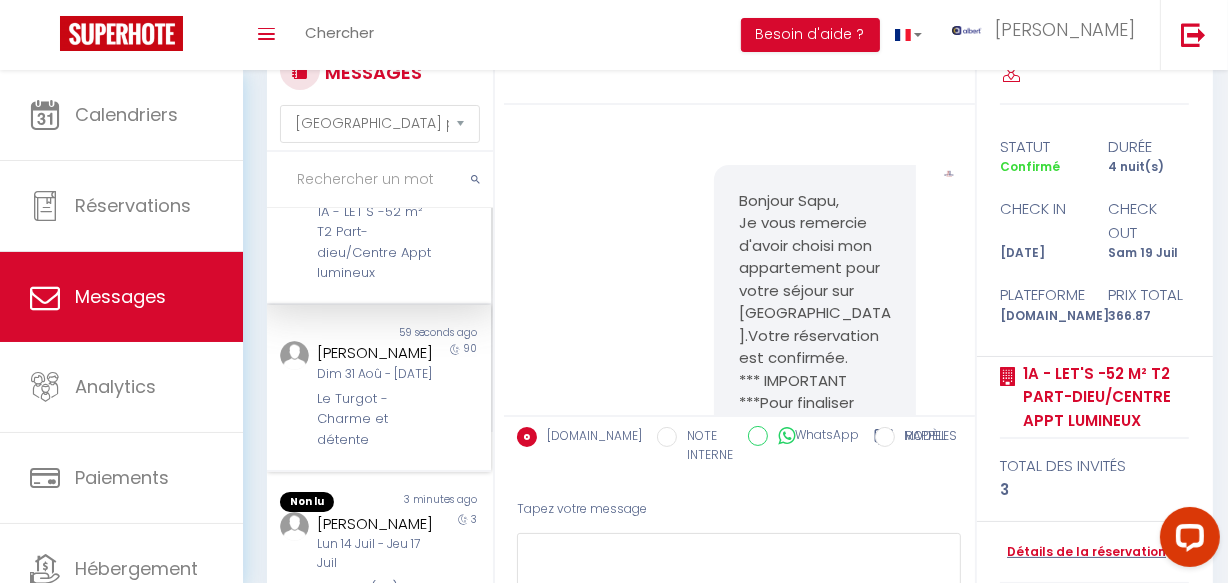 click on "[PERSON_NAME]" at bounding box center (375, 353) 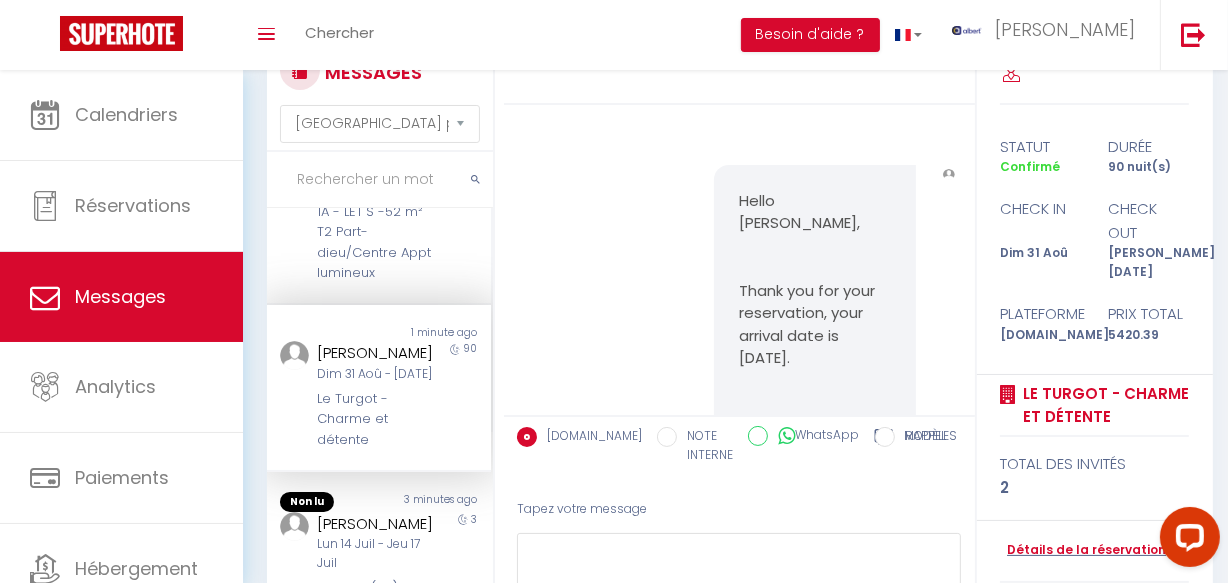 scroll, scrollTop: 256, scrollLeft: 0, axis: vertical 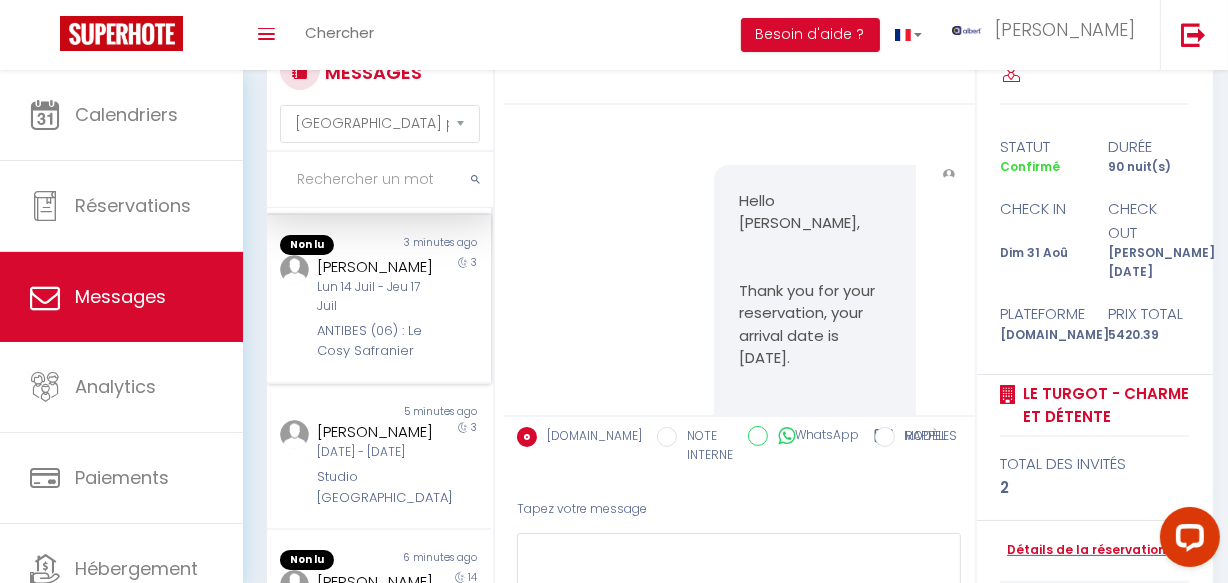 click on "ANTIBES (06) : Le Cosy Safranier" at bounding box center [375, 341] 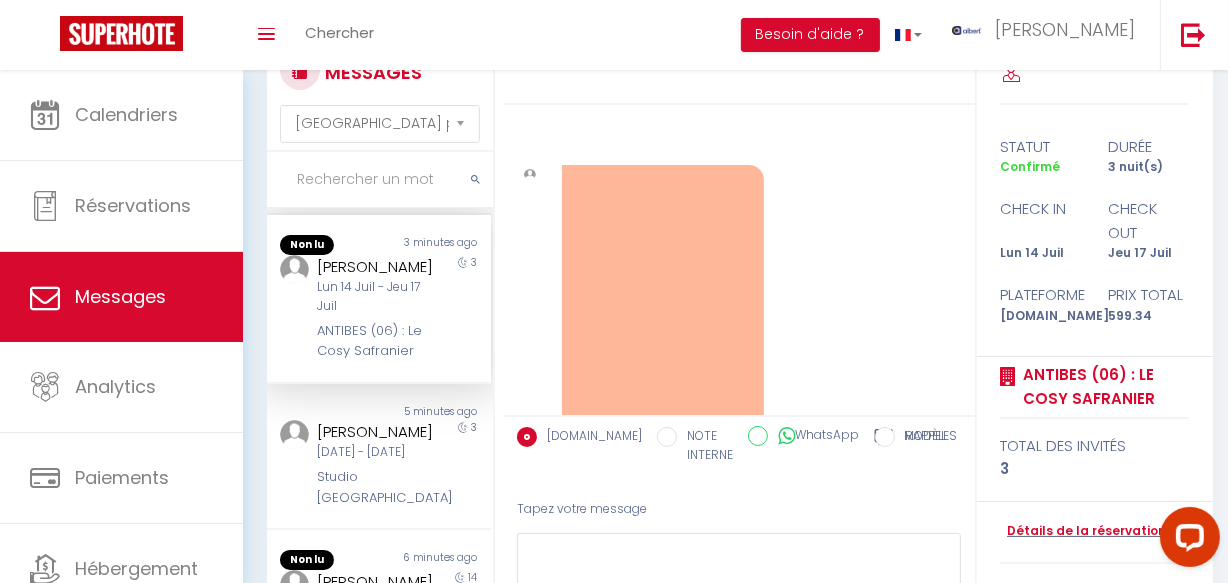 scroll, scrollTop: 544, scrollLeft: 0, axis: vertical 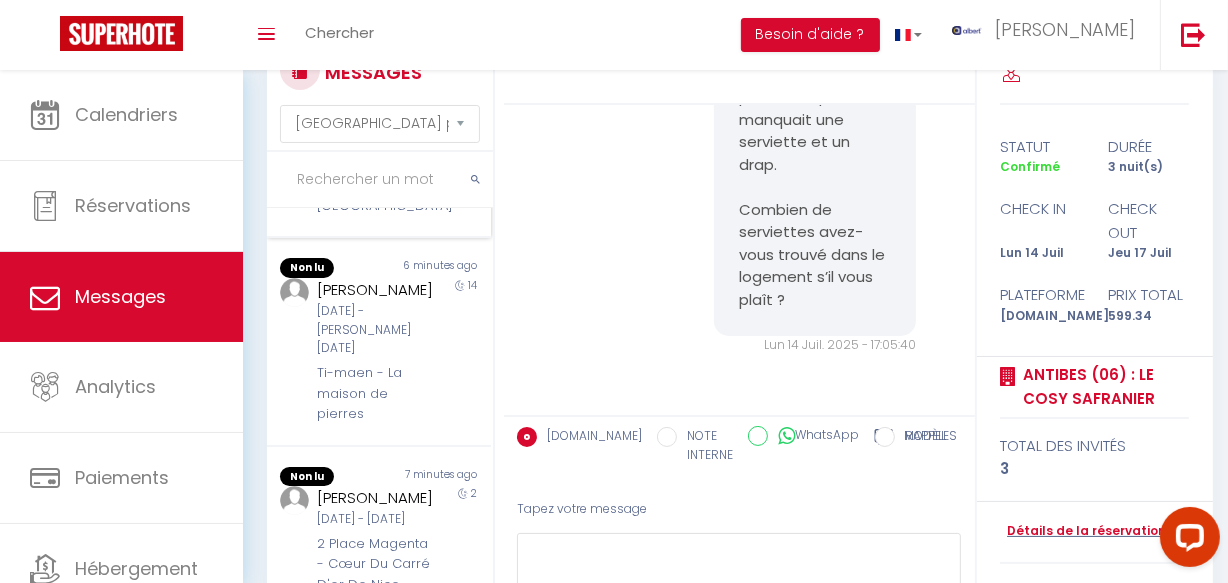 click on "Non lu
5 minutes ago
[PERSON_NAME]   [DATE] - [DATE]   Studio Gare [GEOGRAPHIC_DATA]     3" at bounding box center (379, 165) 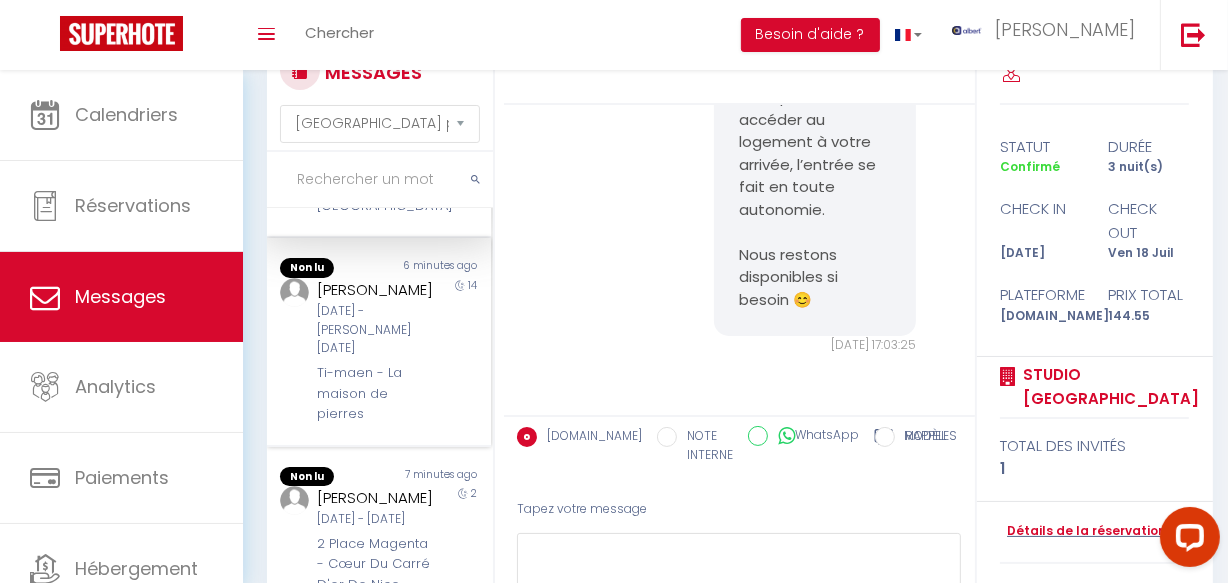 click on "[PERSON_NAME]" at bounding box center (375, 290) 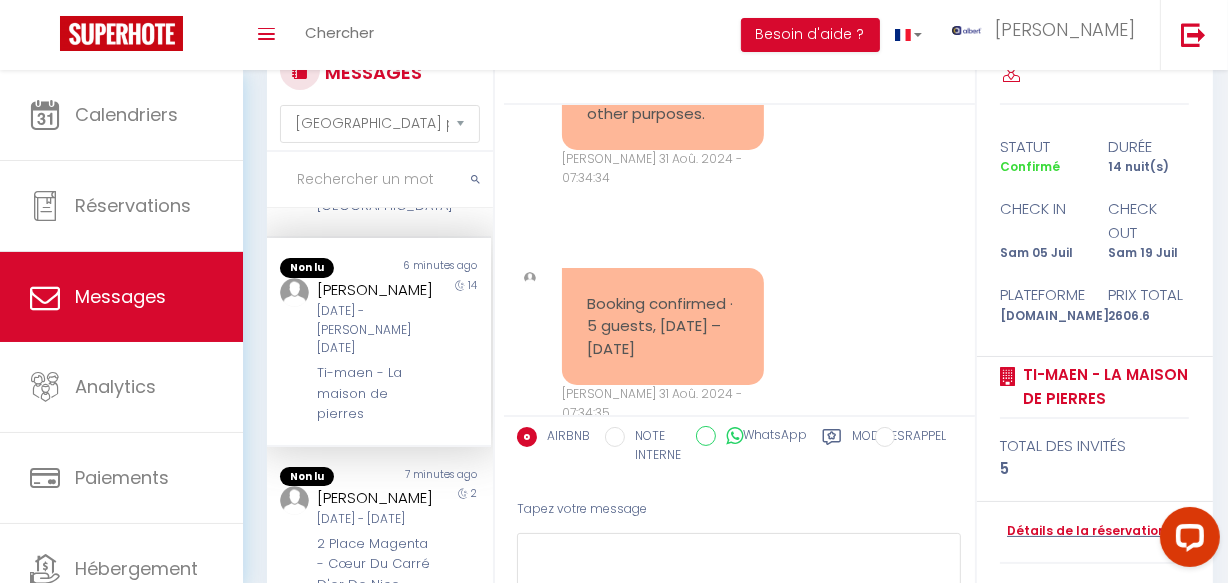 scroll, scrollTop: 21029, scrollLeft: 0, axis: vertical 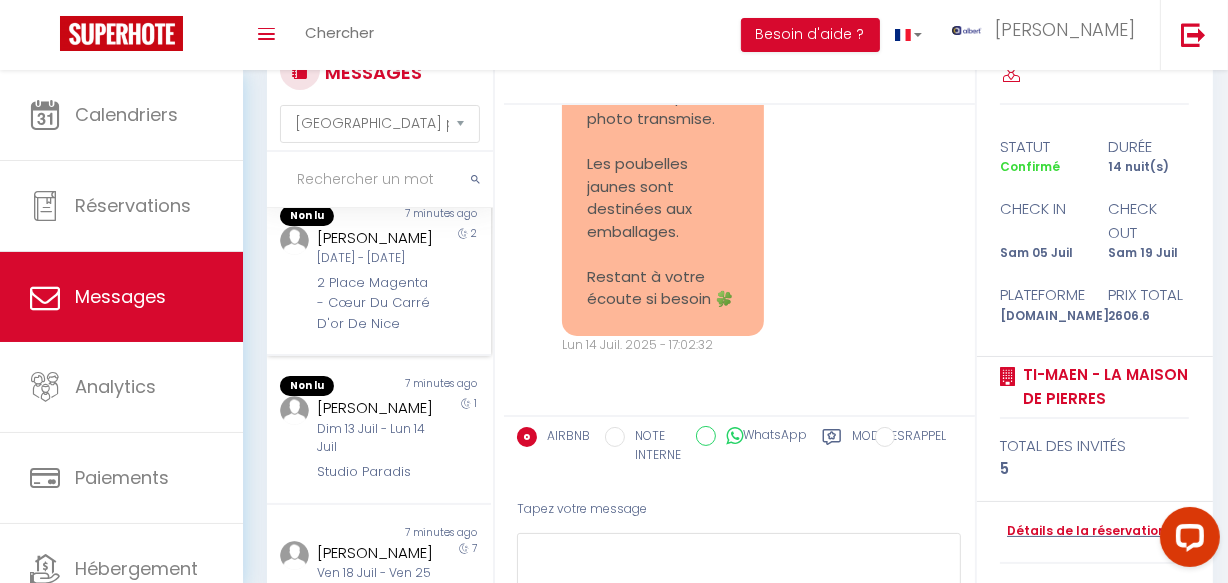 click on "2 Place Magenta - Cœur Du Carré D'or De Nice" at bounding box center [375, 303] 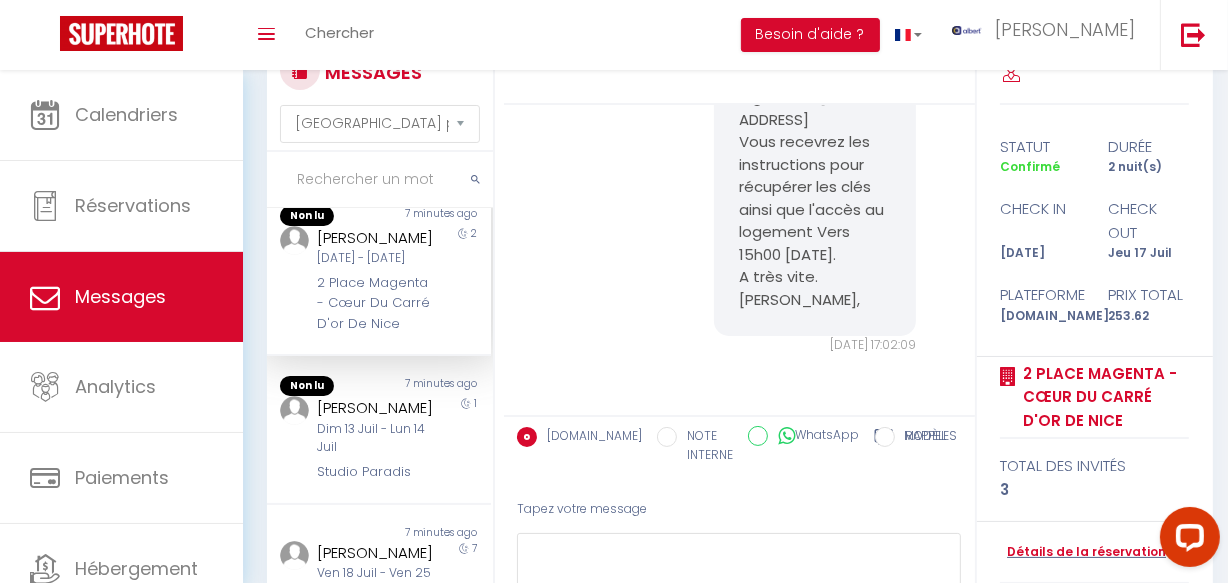 scroll, scrollTop: 12553, scrollLeft: 0, axis: vertical 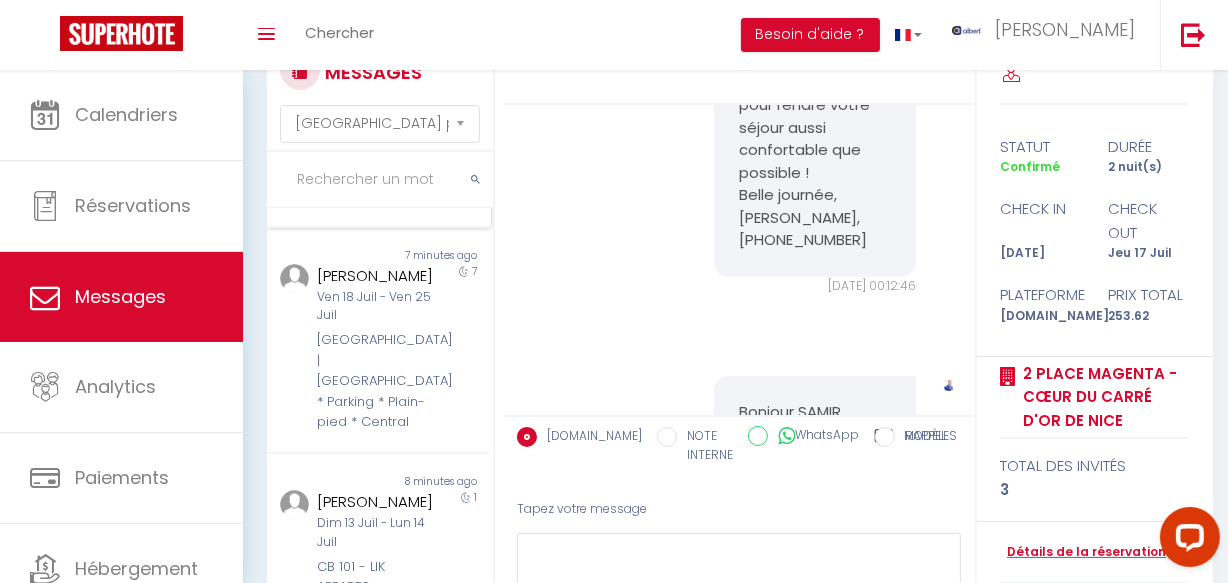 click on "Non lu
7 minutes ago
[PERSON_NAME]   [DATE] - [DATE]   Studio Paradis     1" at bounding box center (379, 154) 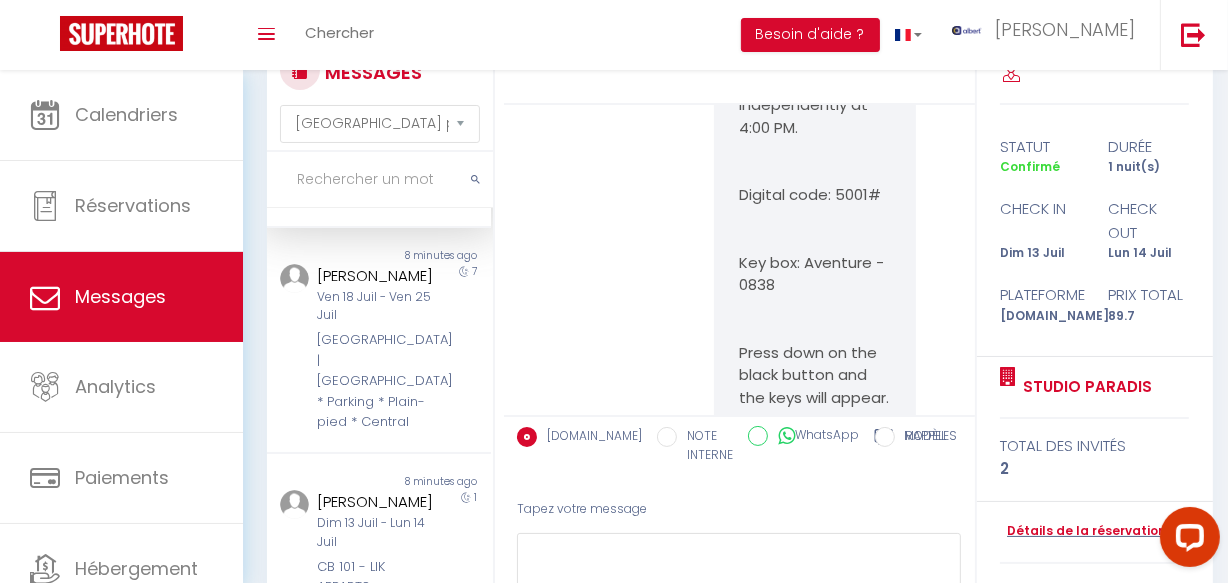 scroll, scrollTop: 1331, scrollLeft: 0, axis: vertical 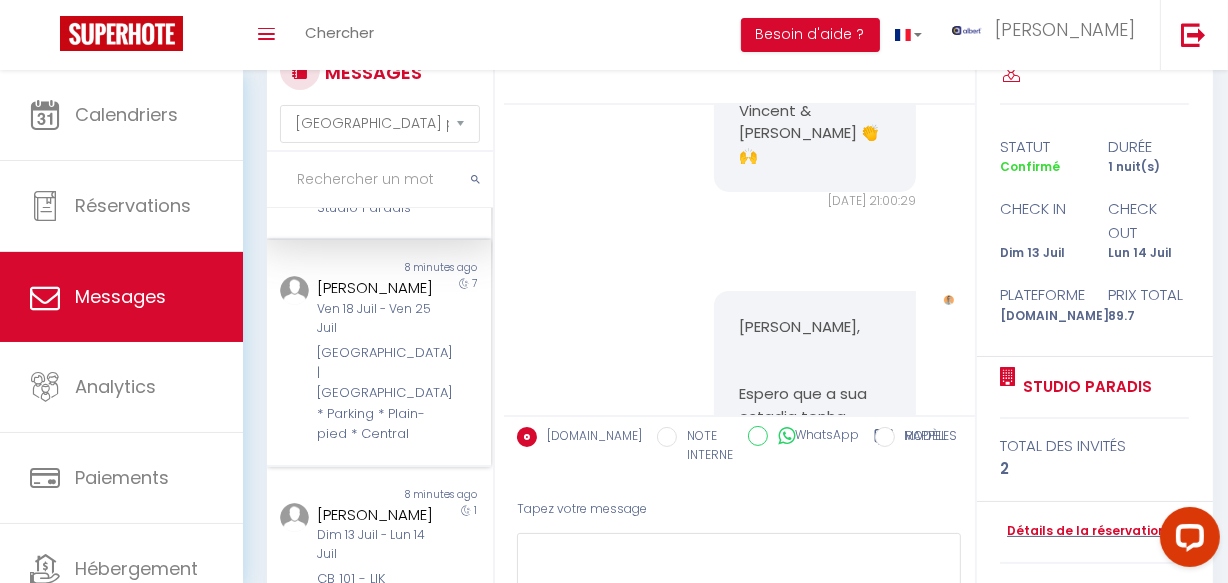 click on "[GEOGRAPHIC_DATA] | [GEOGRAPHIC_DATA] * Parking * Plain-pied * Central" at bounding box center (375, 394) 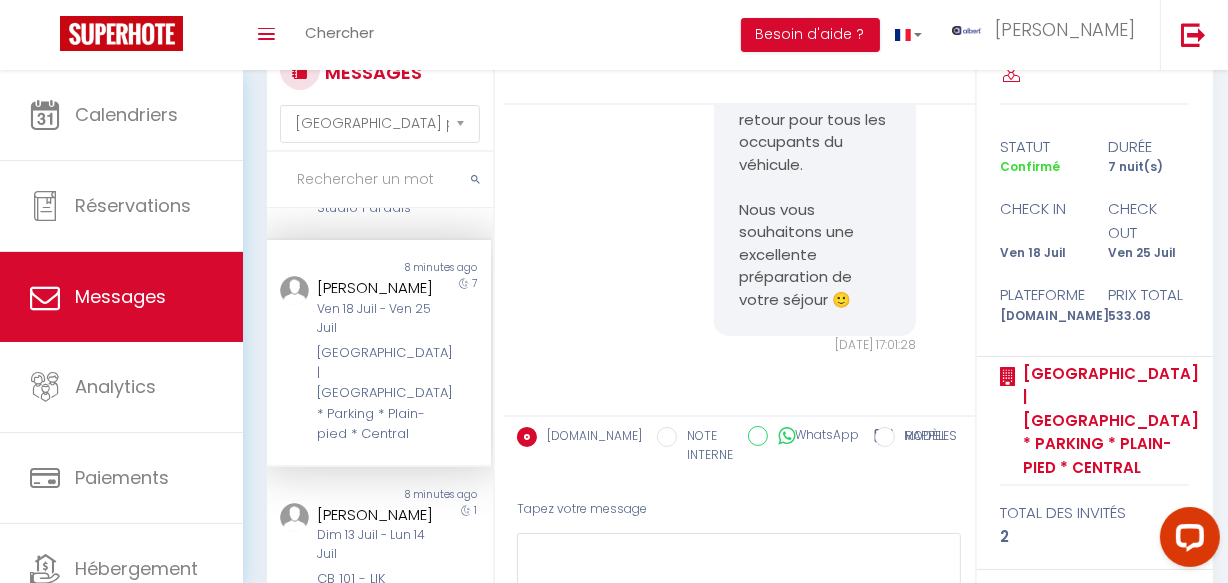 scroll, scrollTop: 7722, scrollLeft: 0, axis: vertical 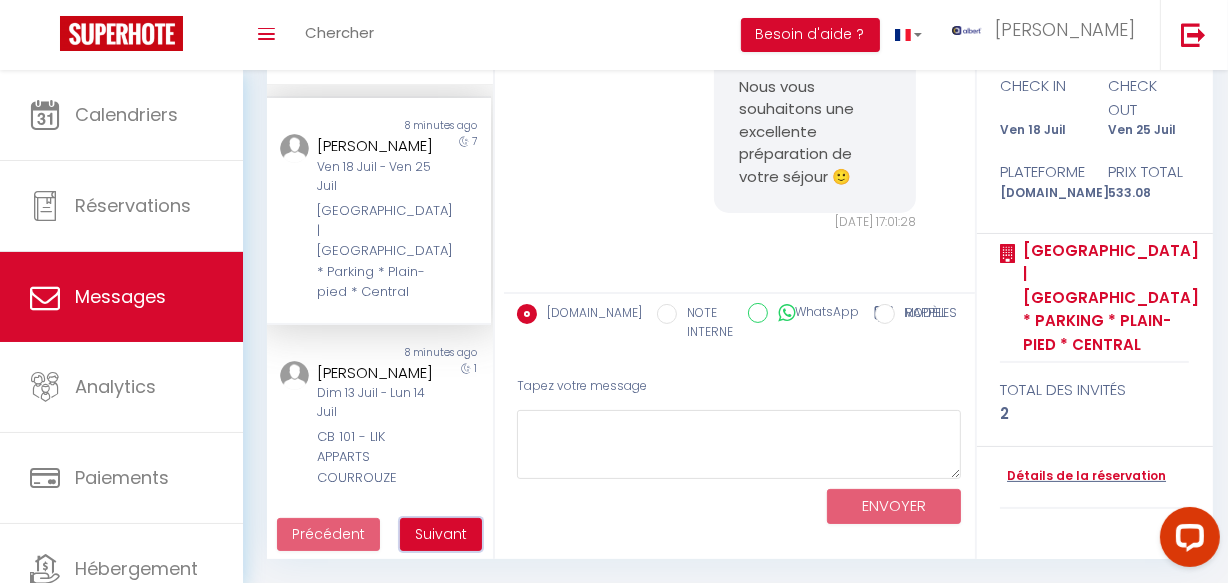 click on "Suivant" at bounding box center (441, 534) 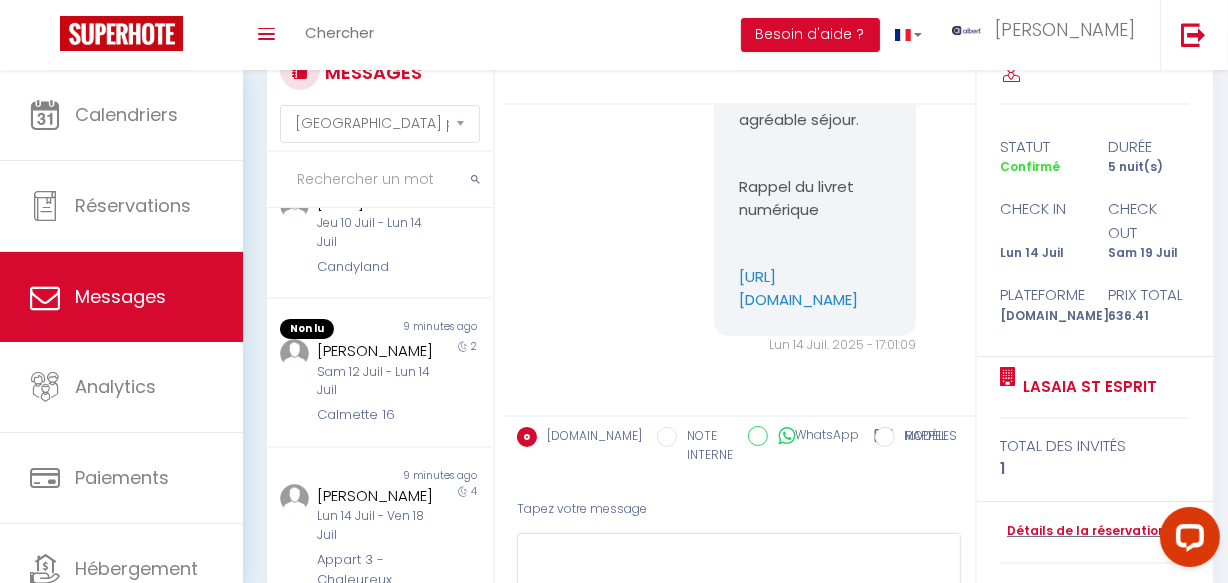 scroll, scrollTop: 1313, scrollLeft: 0, axis: vertical 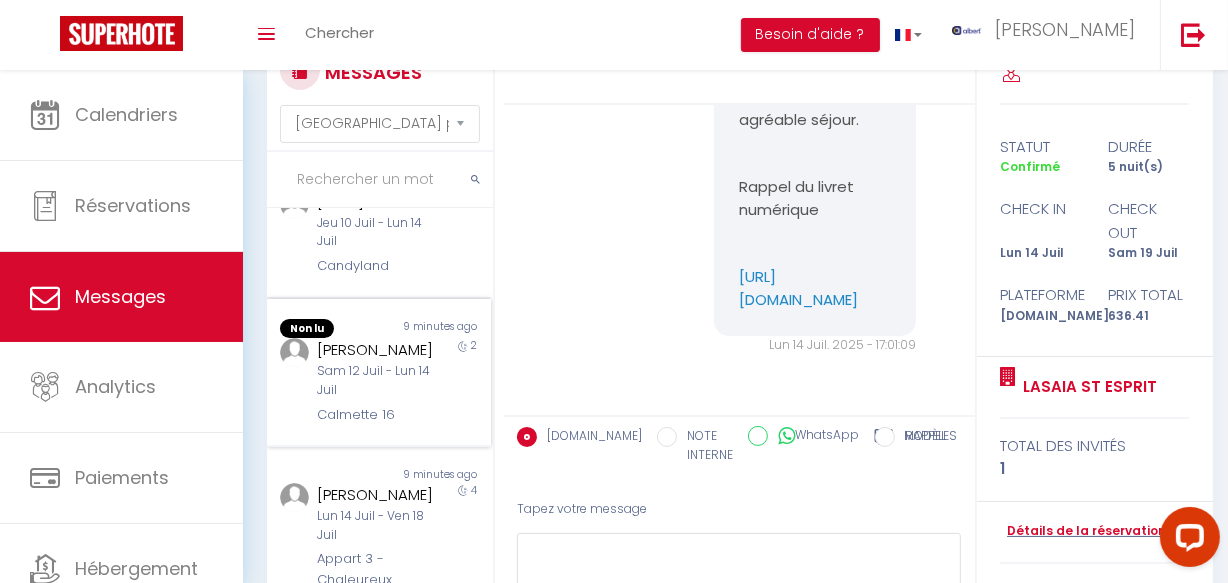 click on "Sam 12 Juil - Lun 14 Juil" at bounding box center [375, 381] 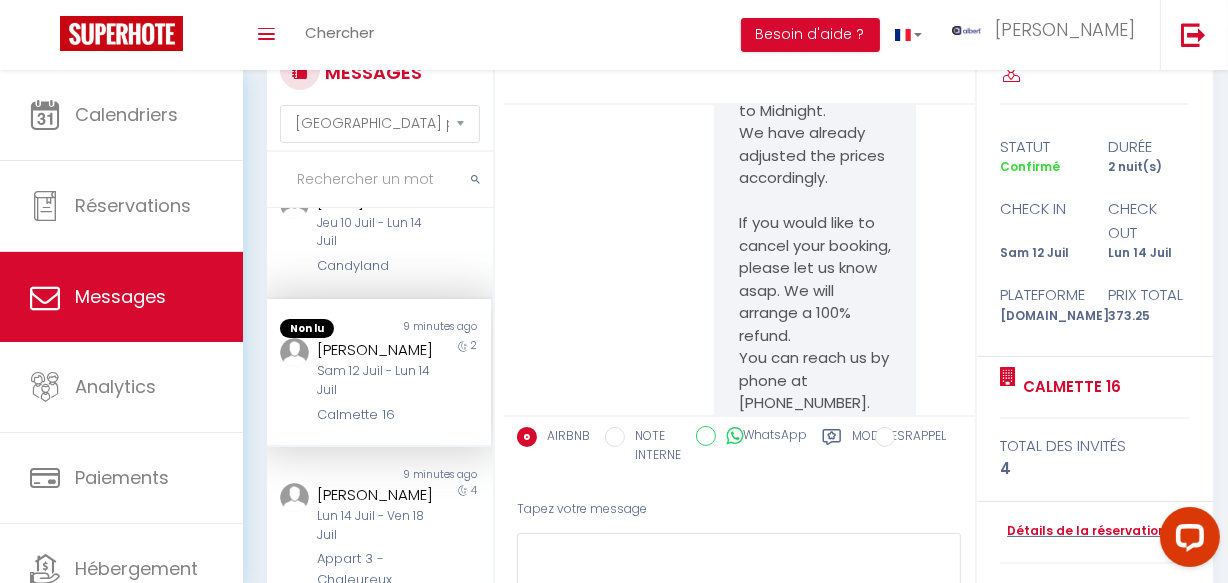 scroll, scrollTop: 11696, scrollLeft: 0, axis: vertical 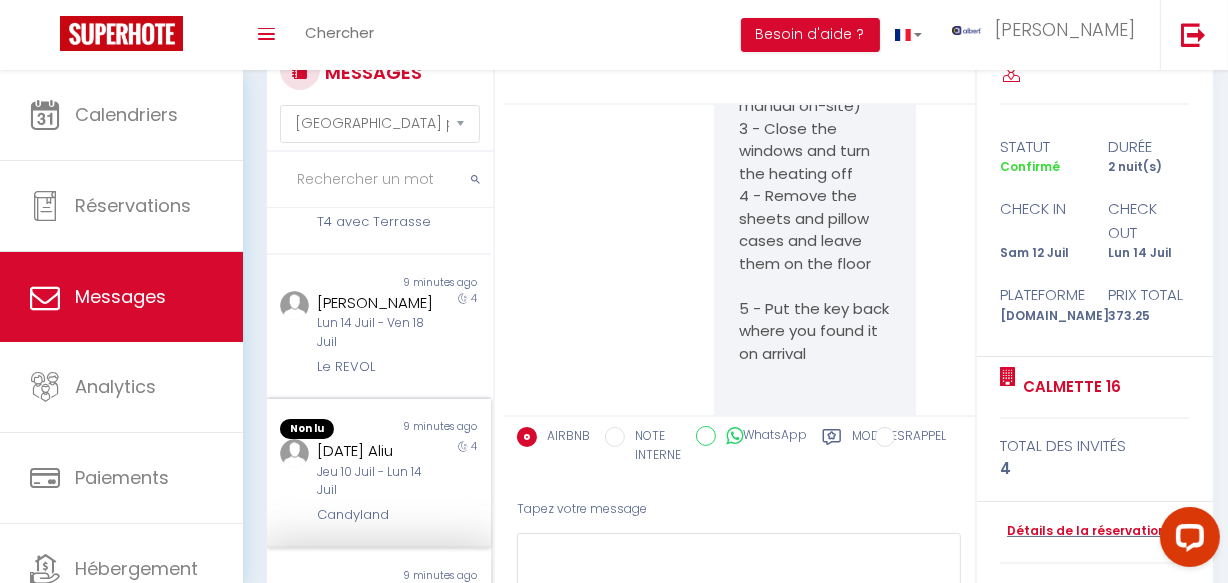 click on "Non lu
9 minutes ago
[DATE] [PERSON_NAME][DATE] - [DATE]   Candyland     4" at bounding box center (379, 473) 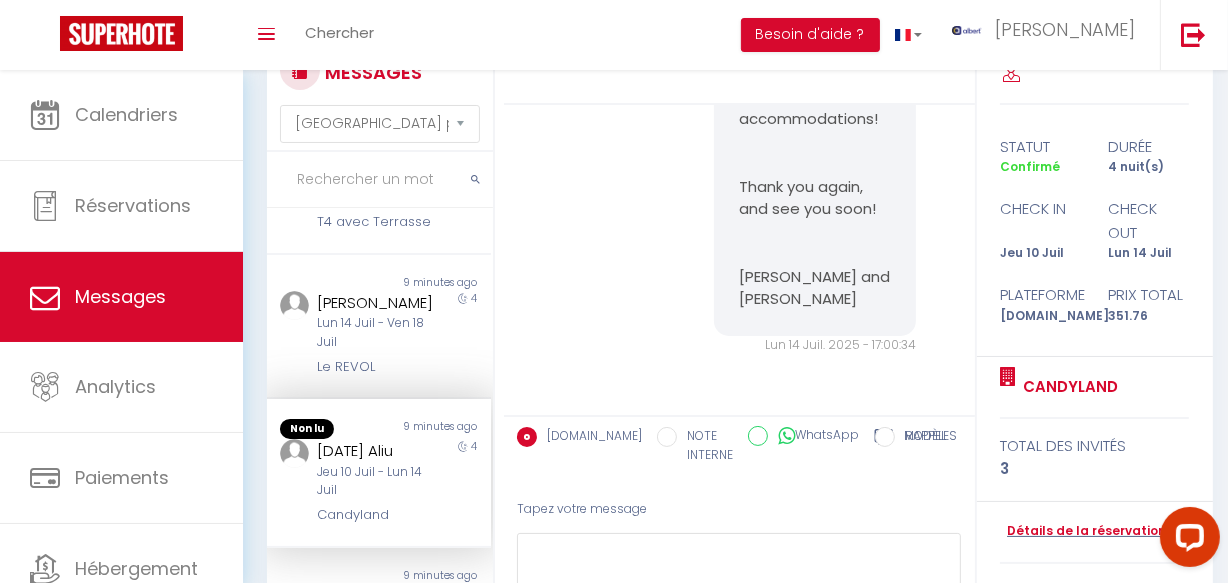 scroll, scrollTop: 7774, scrollLeft: 0, axis: vertical 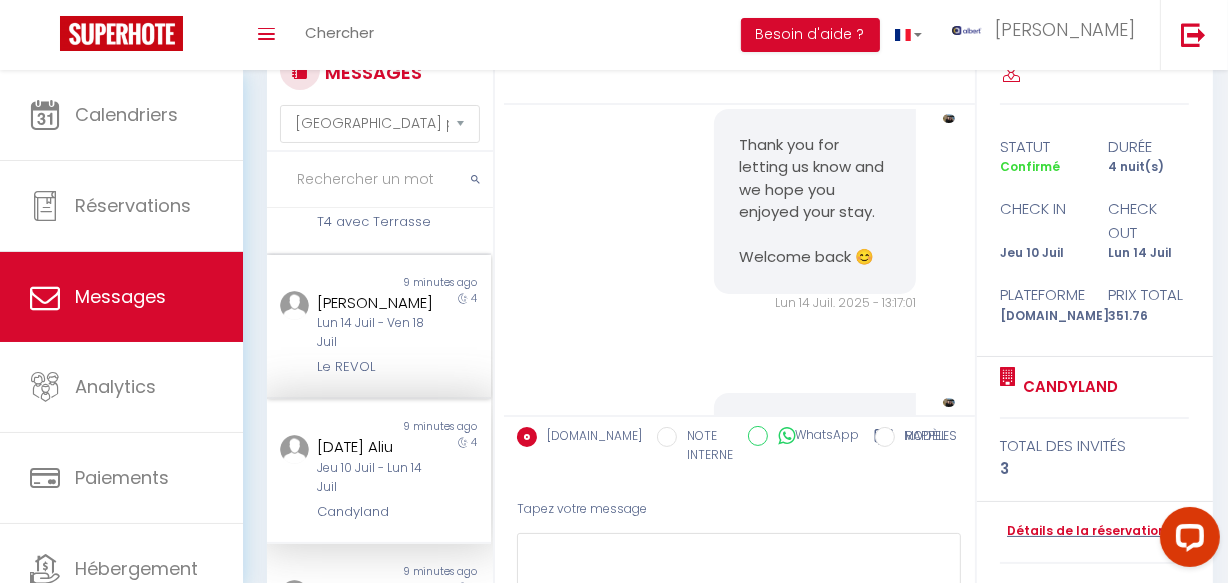 click on "4" at bounding box center [463, 334] 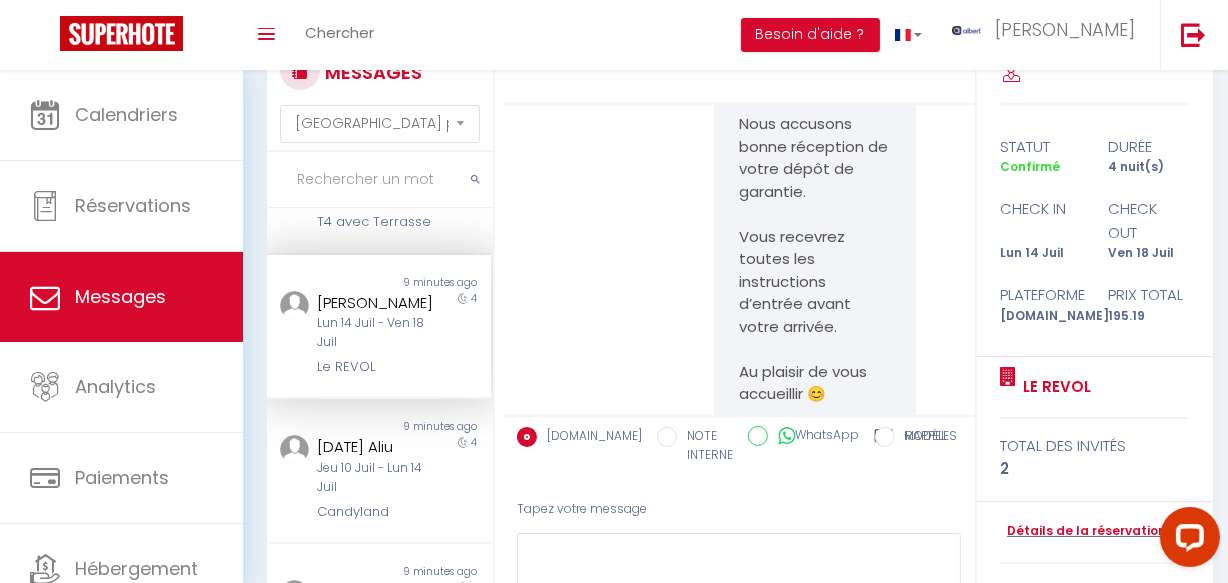 scroll 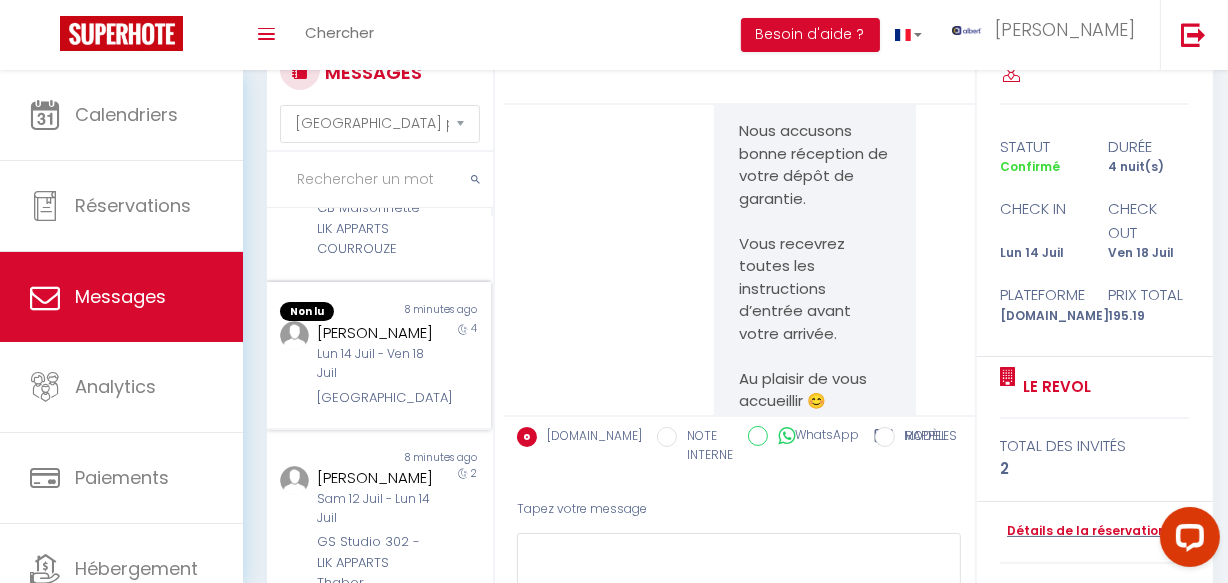 click on "[GEOGRAPHIC_DATA]" at bounding box center (375, 398) 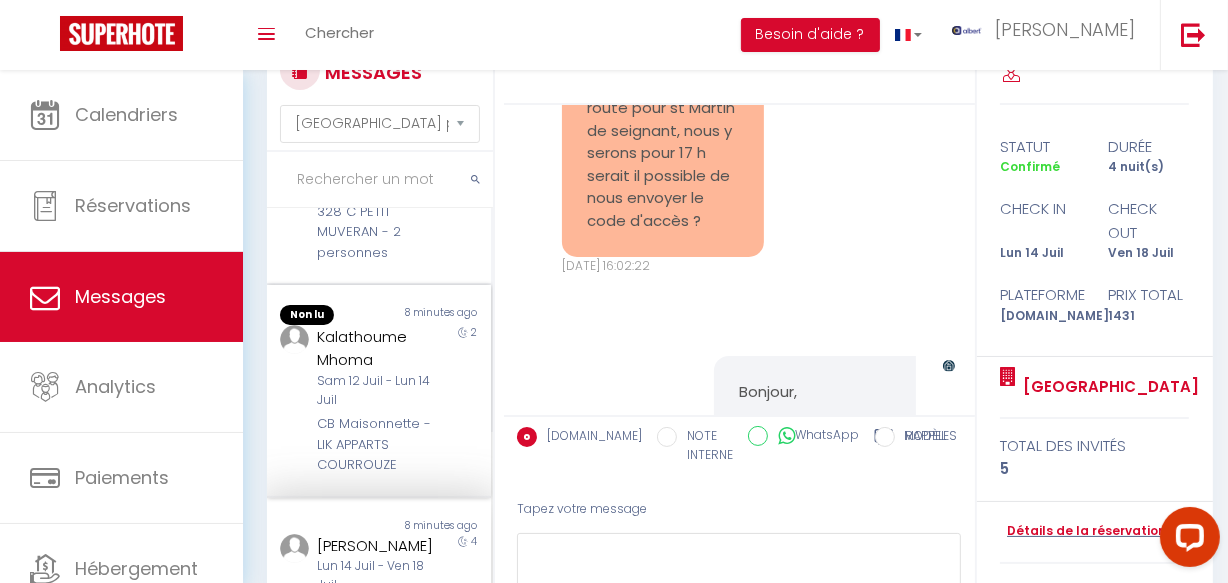 click on "CB Maisonnette - LIK APPARTS COURROUZE" at bounding box center (375, 444) 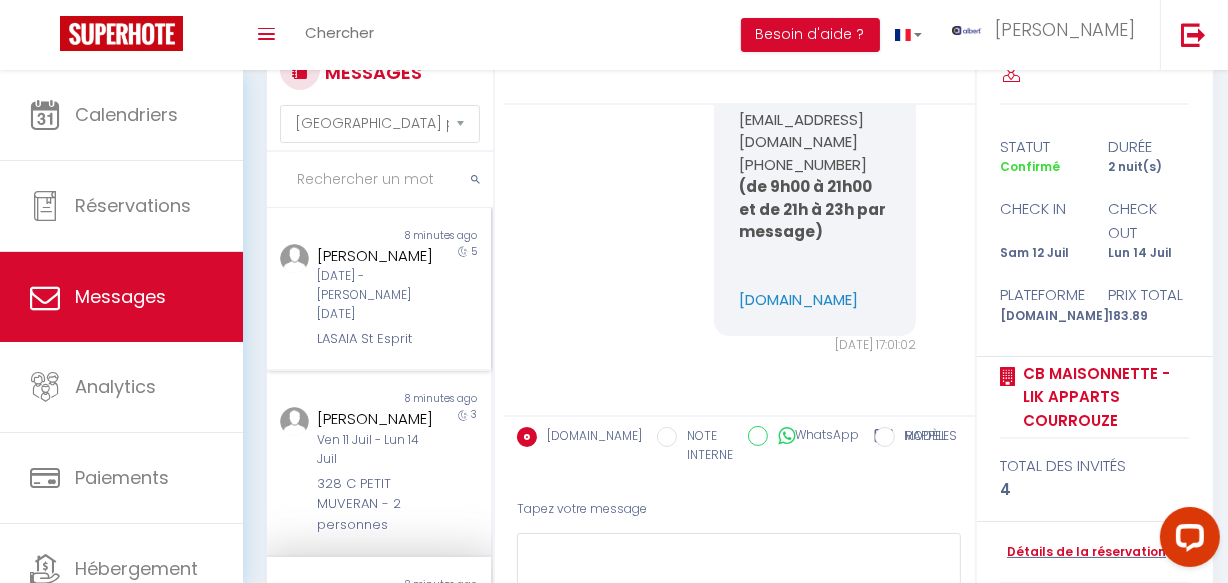 click on "Non lu
8 minutes ago
[PERSON_NAME][DATE] - [PERSON_NAME][DATE]   LASAIA St Esprit     5" at bounding box center (379, 290) 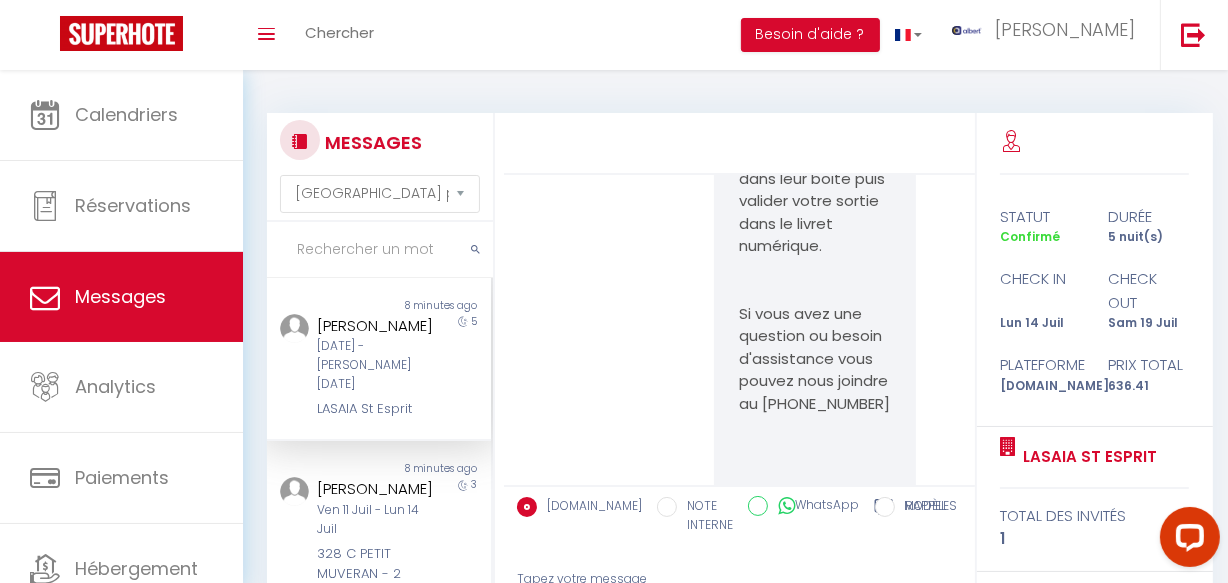click on "LASAIA St Esprit" at bounding box center [375, 409] 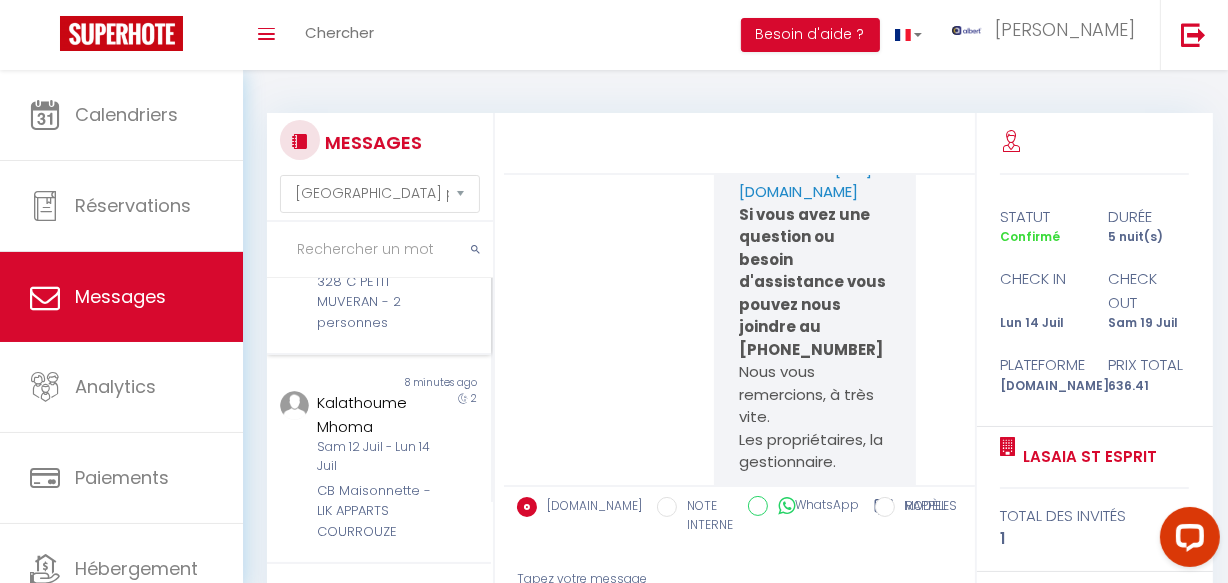 click on "328 C PETIT MUVERAN - 2 personnes" at bounding box center (375, 302) 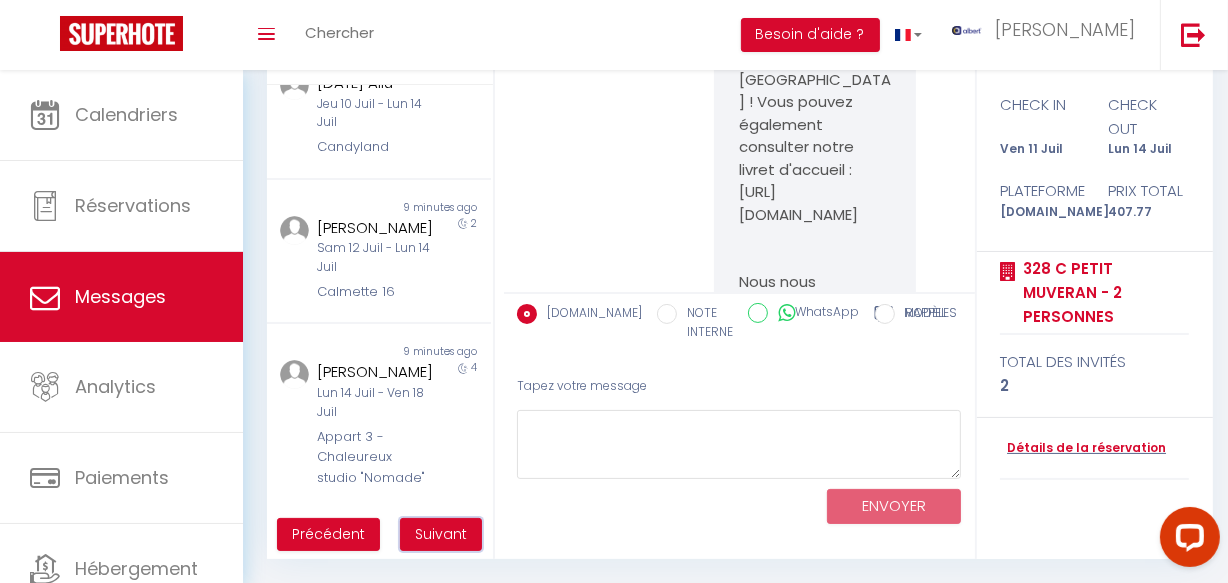 click on "Suivant" at bounding box center [441, 534] 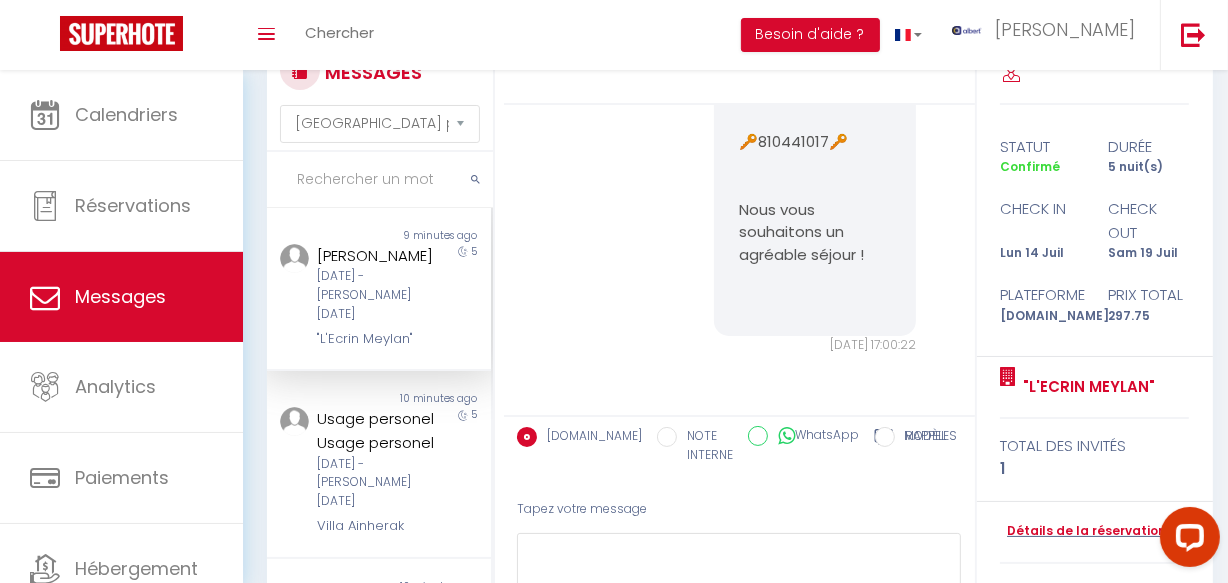 click on "10 minutes ago" at bounding box center [435, 399] 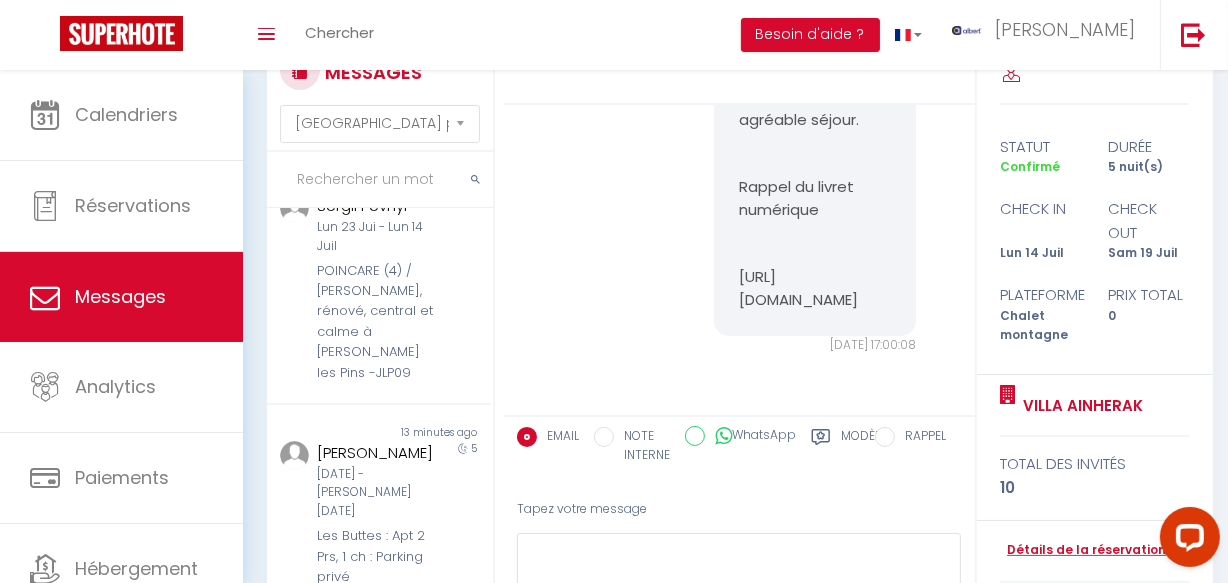 click on "POINCARE (4) / [PERSON_NAME], rénové, central et calme à [PERSON_NAME] les Pins -JLP09" at bounding box center (375, 322) 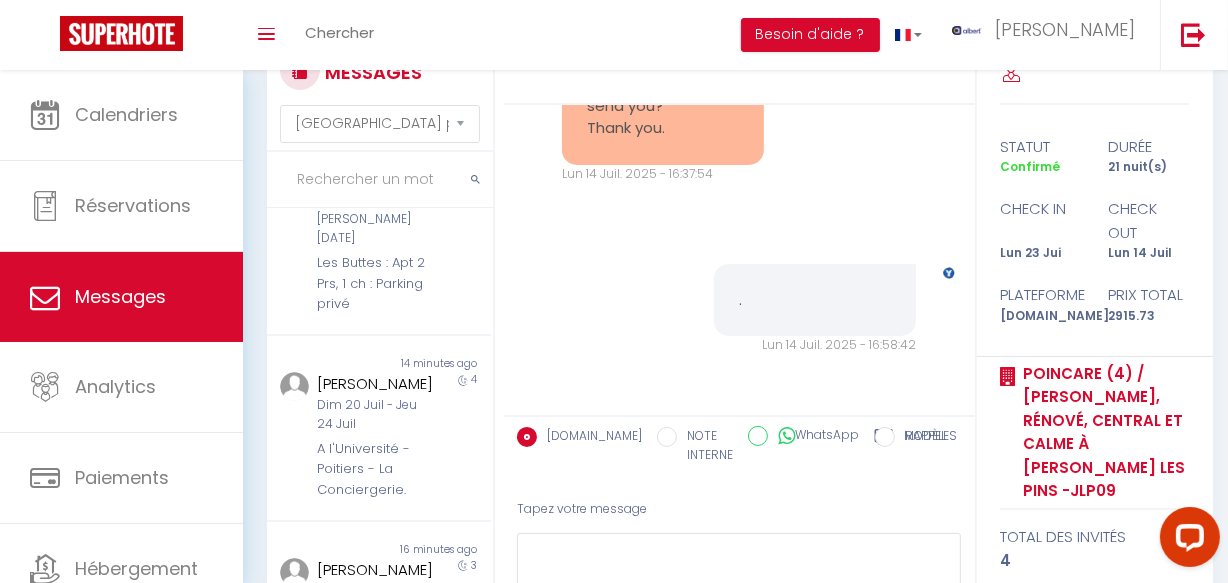 click on "14 minutes ago" at bounding box center (435, 364) 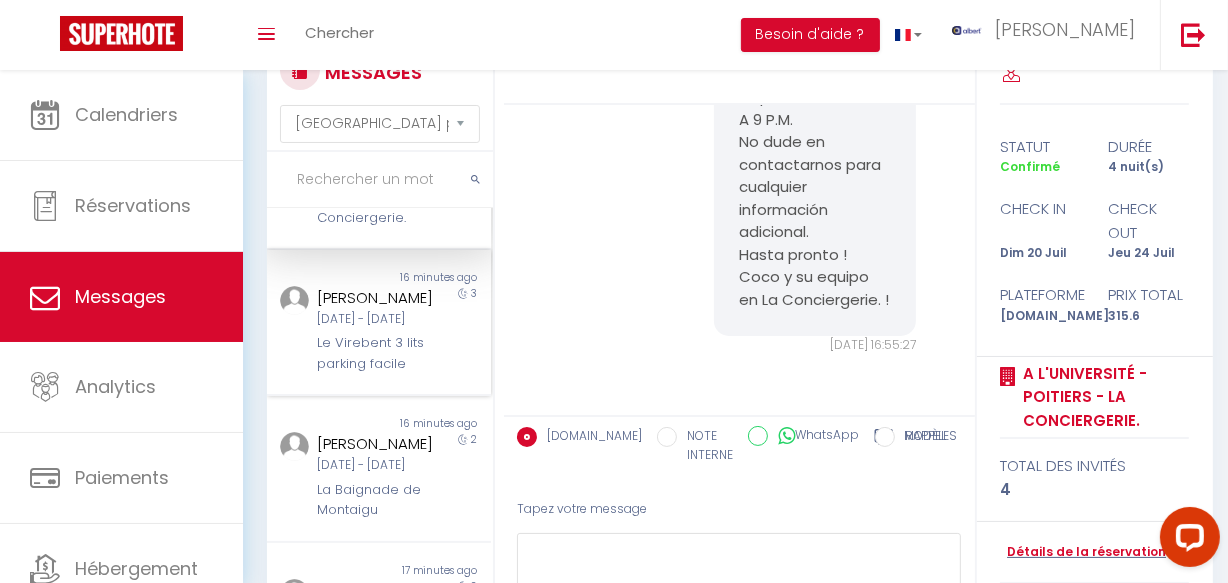 click on "[DATE] - [DATE]" at bounding box center (375, 319) 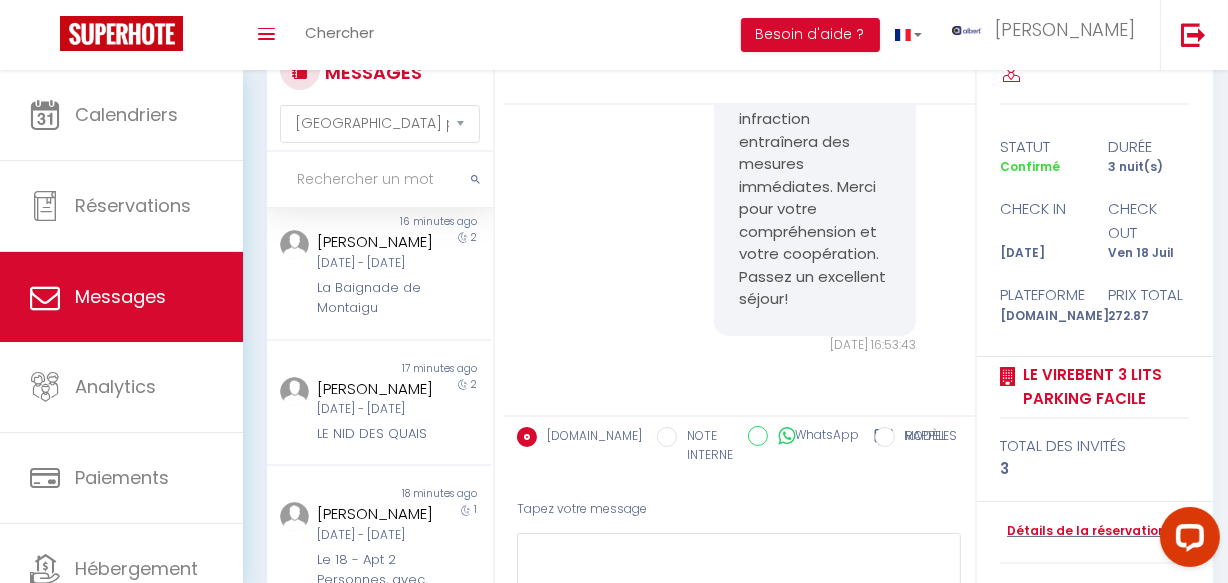 click on "Non lu
17 minutes ago
[PERSON_NAME]   [DATE] - [DATE]   LE NID DES QUAIS     2" at bounding box center (379, 404) 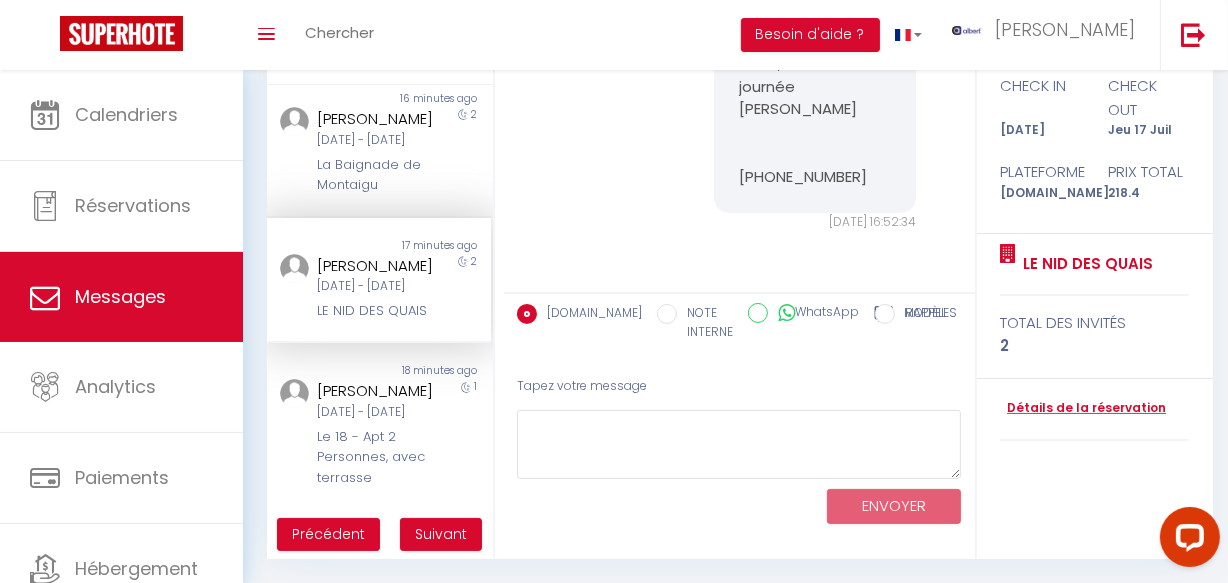 click on "[DATE] - [DATE]" at bounding box center (375, 412) 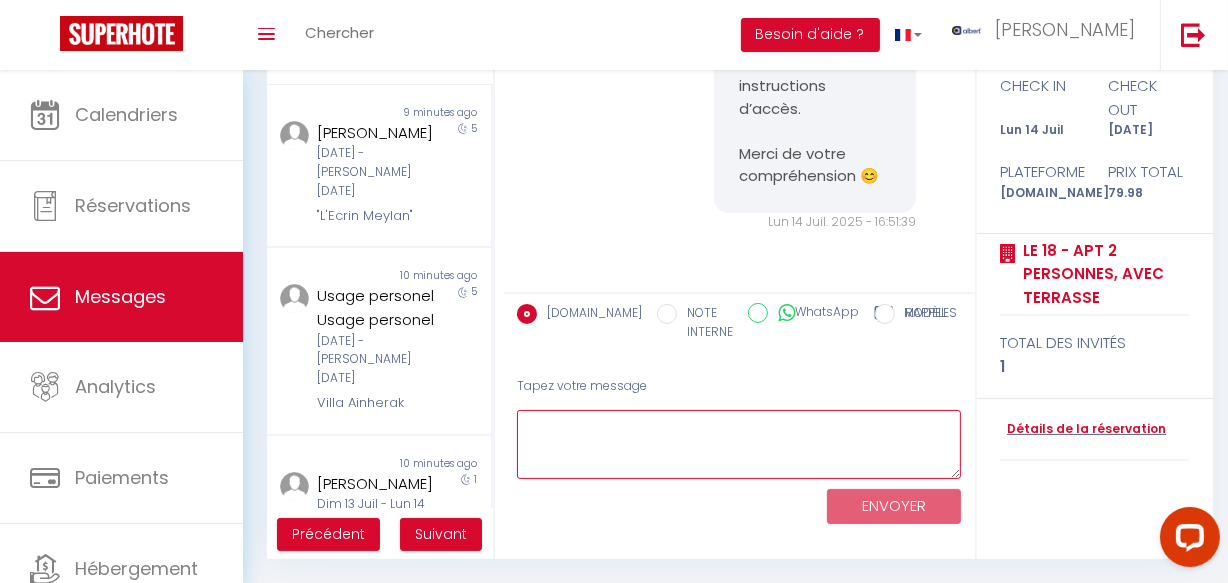 click at bounding box center (739, 444) 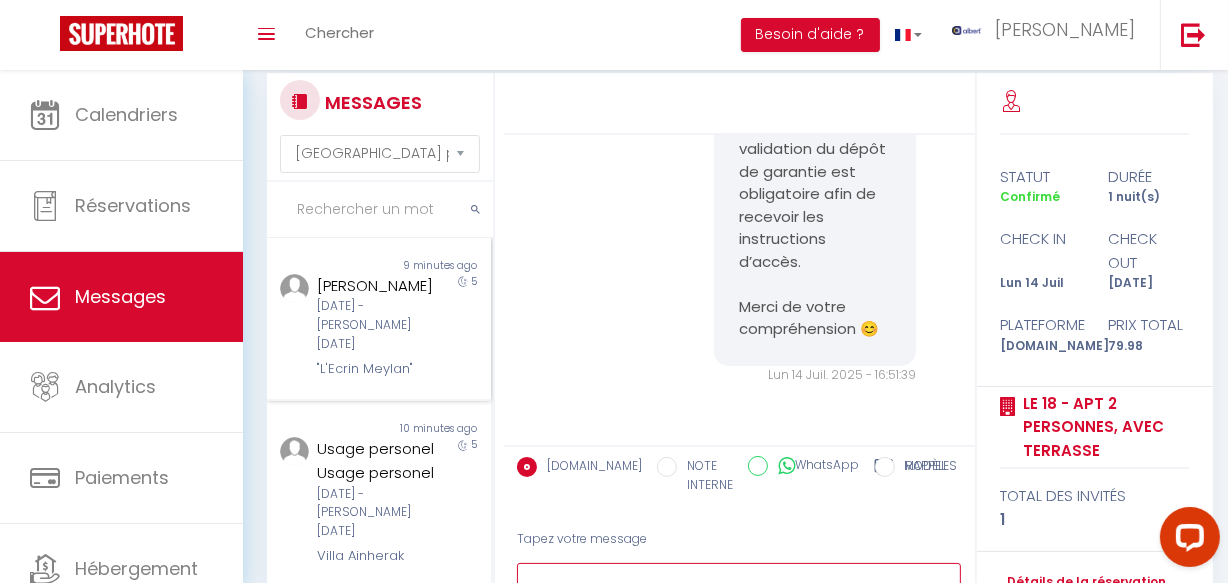 scroll, scrollTop: 0, scrollLeft: 0, axis: both 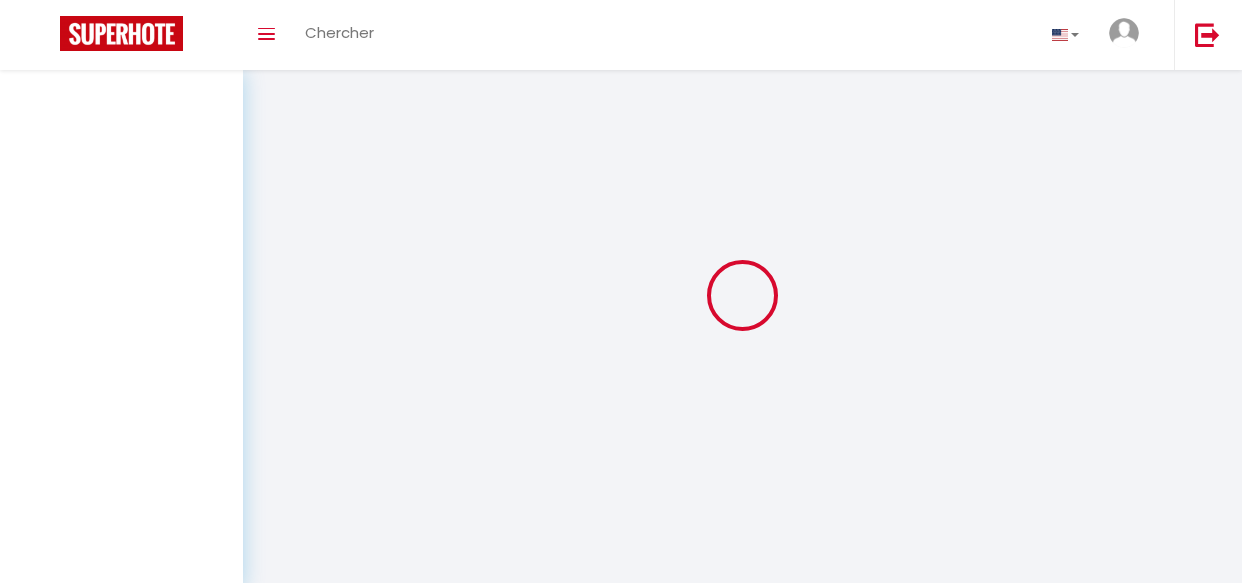 select on "message" 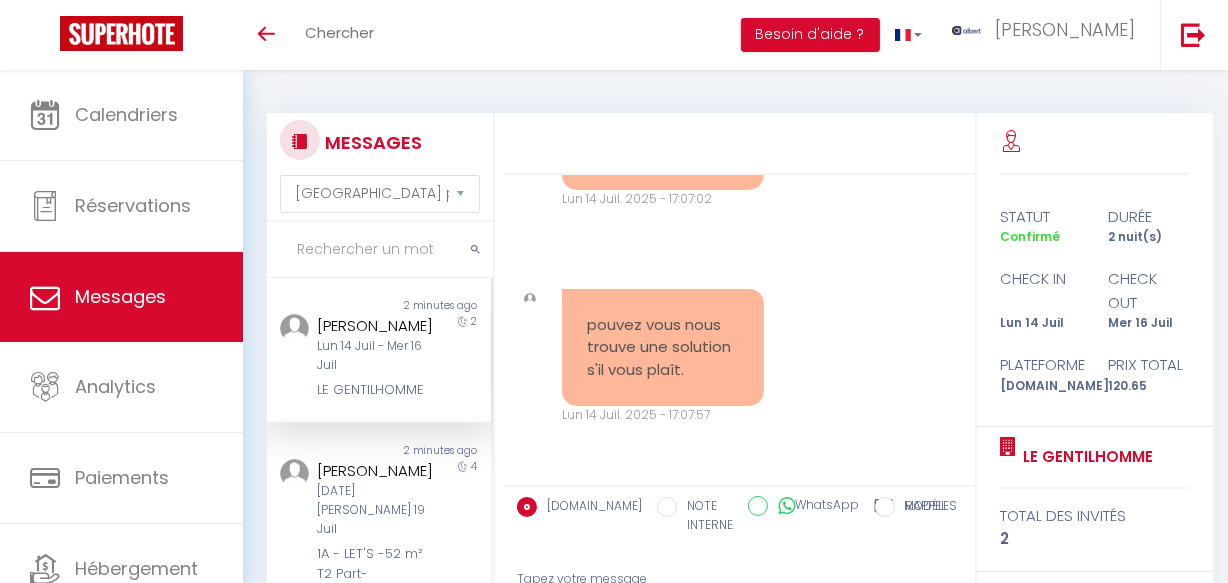scroll, scrollTop: 5118, scrollLeft: 0, axis: vertical 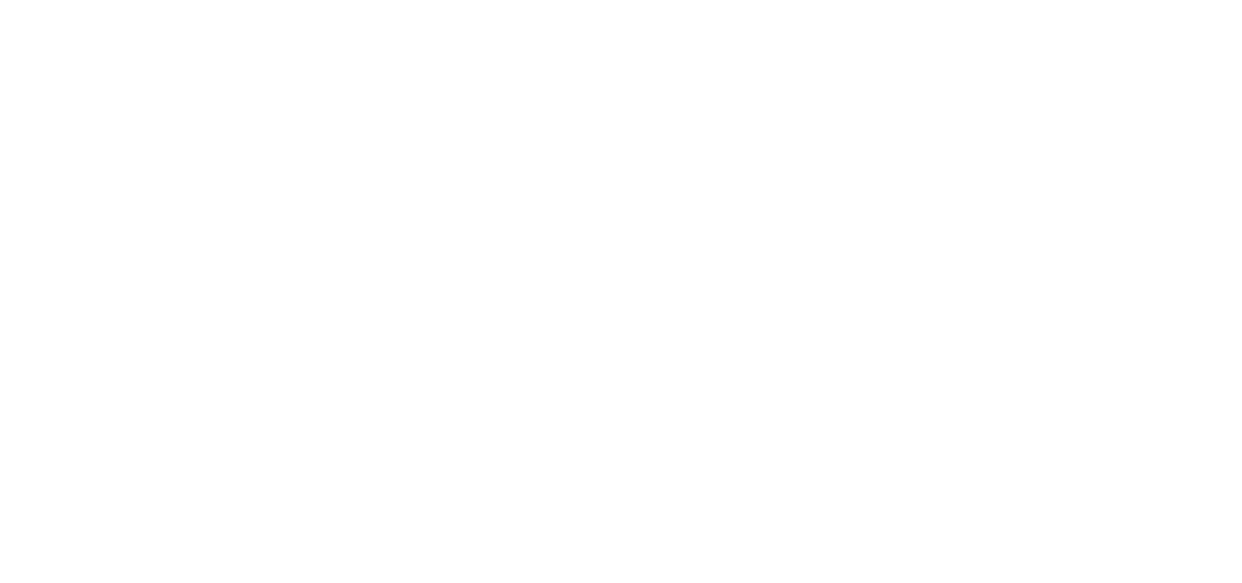 select on "message" 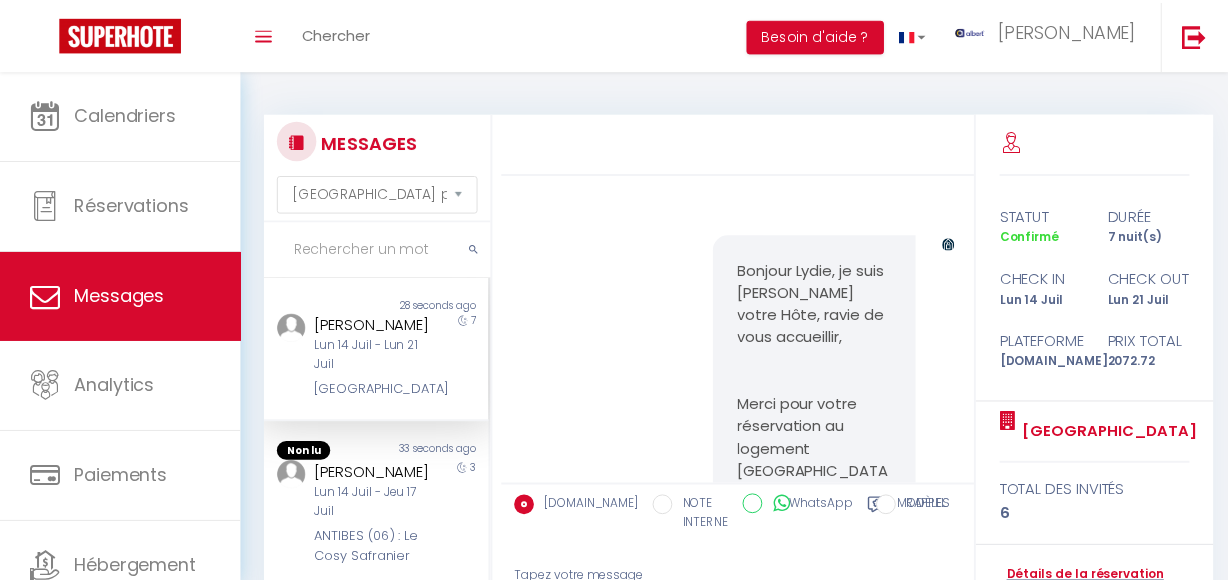 scroll, scrollTop: 0, scrollLeft: 0, axis: both 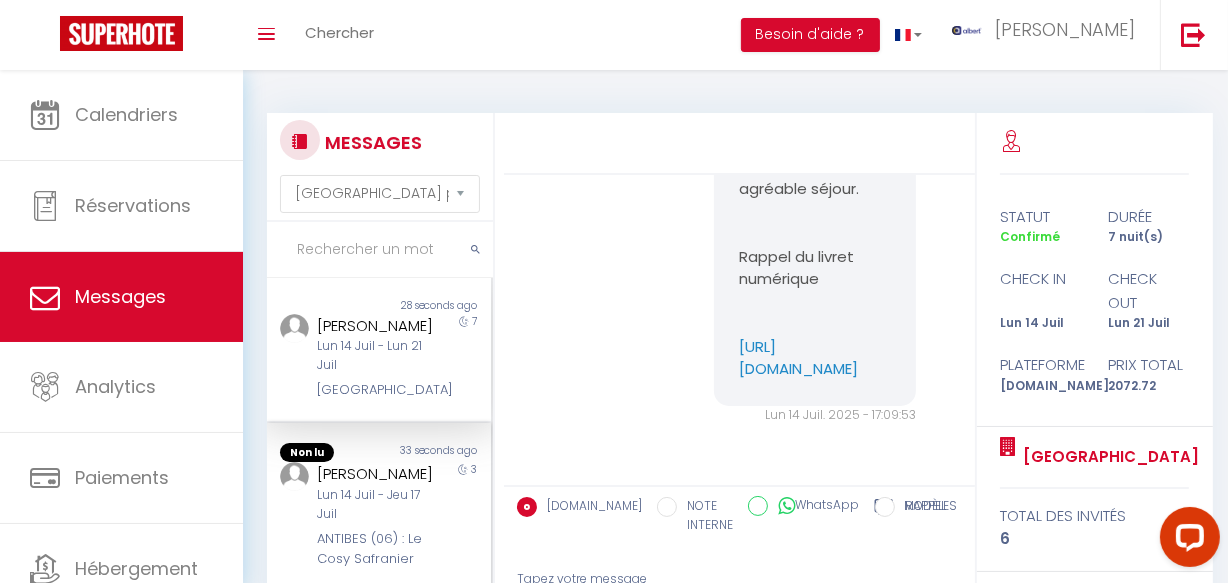 click on "Non lu" at bounding box center (323, 453) 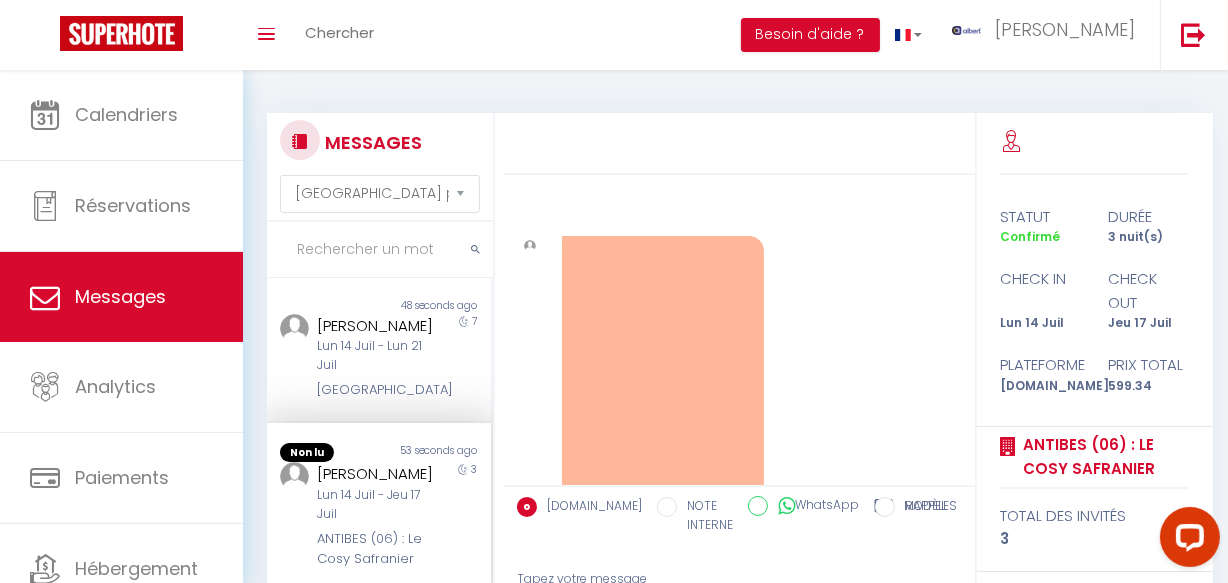 scroll, scrollTop: 29759, scrollLeft: 0, axis: vertical 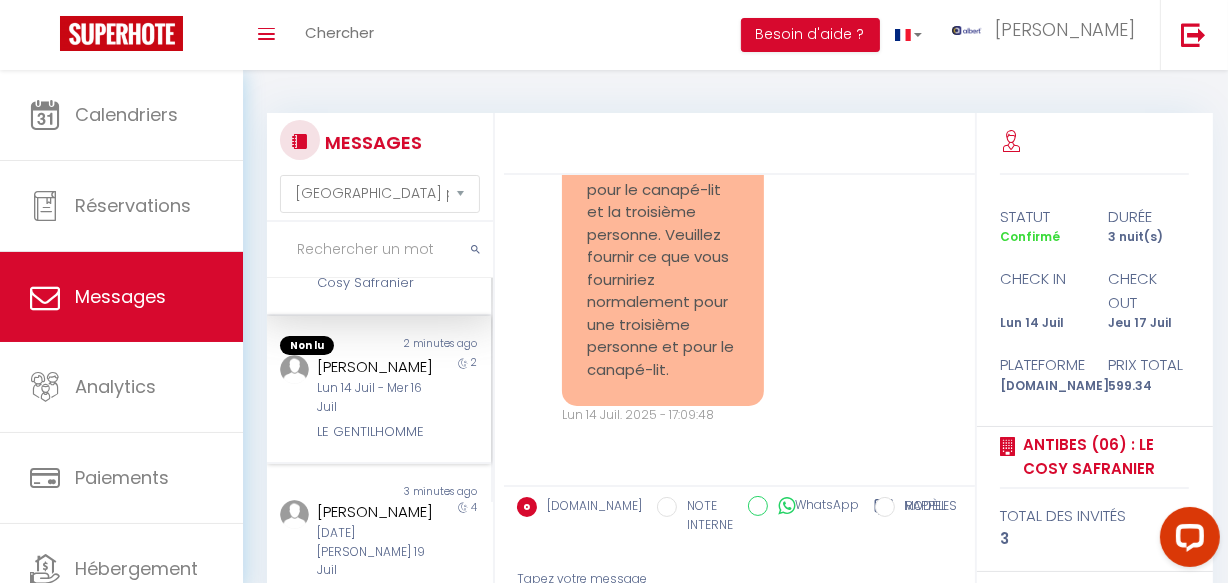 click on "LE GENTILHOMME" at bounding box center [375, 432] 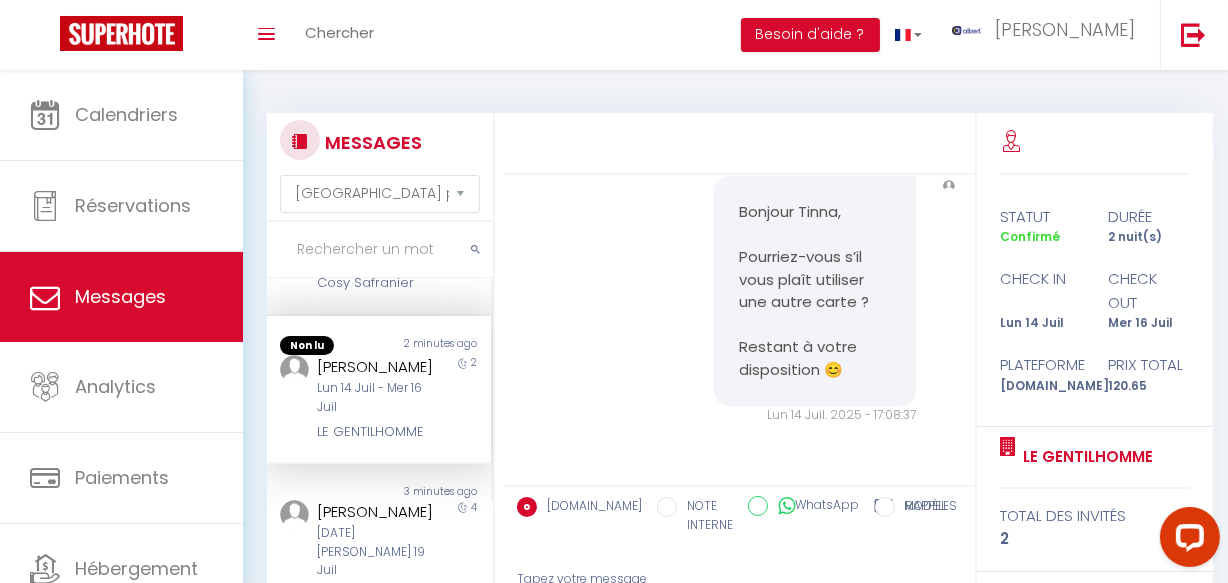 scroll, scrollTop: 5446, scrollLeft: 0, axis: vertical 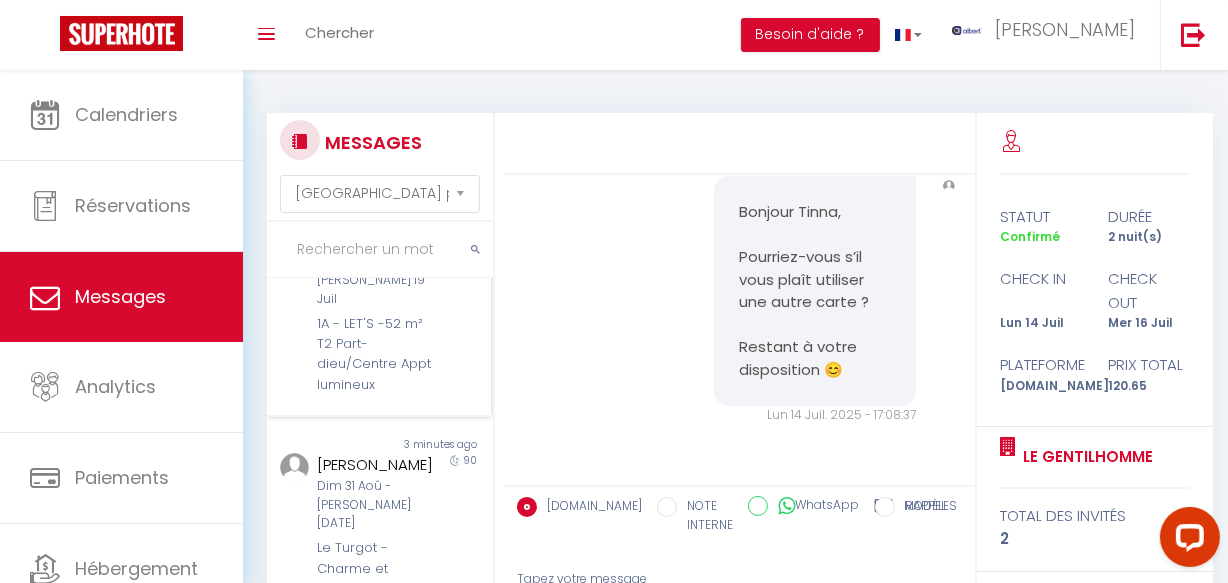 click on "1A - LET'S -52 m² T2 Part-dieu/Centre Appt lumineux" at bounding box center [375, 355] 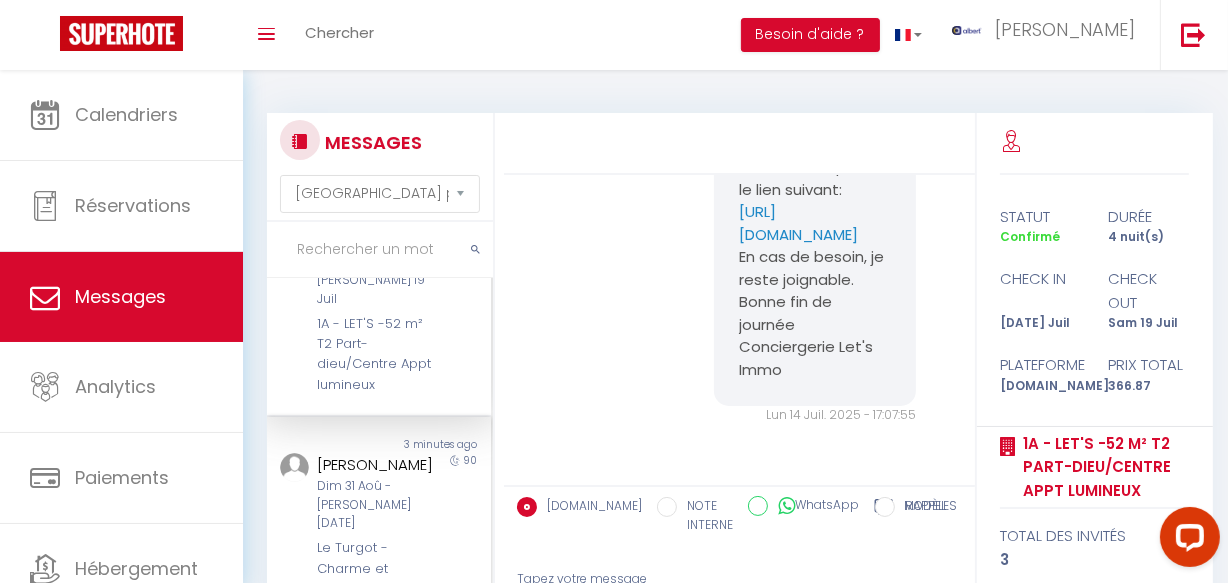 click on "[PERSON_NAME]" at bounding box center [375, 465] 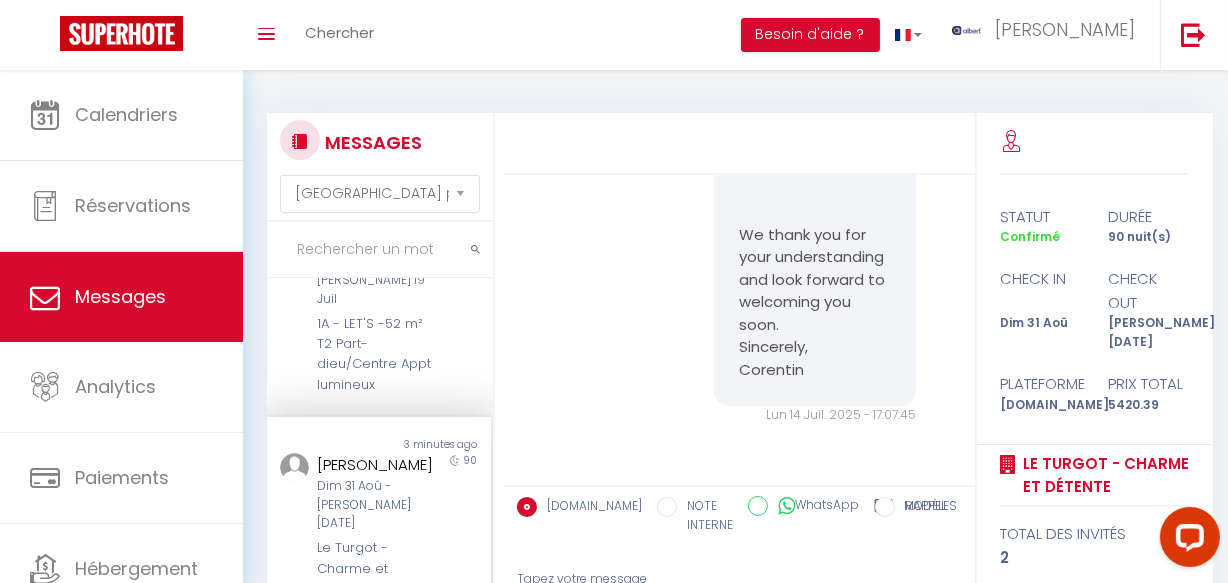 scroll, scrollTop: 1940, scrollLeft: 0, axis: vertical 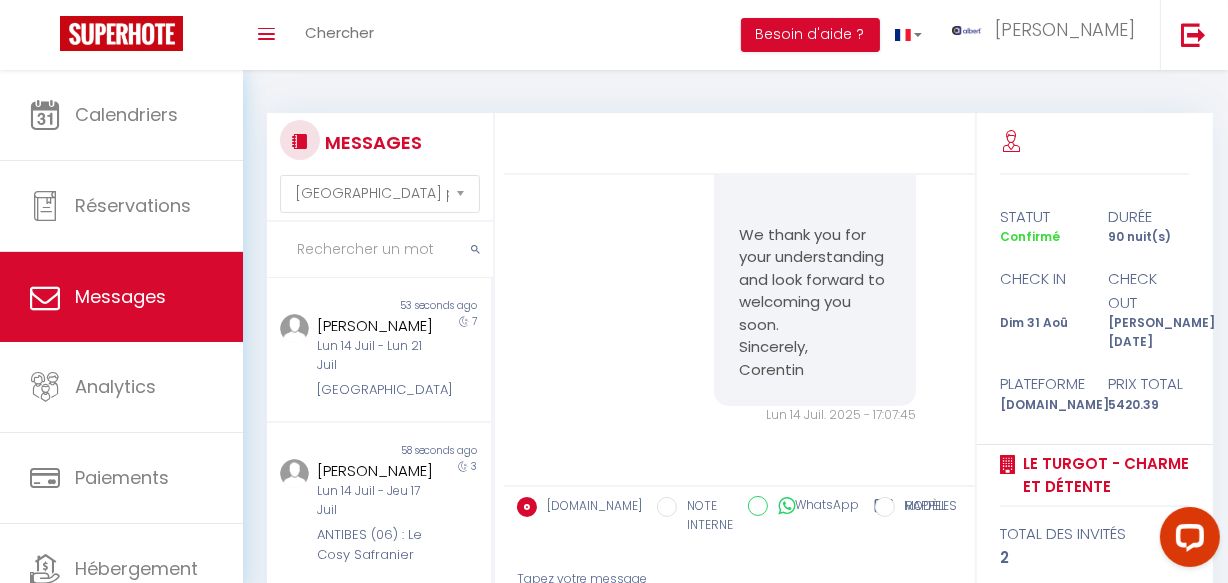 click at bounding box center [380, 250] 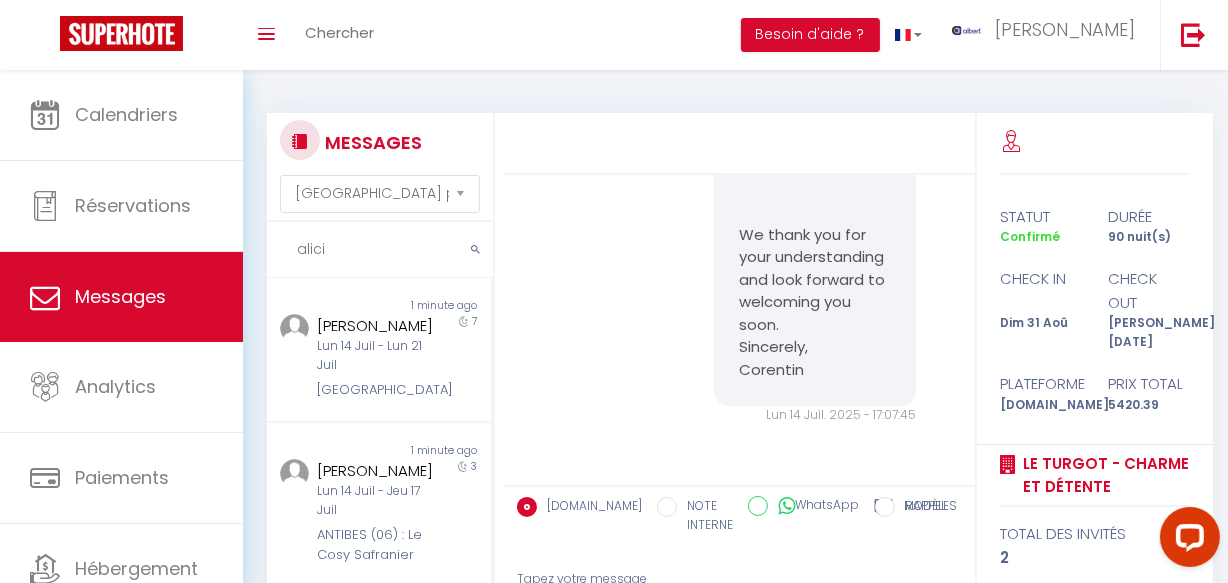 type on "alicia" 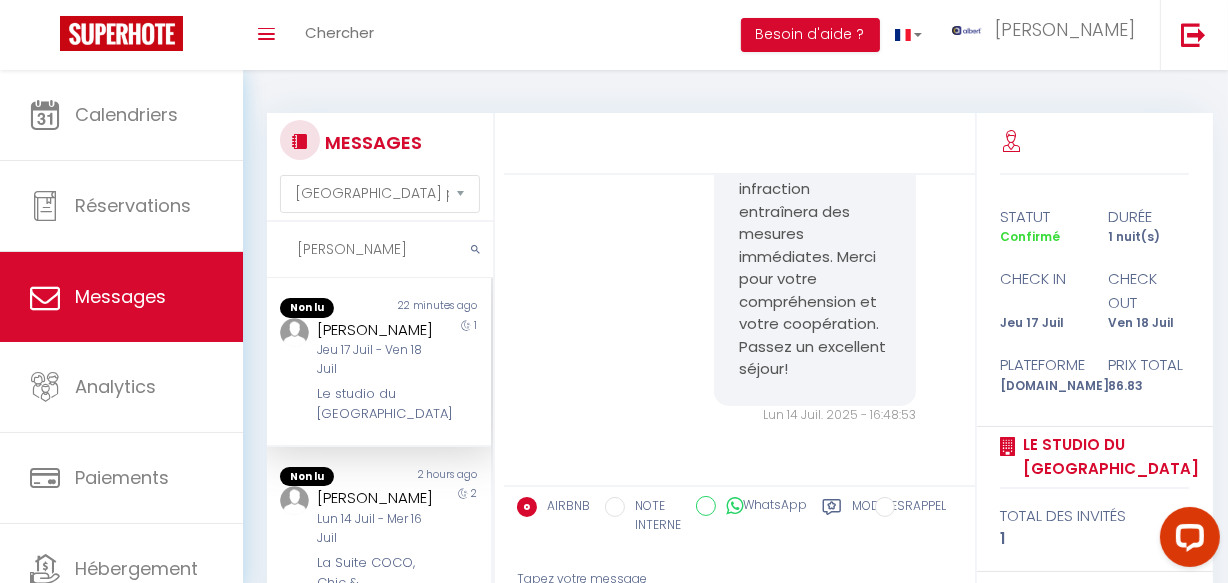 scroll, scrollTop: 6211, scrollLeft: 0, axis: vertical 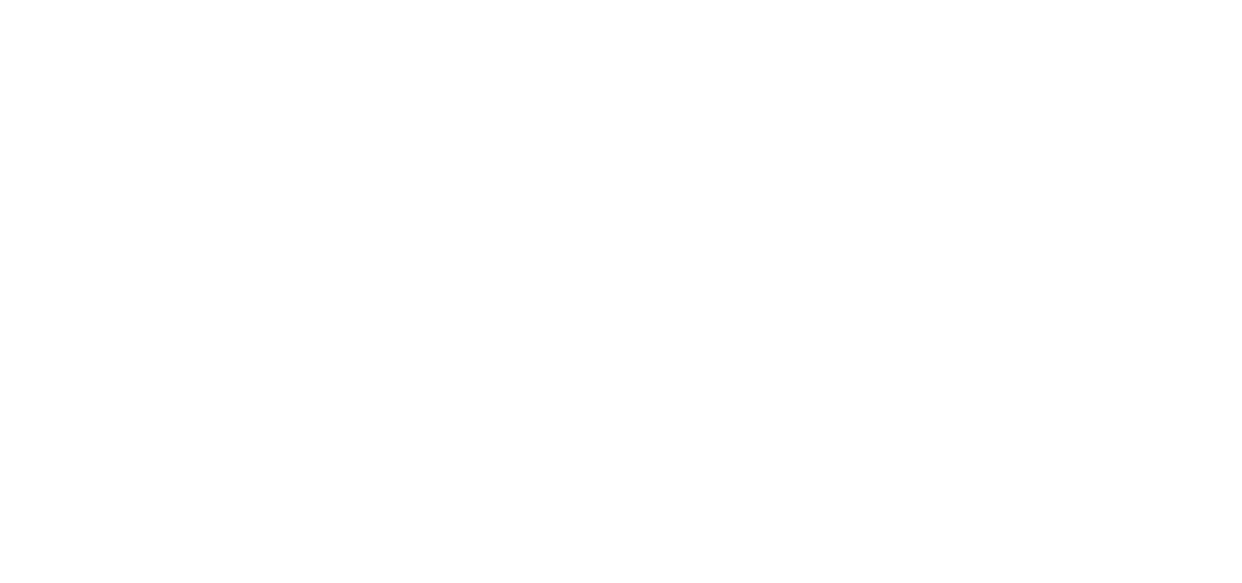 select on "message" 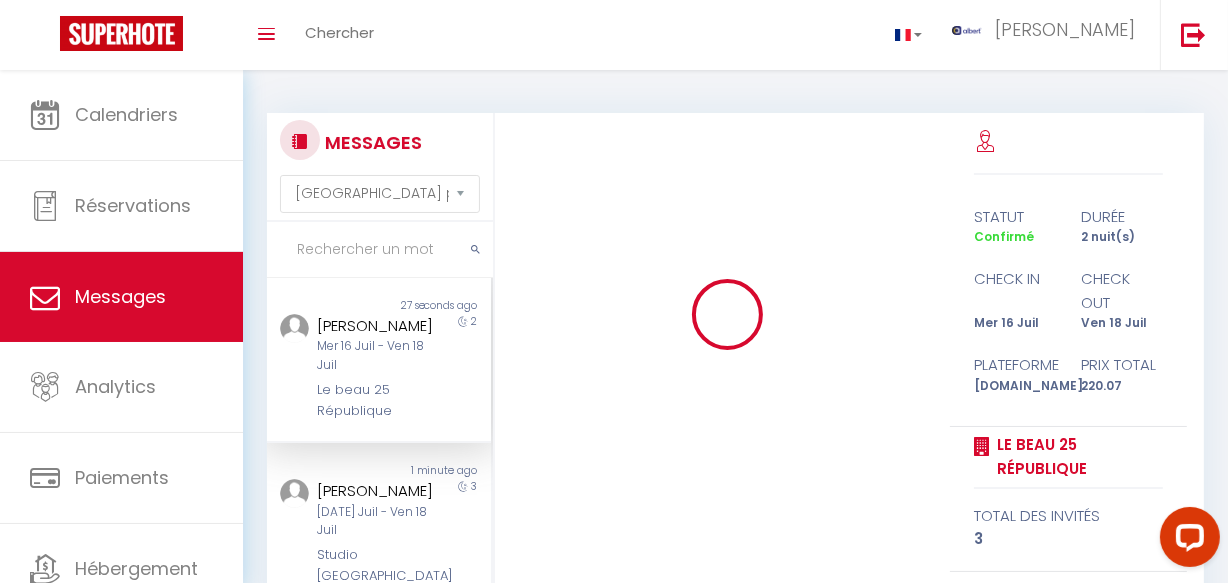scroll, scrollTop: 0, scrollLeft: 0, axis: both 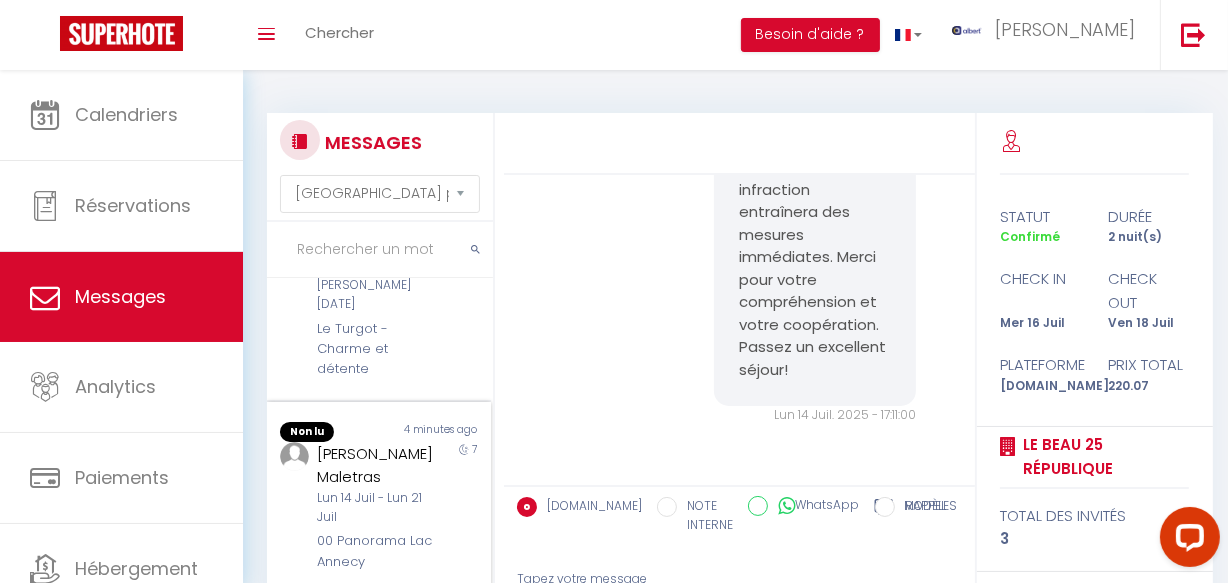 click on "[PERSON_NAME] Maletras" at bounding box center [375, 465] 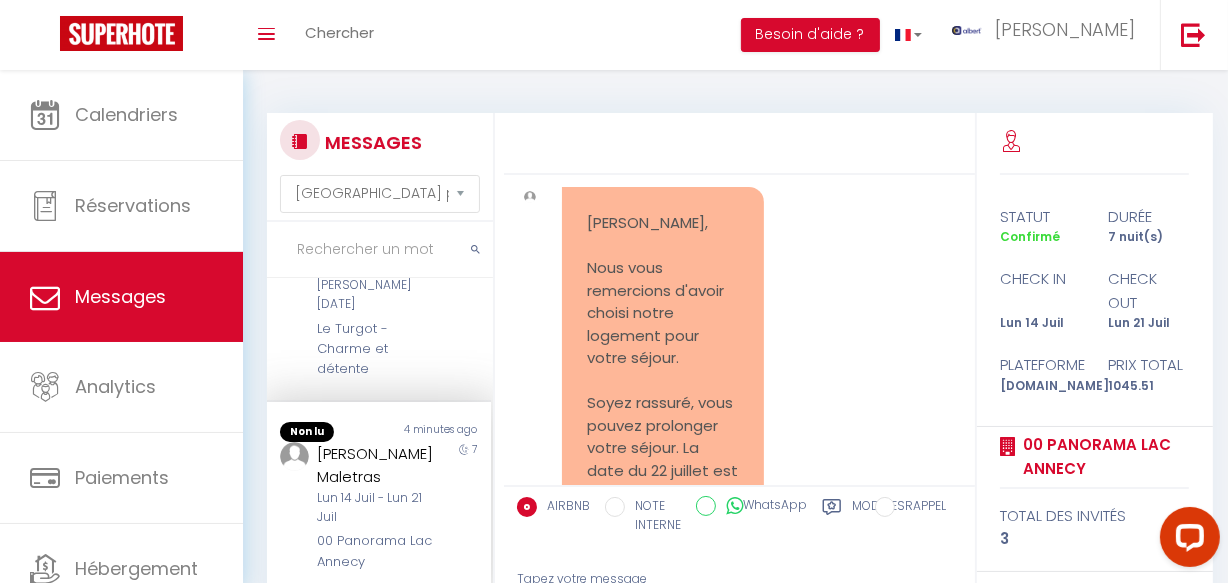 scroll, scrollTop: 31333, scrollLeft: 0, axis: vertical 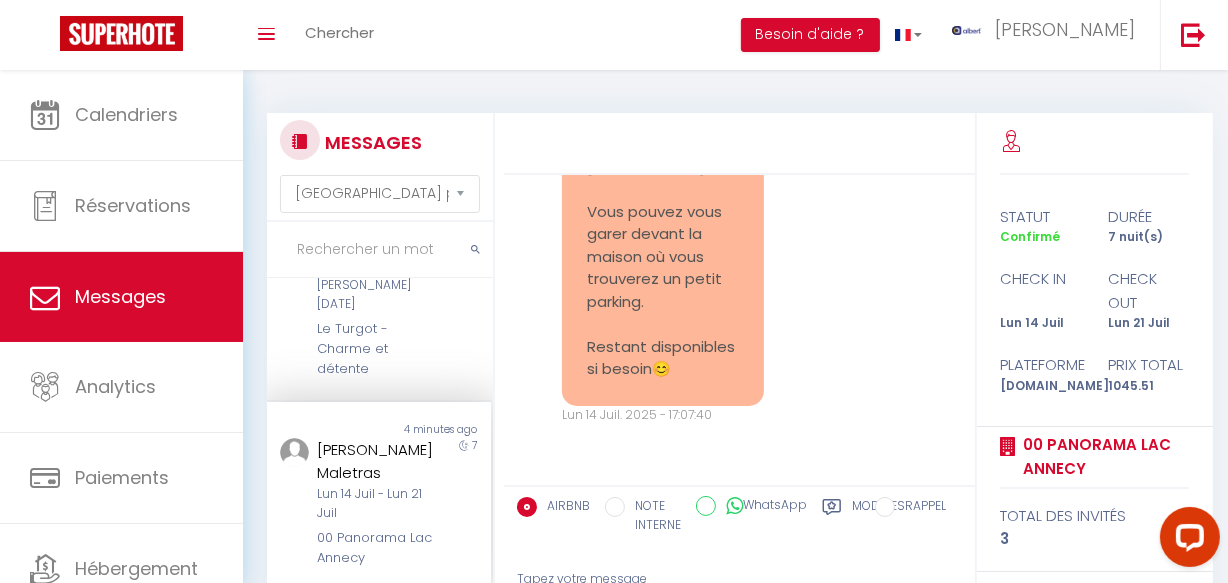 click at bounding box center (380, 250) 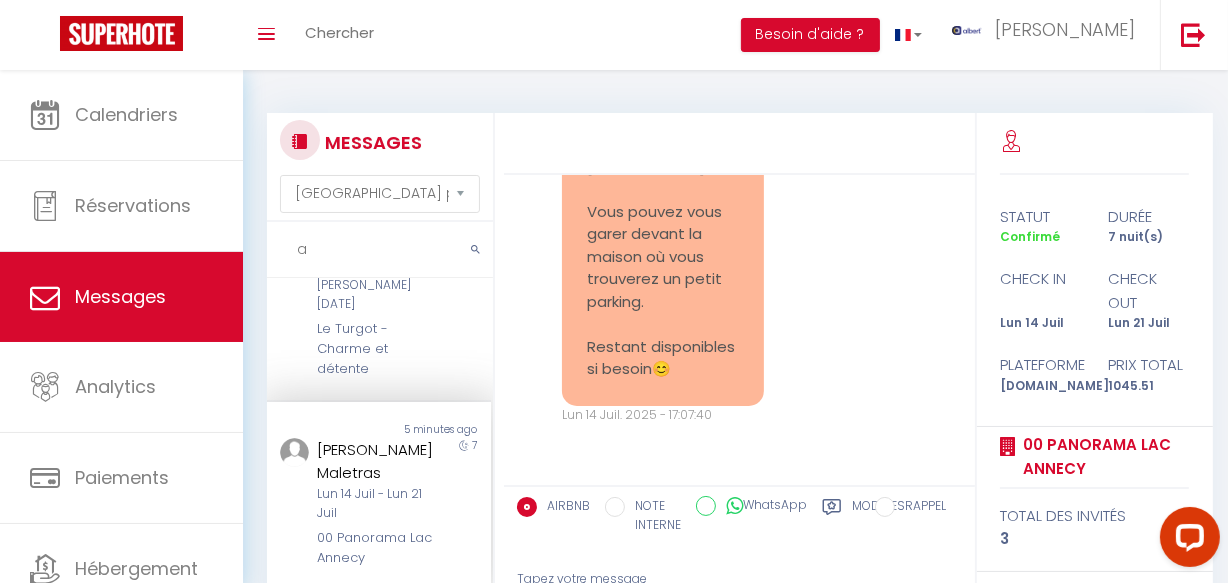 scroll, scrollTop: 1074, scrollLeft: 0, axis: vertical 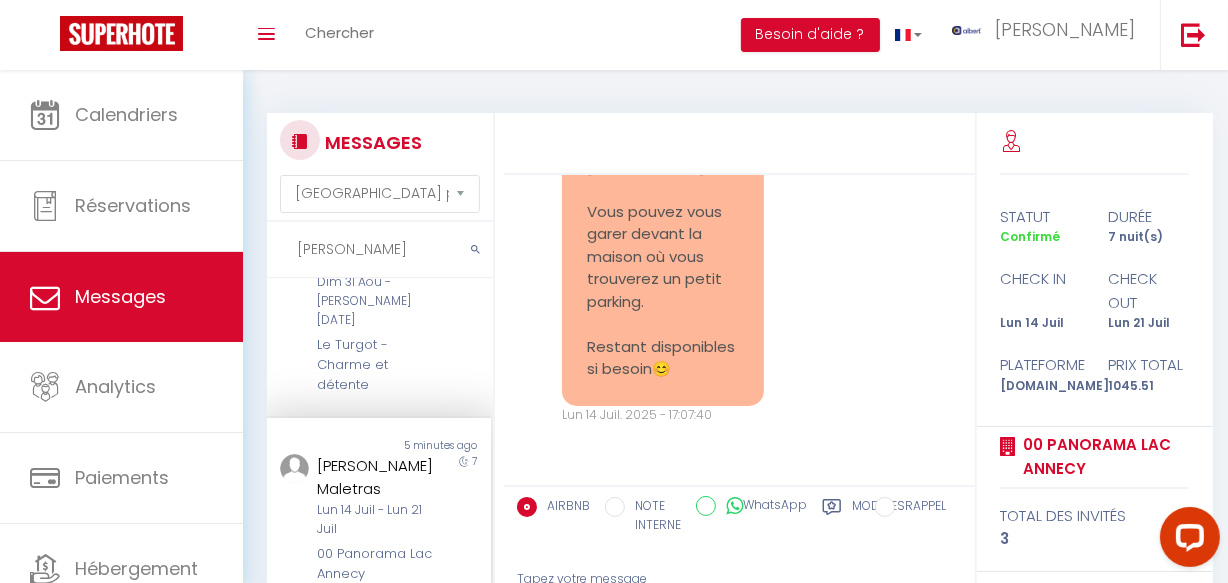 type on "[PERSON_NAME]" 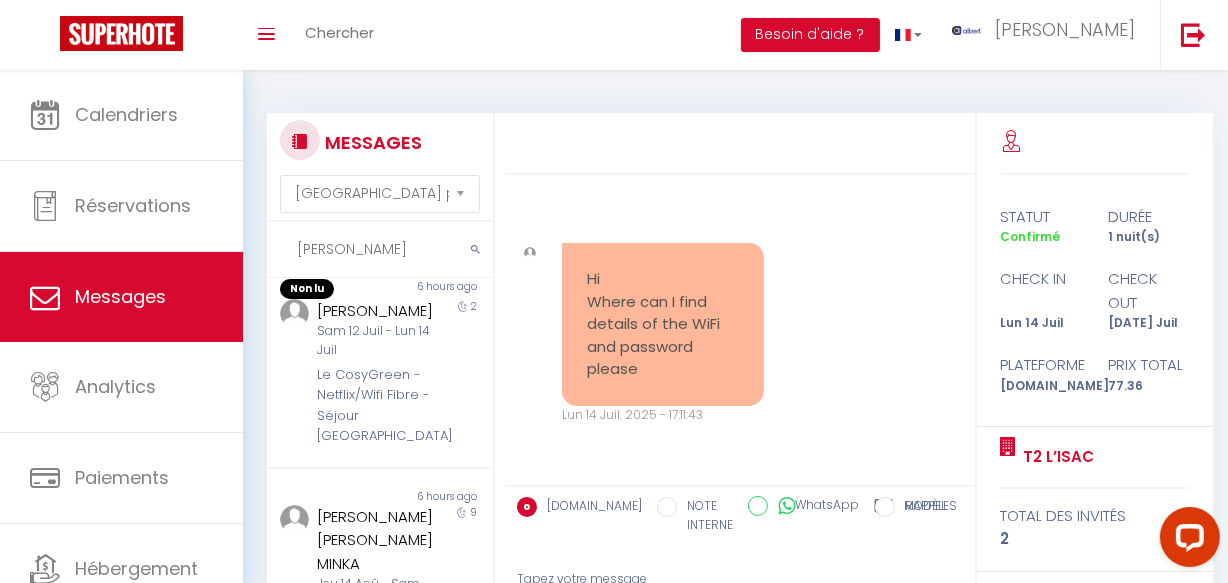 scroll, scrollTop: 11169, scrollLeft: 0, axis: vertical 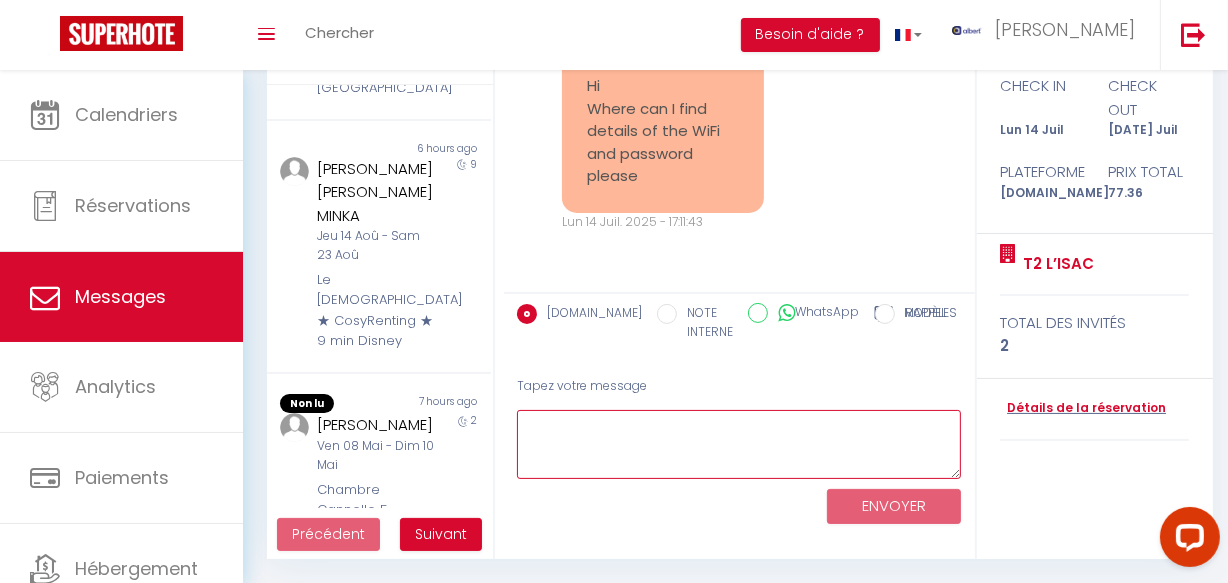 click at bounding box center (739, 444) 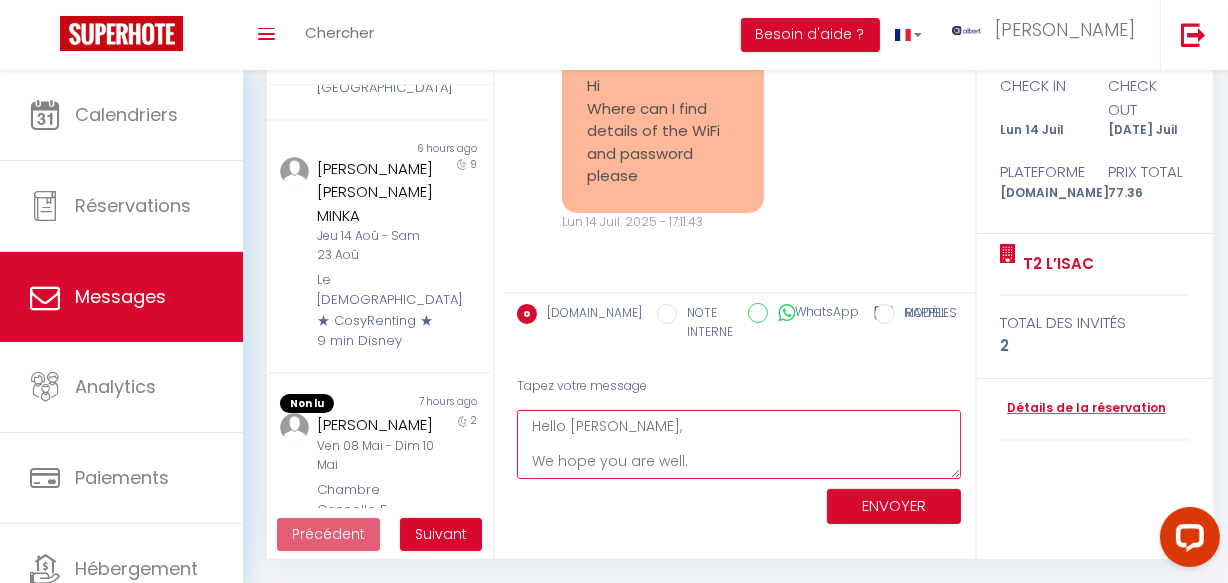scroll, scrollTop: 133, scrollLeft: 0, axis: vertical 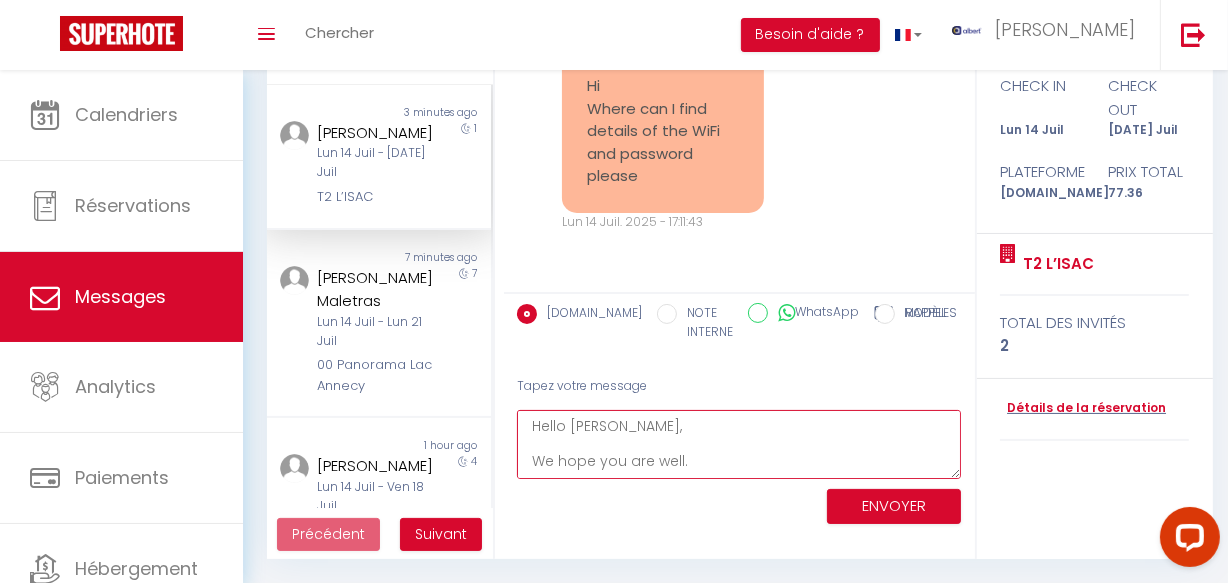 type on "Hello Anne,
We hope you are well.
The Wi-Fi credentials are:
Network: T2 L'ISAC
Password: ISAC44130
We remain at your disposal 😊" 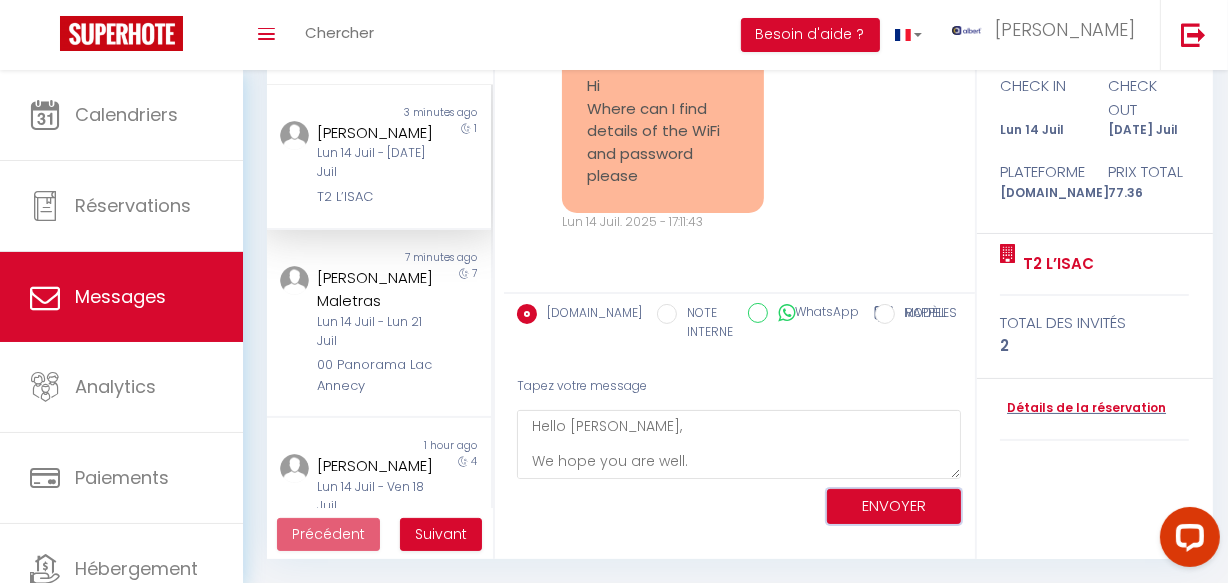 click on "ENVOYER" at bounding box center [894, 506] 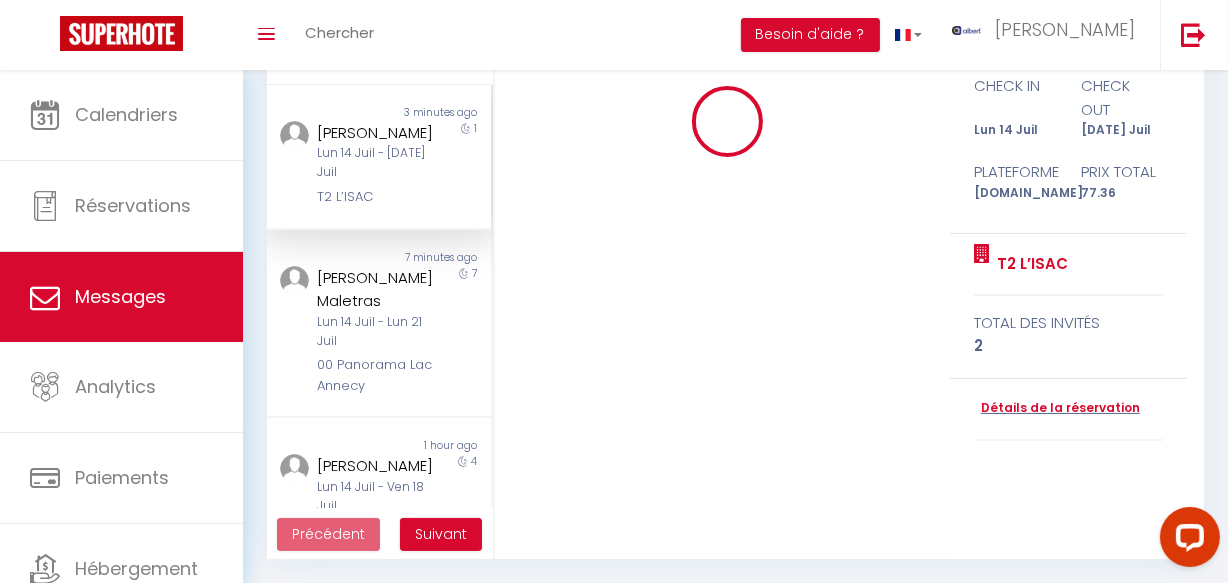 type 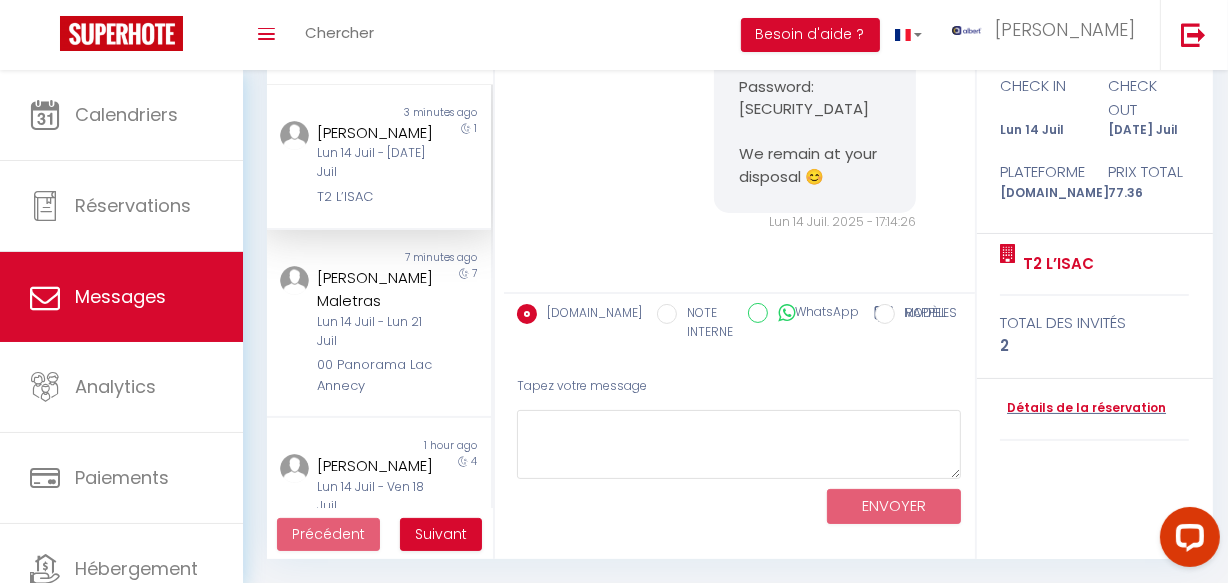scroll, scrollTop: 11655, scrollLeft: 0, axis: vertical 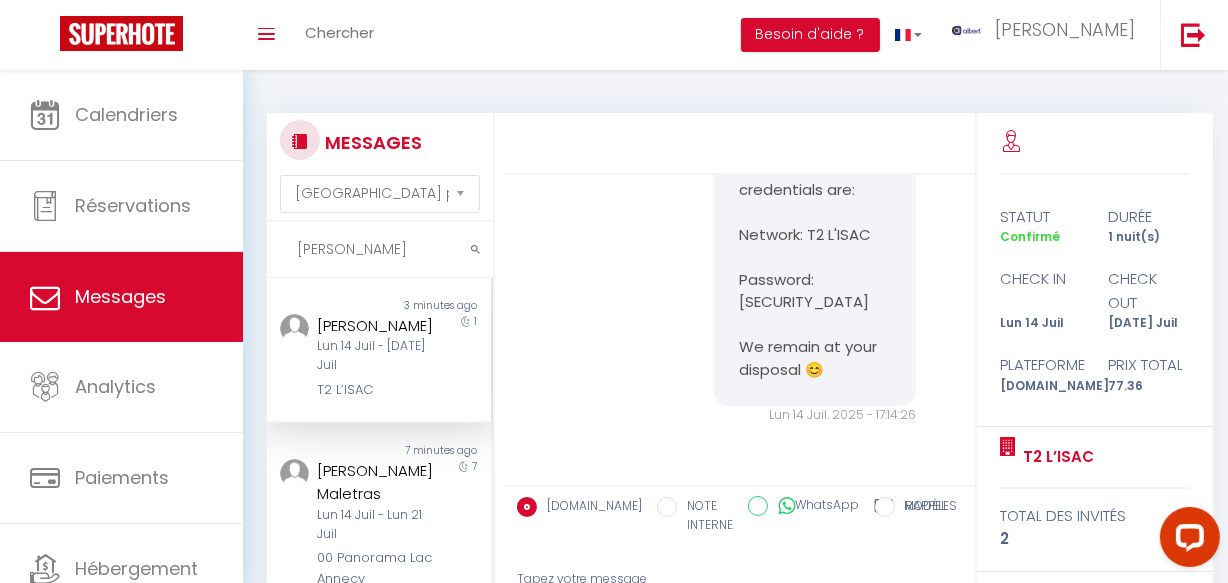 click on "anne" at bounding box center [380, 250] 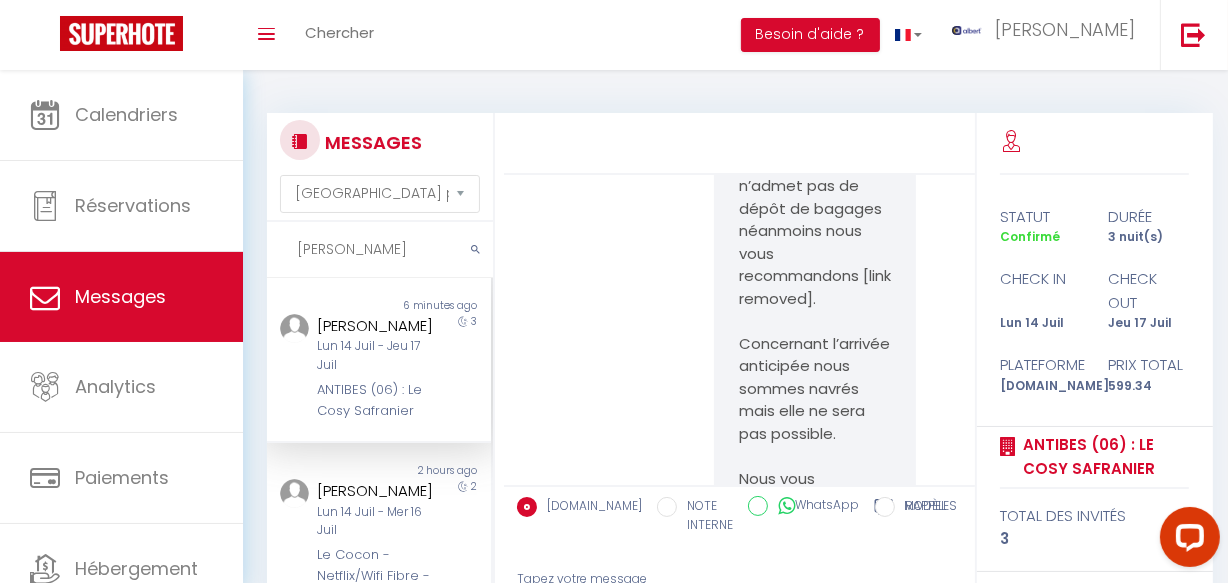 scroll, scrollTop: 29759, scrollLeft: 0, axis: vertical 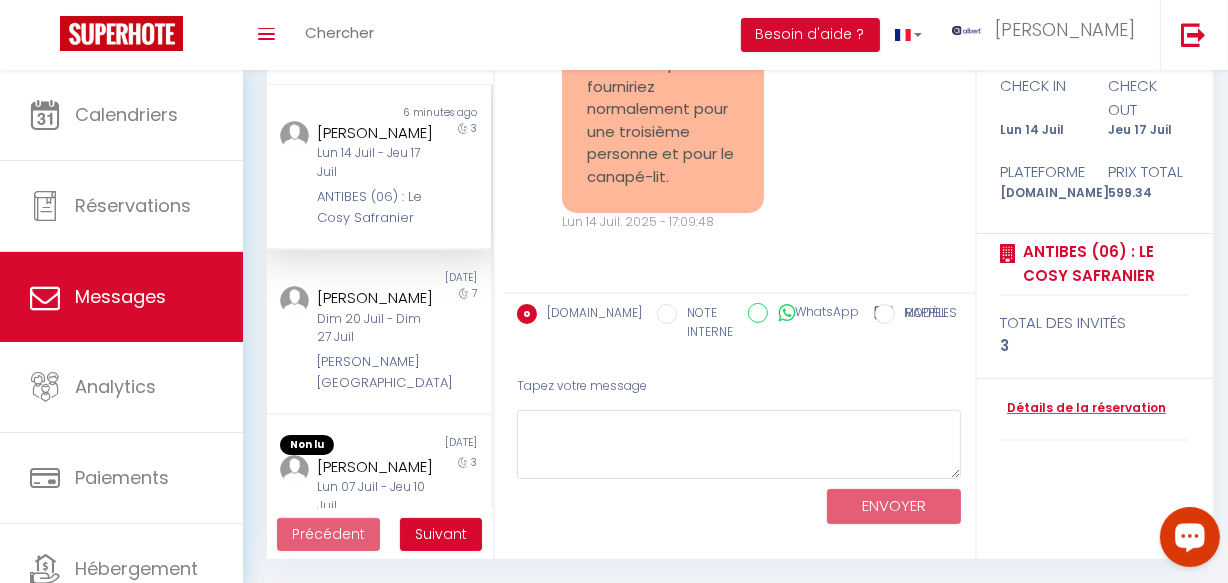 type on "frank" 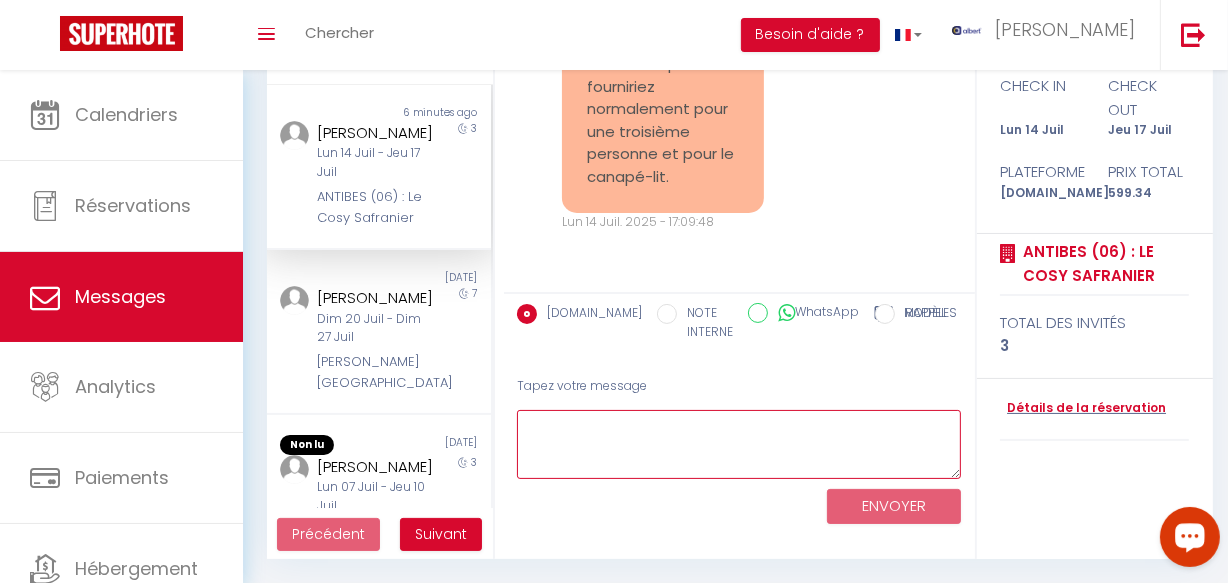 click at bounding box center [739, 444] 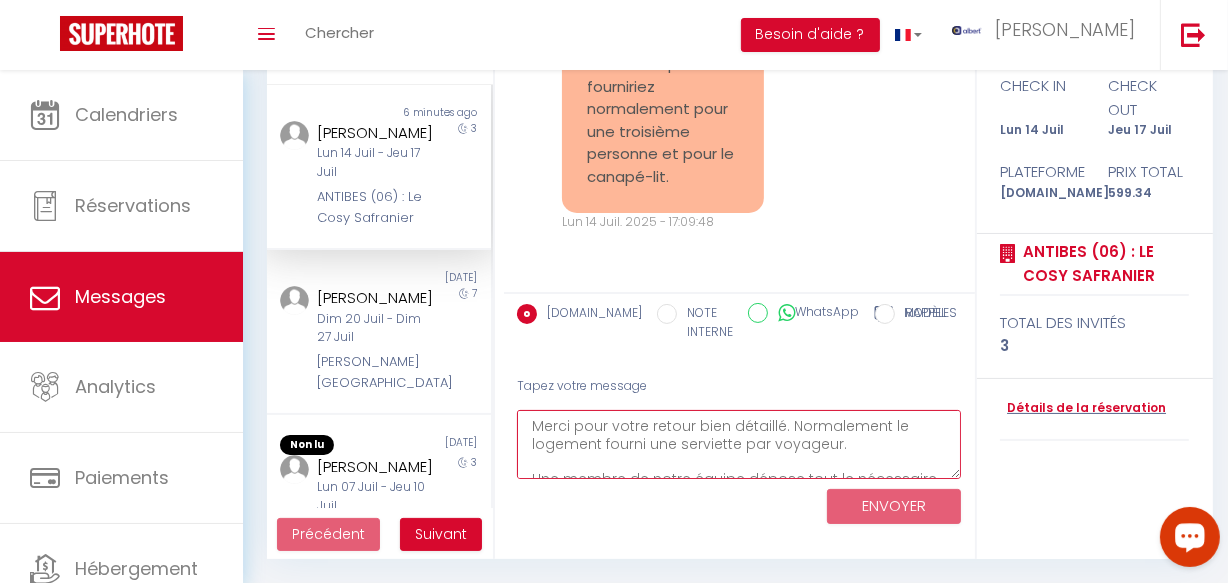 scroll, scrollTop: 63, scrollLeft: 0, axis: vertical 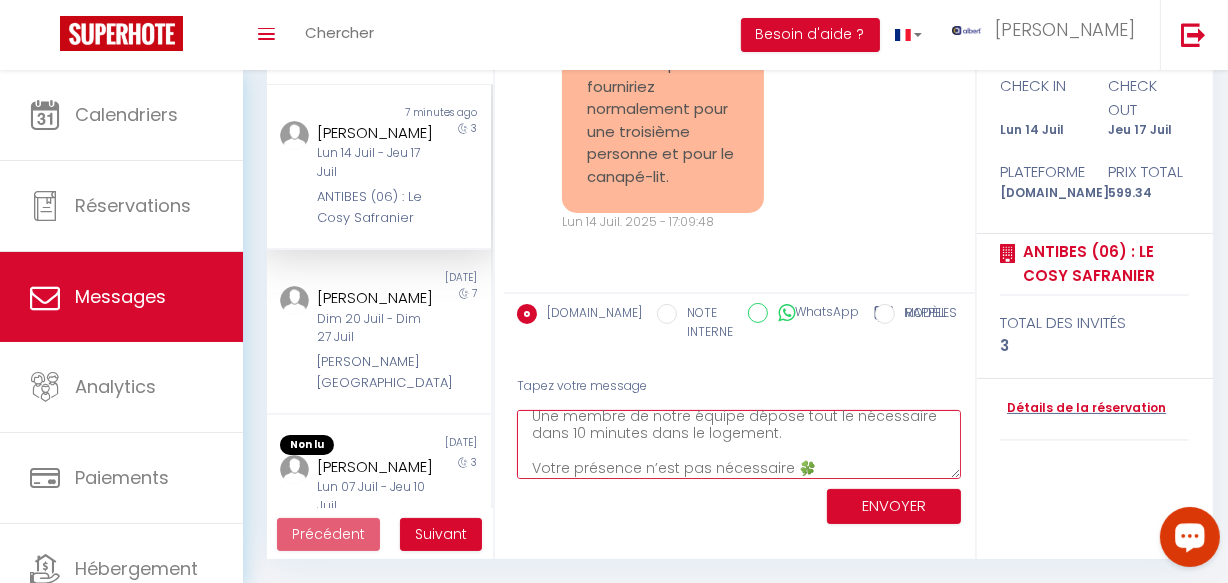 click on "Merci pour votre retour bien détaillé. Normalement le logement fourni une serviette par voyageur.
Une membre de notre équipe dépose tout le nécessaire dans 10 minutes dans le logement.
Votre présence n’est pas nécessaire 🍀" at bounding box center [739, 444] 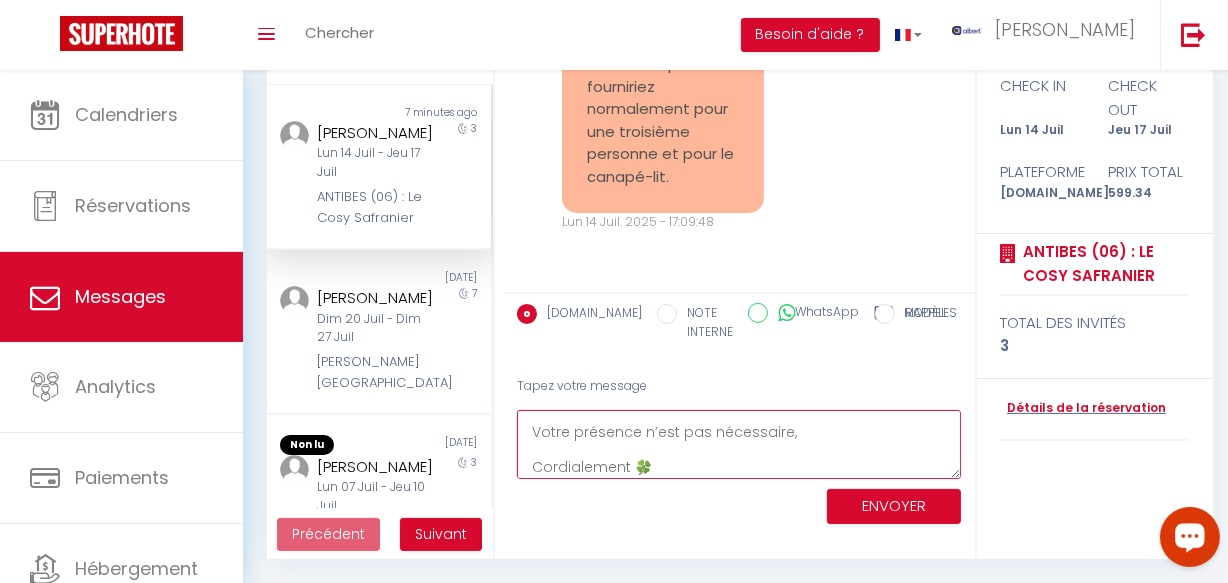 scroll, scrollTop: 0, scrollLeft: 0, axis: both 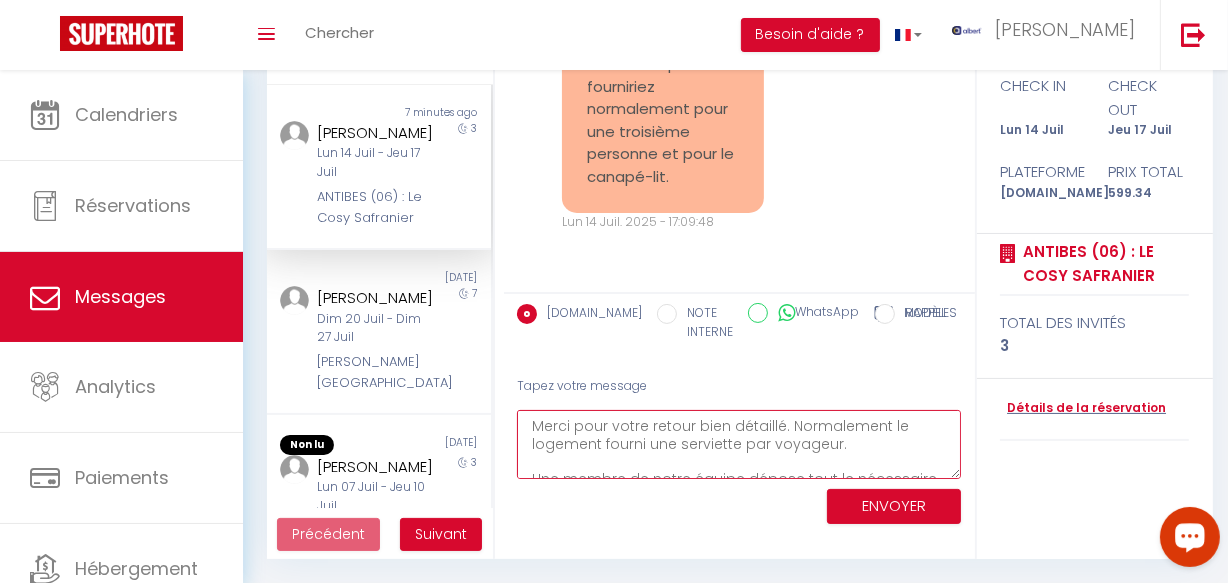 type on "Merci pour votre retour bien détaillé. Normalement le logement fourni une serviette par voyageur.
Une membre de notre équipe dépose tout le nécessaire dans 10 minutes dans le logement.
Votre présence n’est pas nécessaire,
Cordialement 🍀" 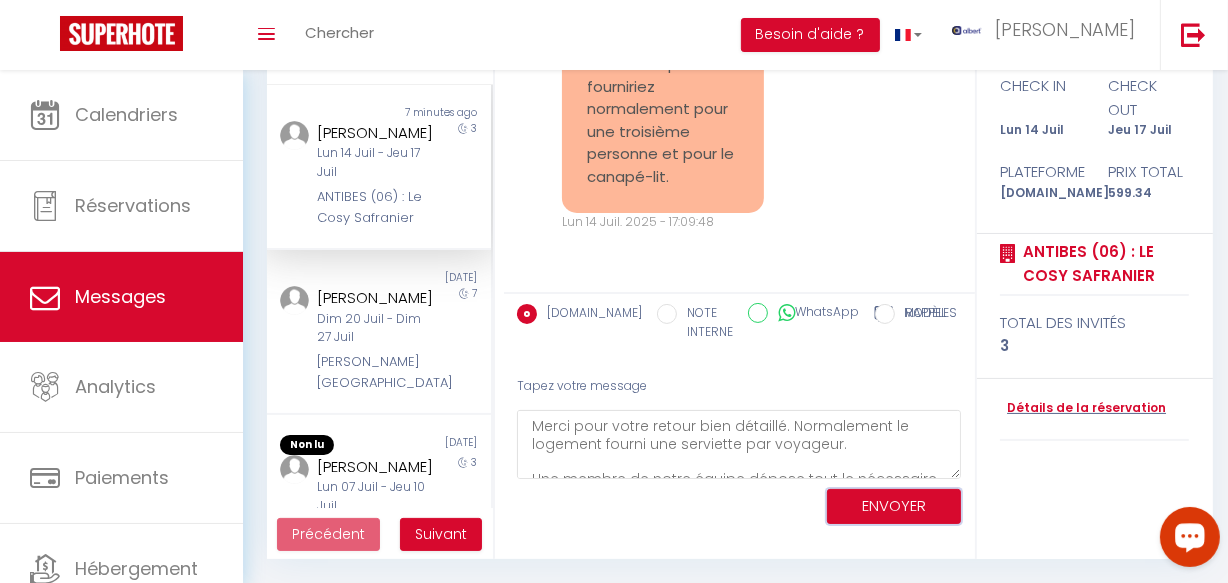 click on "ENVOYER" at bounding box center (894, 506) 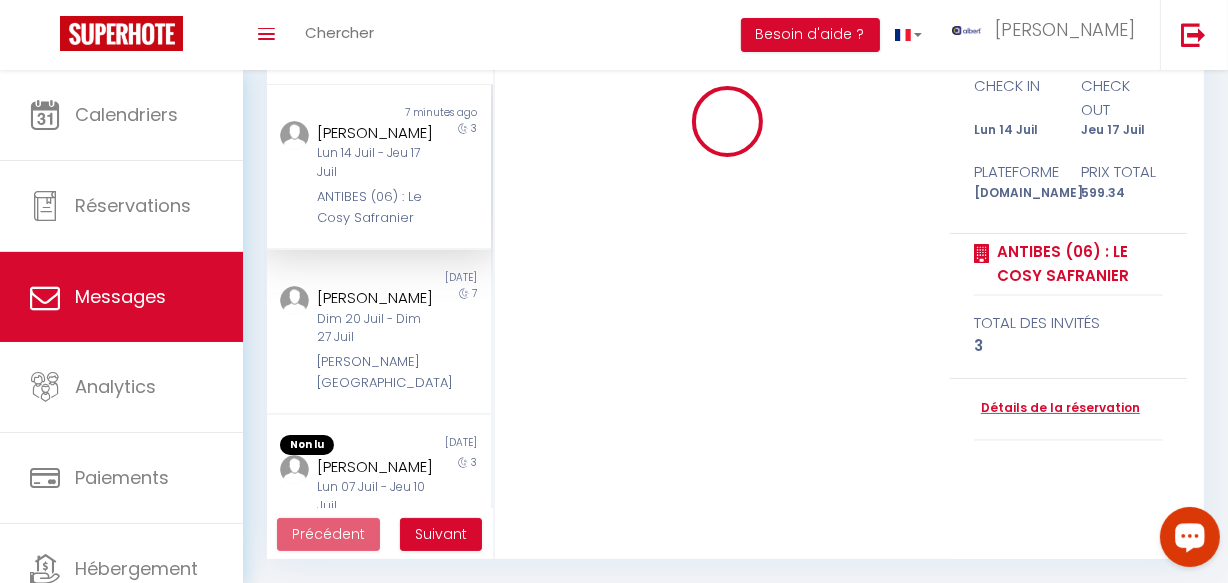 type 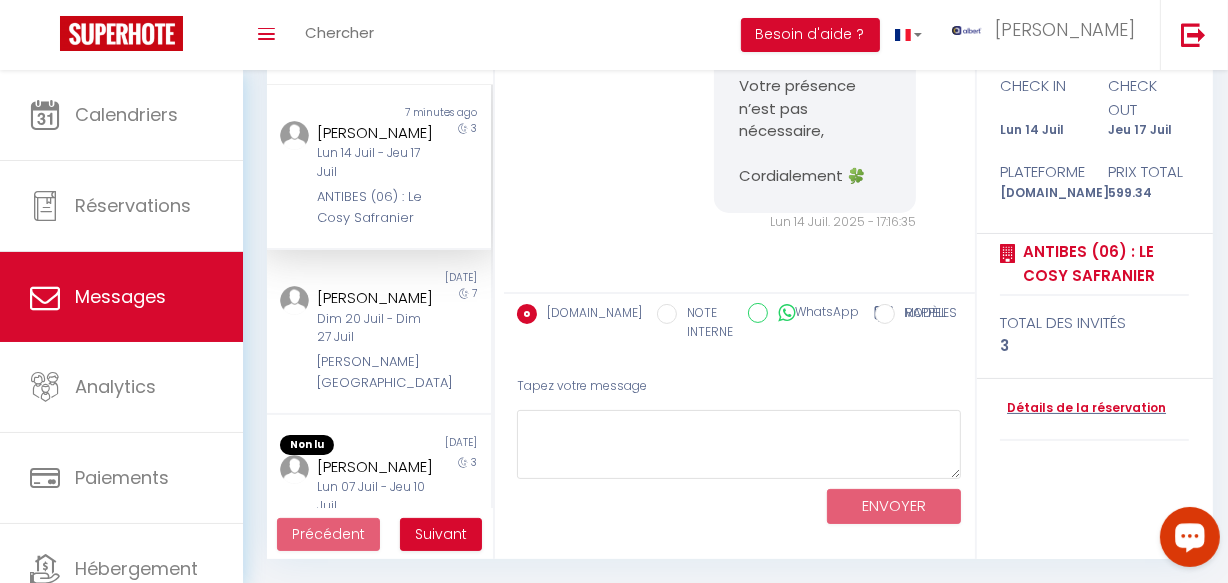 scroll, scrollTop: 30335, scrollLeft: 0, axis: vertical 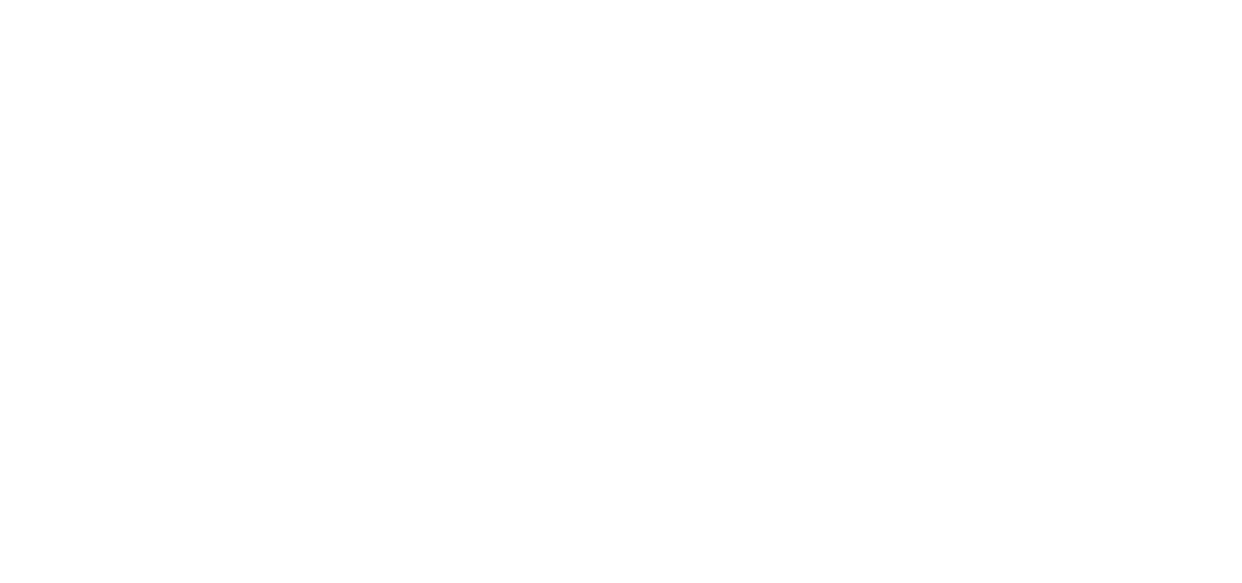 select on "message" 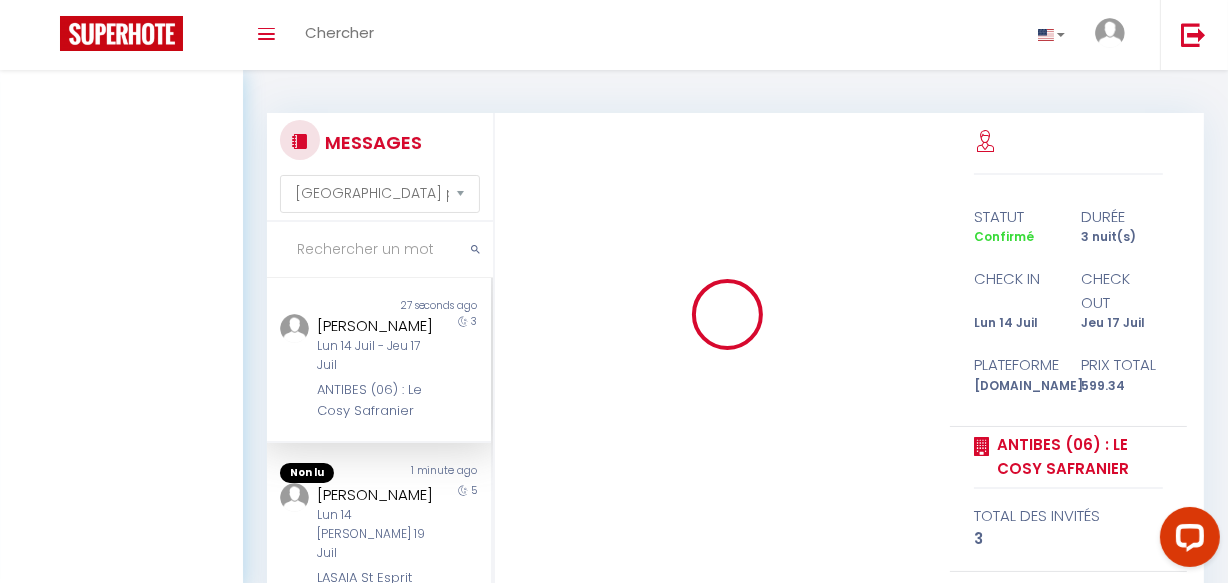 scroll, scrollTop: 0, scrollLeft: 0, axis: both 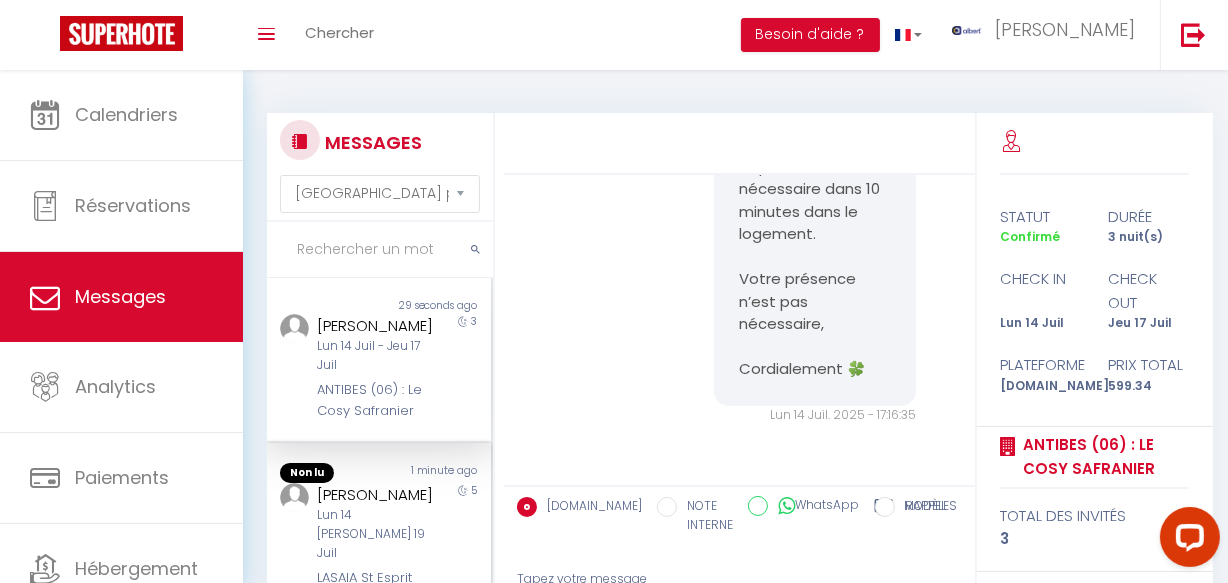 click on "Non lu
1 minute ago
Celi Aldo   Lun 14 Juil - Sam 19 Juil   LASAIA St Esprit     5" at bounding box center (379, 526) 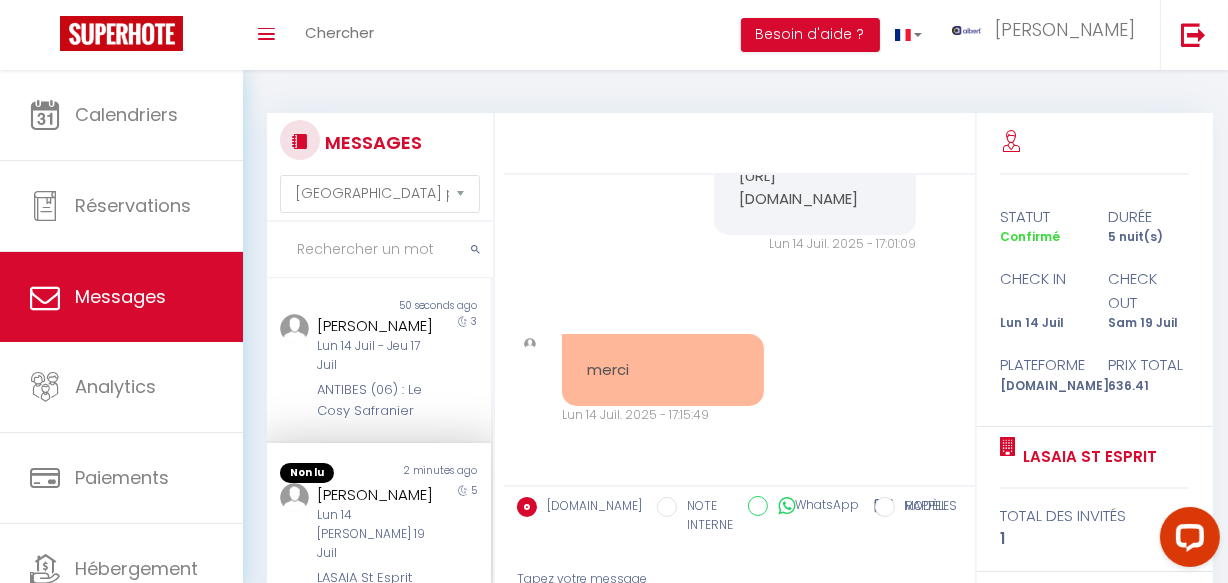 scroll, scrollTop: 7747, scrollLeft: 0, axis: vertical 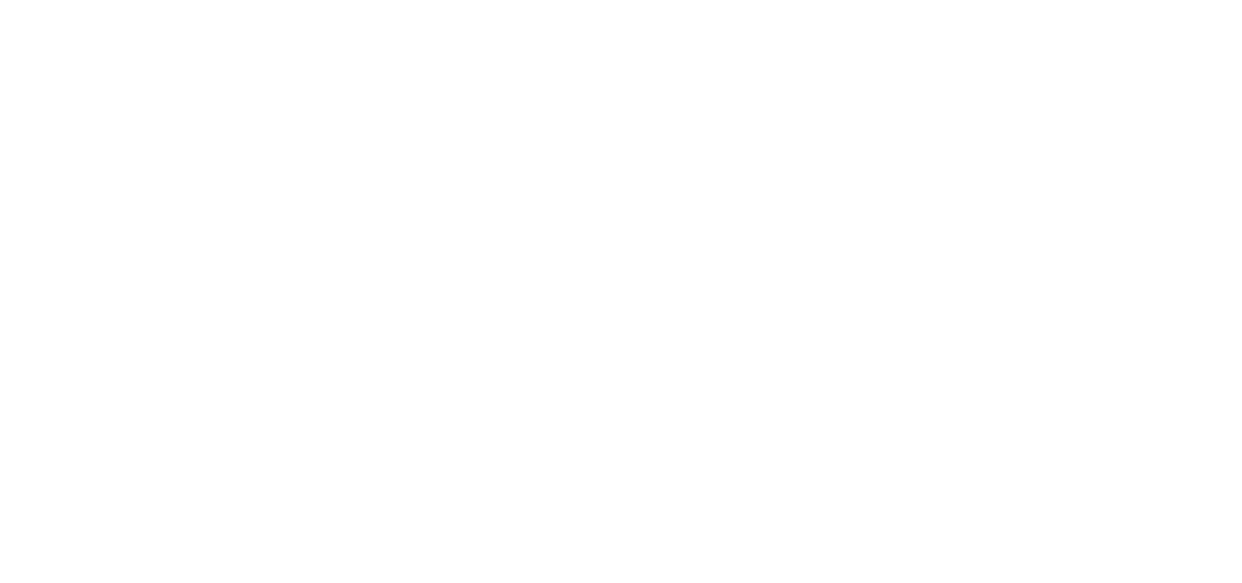 select on "message" 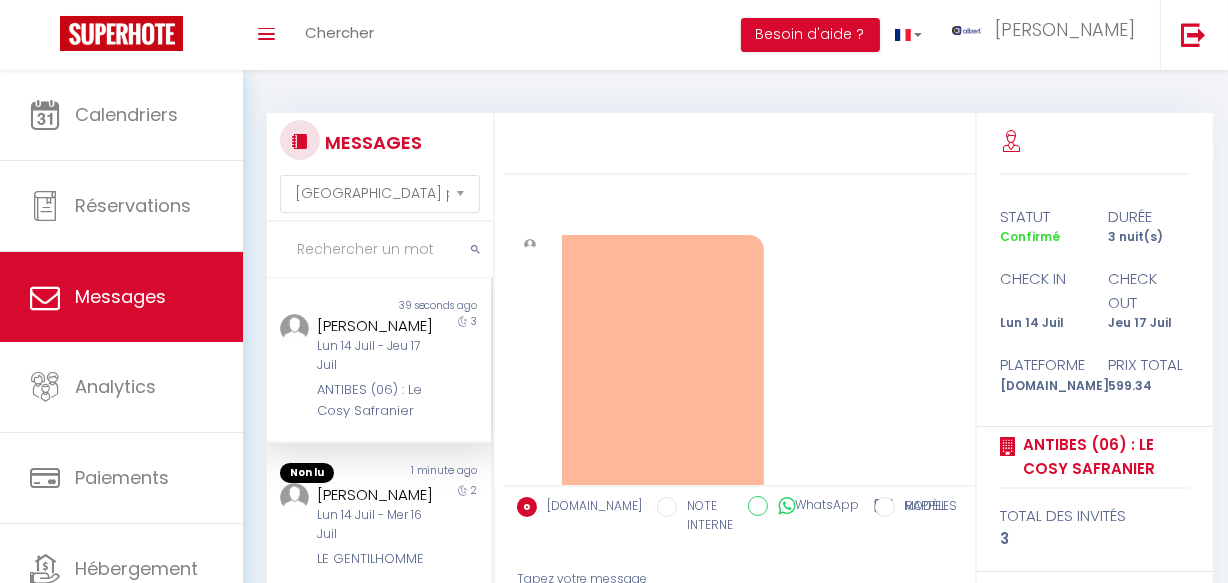 scroll, scrollTop: 30956, scrollLeft: 0, axis: vertical 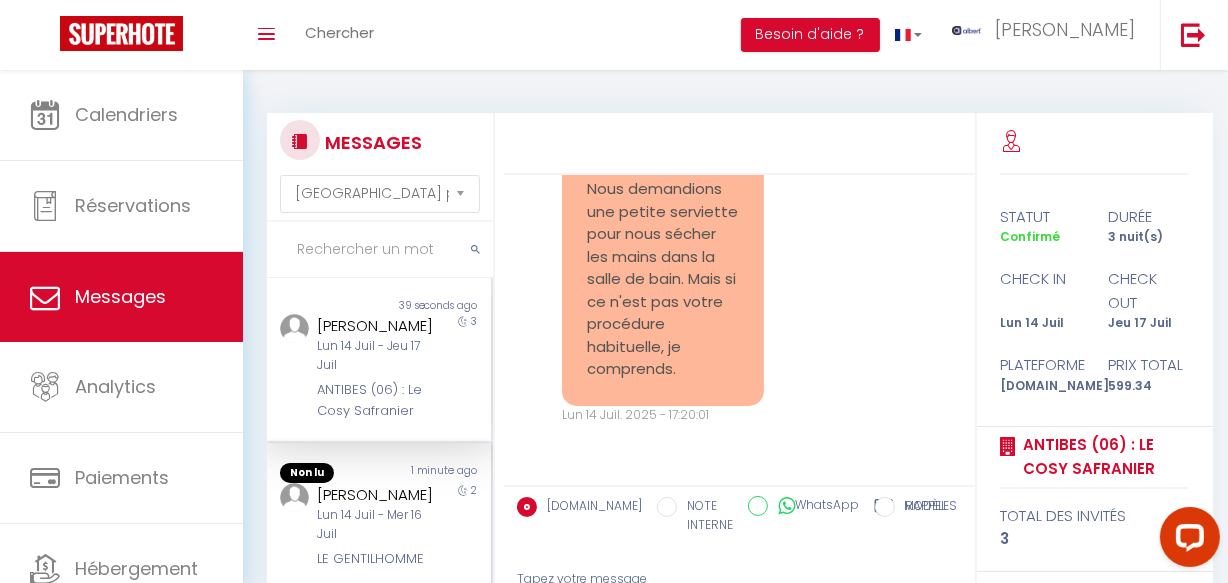 click on "Lun 14 Juil - Mer 16 Juil" at bounding box center (375, 525) 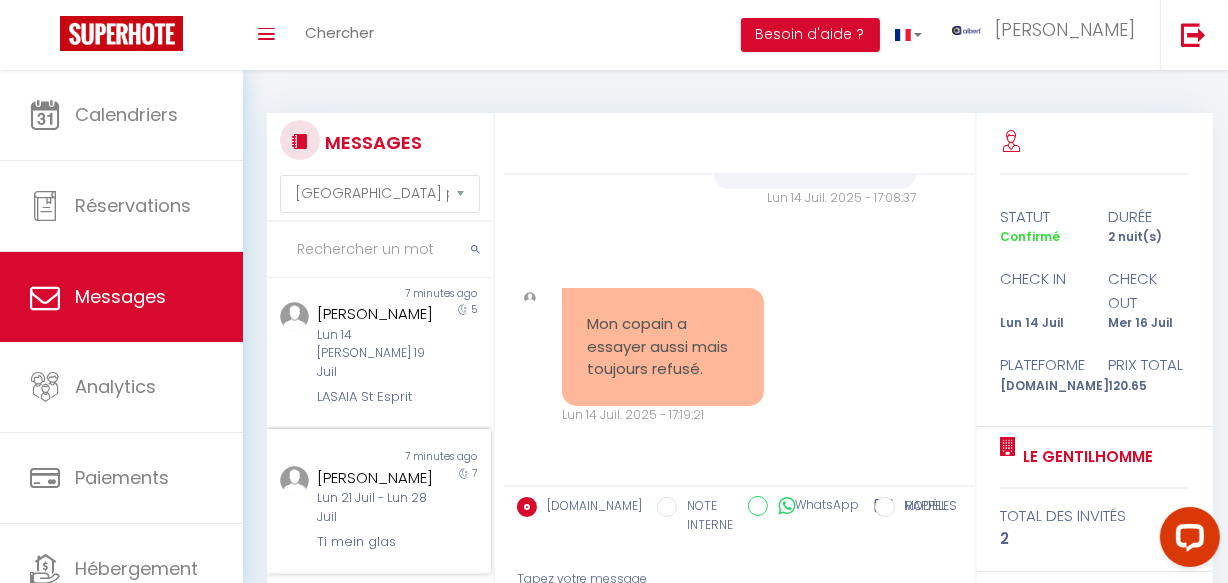 scroll, scrollTop: 818, scrollLeft: 0, axis: vertical 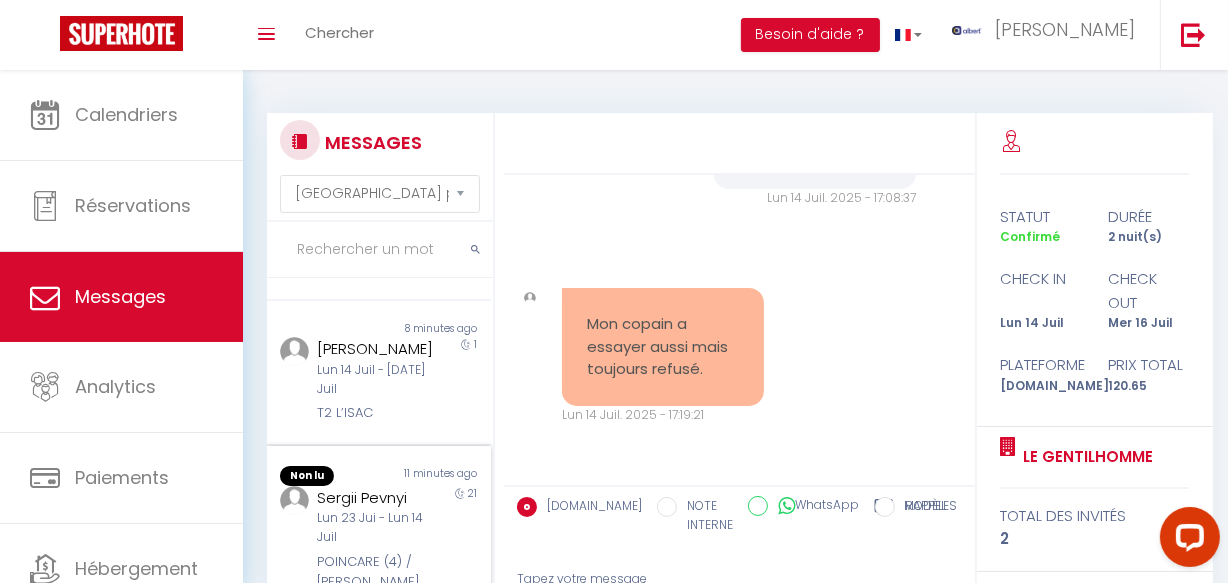 click on "Non lu
11 minutes ago
Sergii Pevnyi   Lun 23 Jui - Lun 14 Juil   POINCARE (4) / Lumineux, rénové, central et calme à Juan les Pins -JLP09     21" at bounding box center [379, 571] 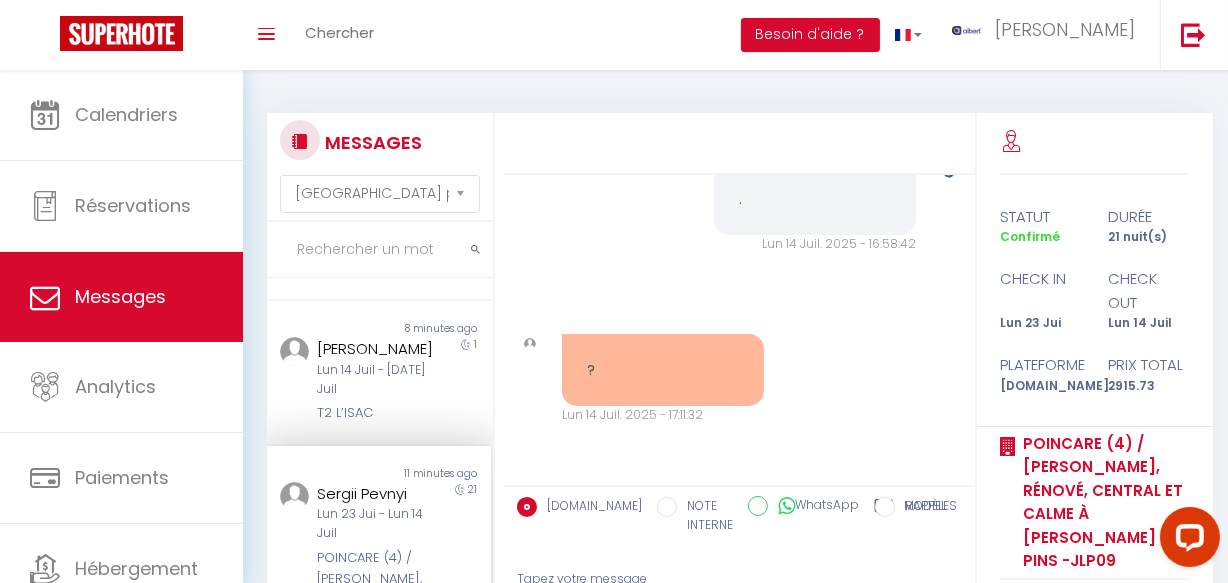 scroll, scrollTop: 19009, scrollLeft: 0, axis: vertical 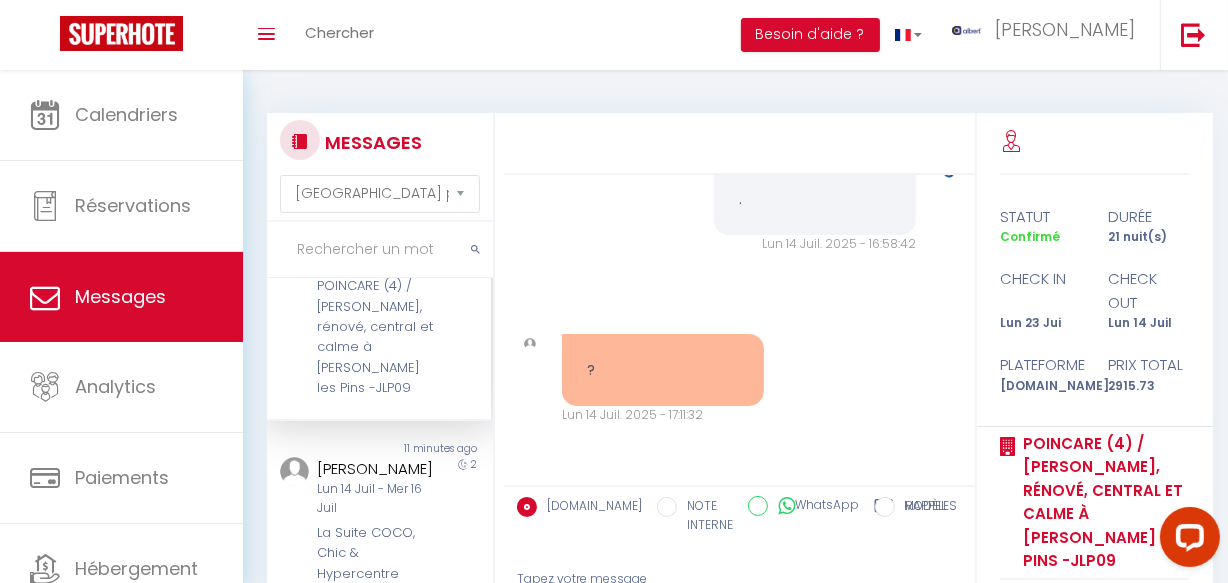 click at bounding box center (380, 250) 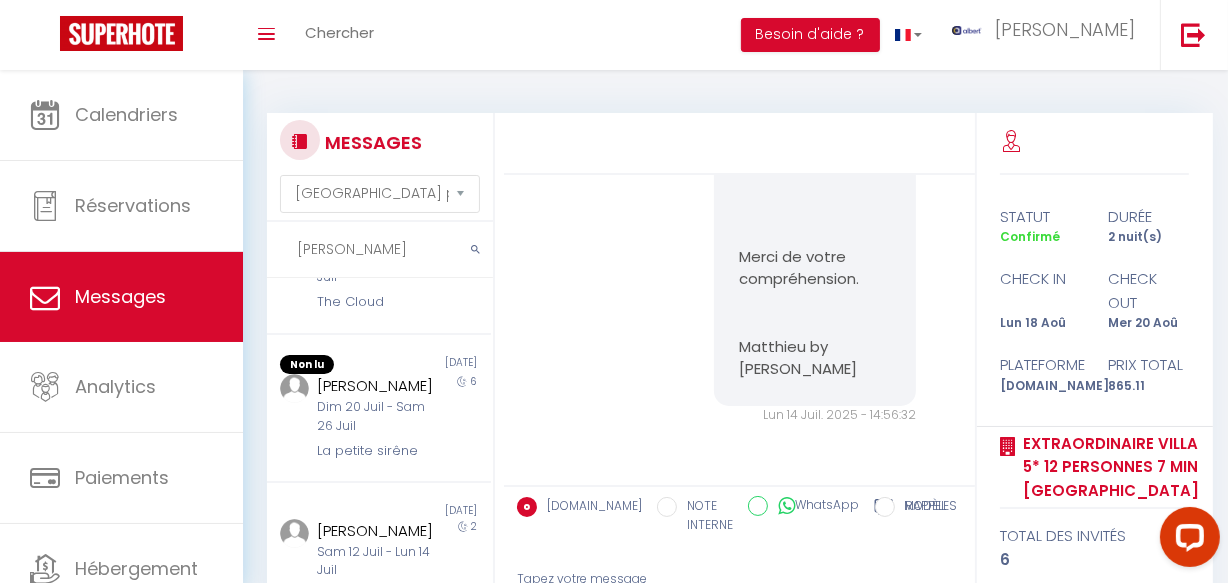 scroll, scrollTop: 10602, scrollLeft: 0, axis: vertical 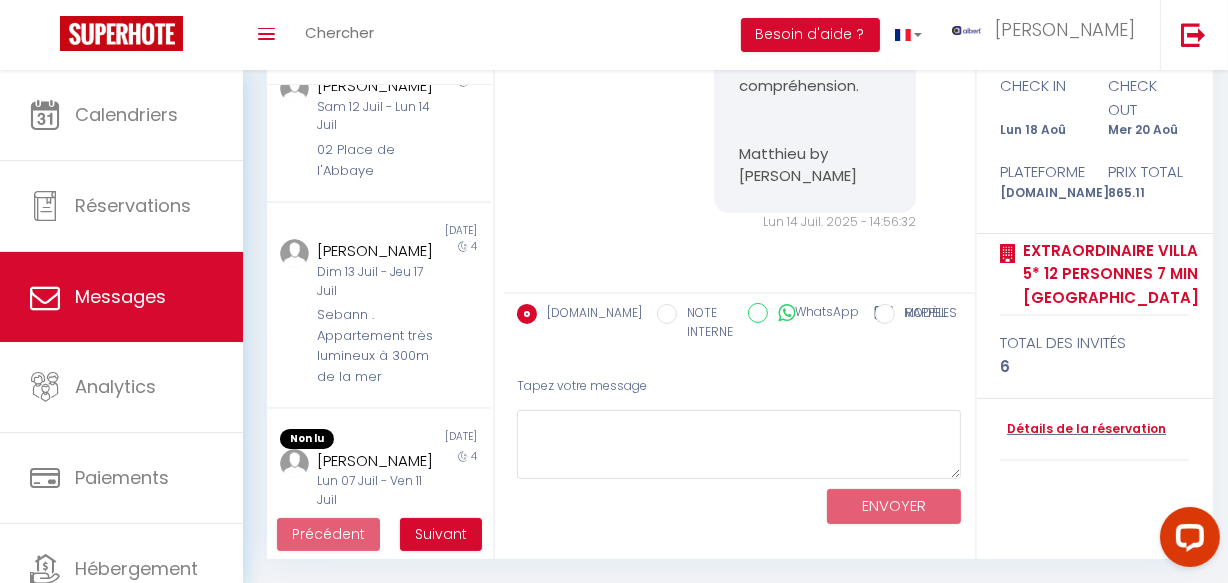 type on "emma" 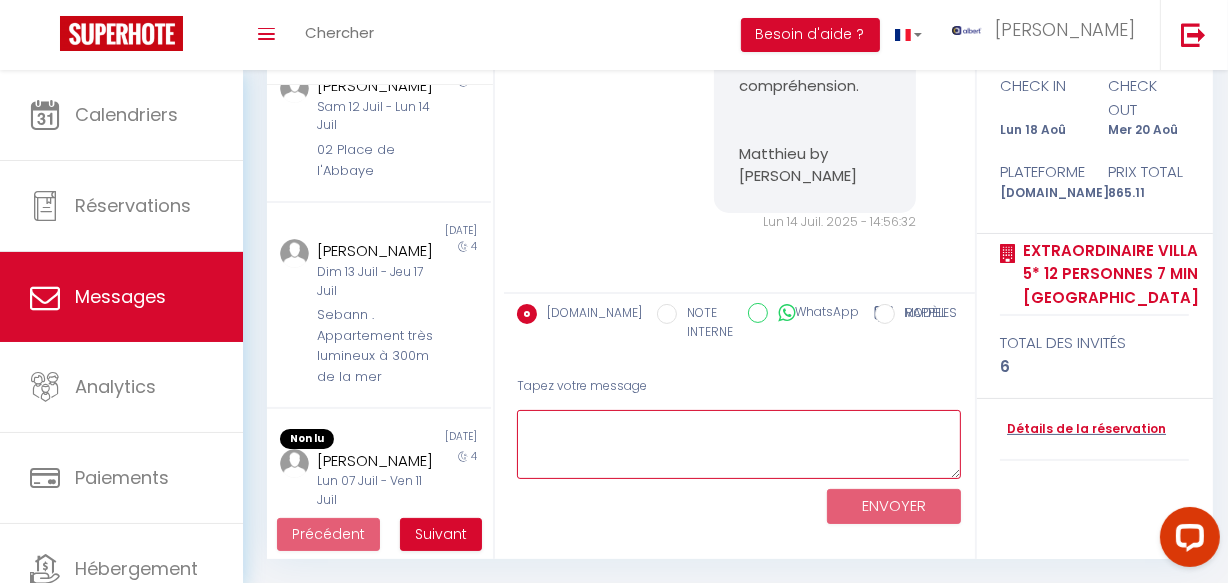 click at bounding box center (739, 444) 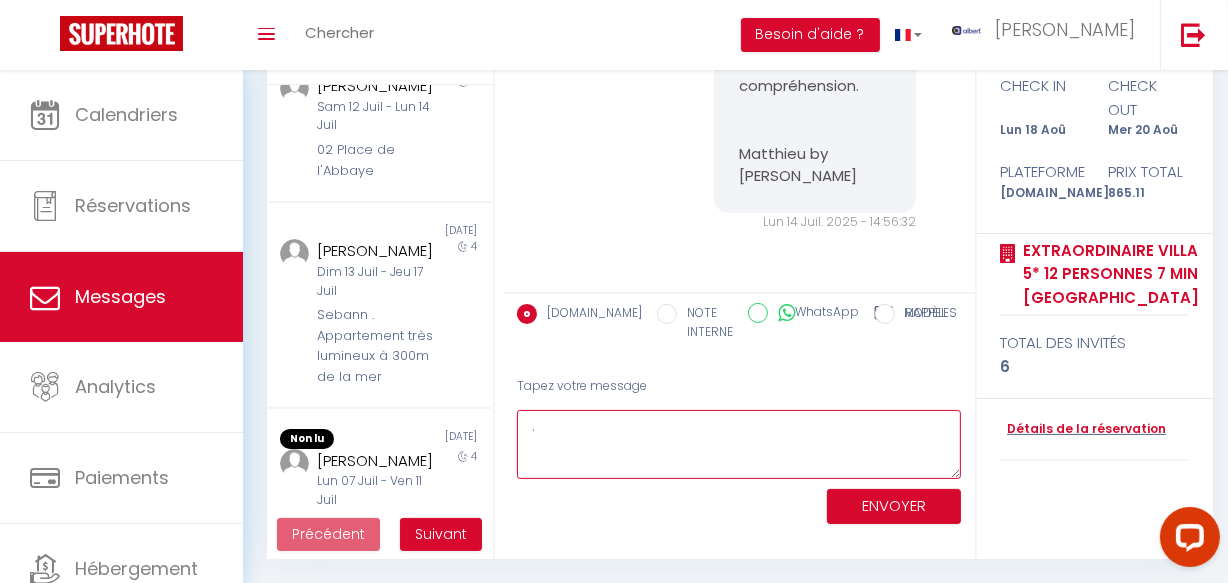 type on "." 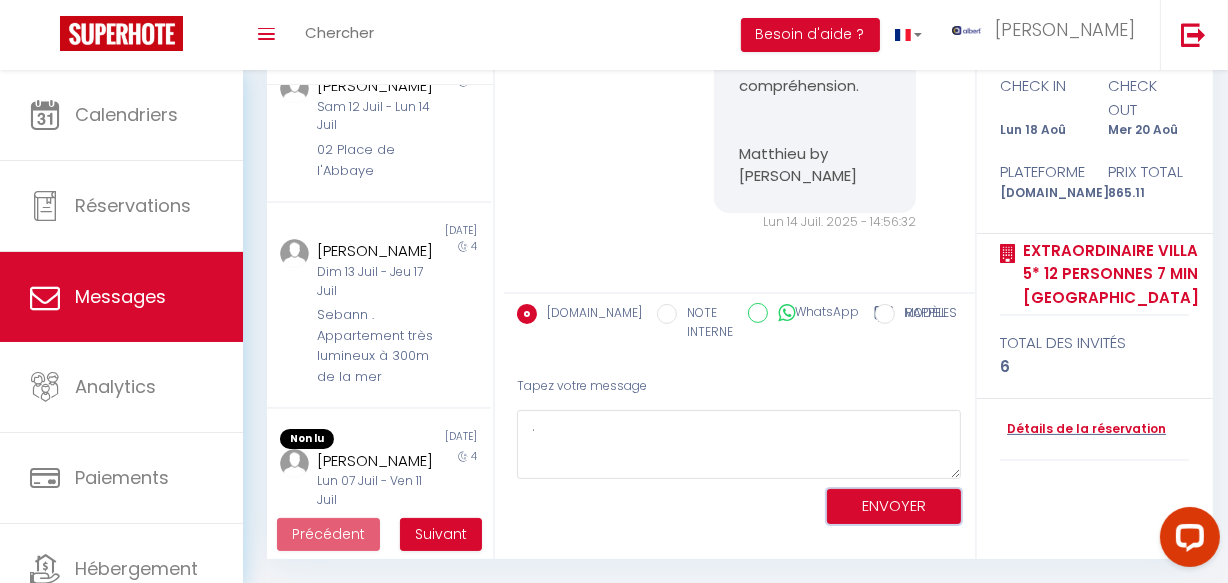 click on "ENVOYER" at bounding box center [894, 506] 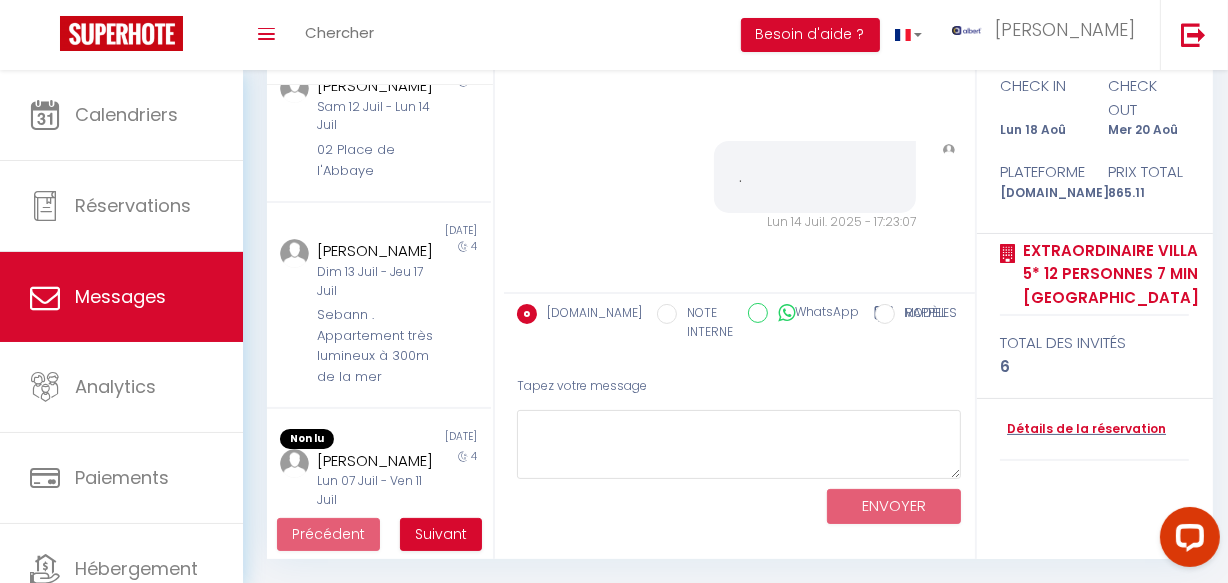 scroll, scrollTop: 10773, scrollLeft: 0, axis: vertical 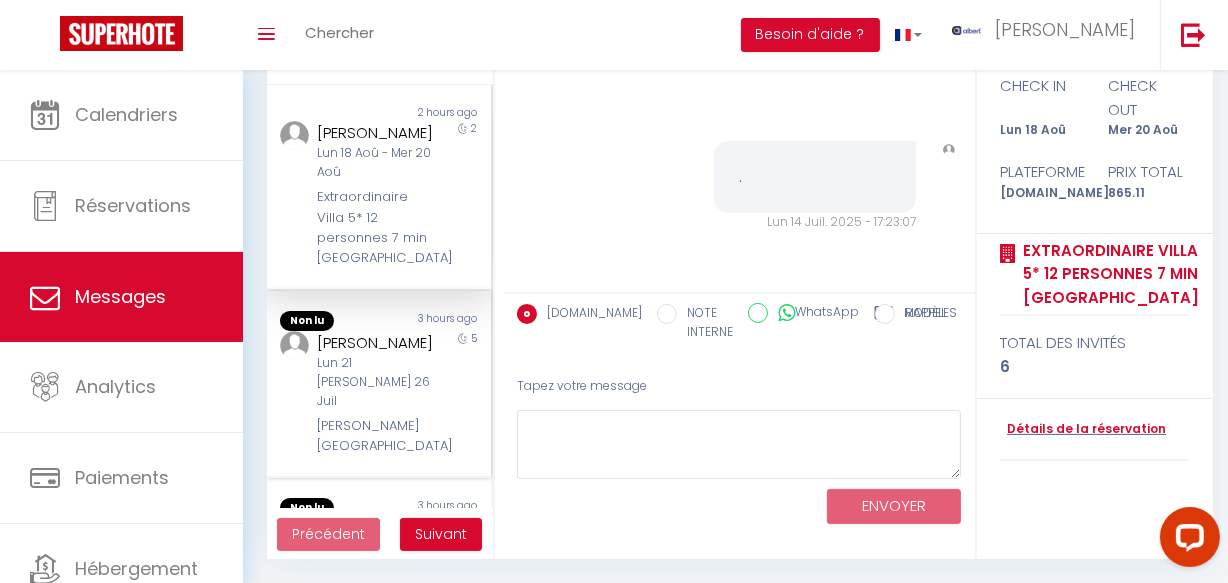 click on "Emma Le" at bounding box center [375, 343] 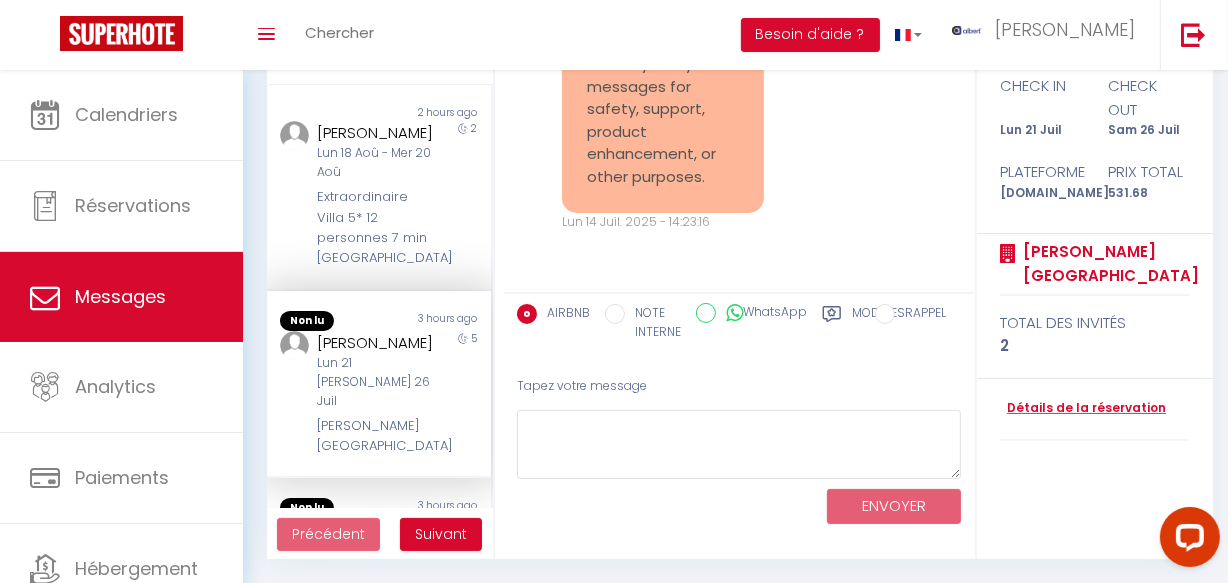 scroll, scrollTop: 513, scrollLeft: 0, axis: vertical 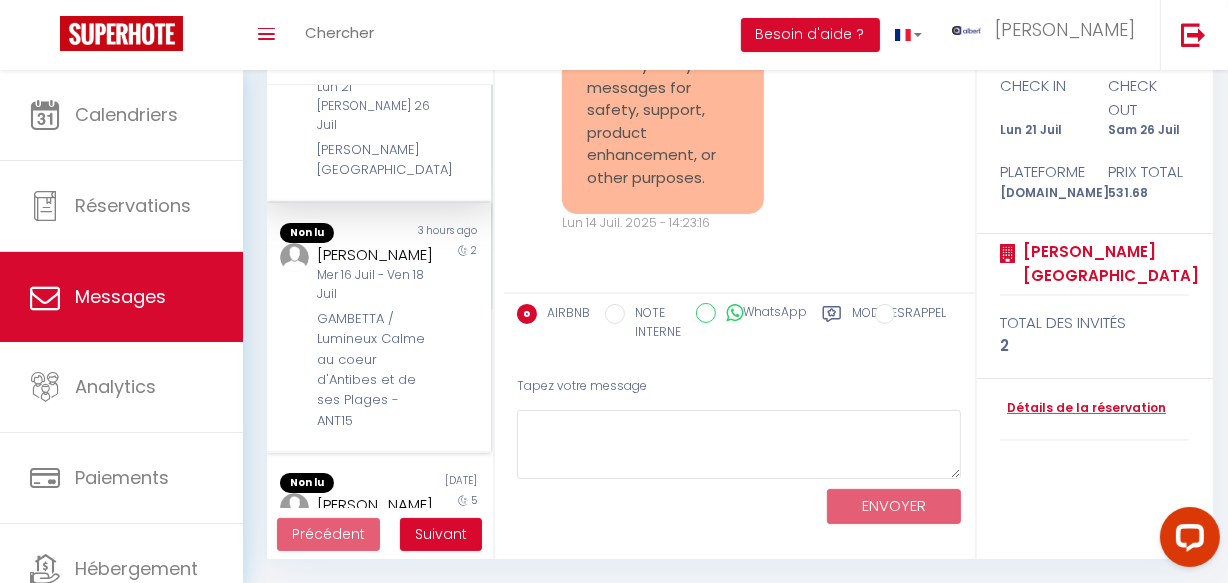 click on "Emma Iannaccone   Mer 16 Juil - Ven 18 Juil   GAMBETTA / Lumineux Calme au coeur d'Antibes et de ses Plages - ANT15" at bounding box center [369, 337] 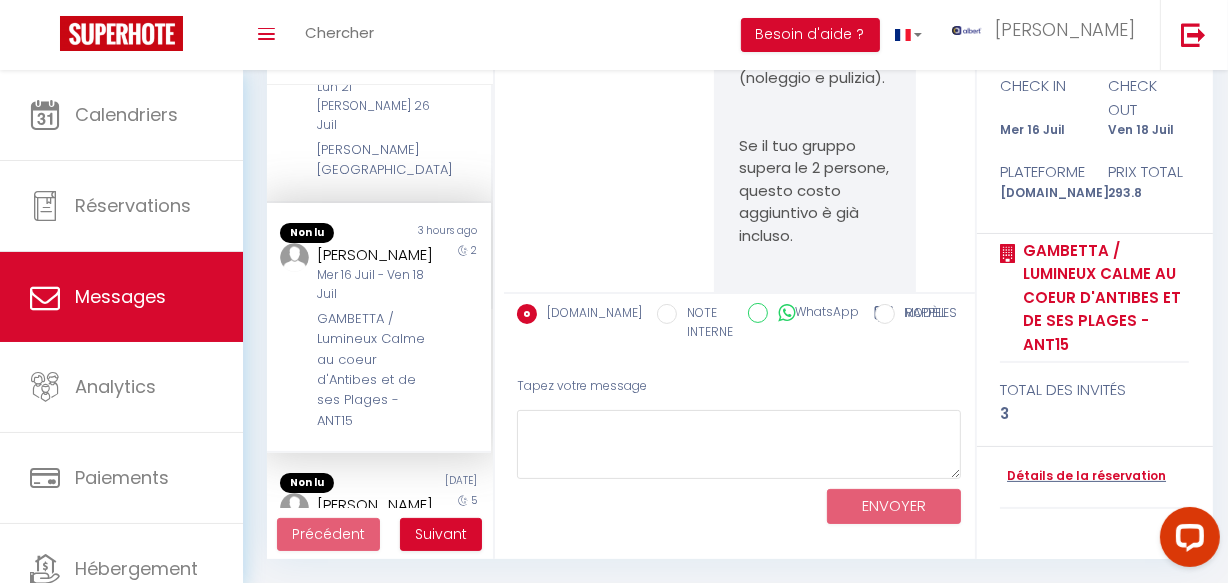 scroll, scrollTop: 12174, scrollLeft: 0, axis: vertical 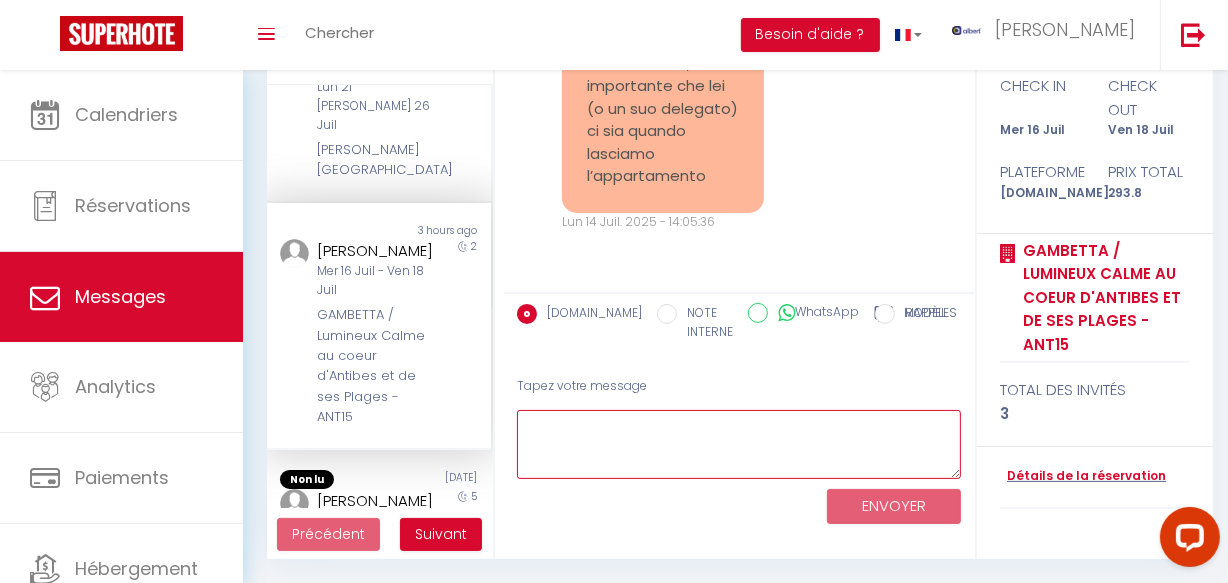click at bounding box center [739, 444] 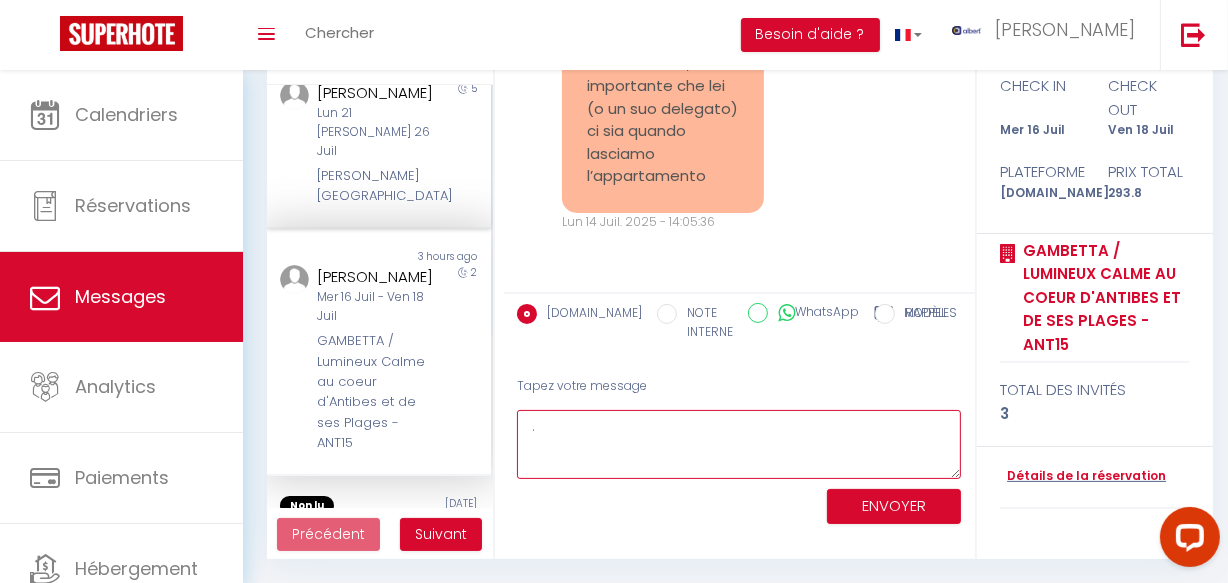 scroll, scrollTop: 272, scrollLeft: 0, axis: vertical 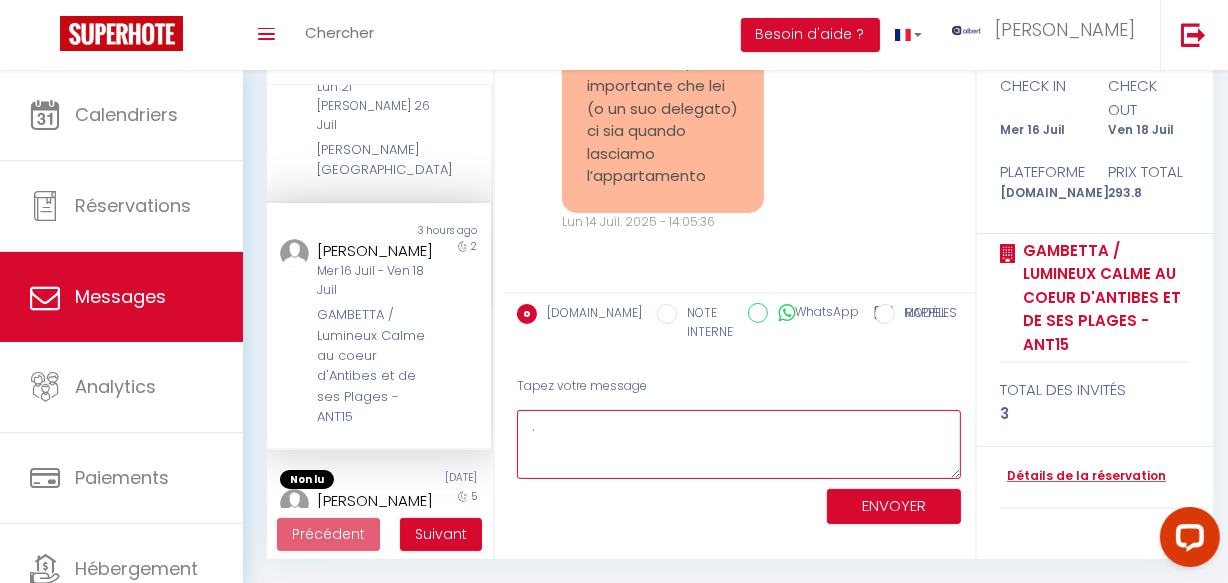 type on "." 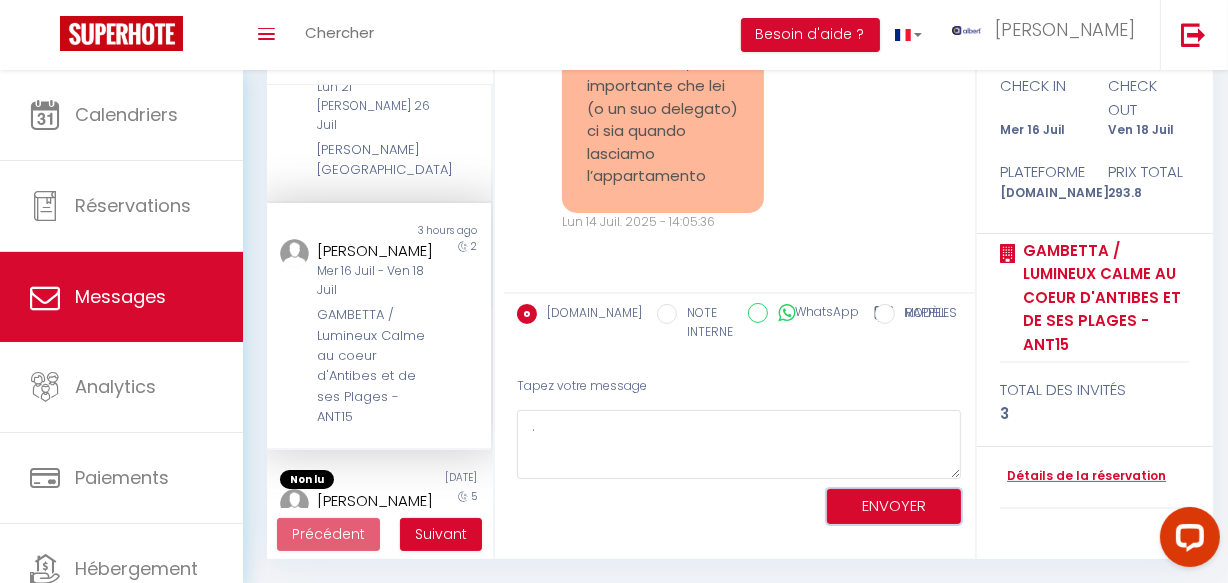 click on "ENVOYER" at bounding box center (894, 506) 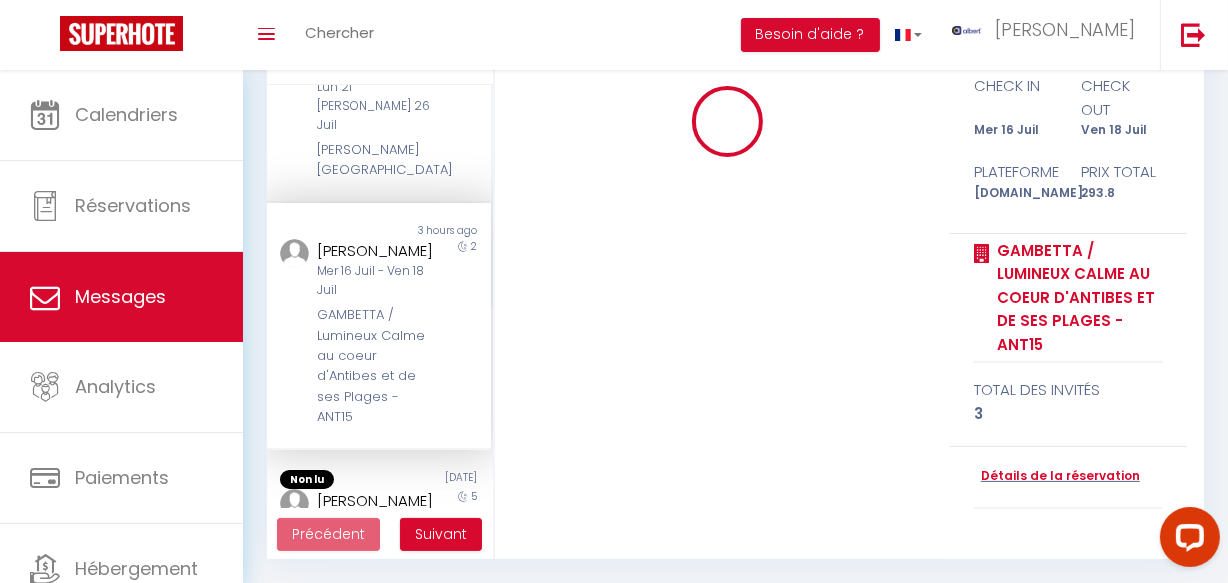 type 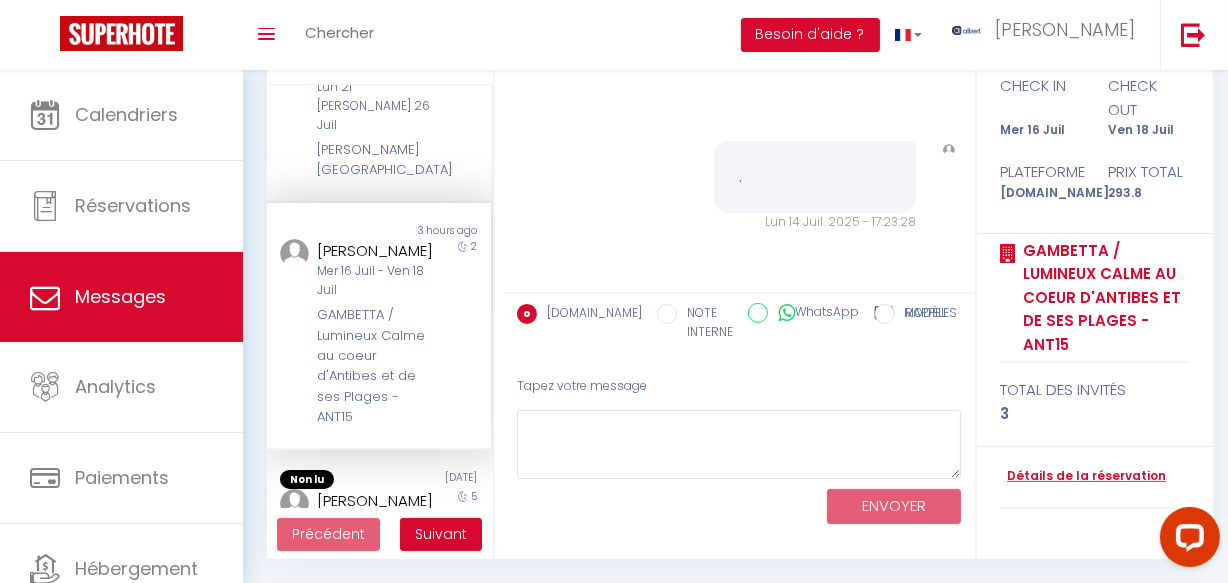 scroll, scrollTop: 12345, scrollLeft: 0, axis: vertical 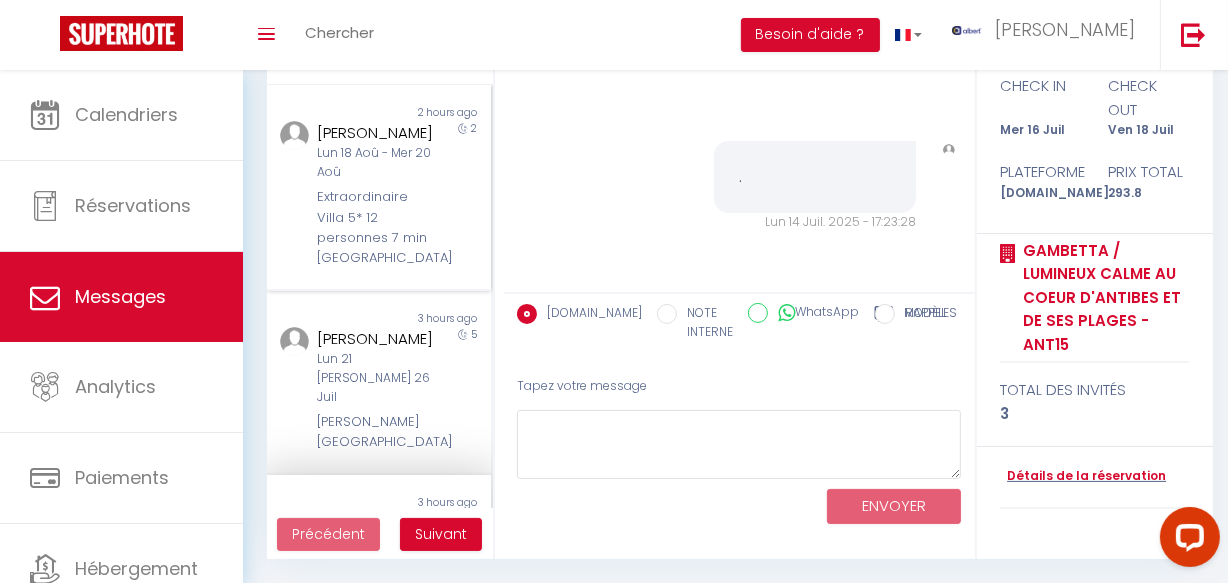 click on "Extraordinaire Villa 5* 12 personnes 7 min [GEOGRAPHIC_DATA]" at bounding box center (375, 228) 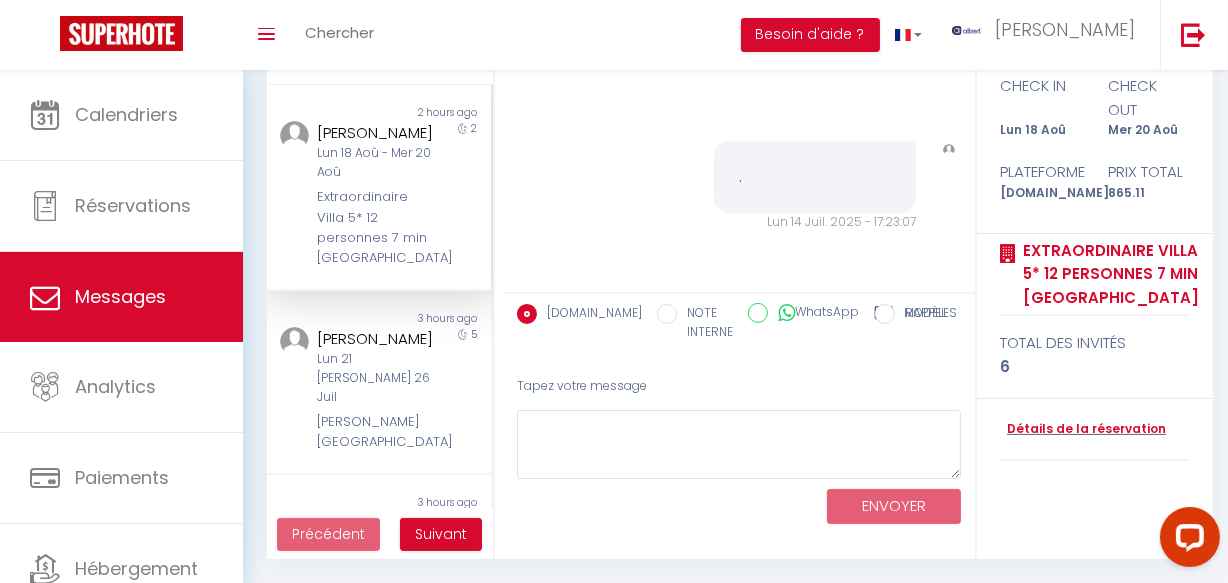 scroll, scrollTop: 10773, scrollLeft: 0, axis: vertical 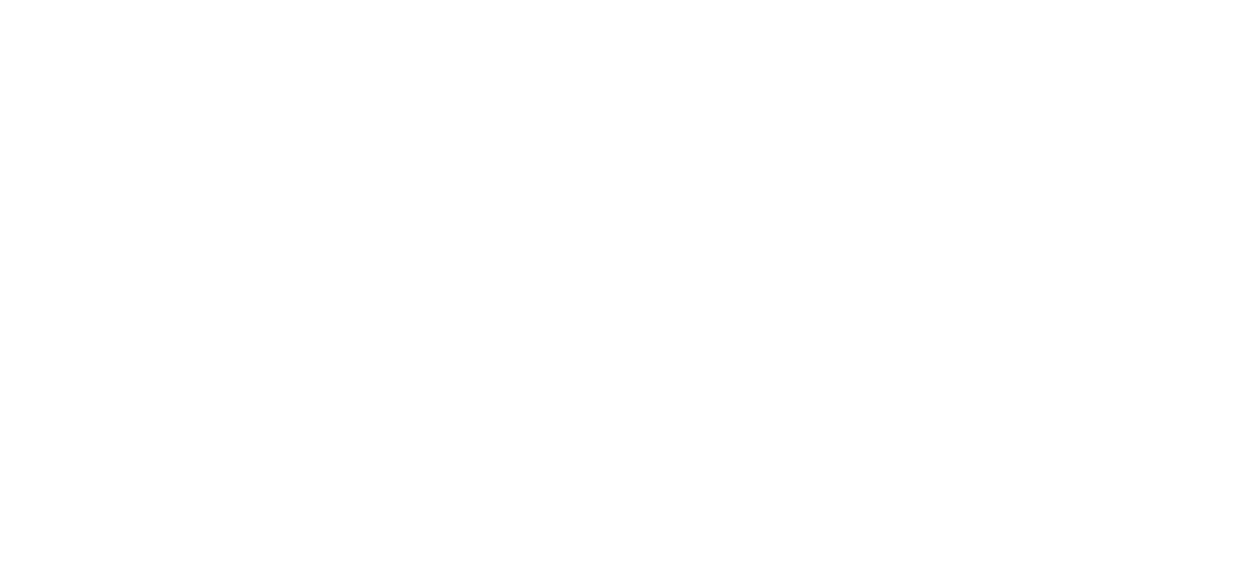 select on "message" 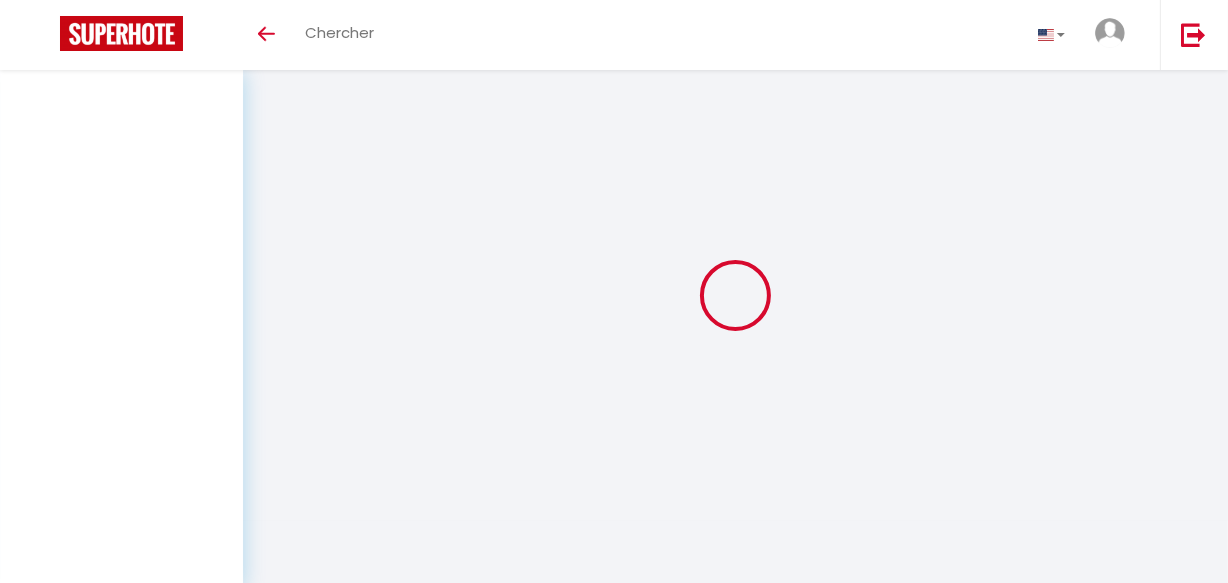 scroll, scrollTop: 193, scrollLeft: 0, axis: vertical 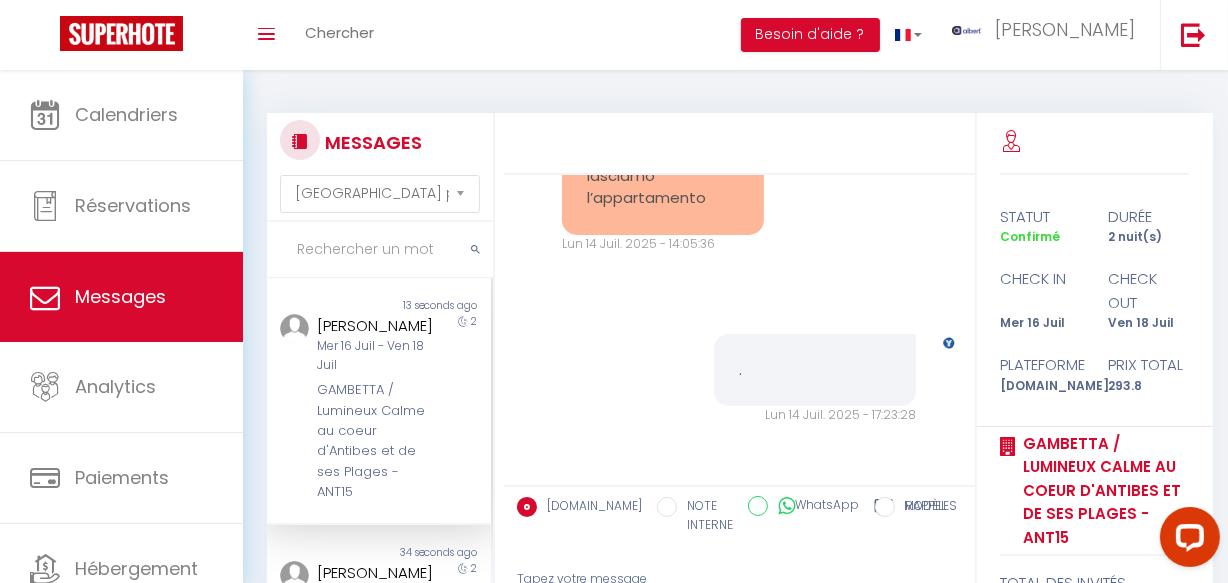 click at bounding box center (380, 250) 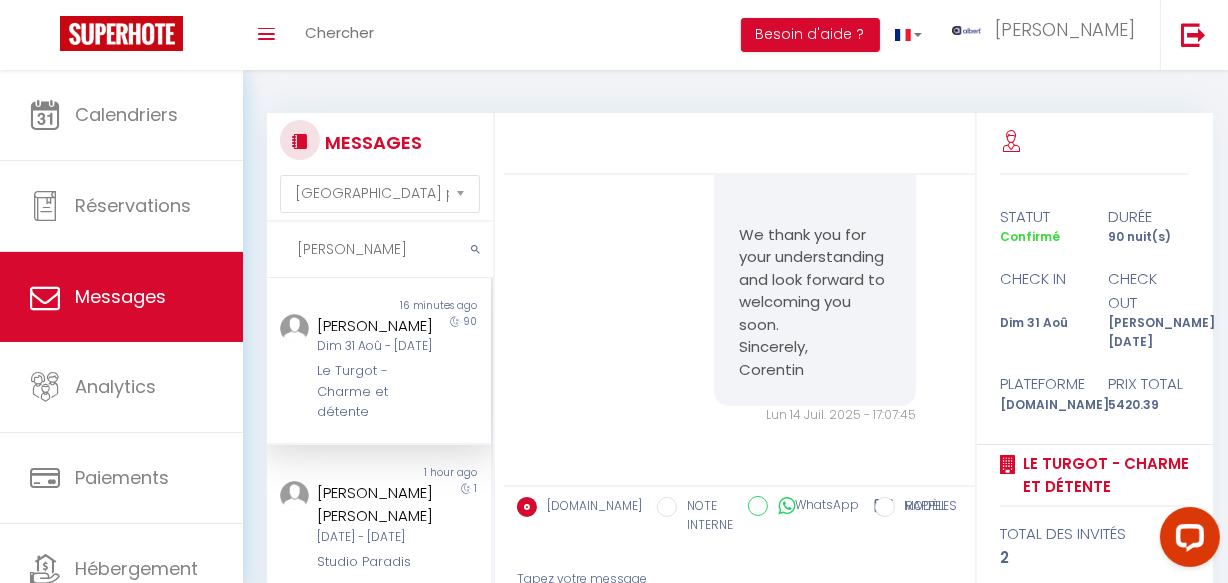 scroll, scrollTop: 1940, scrollLeft: 0, axis: vertical 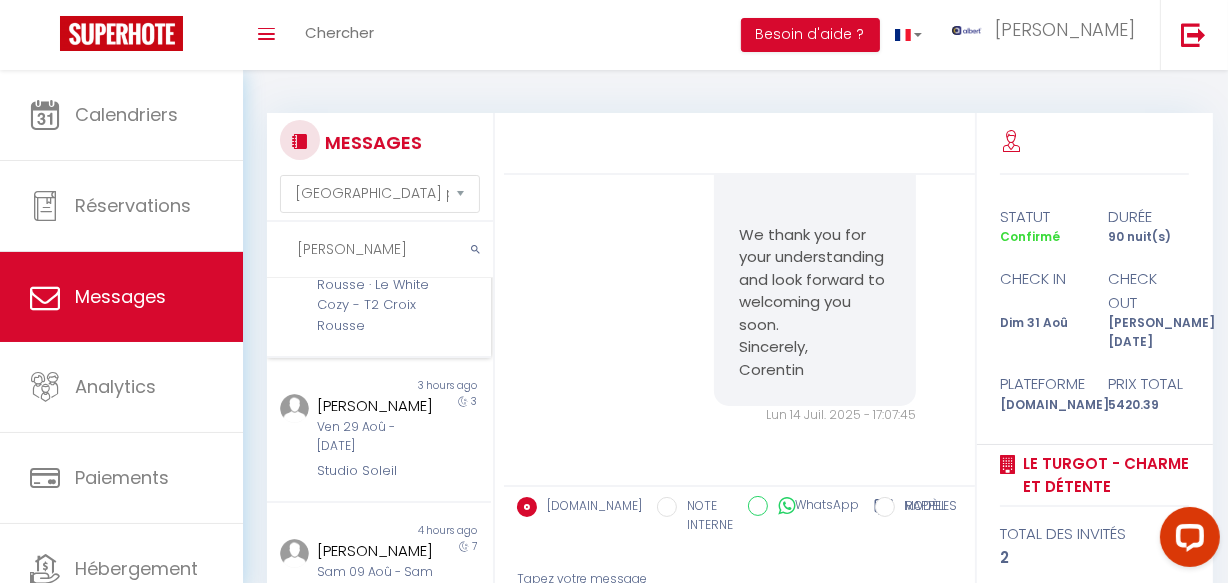 click on "2" at bounding box center (463, 253) 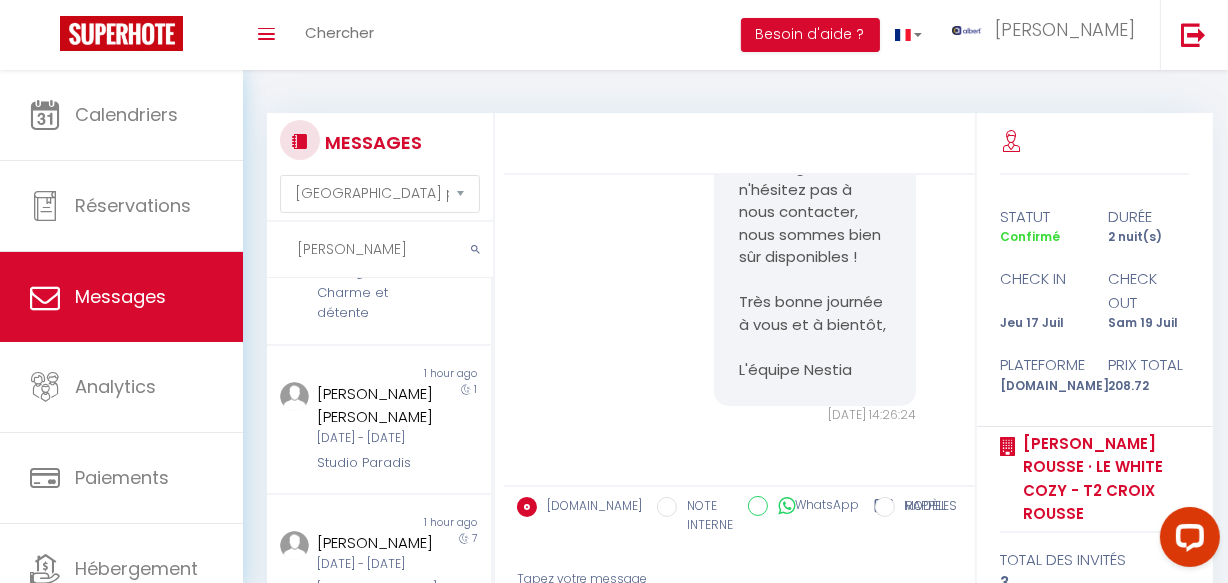 scroll, scrollTop: 0, scrollLeft: 0, axis: both 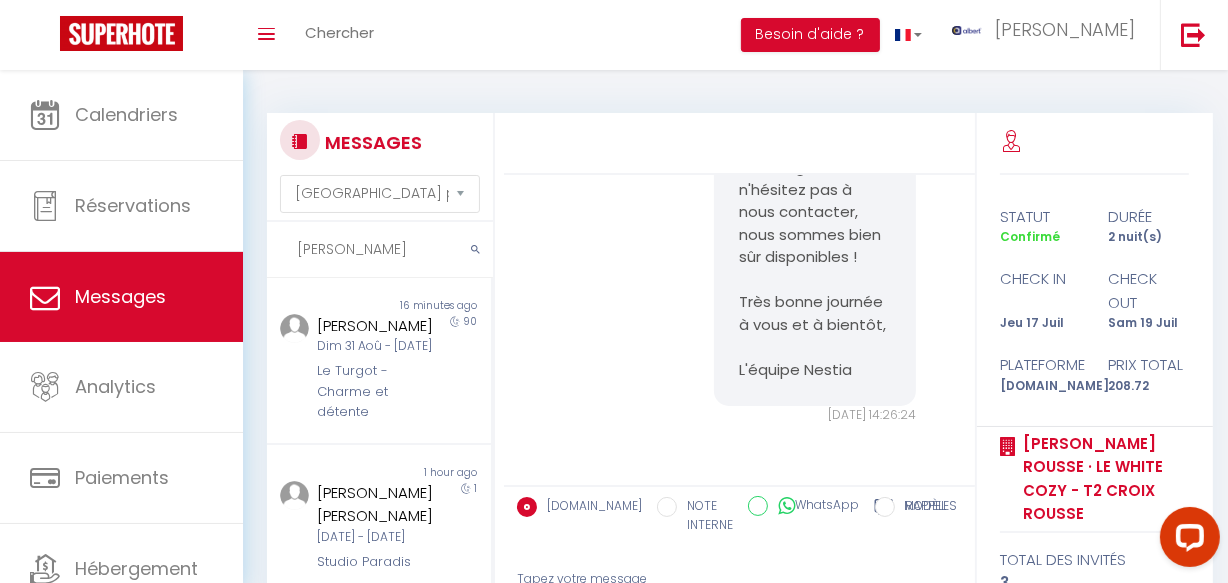 click on "[PERSON_NAME]" at bounding box center (380, 250) 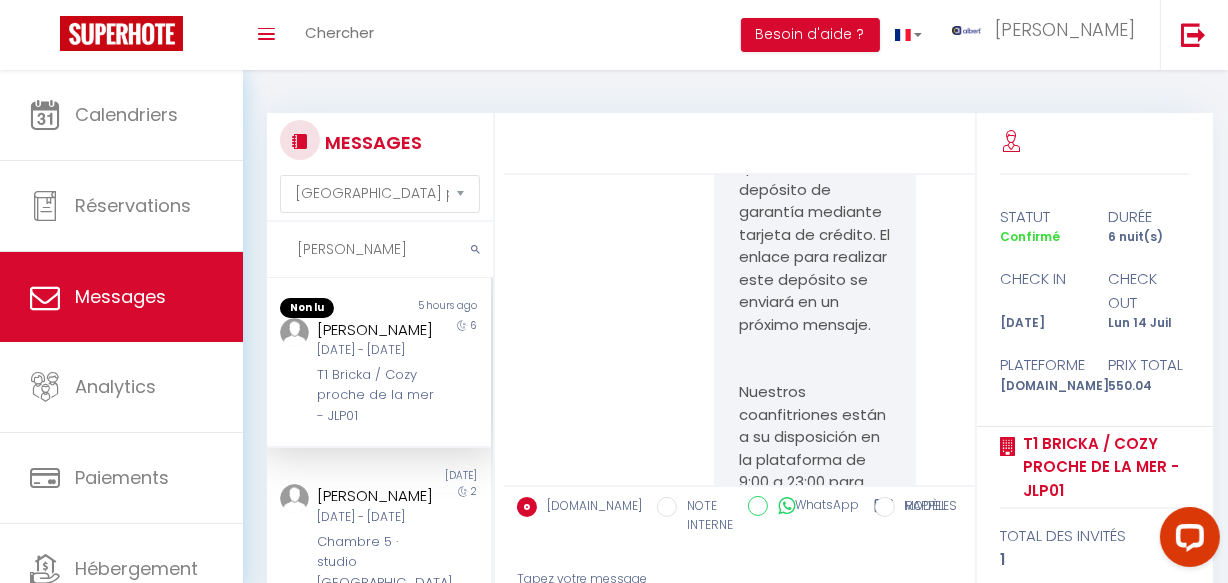 scroll, scrollTop: 19045, scrollLeft: 0, axis: vertical 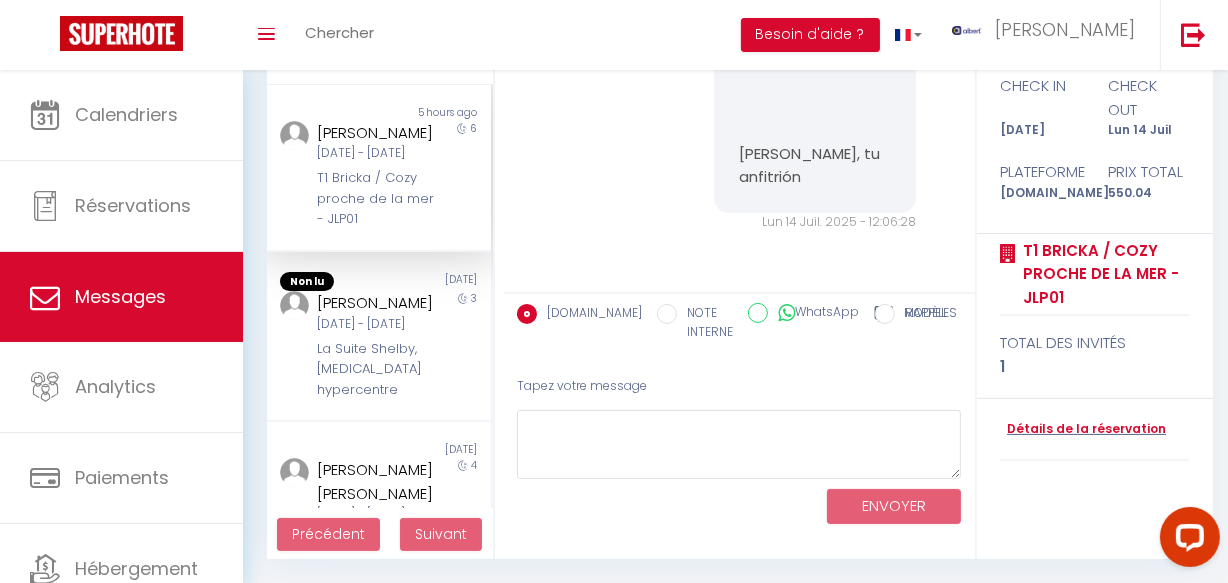 type on "VELASQUEZ" 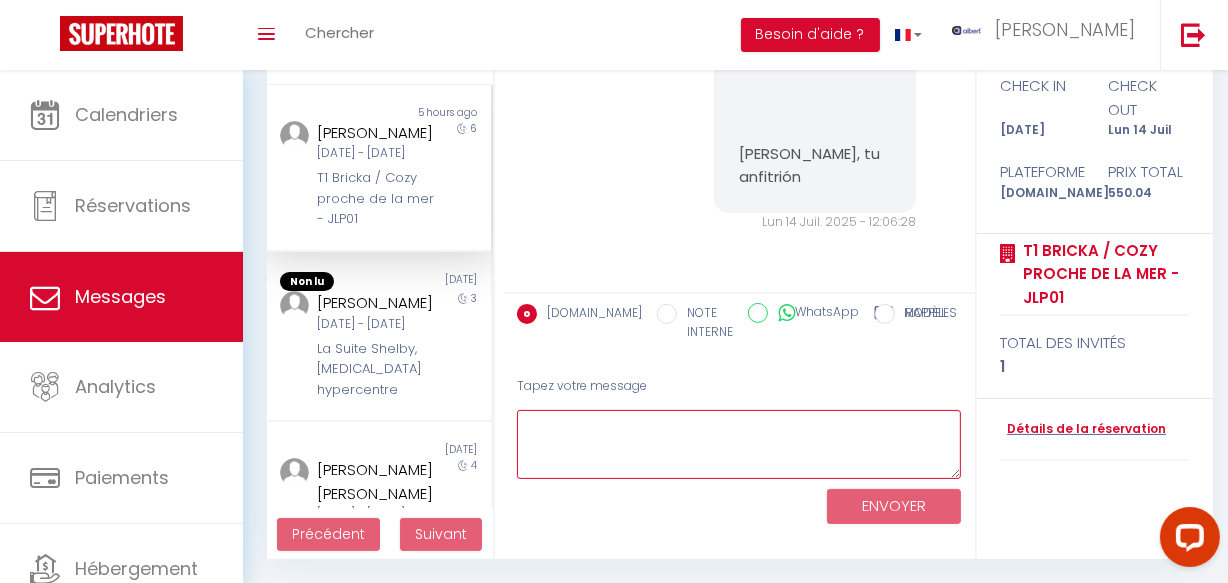 click at bounding box center (739, 444) 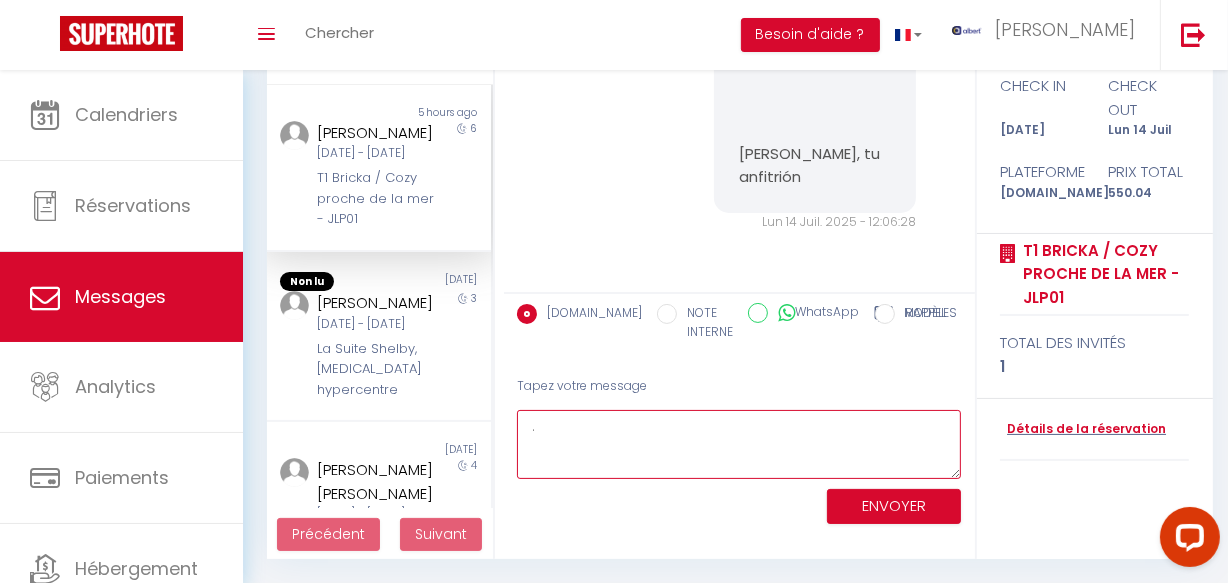 type on "." 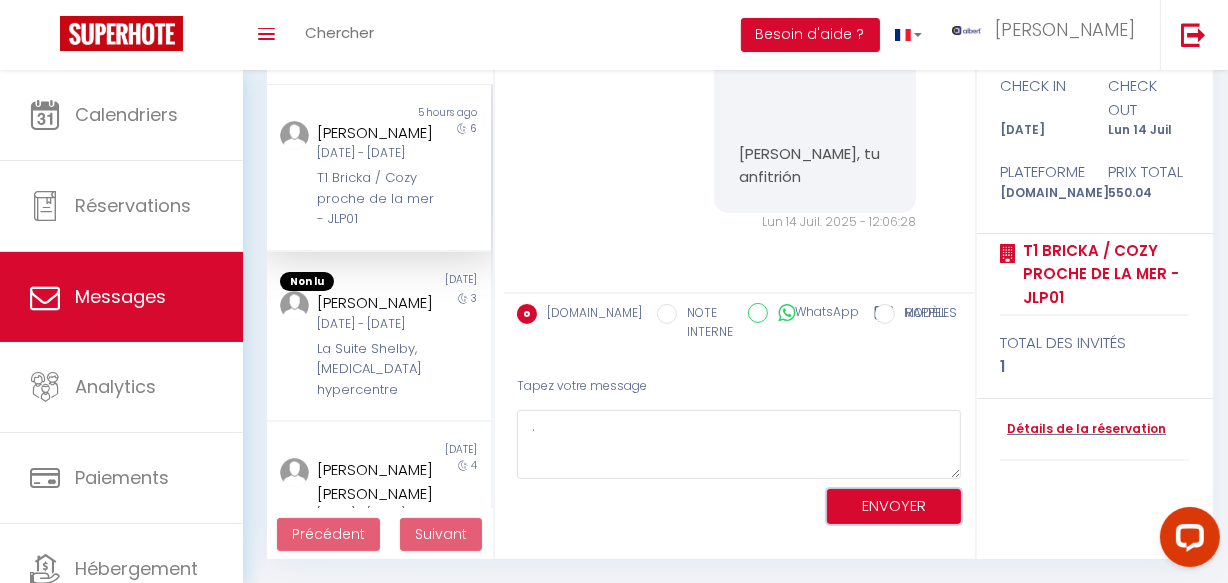click on "ENVOYER" at bounding box center [894, 506] 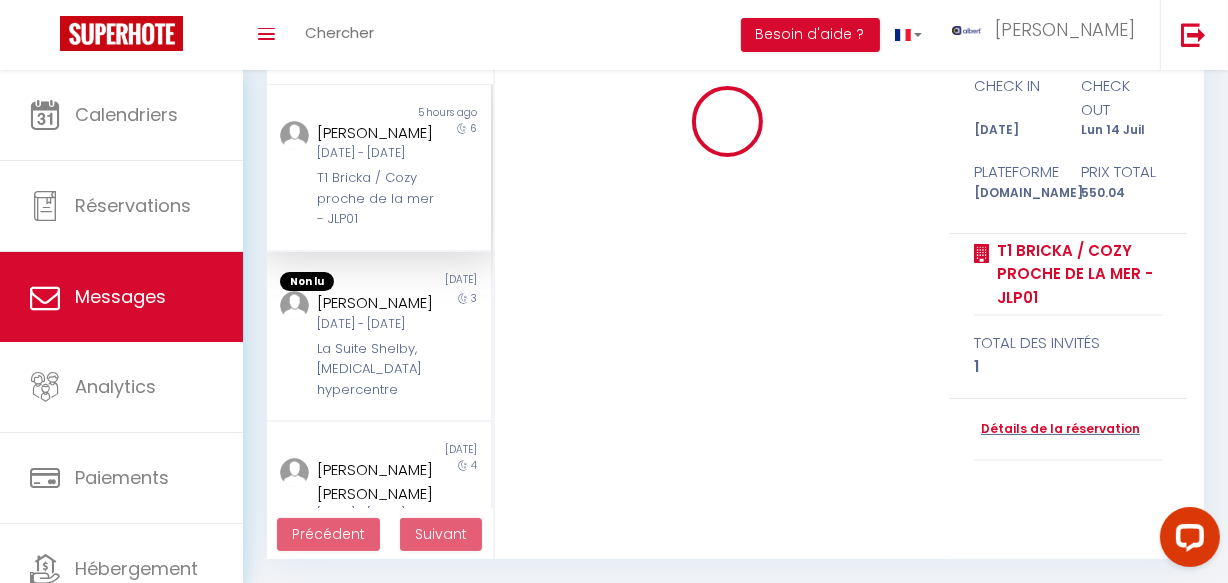 type 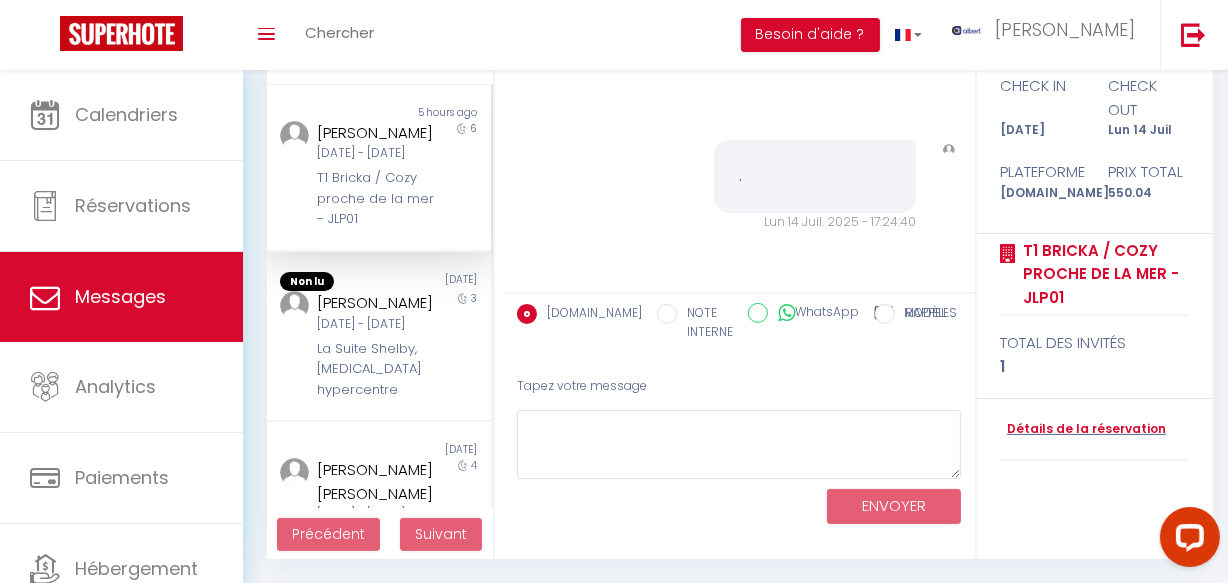 scroll, scrollTop: 18399, scrollLeft: 0, axis: vertical 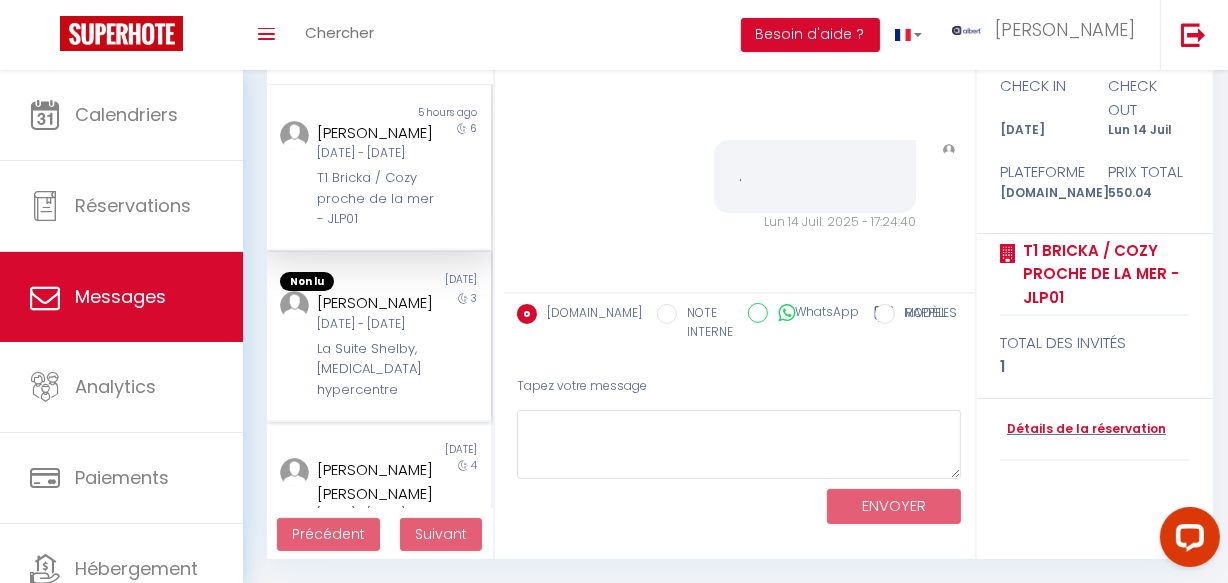 click on "Diana Mileidi Mileidi Velásquez González" at bounding box center (375, 303) 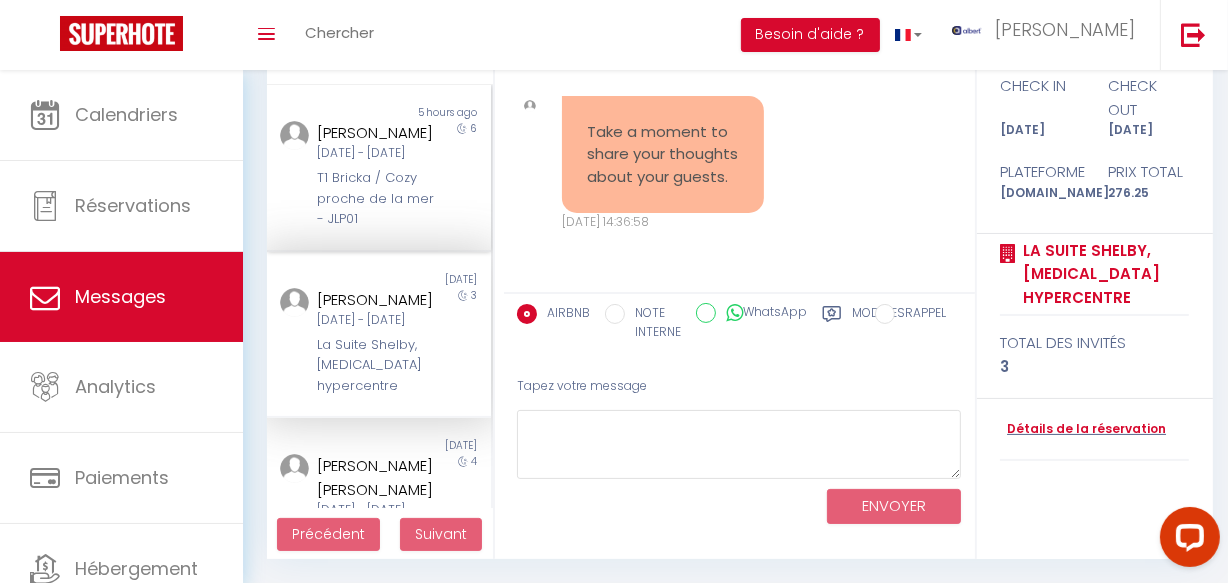 click on "T1 Bricka / Cozy proche de la mer - JLP01" at bounding box center (375, 198) 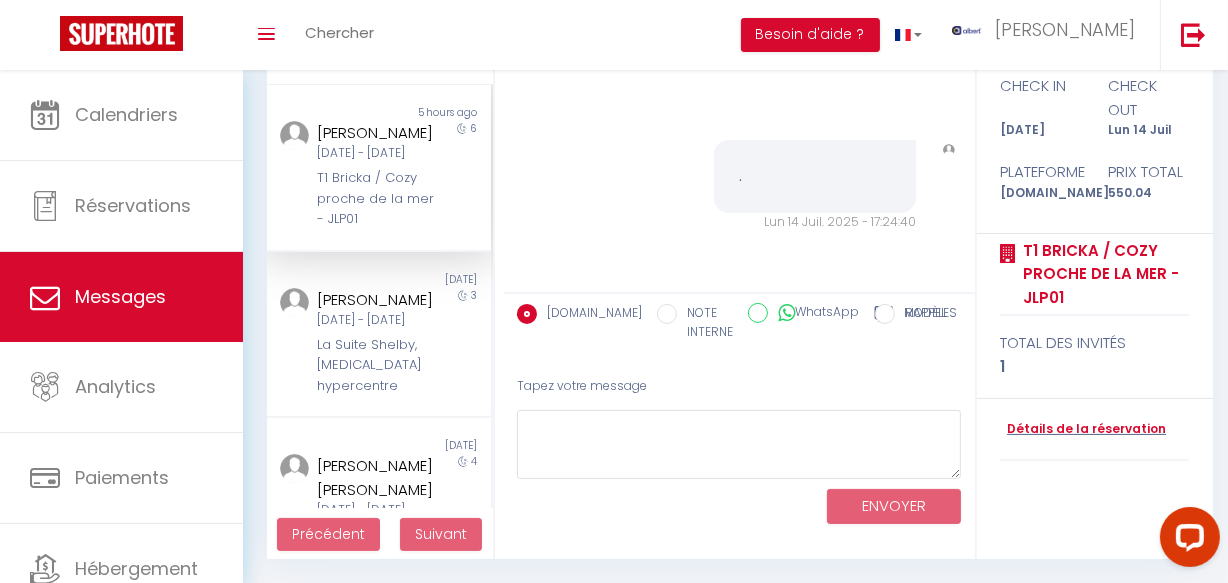 scroll, scrollTop: 19217, scrollLeft: 0, axis: vertical 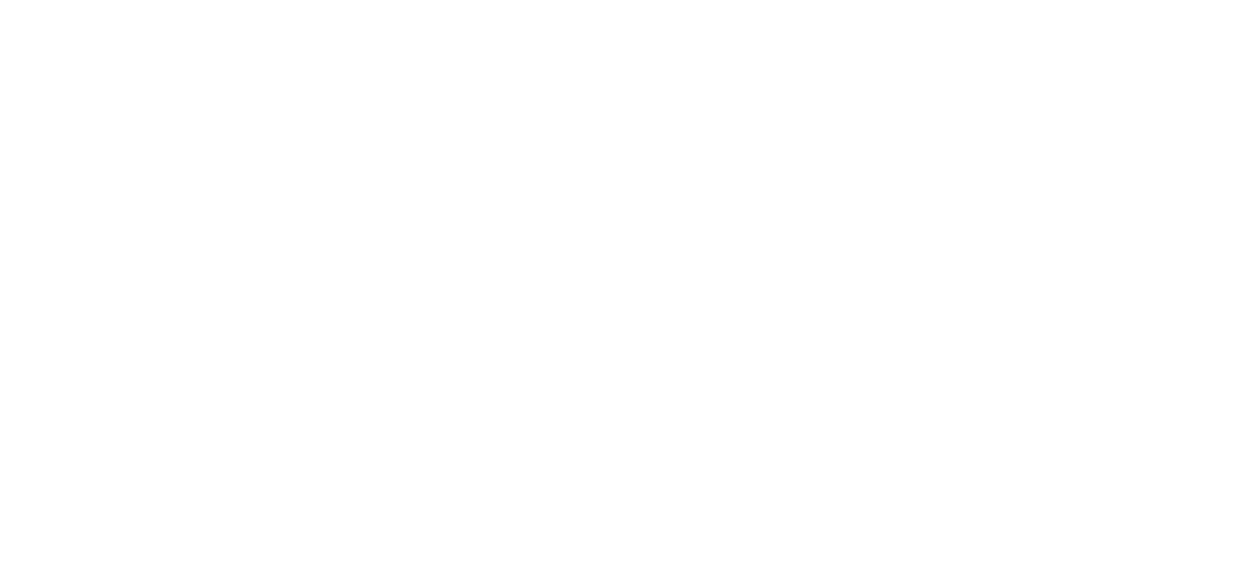 select on "message" 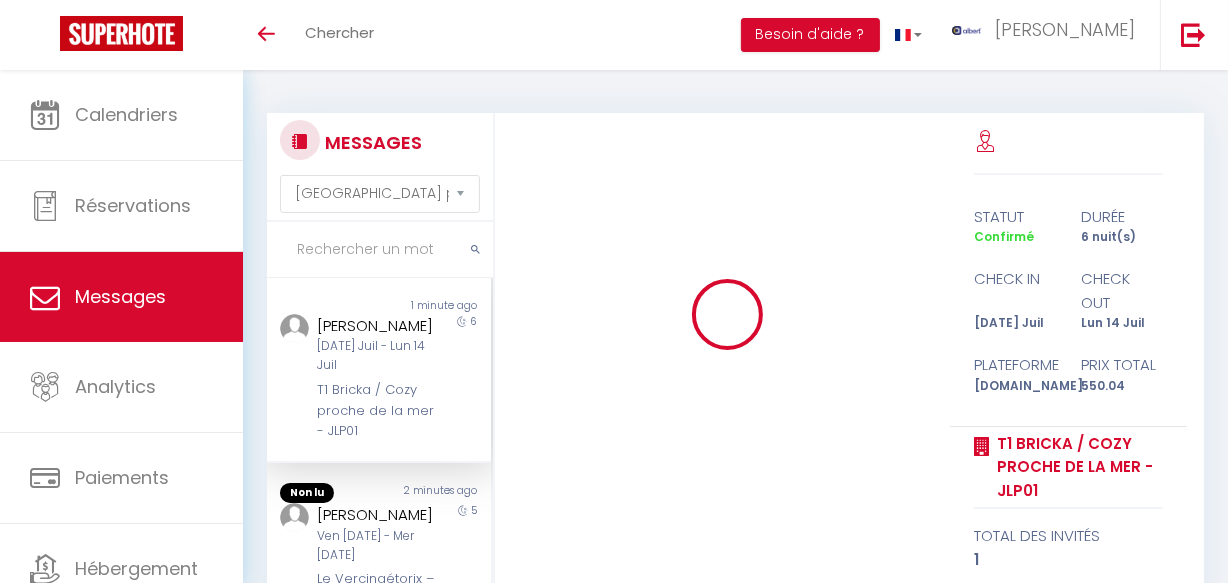 scroll, scrollTop: 19217, scrollLeft: 0, axis: vertical 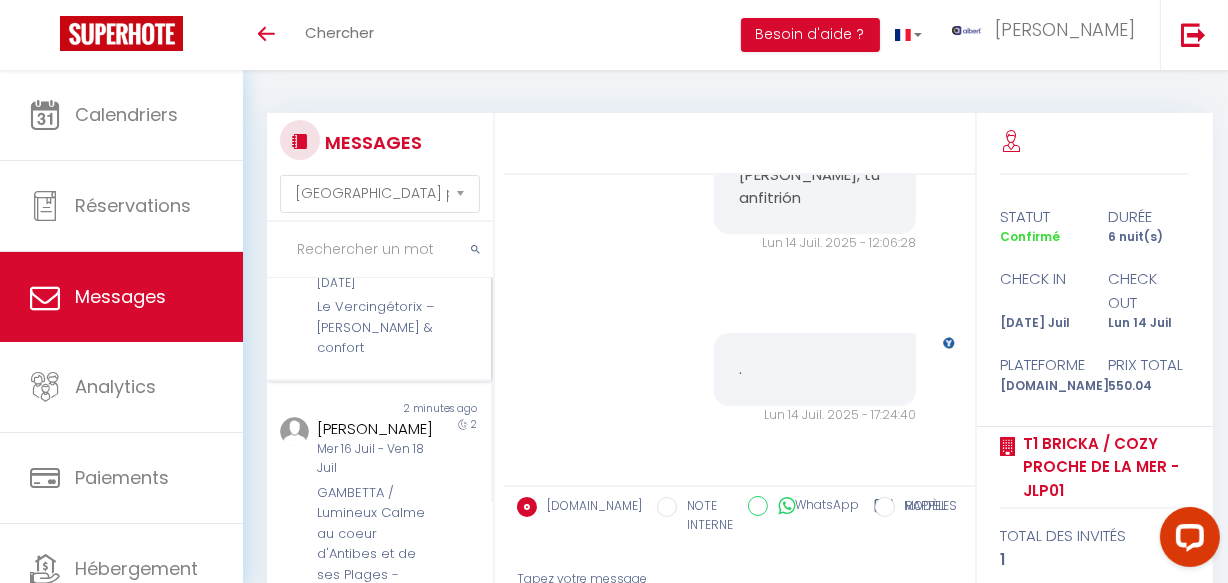 click on "Non lu
2 minutes ago
[PERSON_NAME]   Ven [DATE] - Mer [DATE]   Le Vercingétorix – [PERSON_NAME] & confort     5" at bounding box center (379, 285) 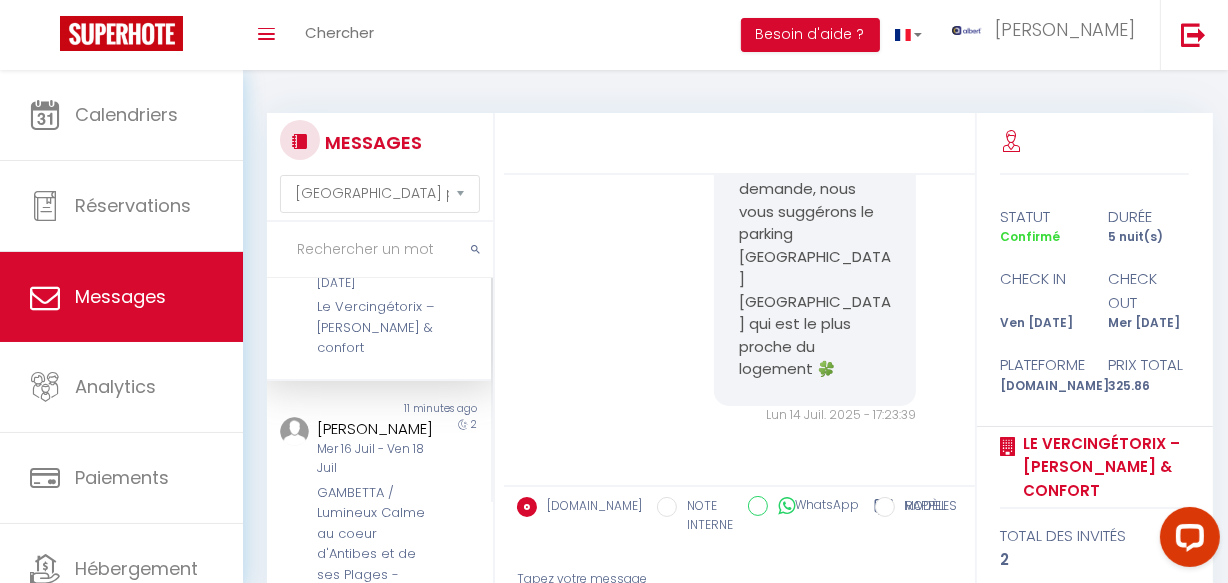 scroll, scrollTop: 3452, scrollLeft: 0, axis: vertical 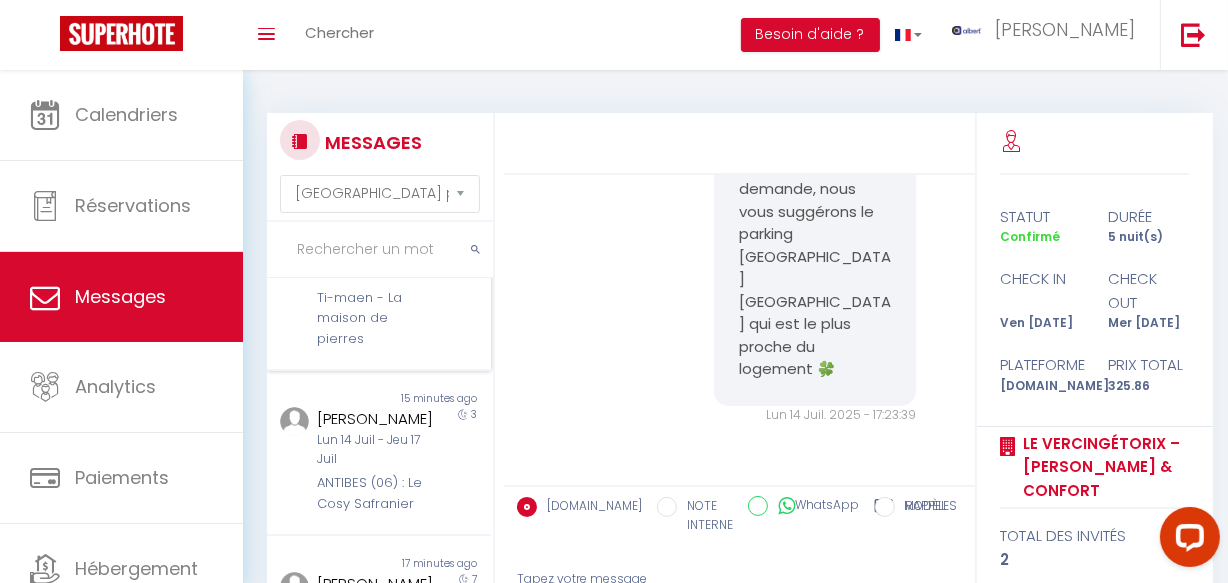 click on "Ti-maen - La maison de pierres" at bounding box center (375, 318) 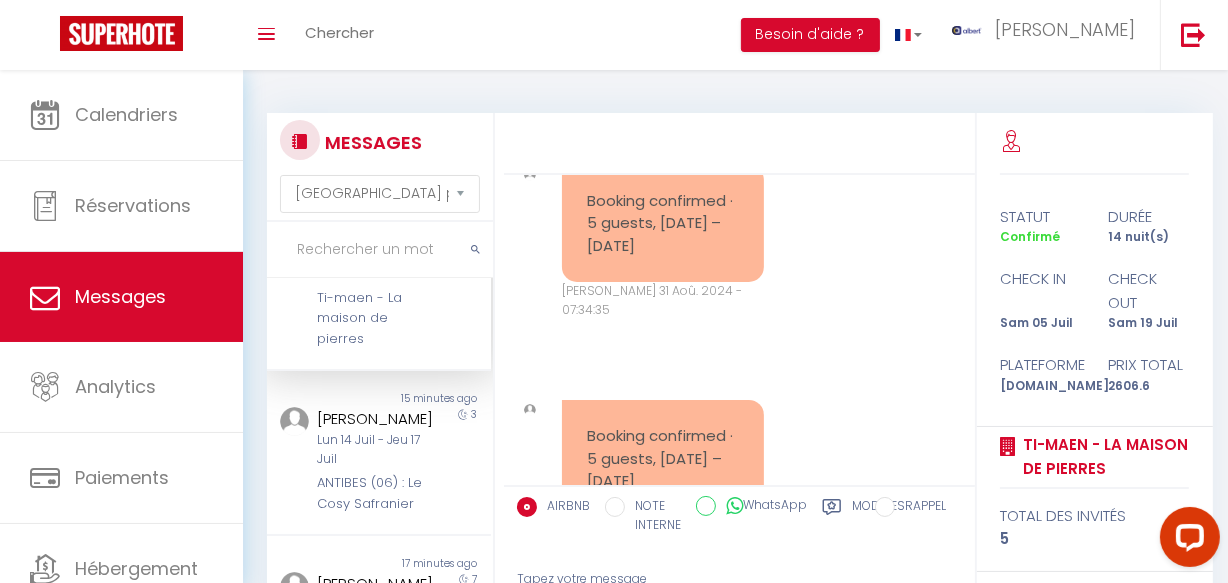 scroll, scrollTop: 21380, scrollLeft: 0, axis: vertical 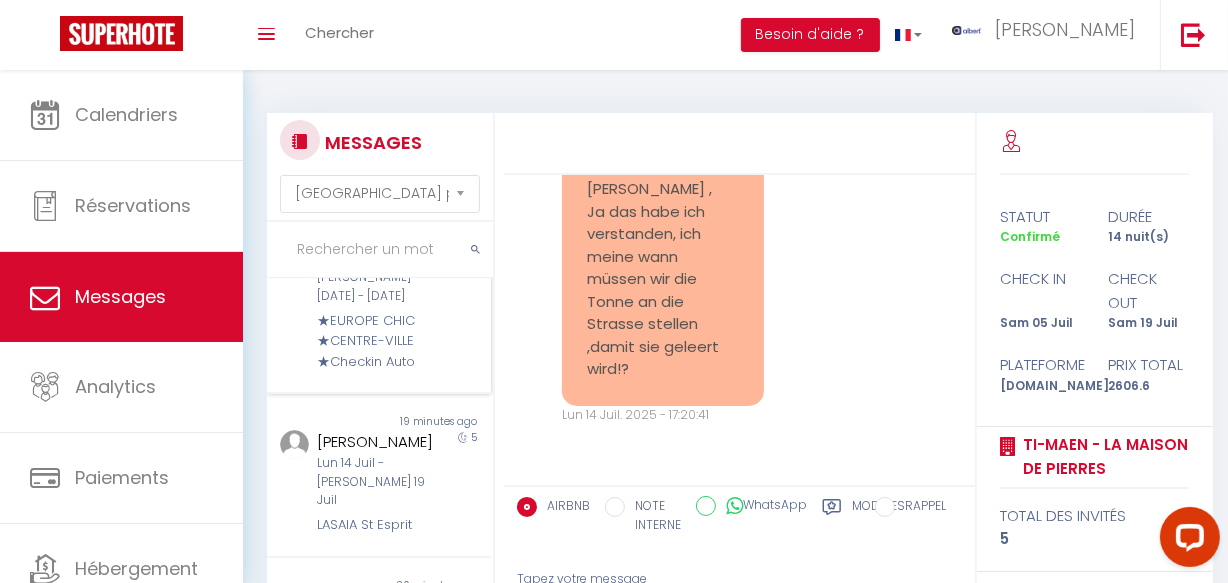 click on "★EUROPE CHIC ★CENTRE-VILLE ★Checkin Auto" at bounding box center [375, 341] 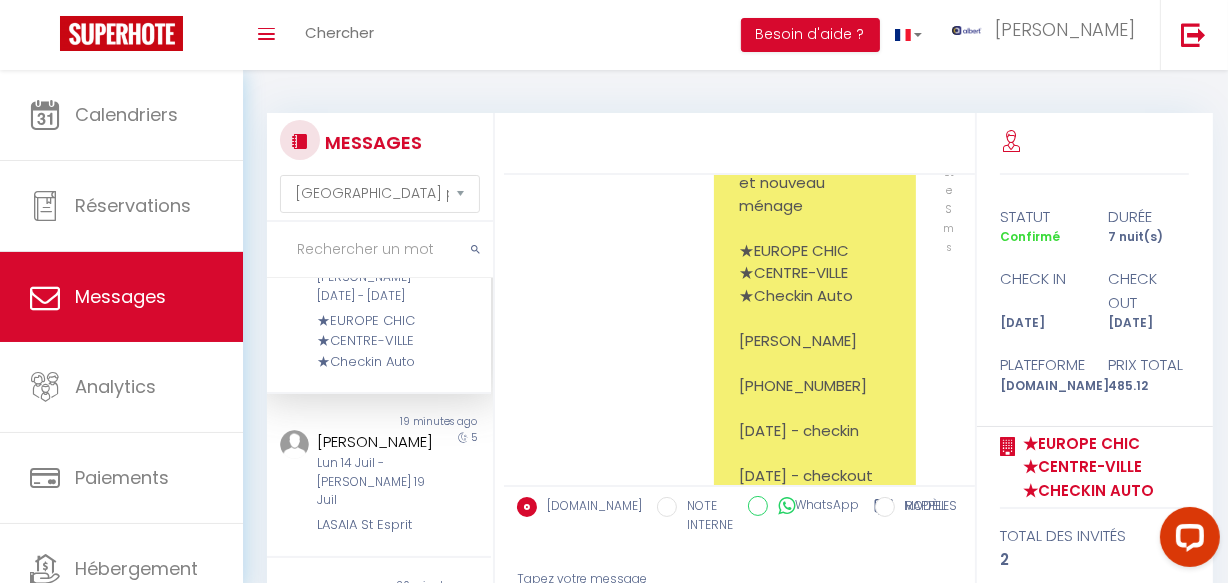 scroll, scrollTop: 0, scrollLeft: 0, axis: both 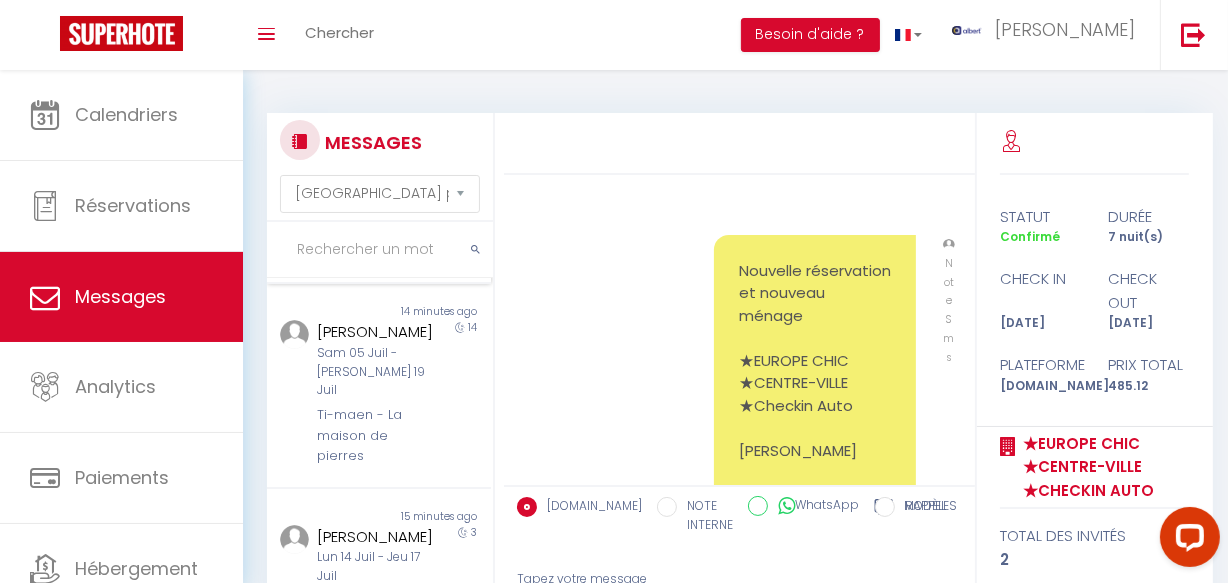 click on "Non lu
13 minutes ago
Tinna James   Lun 14 Juil - Mer 16 Juil   LE GENTILHOMME     2" at bounding box center (379, 210) 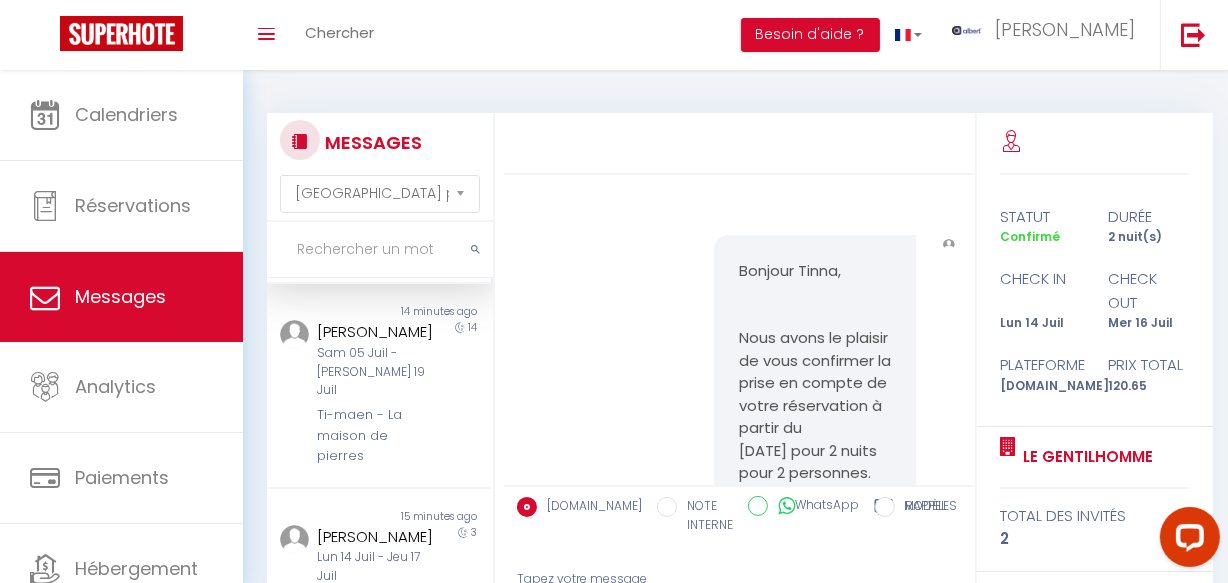 scroll, scrollTop: 5901, scrollLeft: 0, axis: vertical 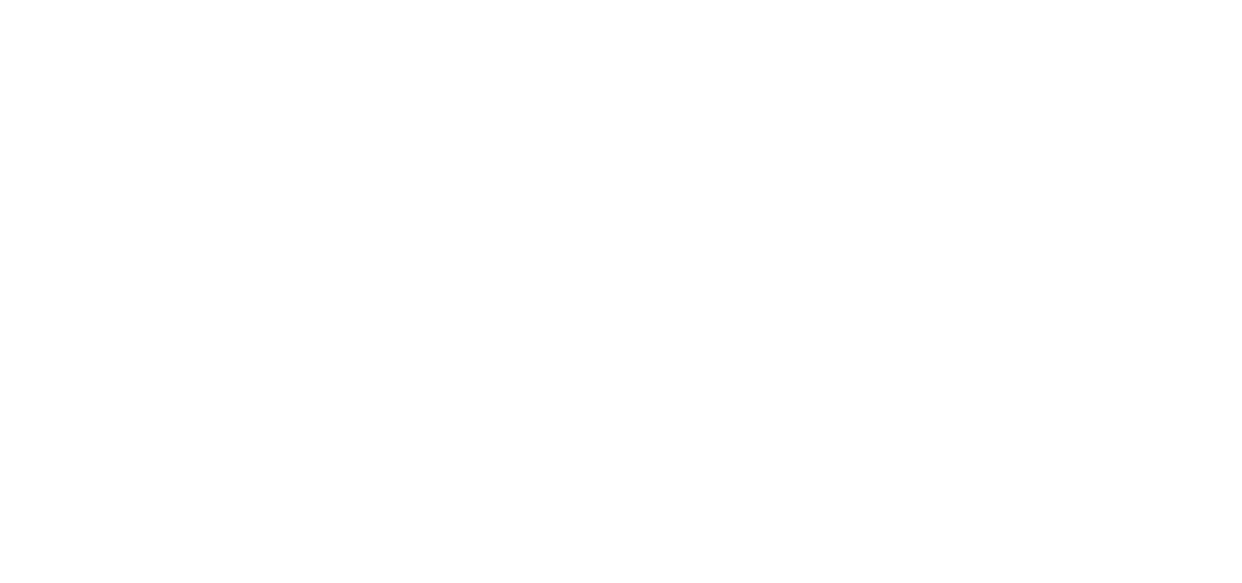 select on "message" 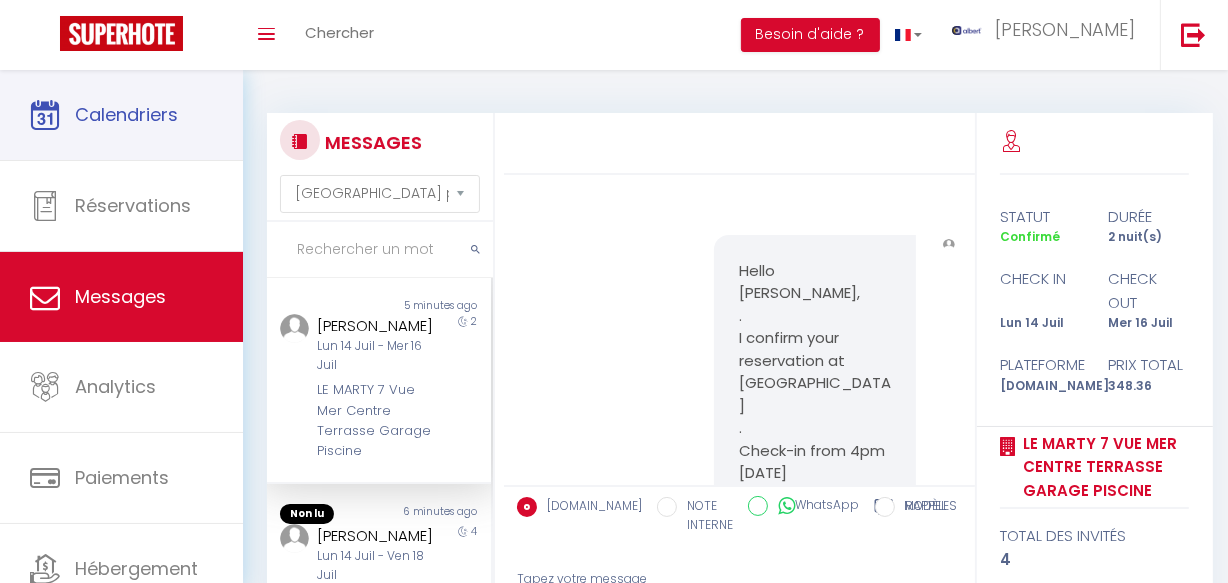 scroll, scrollTop: 20904, scrollLeft: 0, axis: vertical 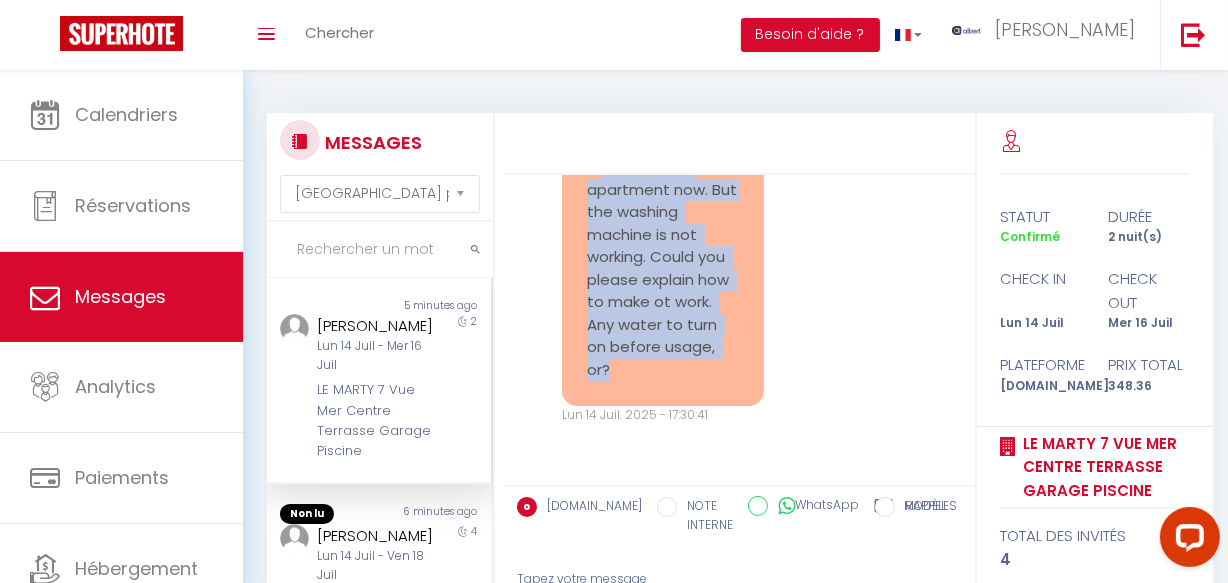 copy on "e are in the apartment now. But the washing machine is not working. Could you please explain how to make ot work. Any water to turn on before usage, or?" 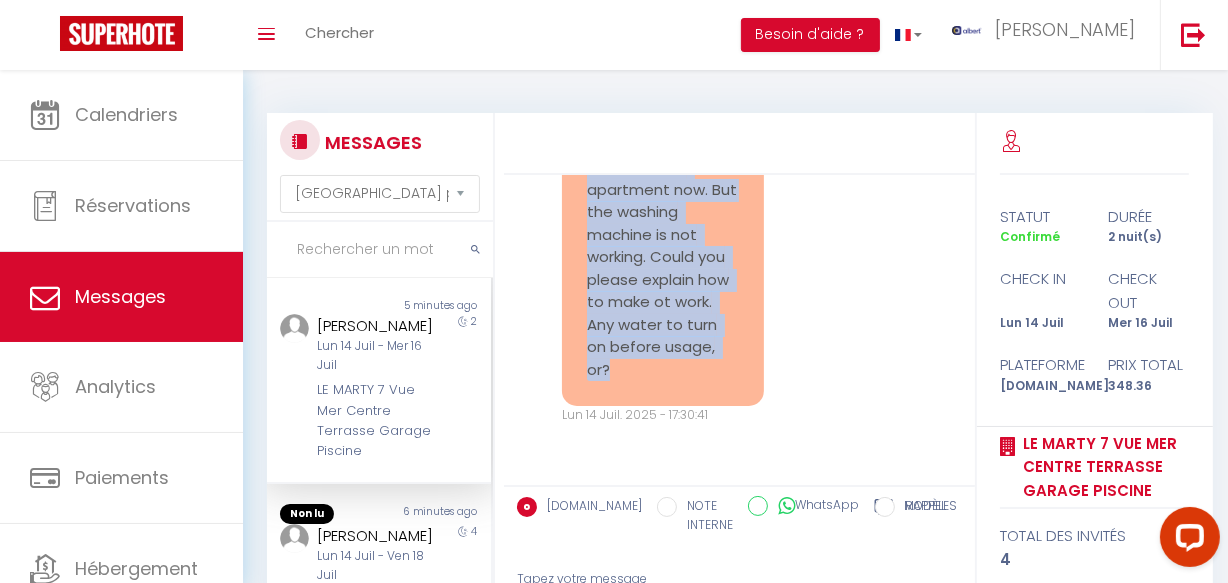 copy on "We are in the apartment now. But the washing machine is not working. Could you please explain how to make ot work. Any water to turn on before usage, or?" 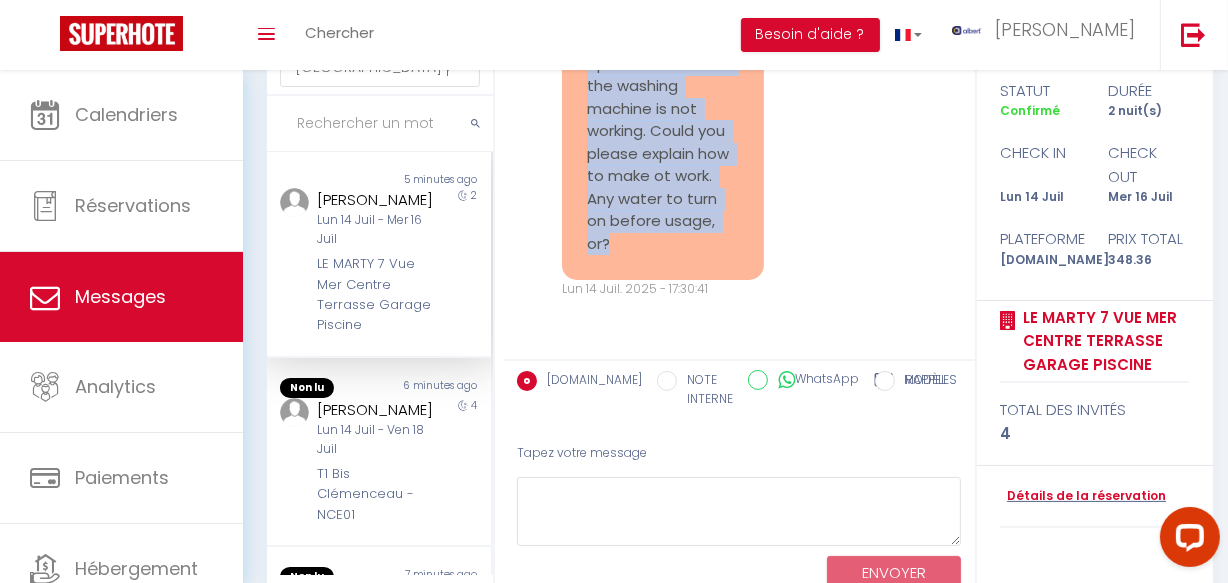 scroll, scrollTop: 193, scrollLeft: 0, axis: vertical 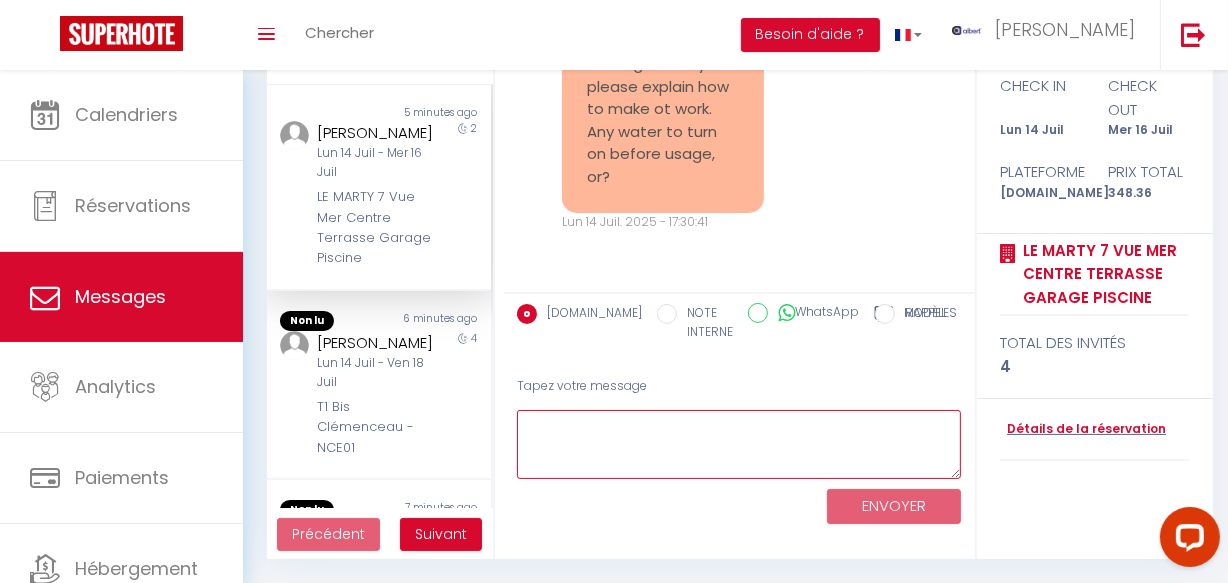 click at bounding box center (739, 444) 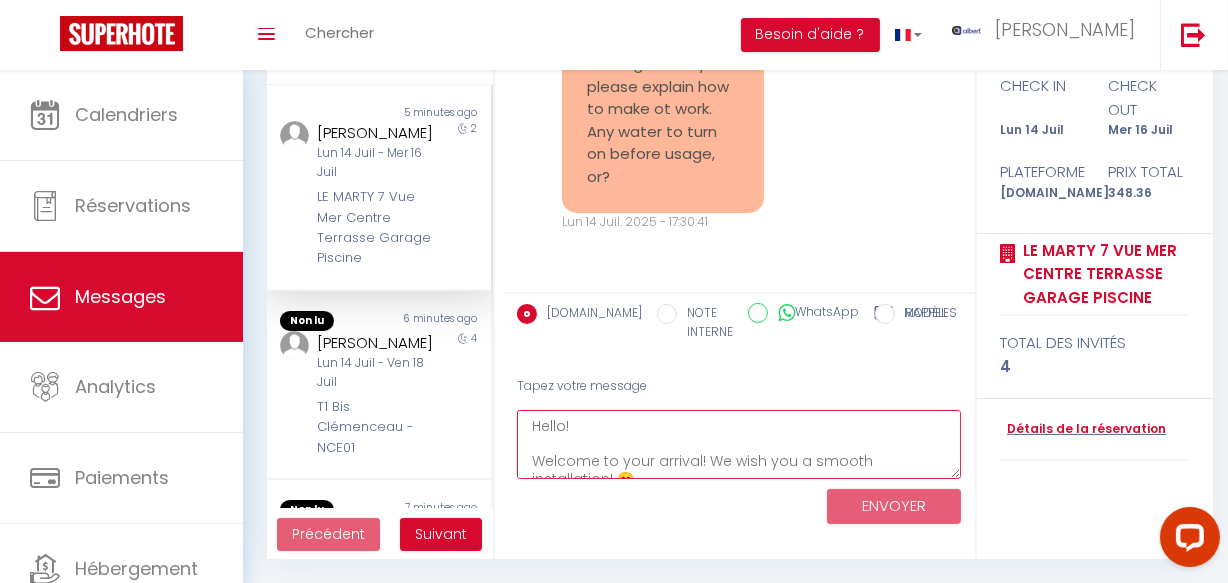 scroll, scrollTop: 203, scrollLeft: 0, axis: vertical 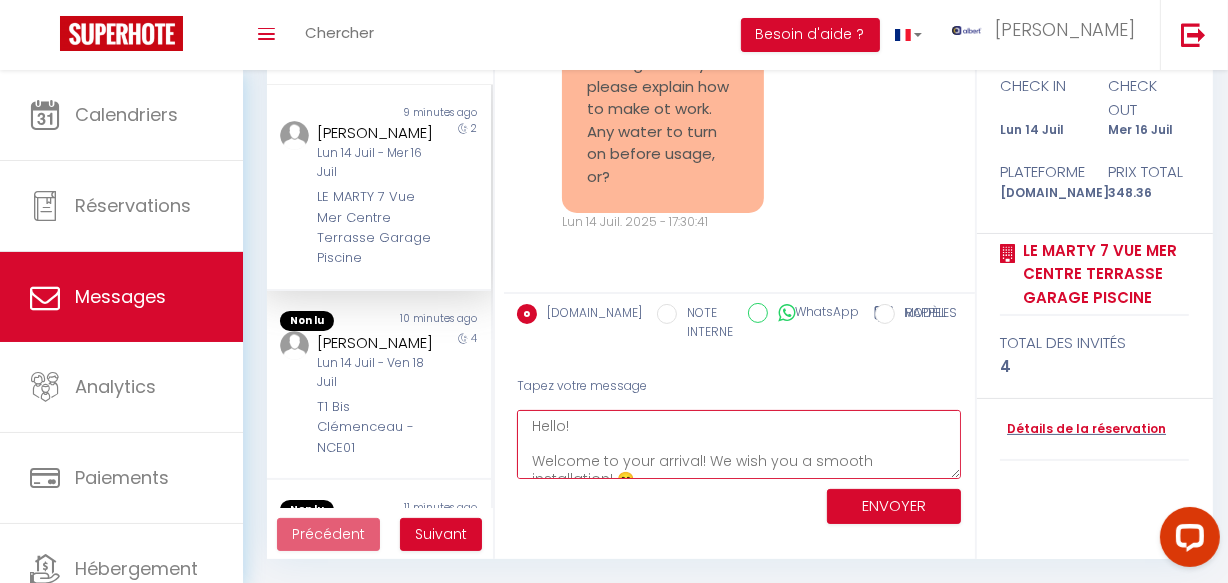 click on "Hello!
Welcome to your arrival! We wish you a smooth installation! 😊
Thank you for your message regarding the washing machine. It generally doesn't require manual water running: it fills automatically once the cycle starts.
Make sure the water inlet valve (usually located just behind the machine) is fully open. Then, load the laundry, add the detergent, select the desired cycle, and press the start button (often symbolized by a triangle or "Start").
If the machine still doesn't start, don't hesitate to contact us 🍀" at bounding box center [739, 444] 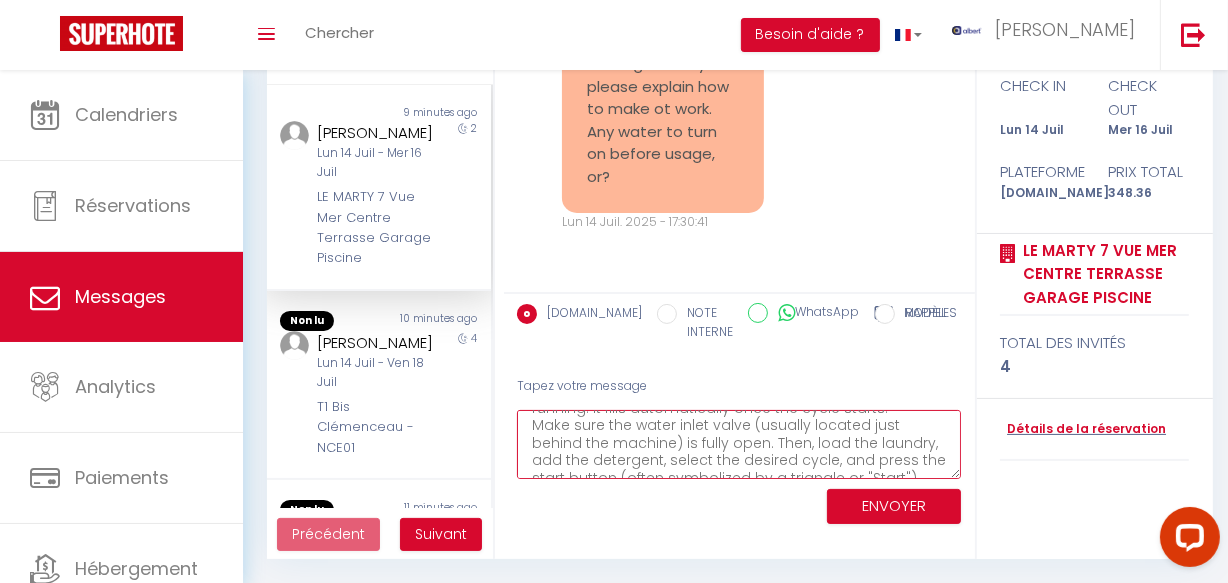 scroll, scrollTop: 210, scrollLeft: 0, axis: vertical 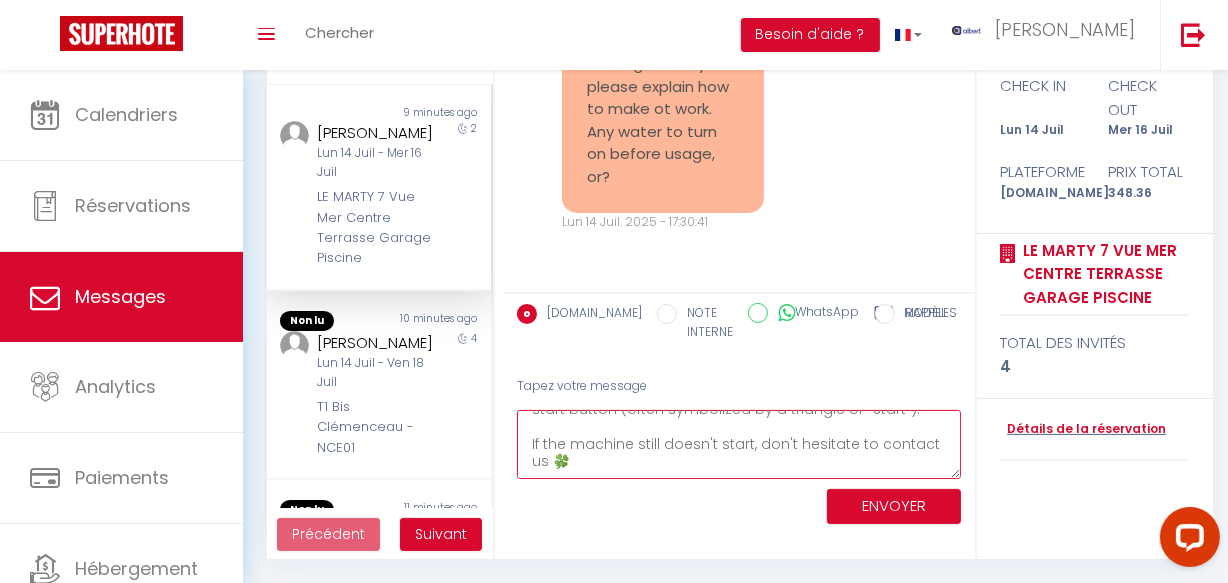 type on "Hello Anna,
Welcome to your arrival! We wish you a smooth installation! 😊
Thank you for your message regarding the washing machine. It generally doesn't require manual water running: it fills automatically once the cycle starts.
Make sure the water inlet valve (usually located just behind the machine) is fully open. Then, load the laundry, add the detergent, select the desired cycle, and press the start button (often symbolized by a triangle or "Start").
If the machine still doesn't start, don't hesitate to contact us 🍀" 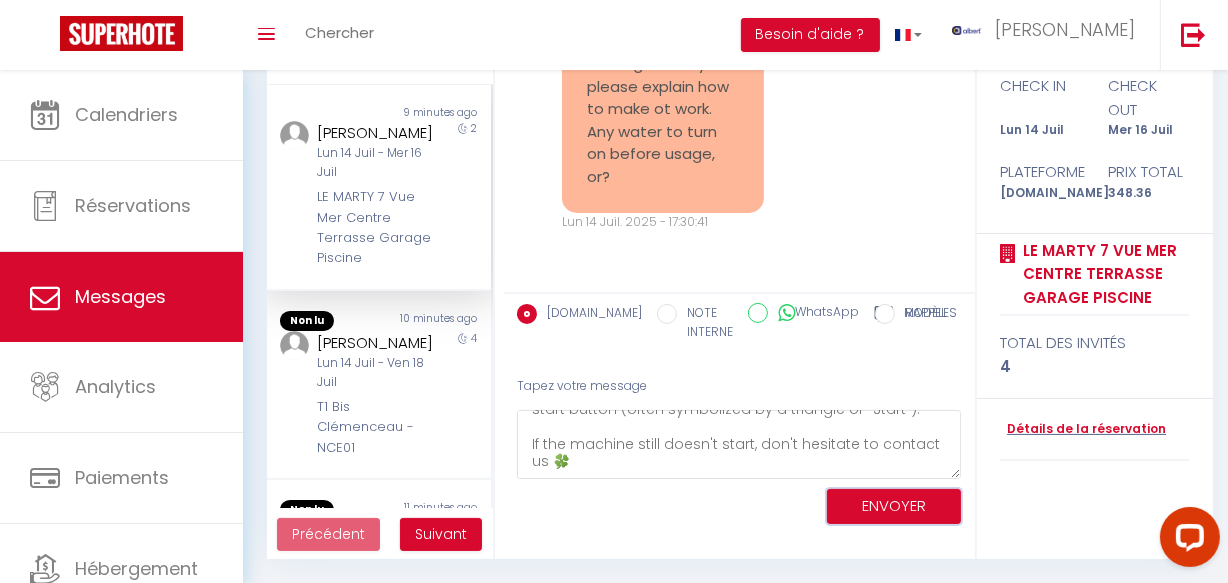 click on "ENVOYER" at bounding box center [894, 506] 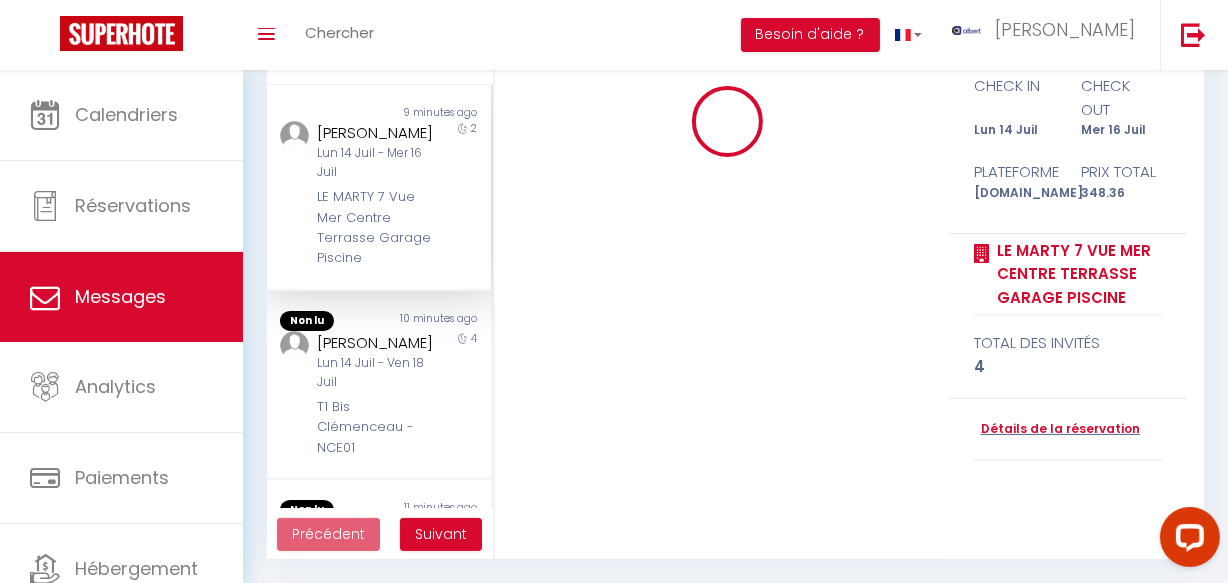 scroll, scrollTop: 0, scrollLeft: 0, axis: both 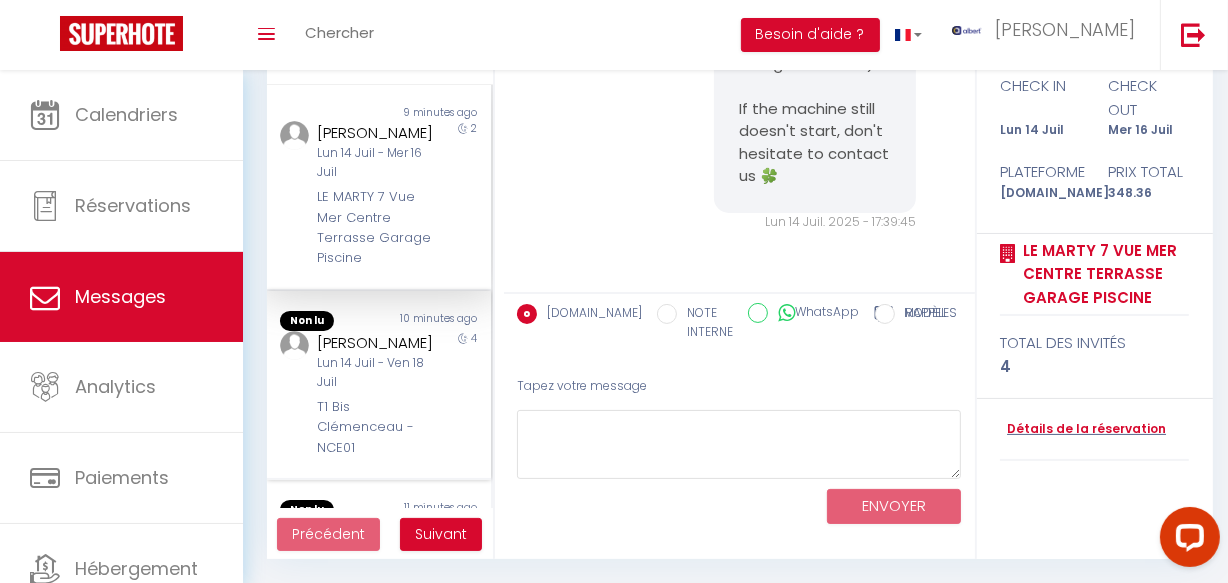 click on "Lun 14 Juil - Ven 18 Juil" at bounding box center [375, 373] 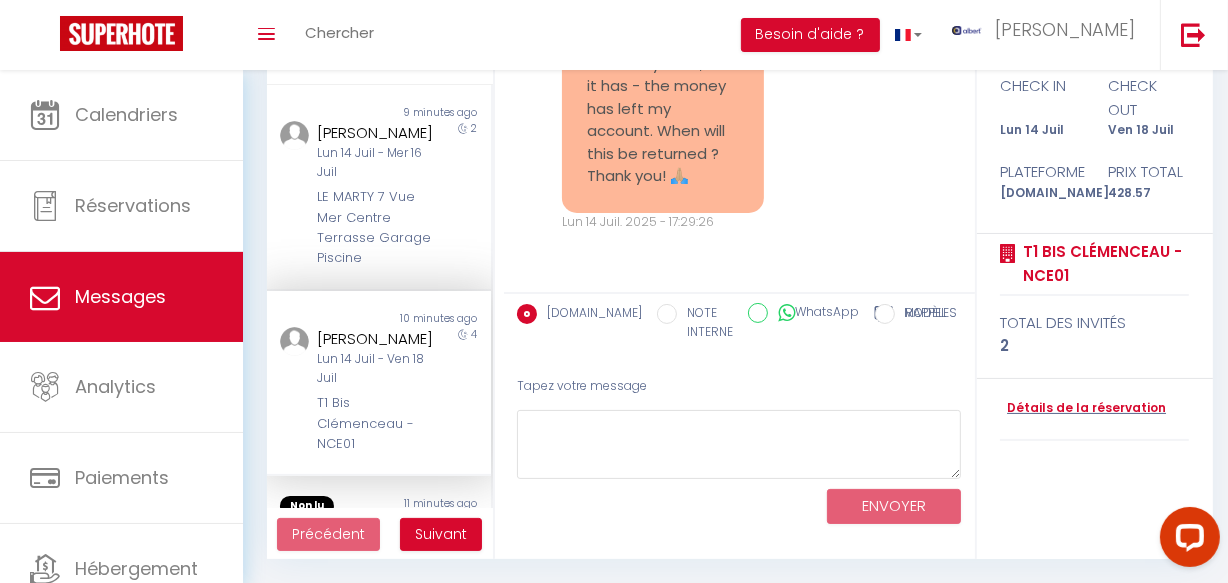 scroll, scrollTop: 11796, scrollLeft: 0, axis: vertical 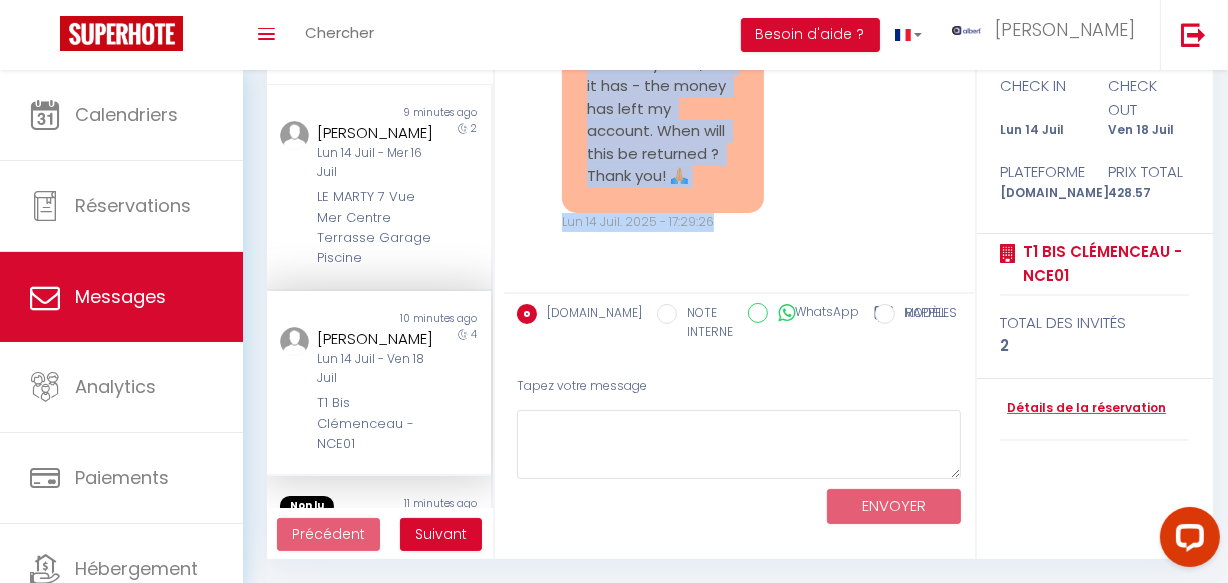 copy on "Hello, we just arrived and the apartment is lovely thank you. You said in a prior message that the £500 deposit wouldn’t be taken out of my bank, but it has - the money has left my account. When will this be returned ? Thank you! 🙏🏼" 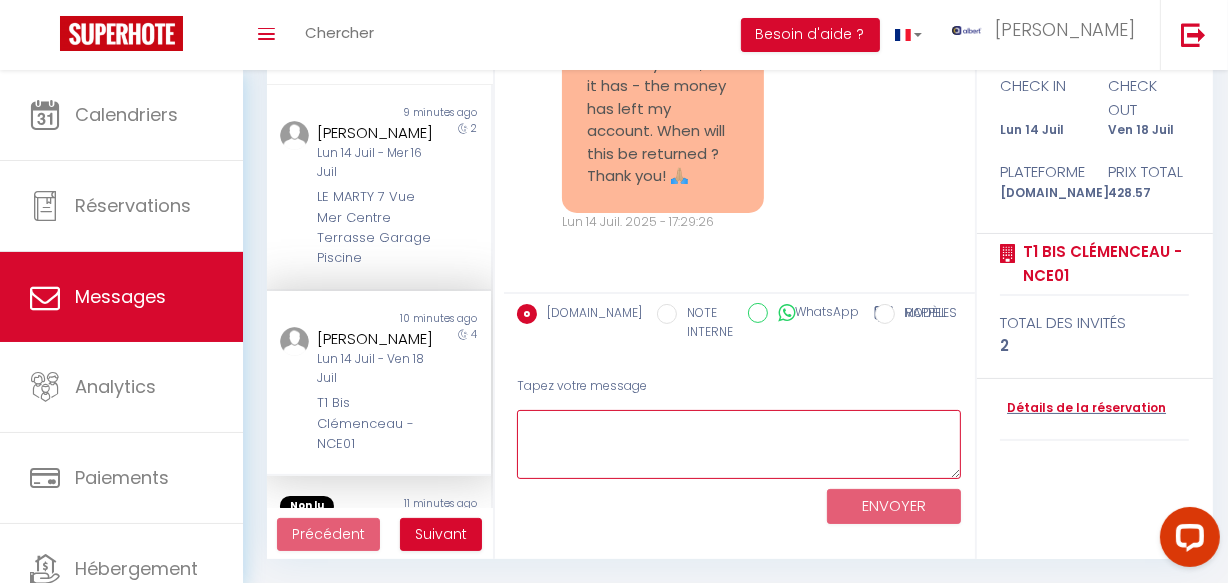 click at bounding box center [739, 444] 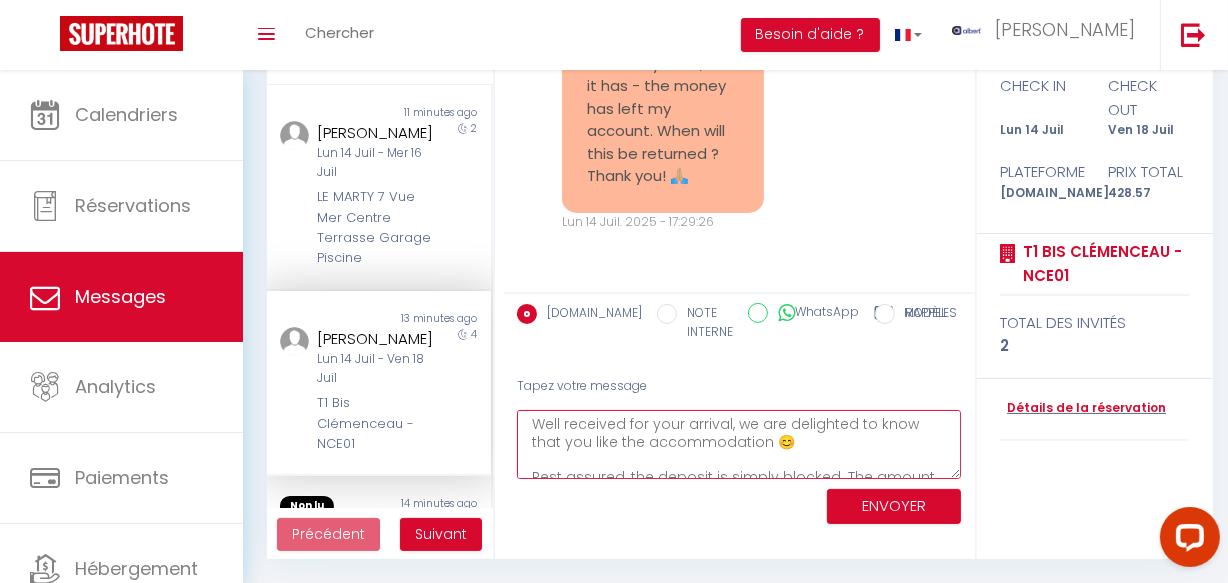scroll, scrollTop: 0, scrollLeft: 0, axis: both 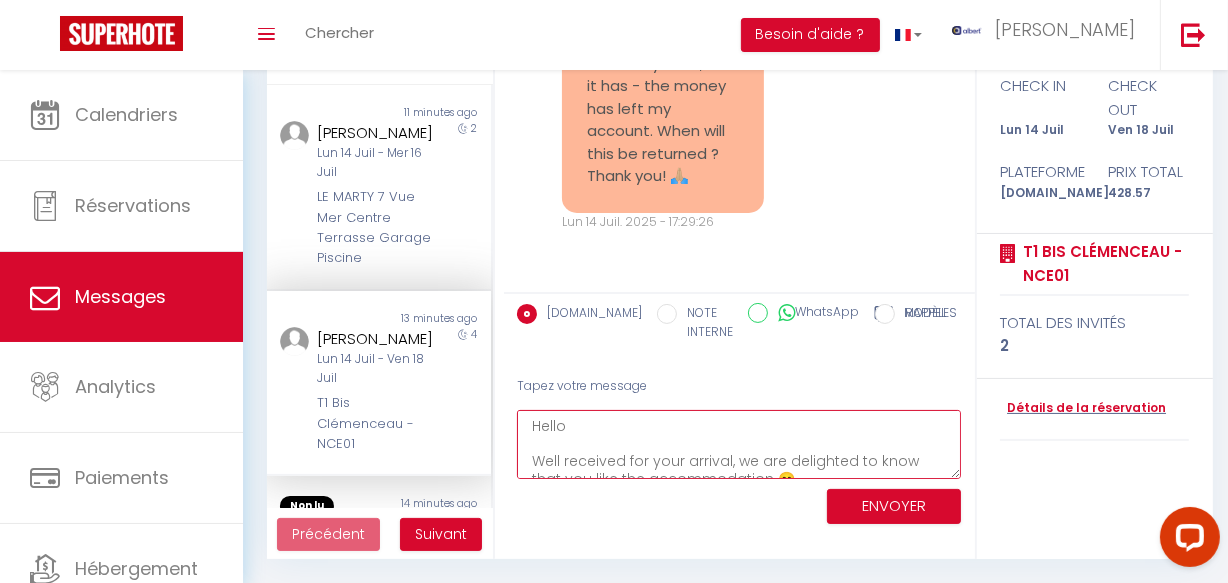 click on "Hello
Well received for your arrival, we are delighted to know that you like the accommodation 😊
Rest assured, the deposit is simply blocked. The amount may appear as a debit, but it will be returned to you within 7 days of the departure date if no damage is found.
Thank you for your understanding 🍀" at bounding box center [739, 444] 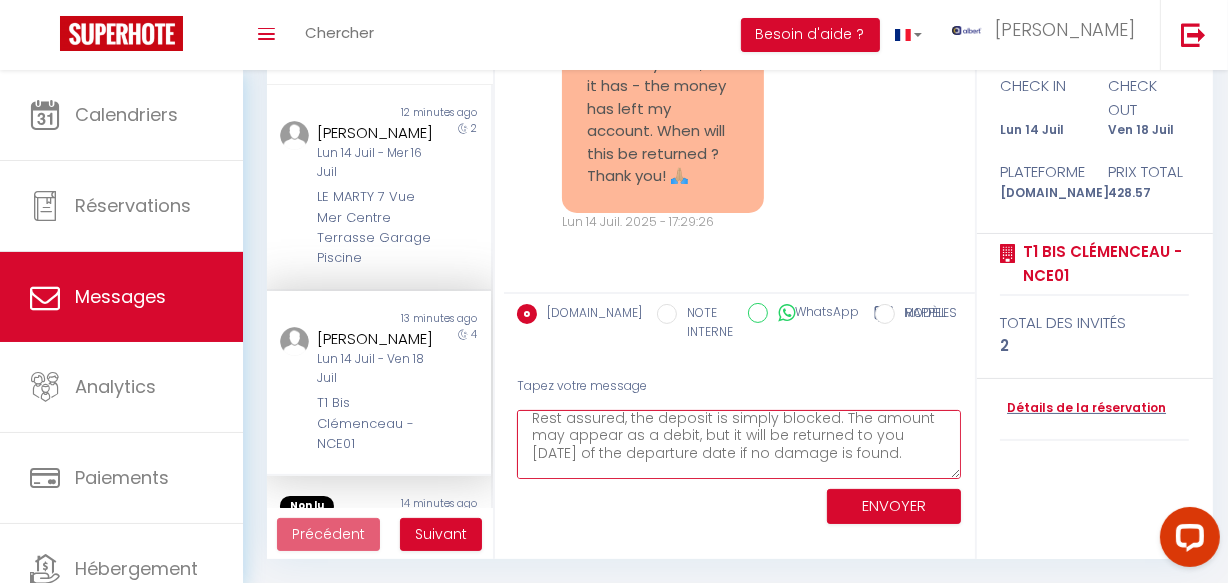 scroll, scrollTop: 140, scrollLeft: 0, axis: vertical 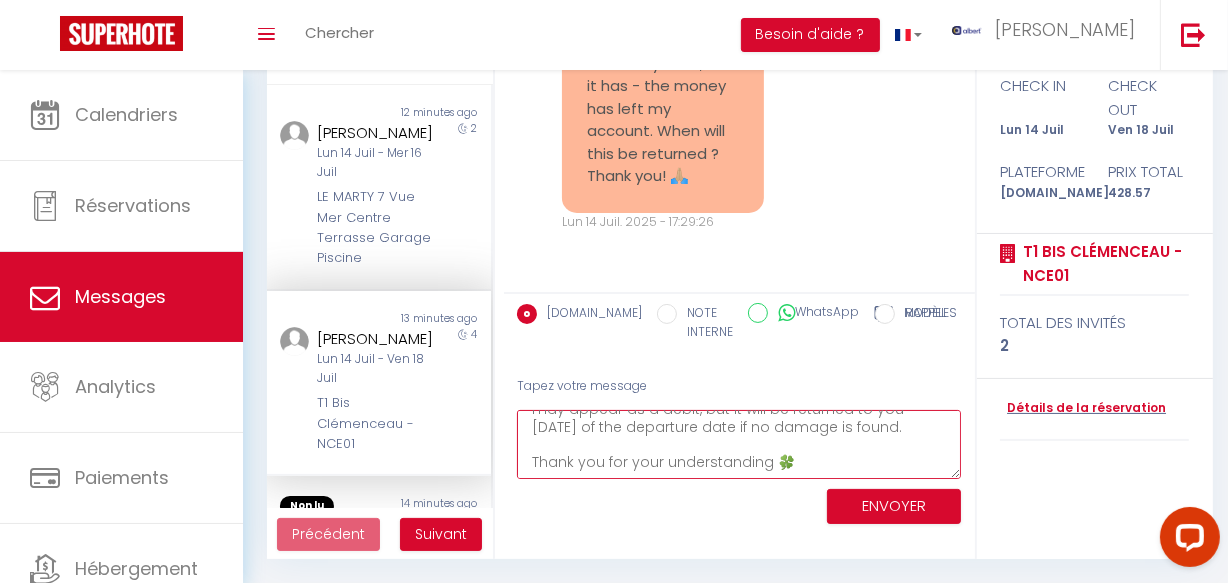 type on "Hello Katy,
Well received for your arrival, we are delighted to know that you like the accommodation 😊
Rest assured, the deposit is simply blocked. The amount may appear as a debit, but it will be returned to you within 7 days of the departure date if no damage is found.
Thank you for your understanding 🍀" 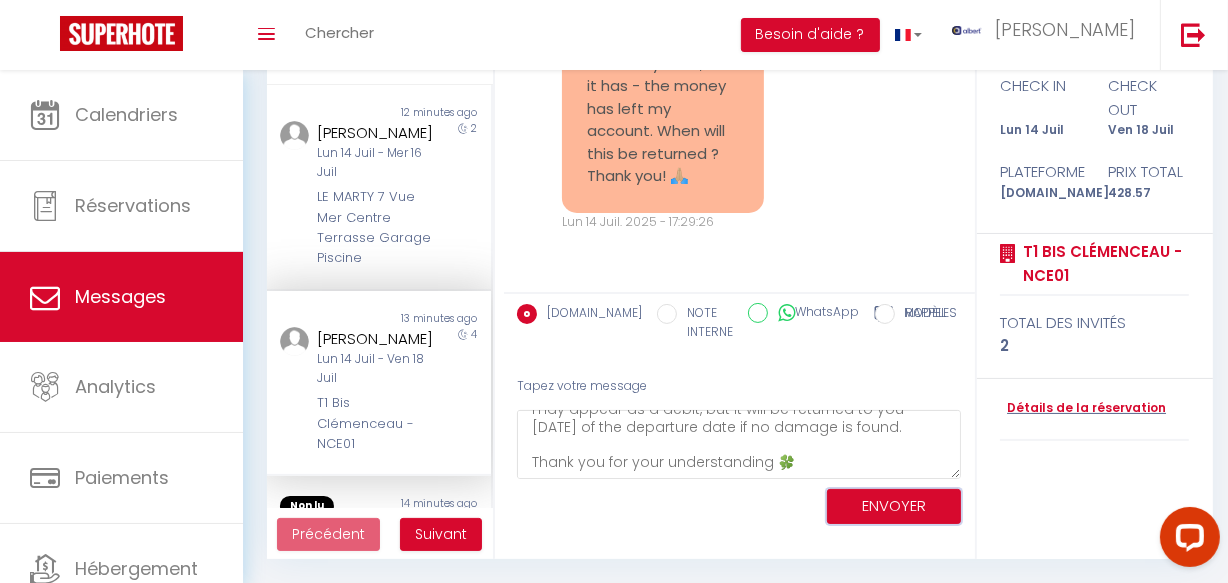 click on "ENVOYER" at bounding box center [894, 506] 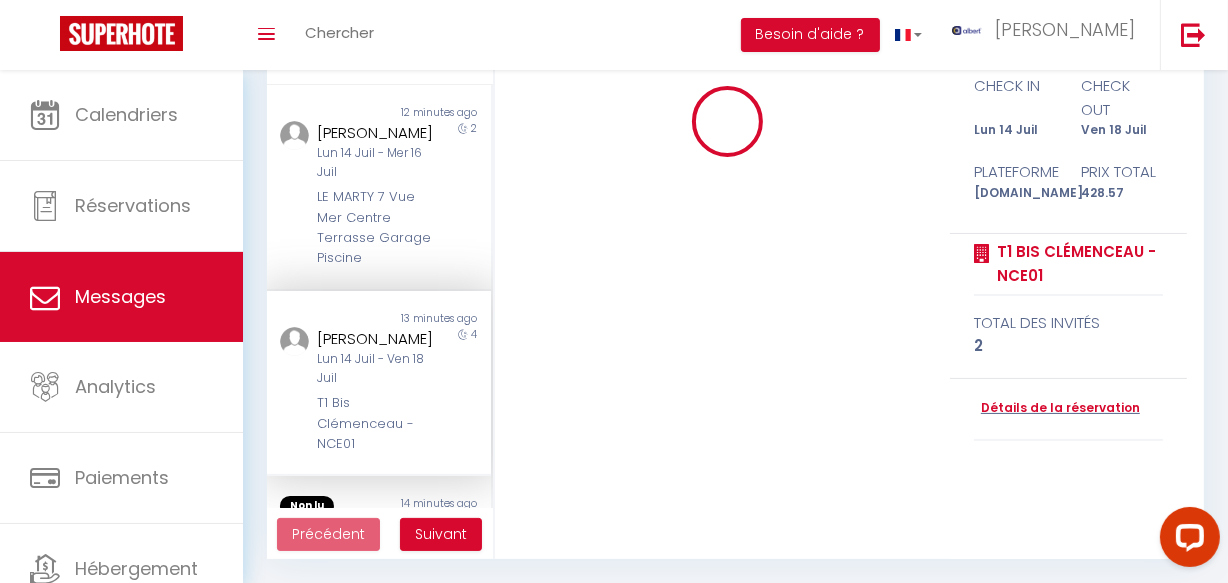 type 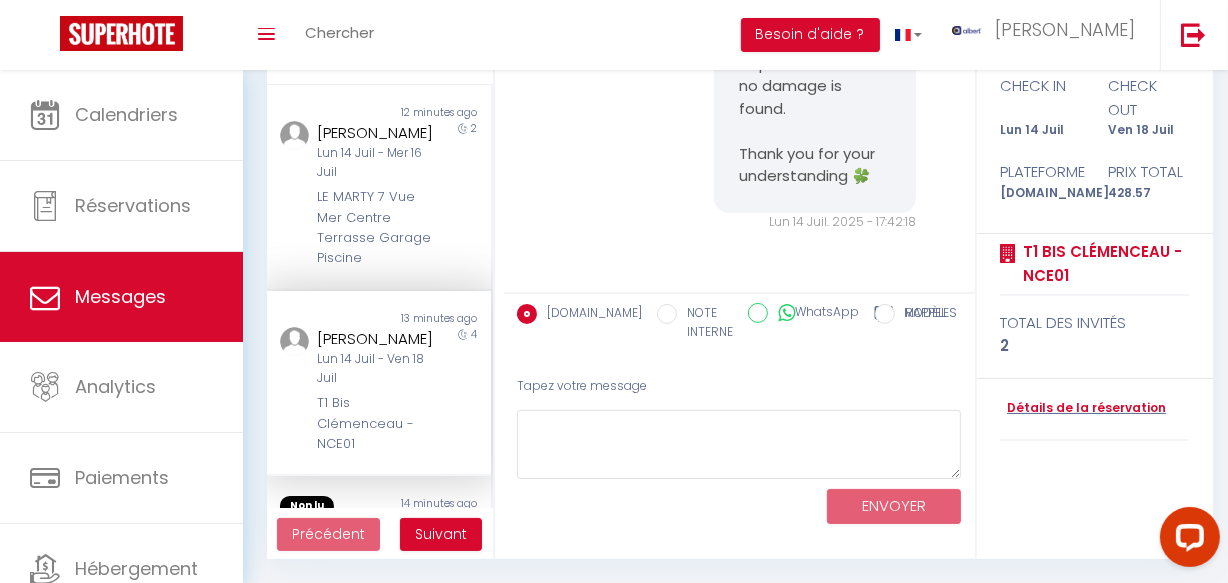 scroll, scrollTop: 12735, scrollLeft: 0, axis: vertical 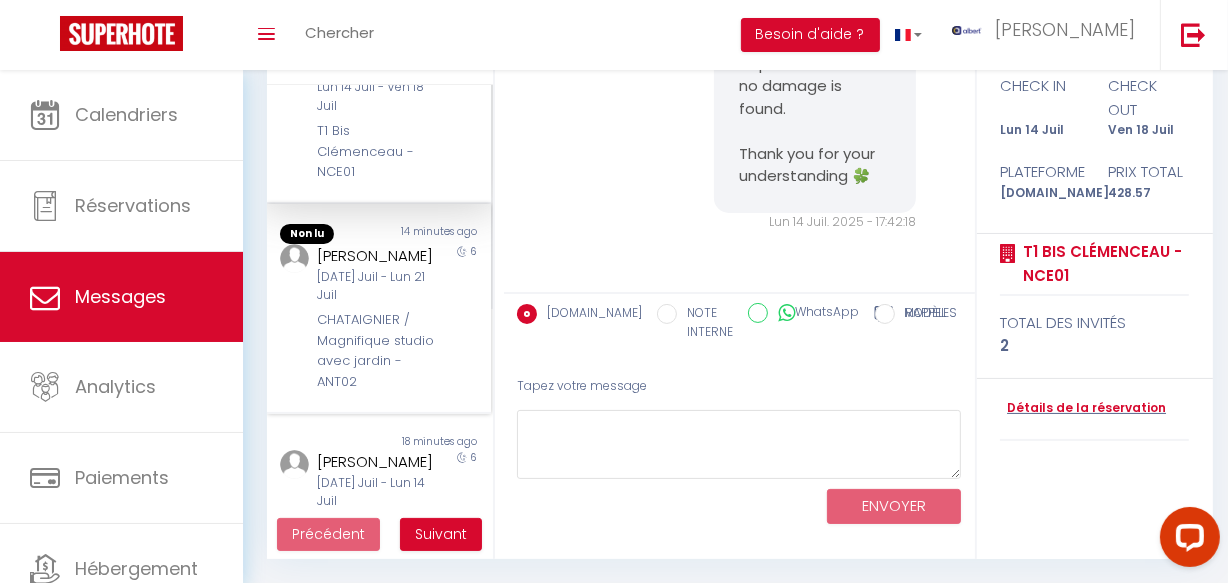 click on "Benas Griciunas" at bounding box center (375, 256) 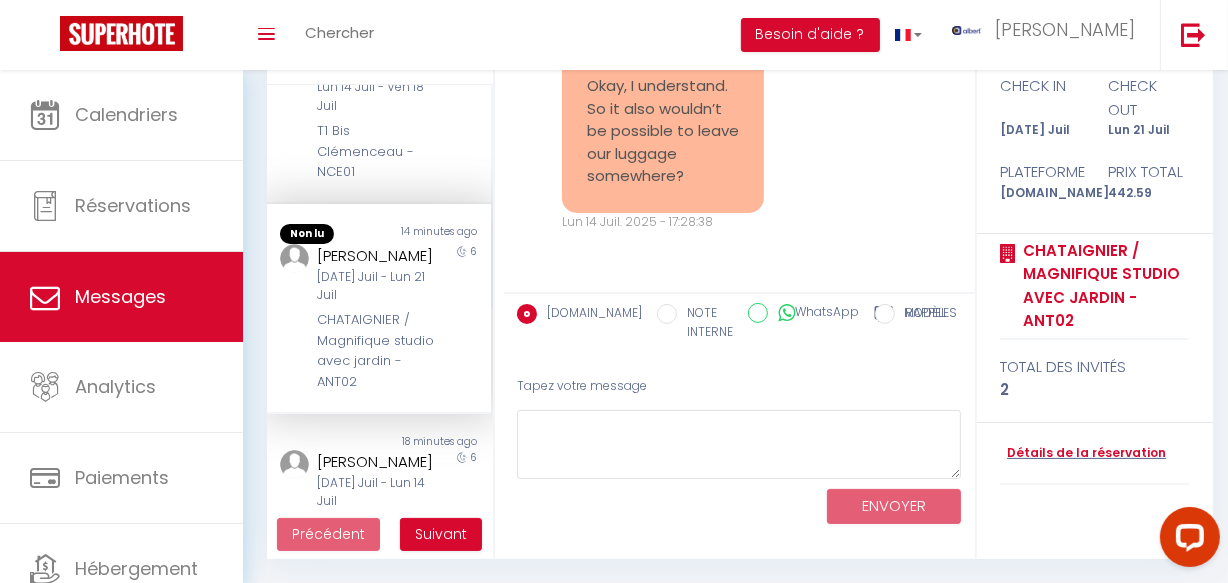 scroll, scrollTop: 8591, scrollLeft: 0, axis: vertical 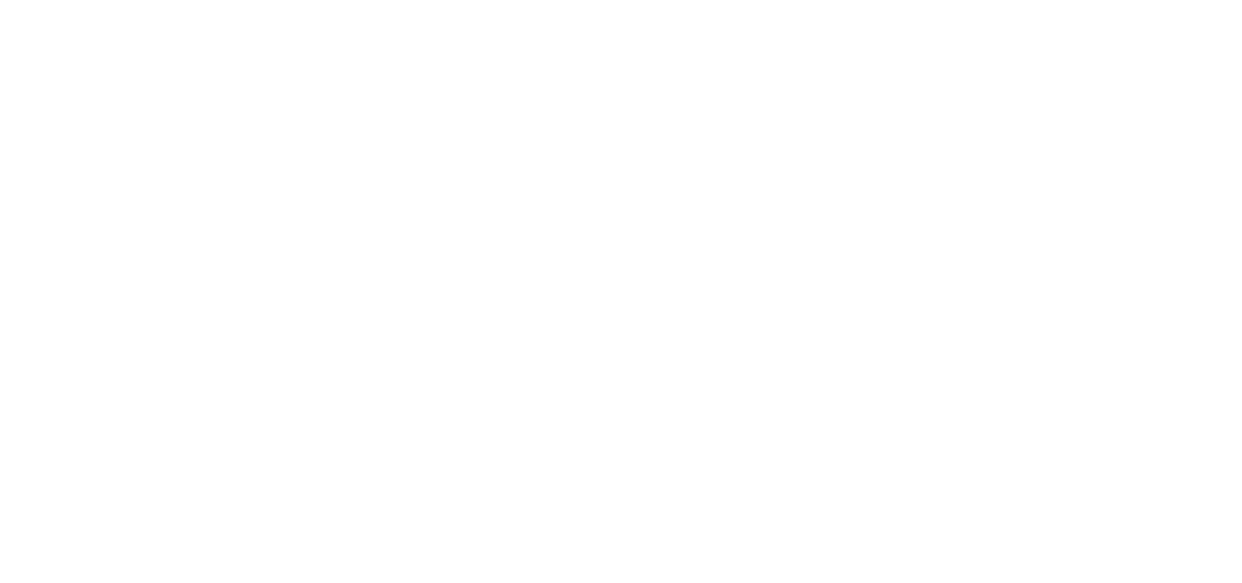 select on "message" 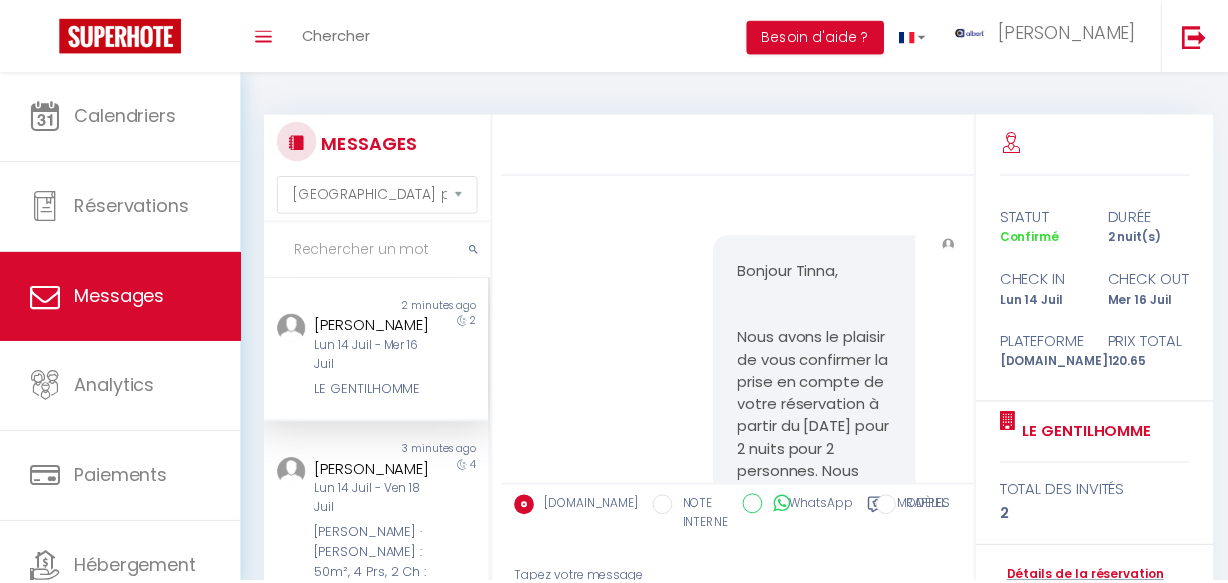 scroll, scrollTop: 193, scrollLeft: 0, axis: vertical 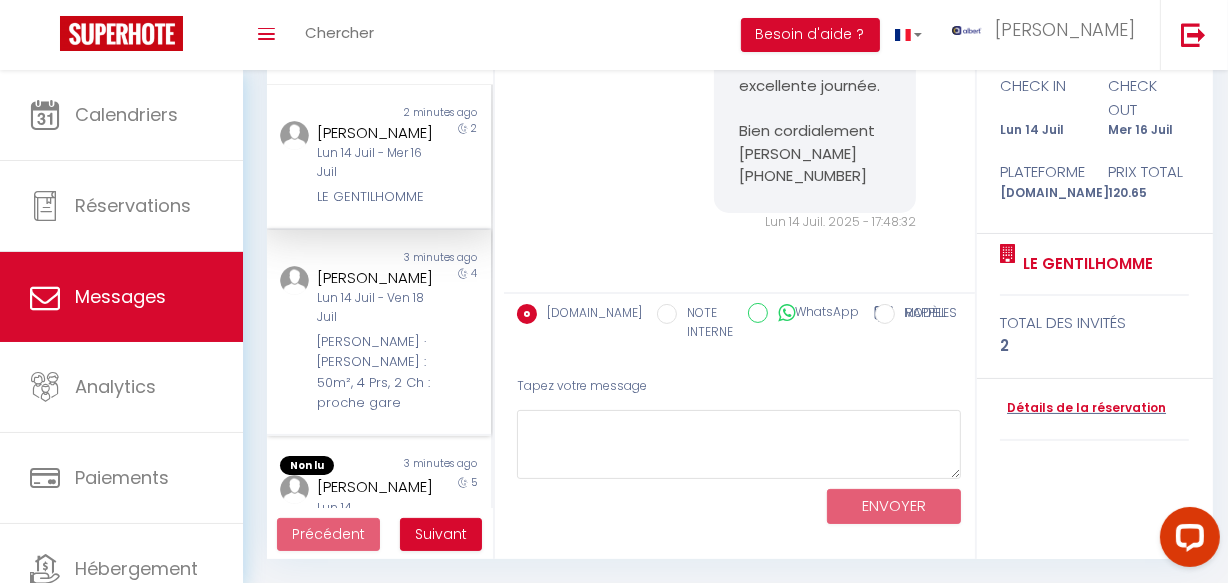 click on "Lun 14 Juil - Ven 18 Juil" at bounding box center (375, 308) 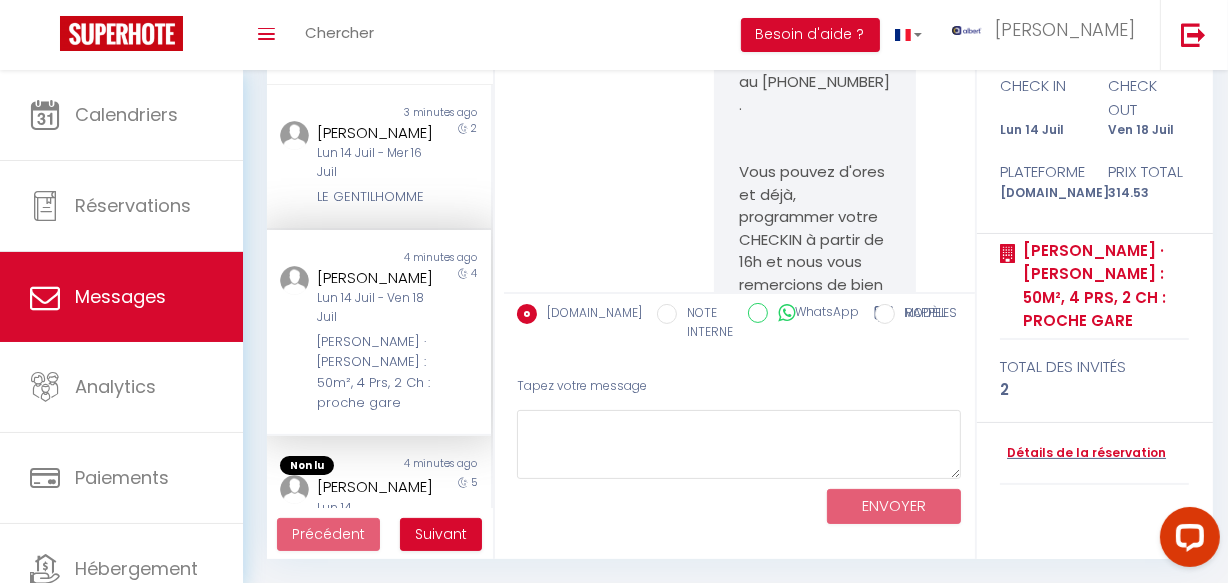 scroll, scrollTop: 0, scrollLeft: 0, axis: both 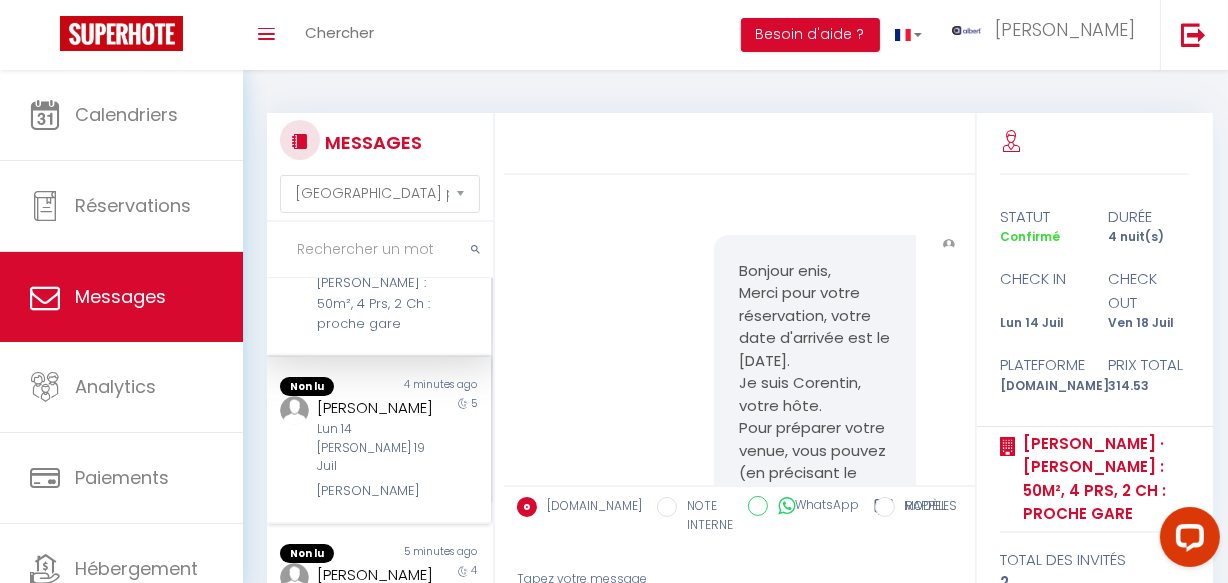 click on "Lun 14 Juil - Sam 19 Juil" at bounding box center [375, 448] 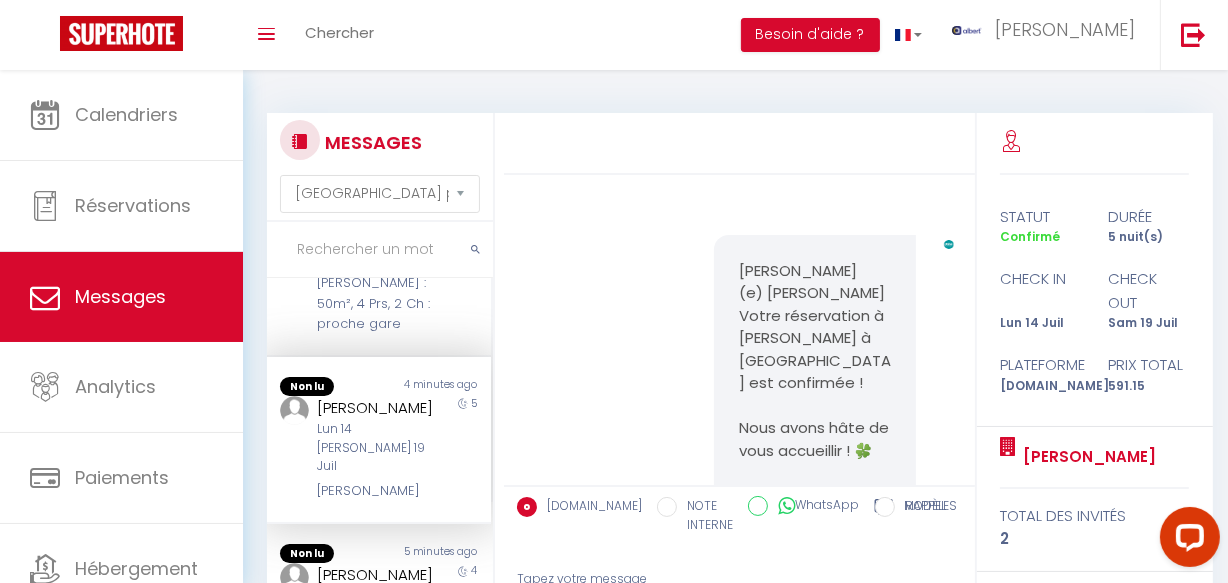 scroll, scrollTop: 8385, scrollLeft: 0, axis: vertical 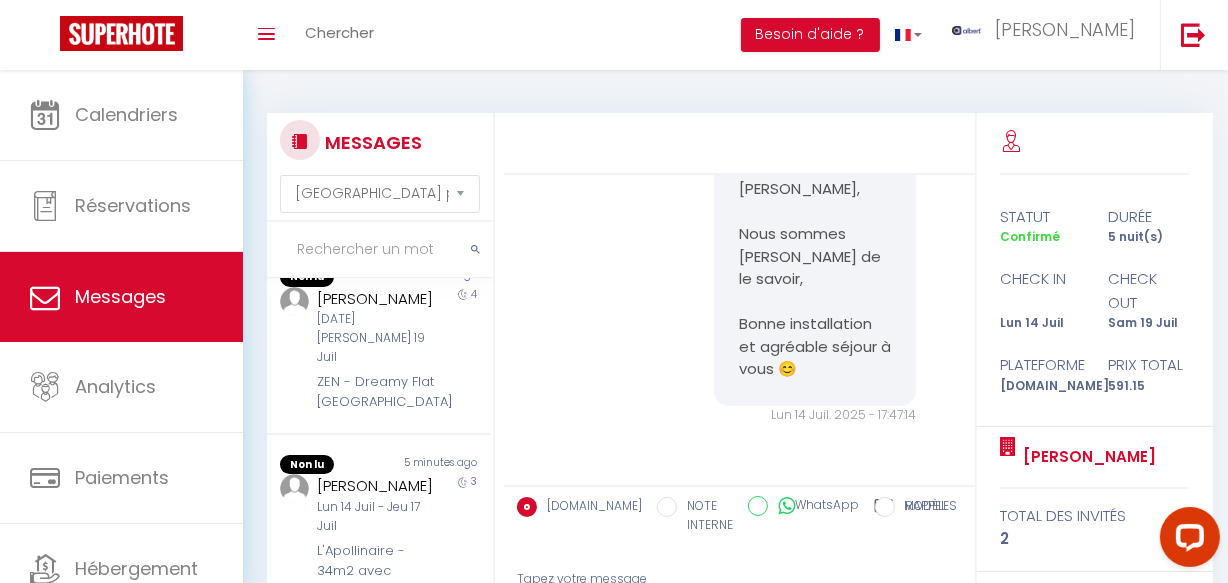 click on "ZEN - Dreamy Flat Lyon" at bounding box center [375, 392] 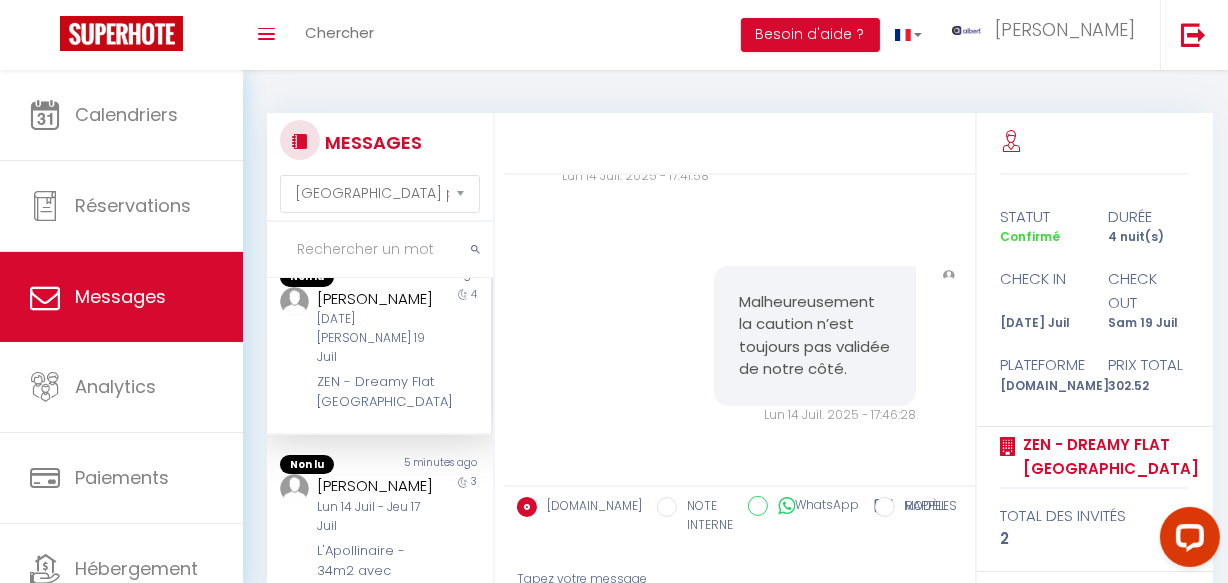 scroll, scrollTop: 6914, scrollLeft: 0, axis: vertical 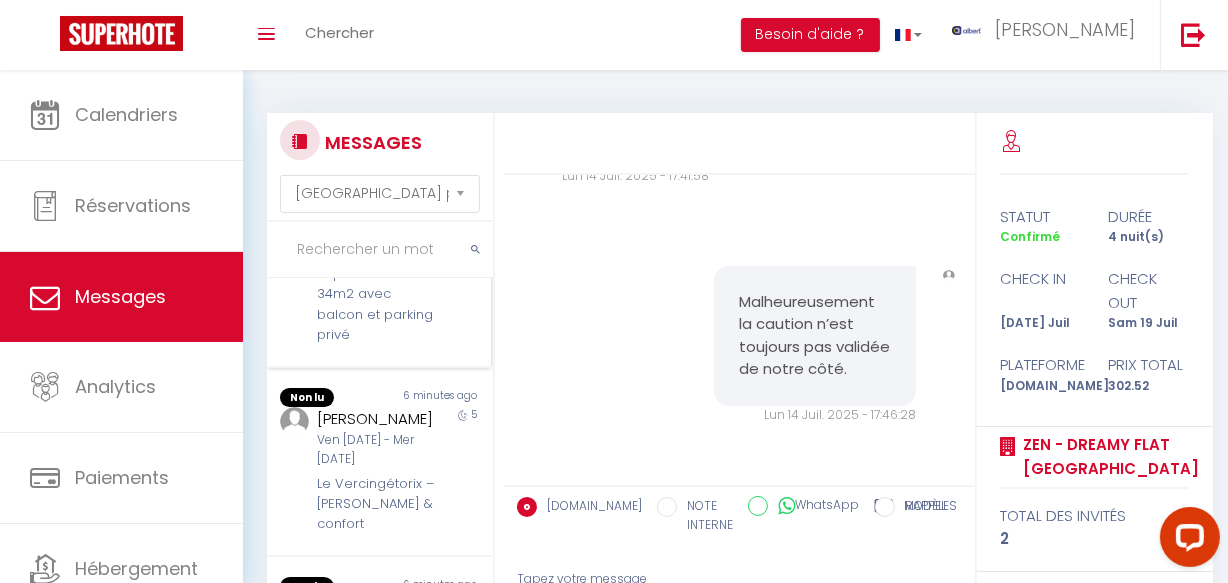 click on "Non lu
5 minutes ago
Sandra coufleau   Lun 14 Juil - Jeu 17 Juil   L'Apollinaire - 34m2 avec balcon et parking privé     3" at bounding box center [379, 263] 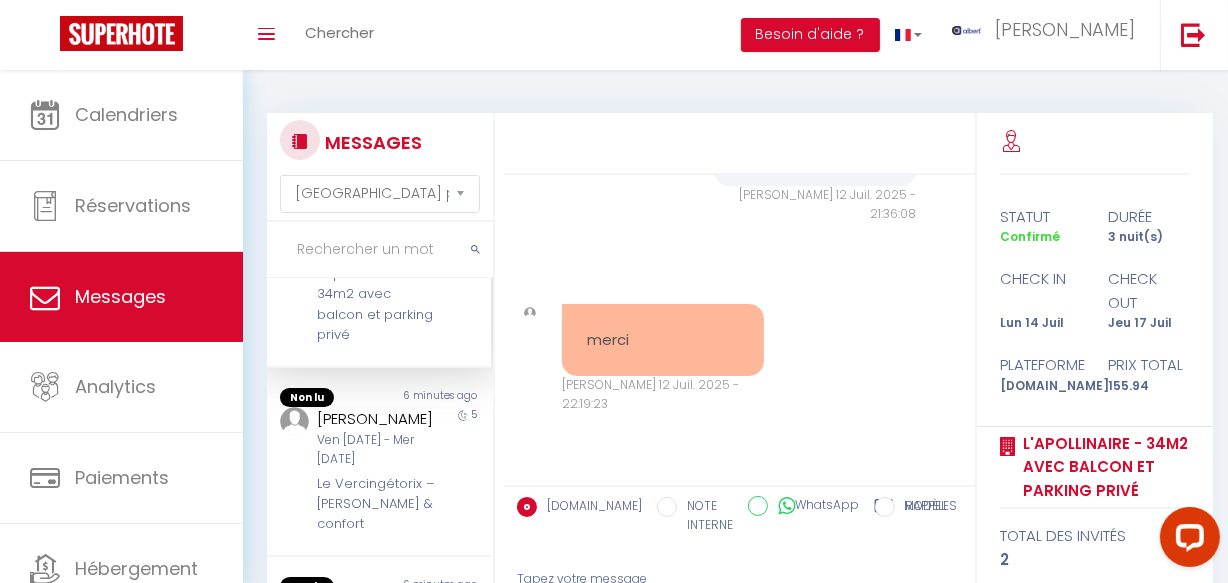 scroll, scrollTop: 14832, scrollLeft: 0, axis: vertical 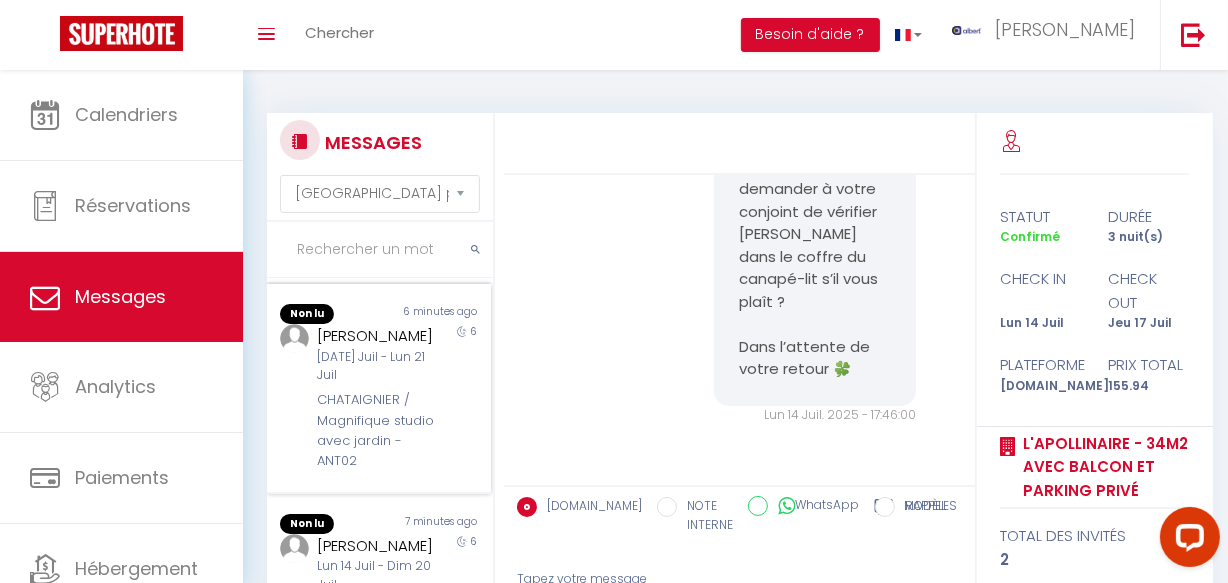 click on "Non lu
6 minutes ago
Benas Griciunas   Mar 15 Juil - Lun 21 Juil   CHATAIGNIER / Magnifique studio avec jardin - ANT02     6" at bounding box center [379, 389] 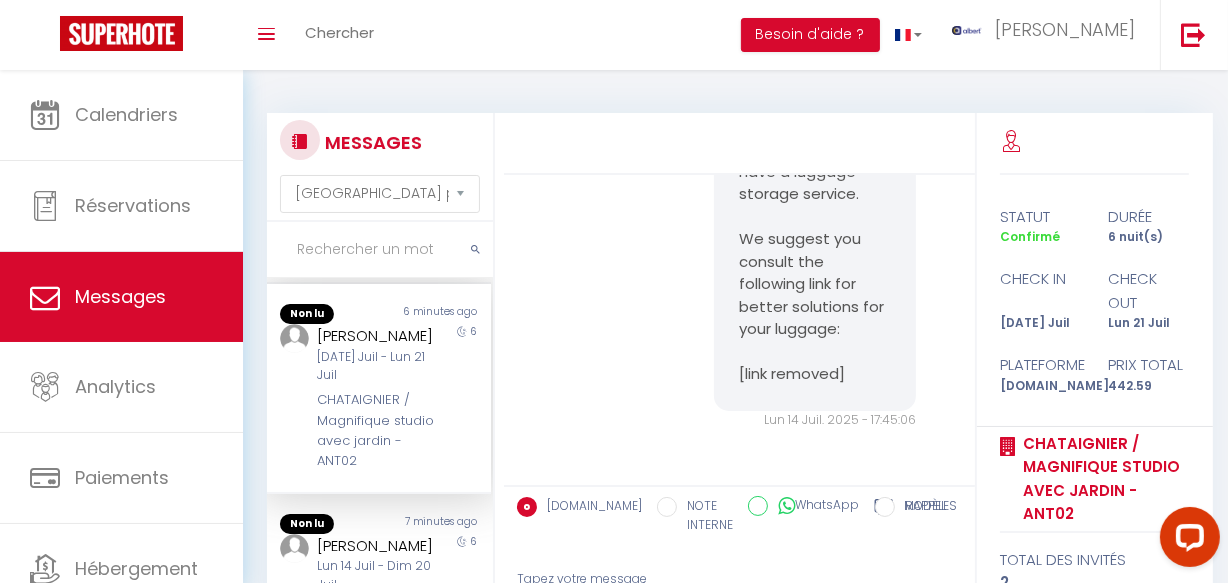 scroll, scrollTop: 9100, scrollLeft: 0, axis: vertical 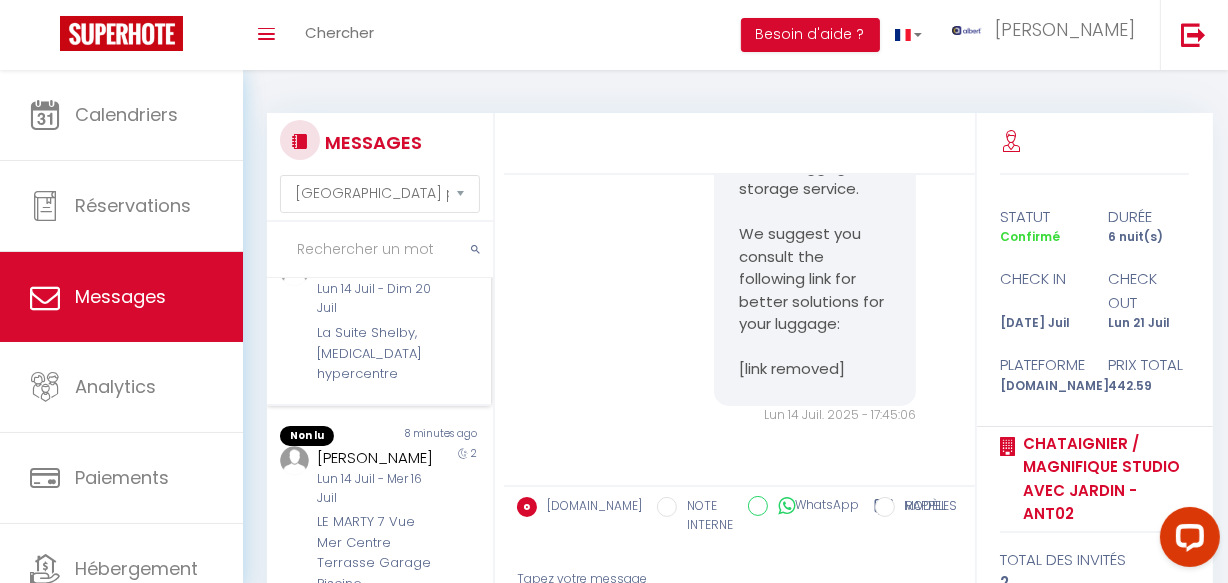 click on "taras Dufeniuk" at bounding box center [375, 269] 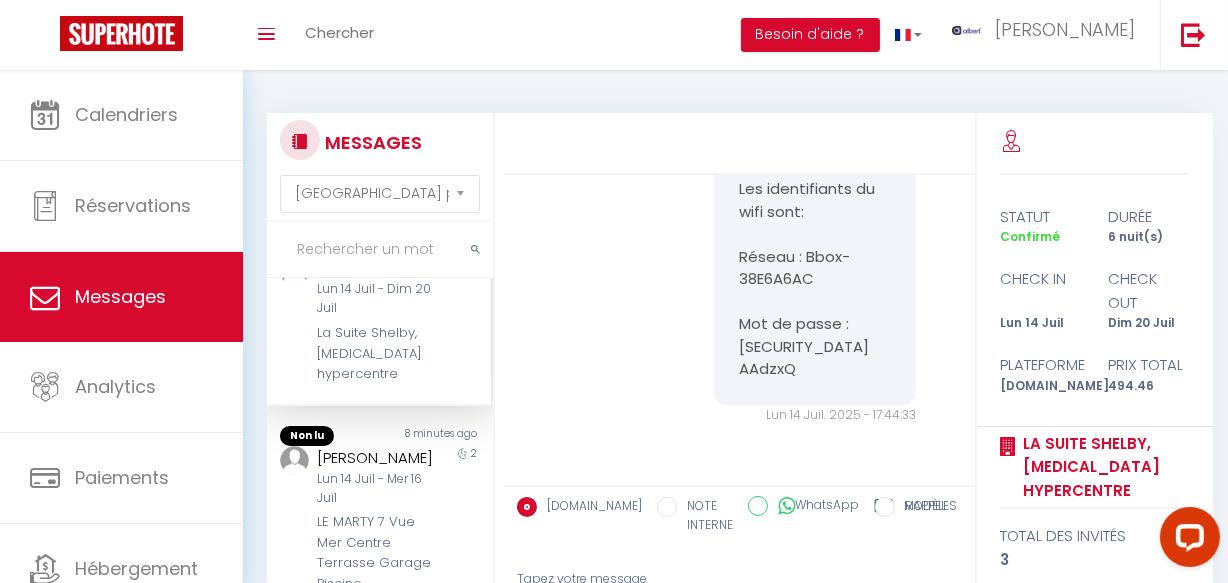 scroll, scrollTop: 7899, scrollLeft: 0, axis: vertical 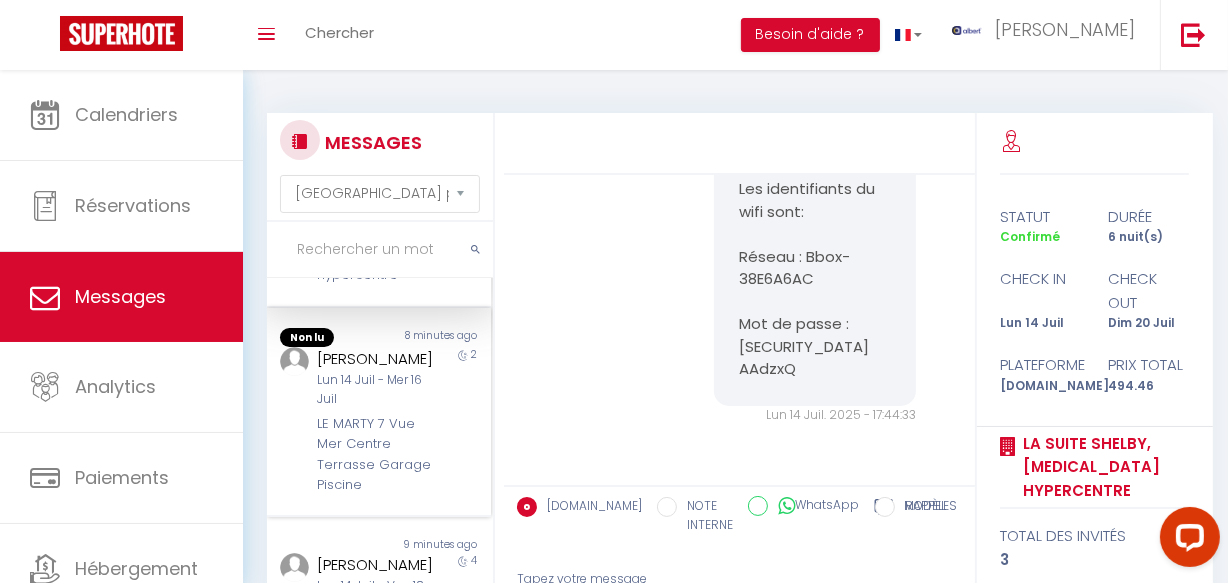 click on "Lun 14 Juil - Mer 16 Juil" at bounding box center (375, 390) 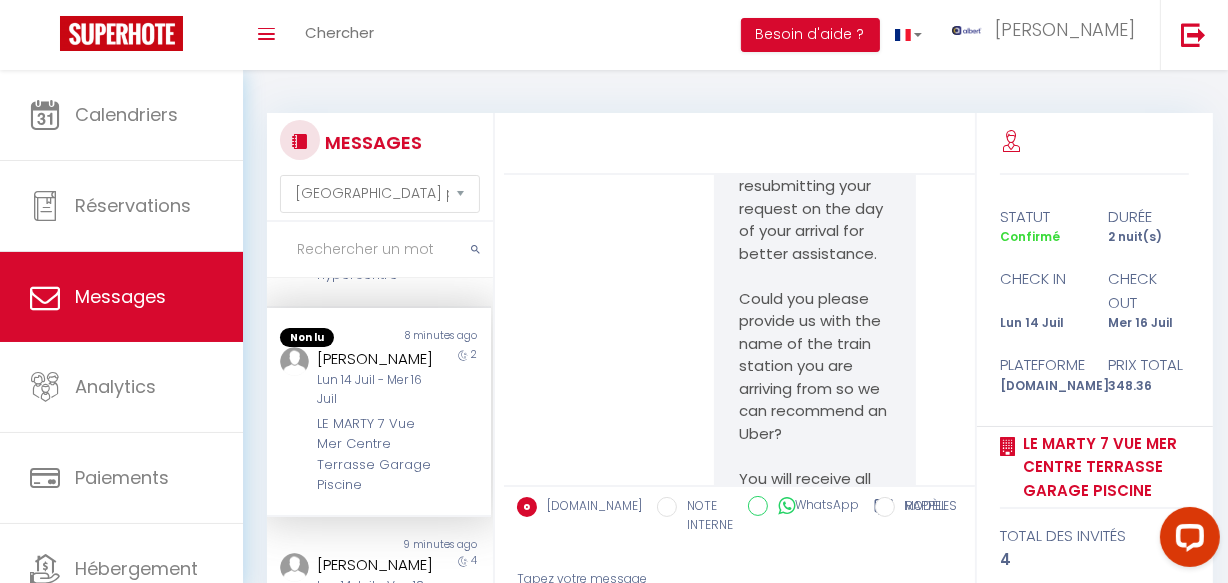 scroll, scrollTop: 22079, scrollLeft: 0, axis: vertical 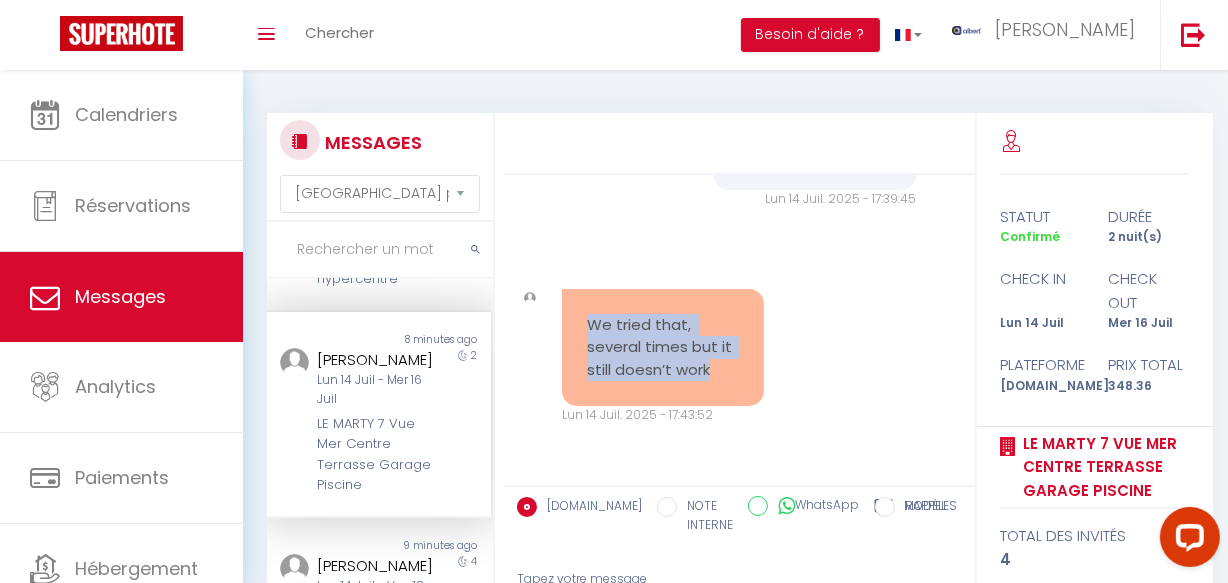 copy on "We tried that, several times but it still doesn’t work" 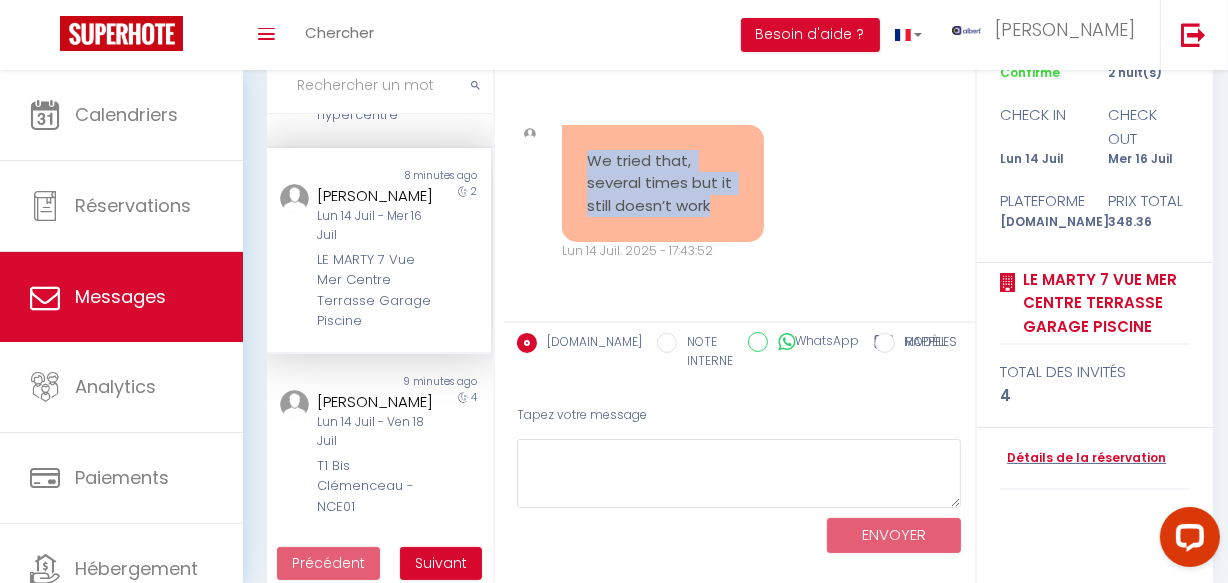 scroll, scrollTop: 193, scrollLeft: 0, axis: vertical 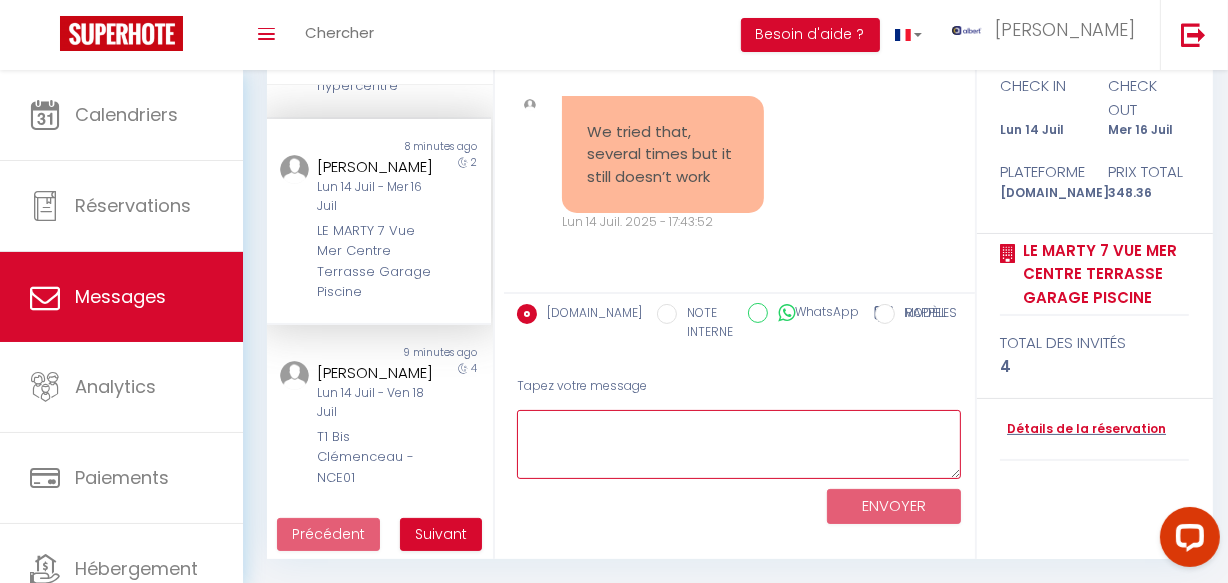 click at bounding box center (739, 444) 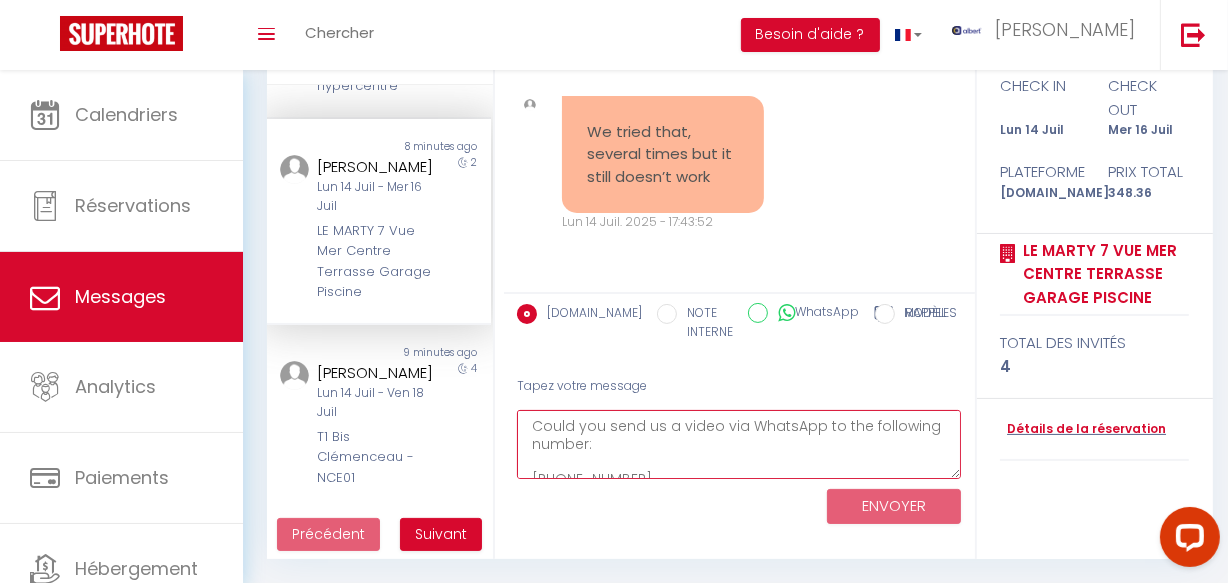 scroll, scrollTop: 46, scrollLeft: 0, axis: vertical 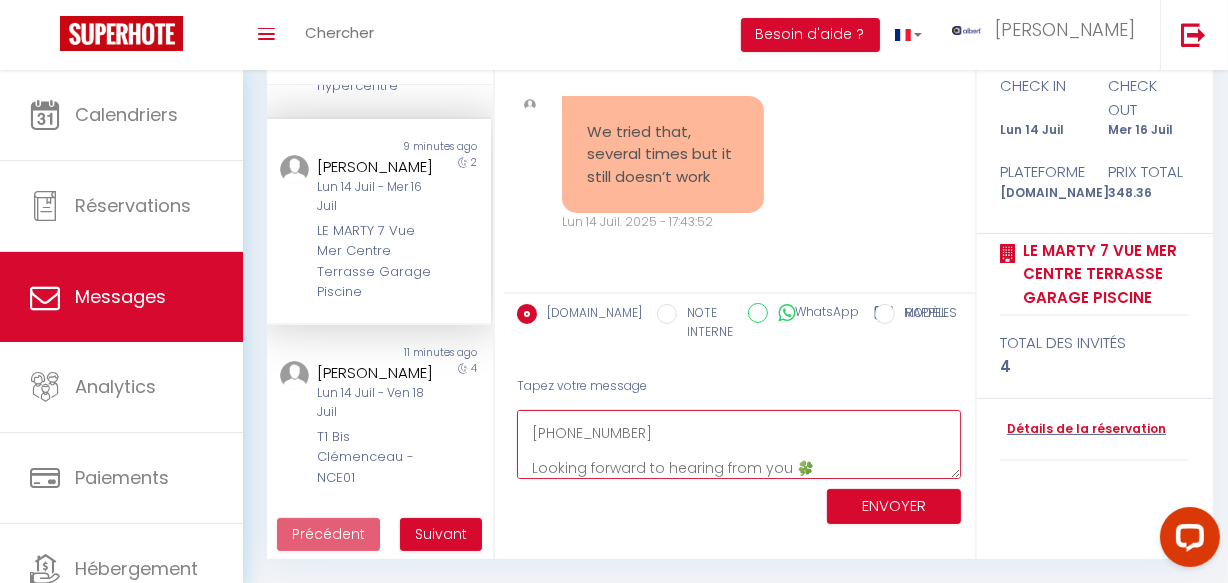 type on "Could you send us a video via WhatsApp to the following number:
+33 7 68 61 01 30
Looking forward to hearing from you 🍀" 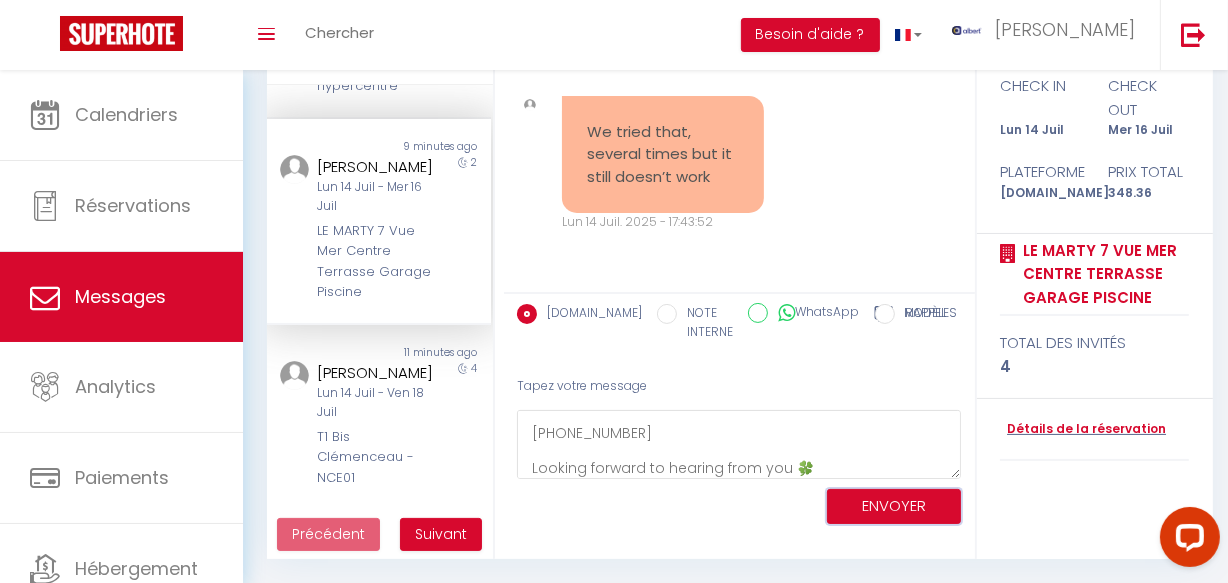 click on "ENVOYER" at bounding box center (894, 506) 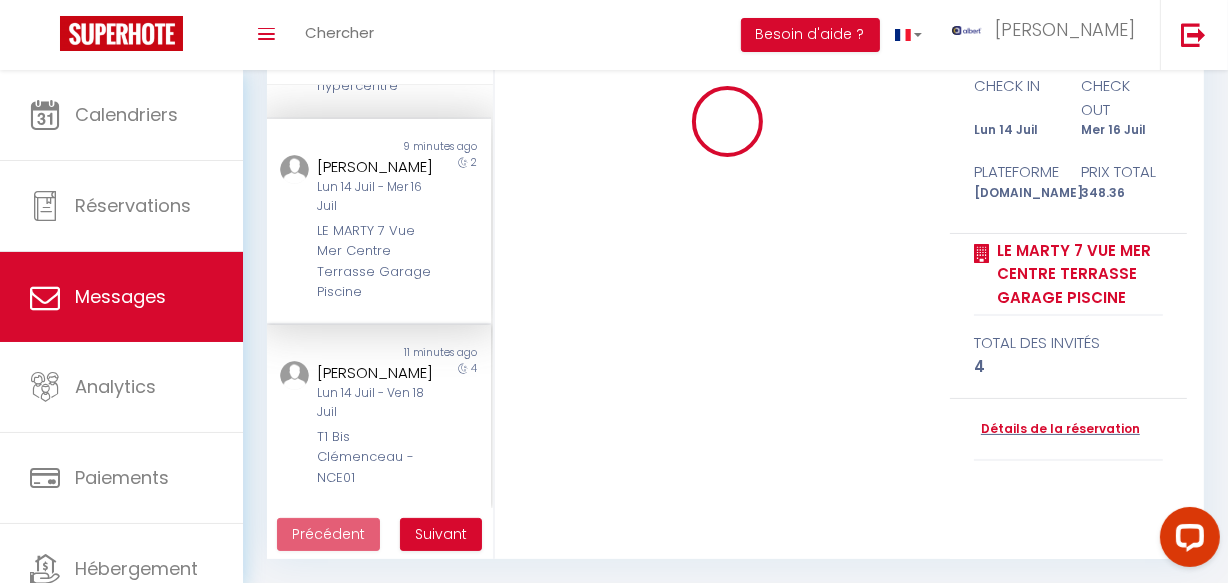 type 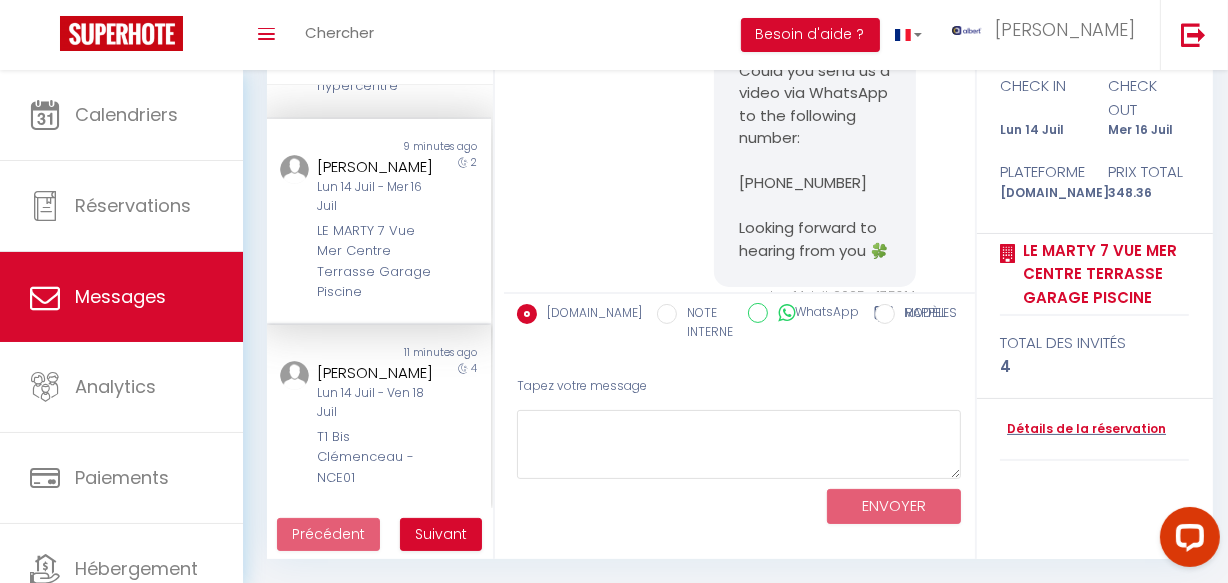 scroll, scrollTop: 0, scrollLeft: 0, axis: both 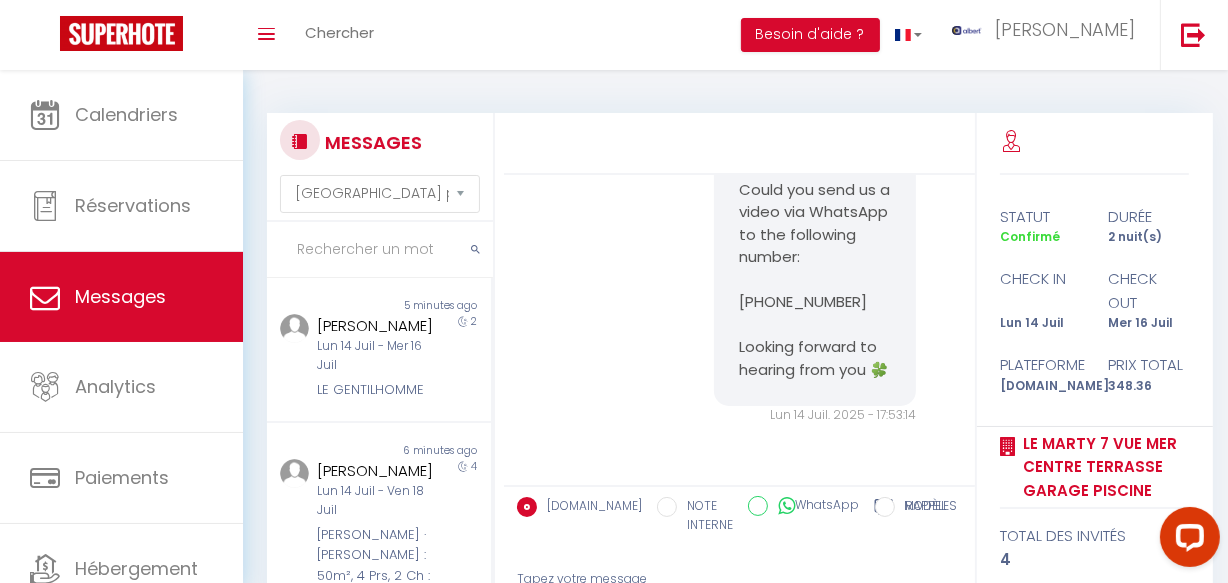 click at bounding box center (380, 250) 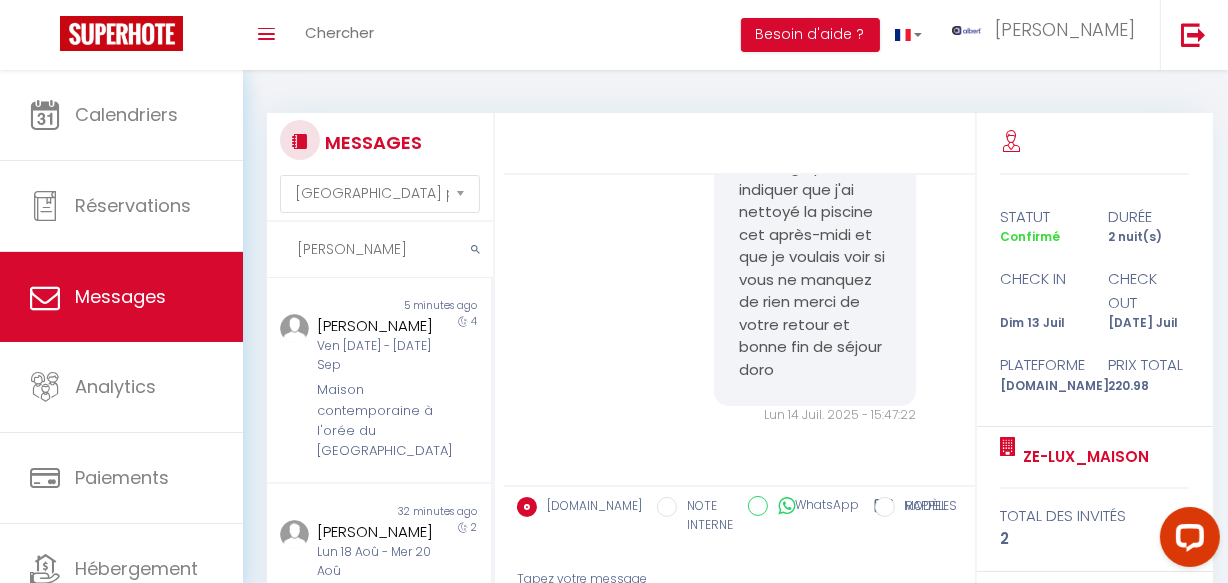 scroll, scrollTop: 4484, scrollLeft: 0, axis: vertical 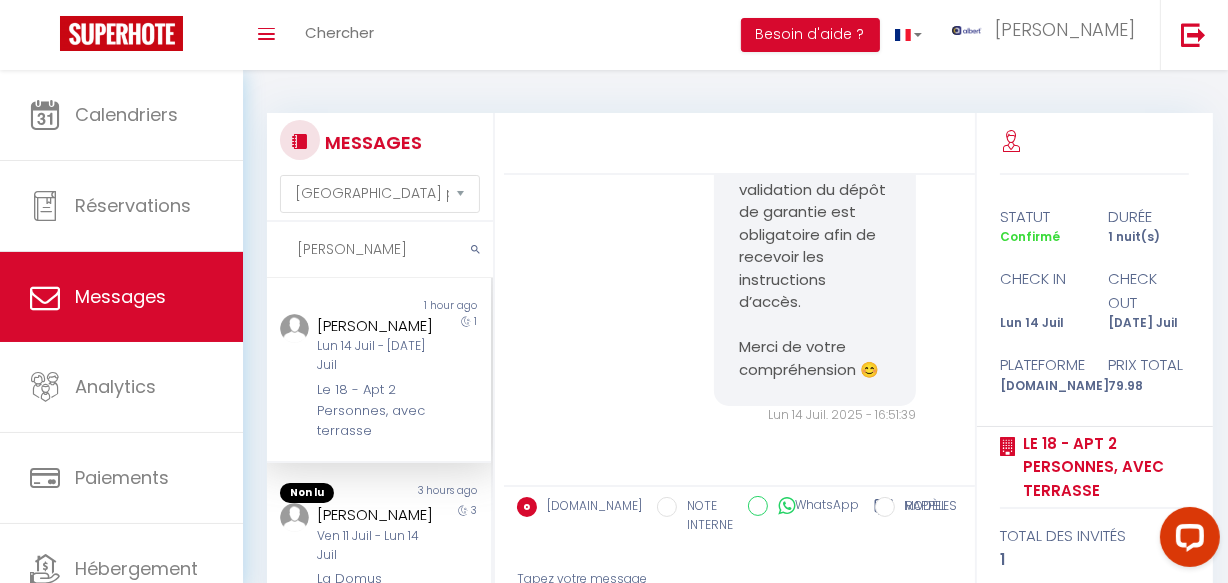 type on "sonia" 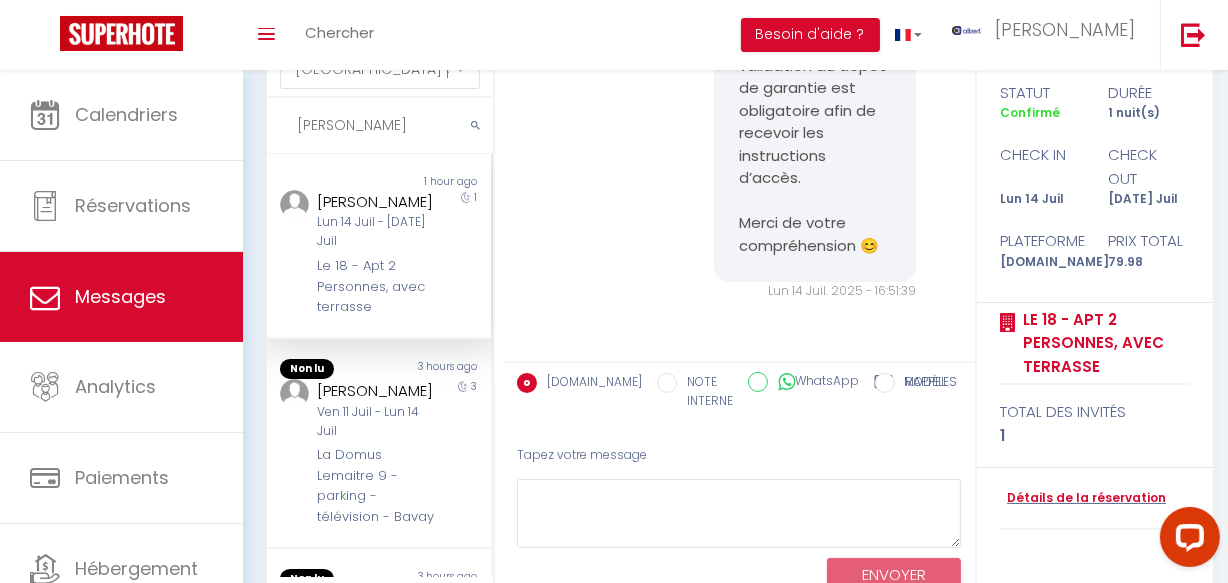 scroll, scrollTop: 193, scrollLeft: 0, axis: vertical 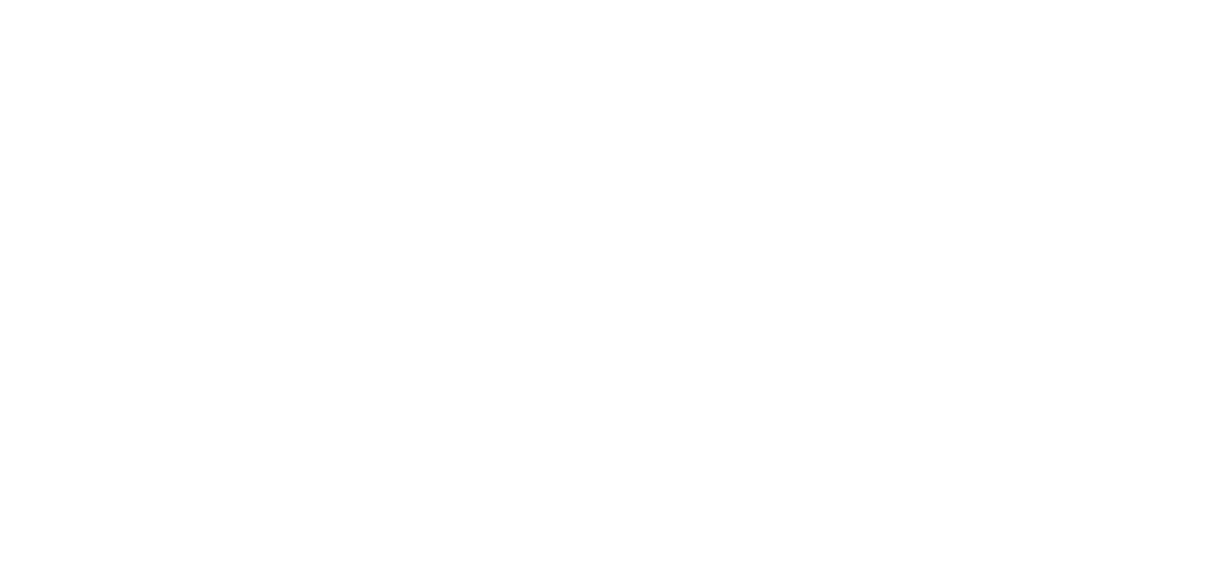 select on "message" 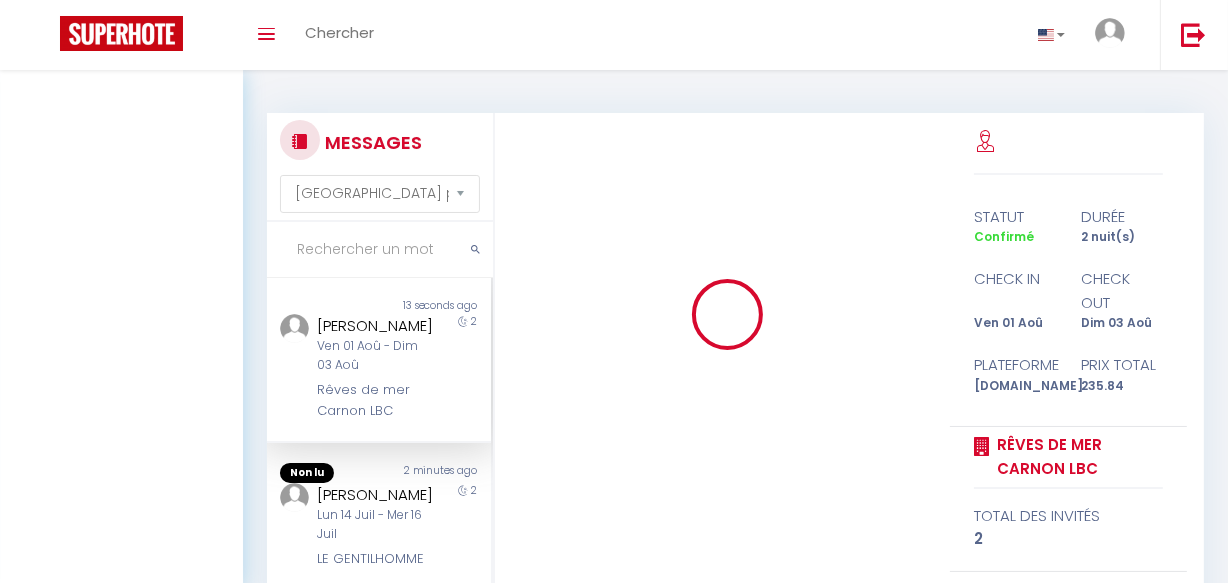 scroll, scrollTop: 193, scrollLeft: 0, axis: vertical 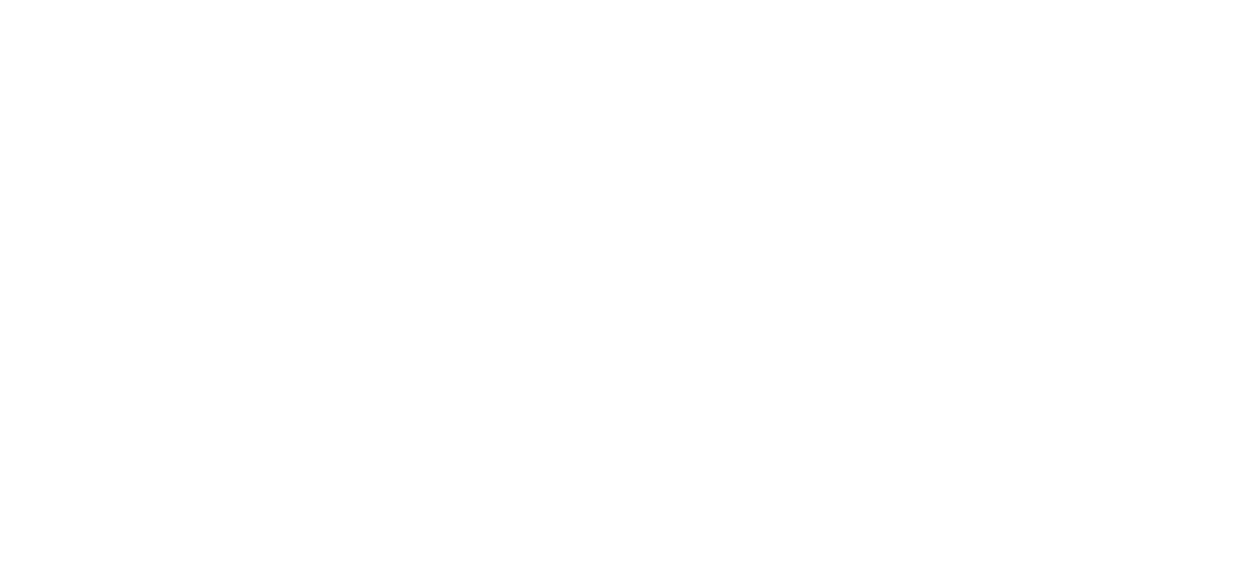 select on "message" 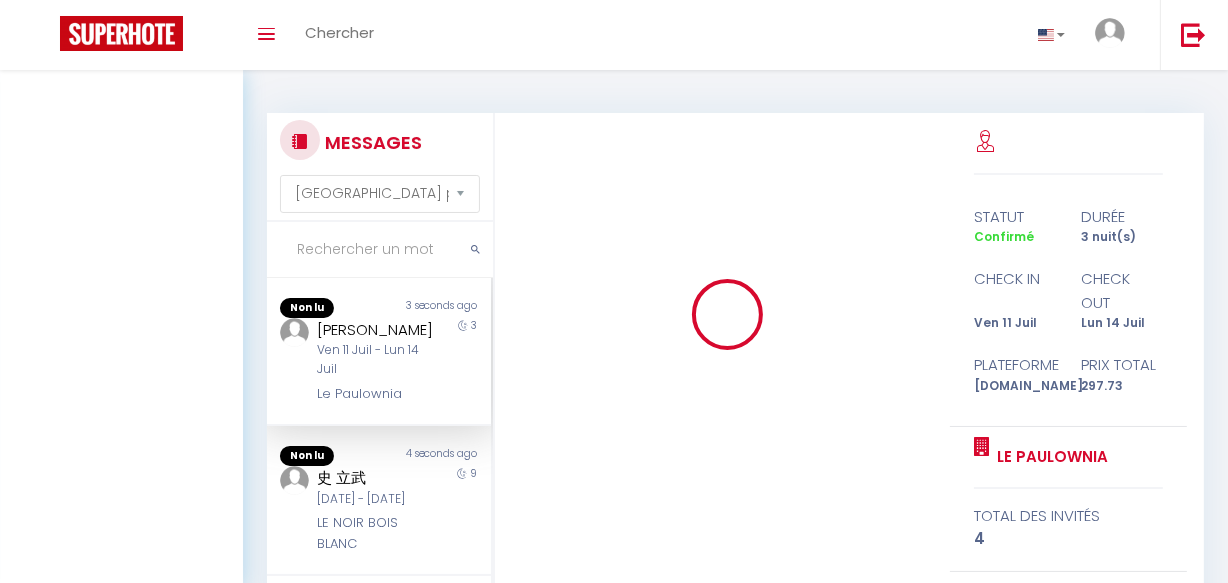scroll, scrollTop: 193, scrollLeft: 0, axis: vertical 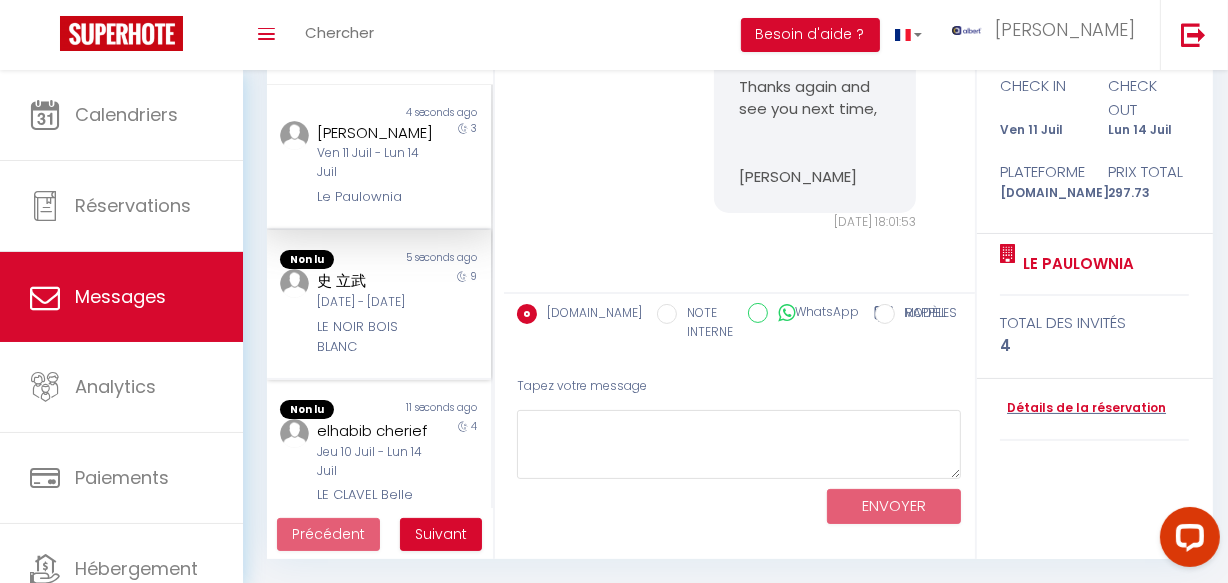 click on "[DATE] - [DATE]" at bounding box center [375, 302] 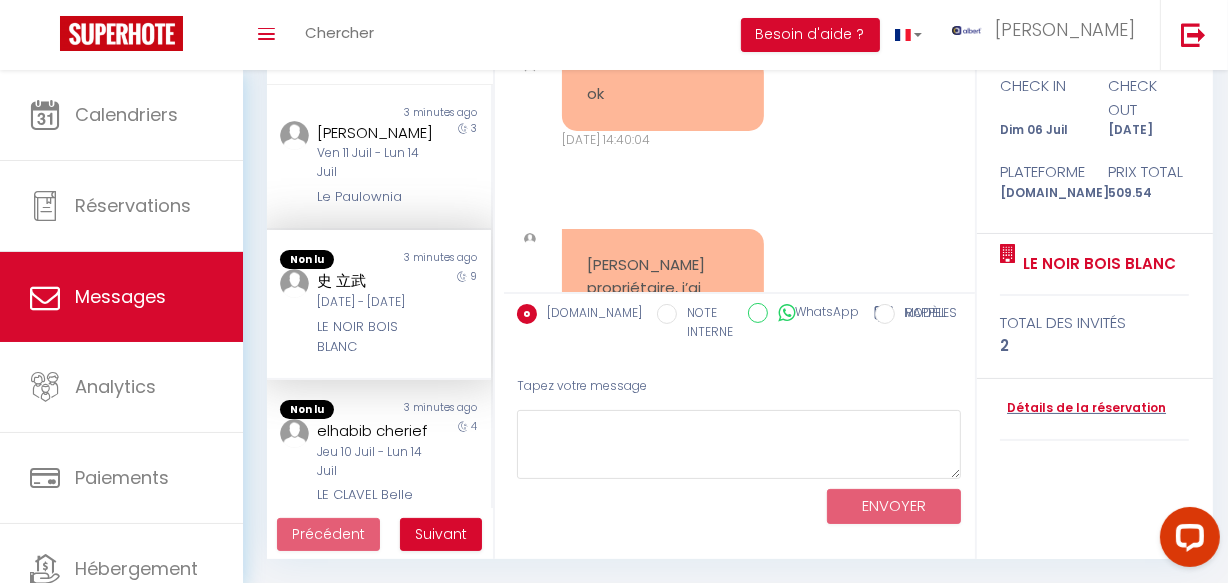 scroll, scrollTop: 16380, scrollLeft: 0, axis: vertical 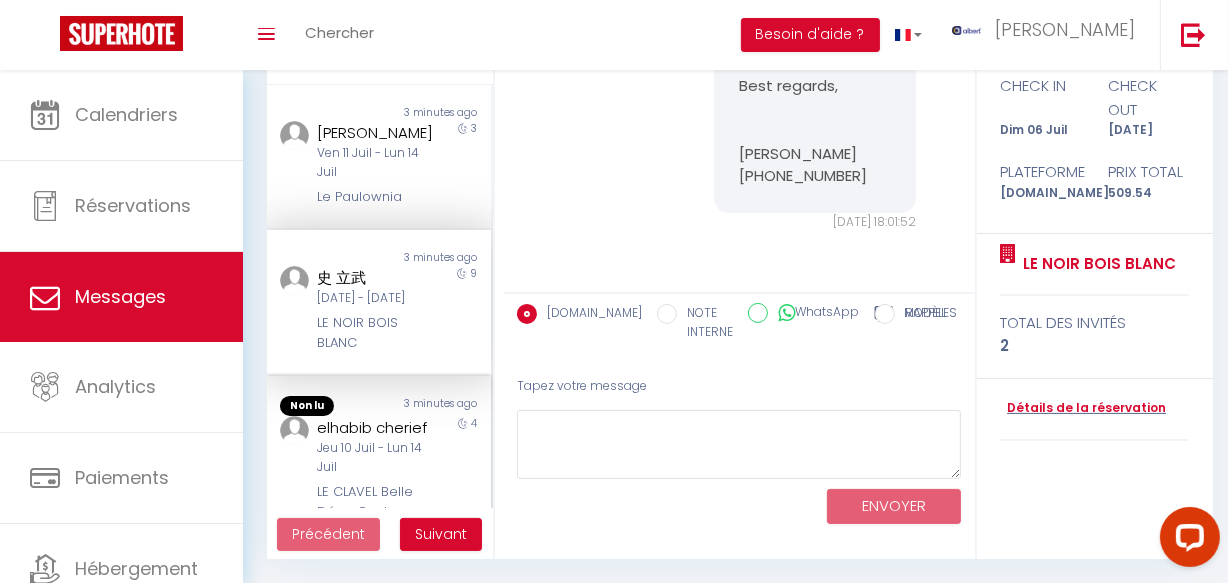 click on "Non lu
3 minutes ago
elhabib cherief   [DATE] - [DATE]   LE CLAVEL Belle Déco Centre historique Climatisé     4" at bounding box center [379, 481] 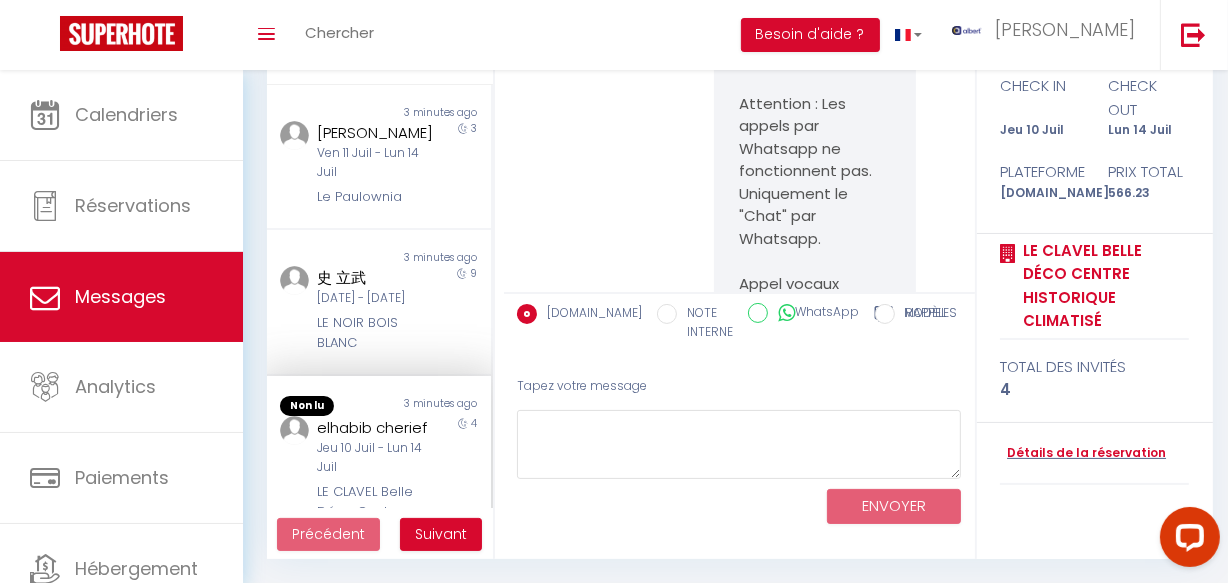 scroll, scrollTop: 20902, scrollLeft: 0, axis: vertical 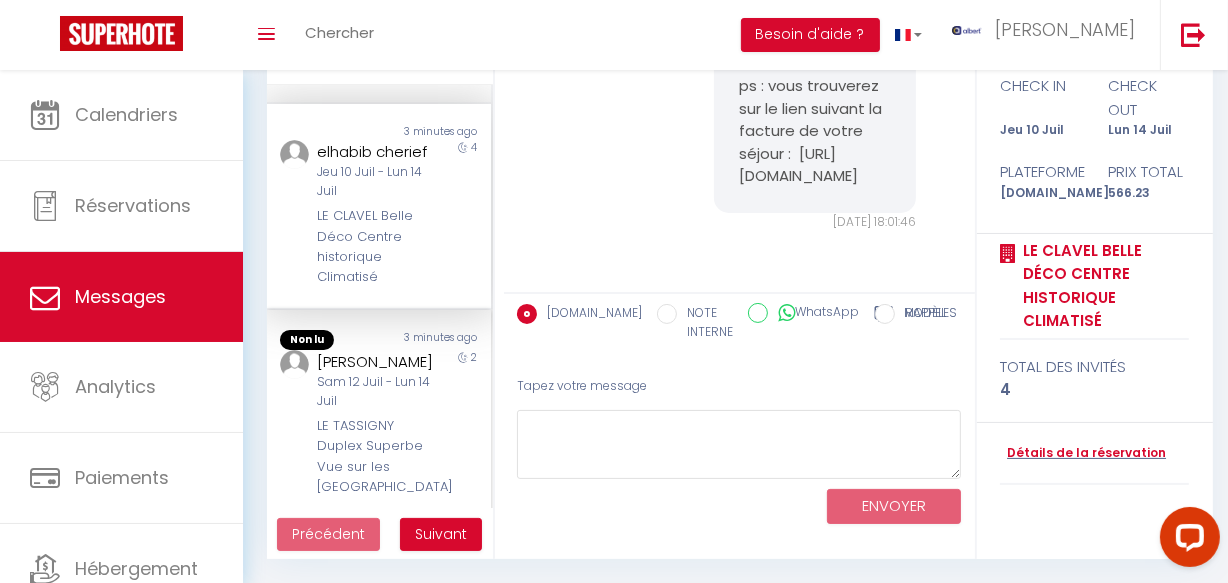 click on "Non lu
3 minutes ago
[PERSON_NAME]   [DATE] - [DATE]   LE TASSIGNY Duplex Superbe Vue sur les [GEOGRAPHIC_DATA]     2" at bounding box center (379, 415) 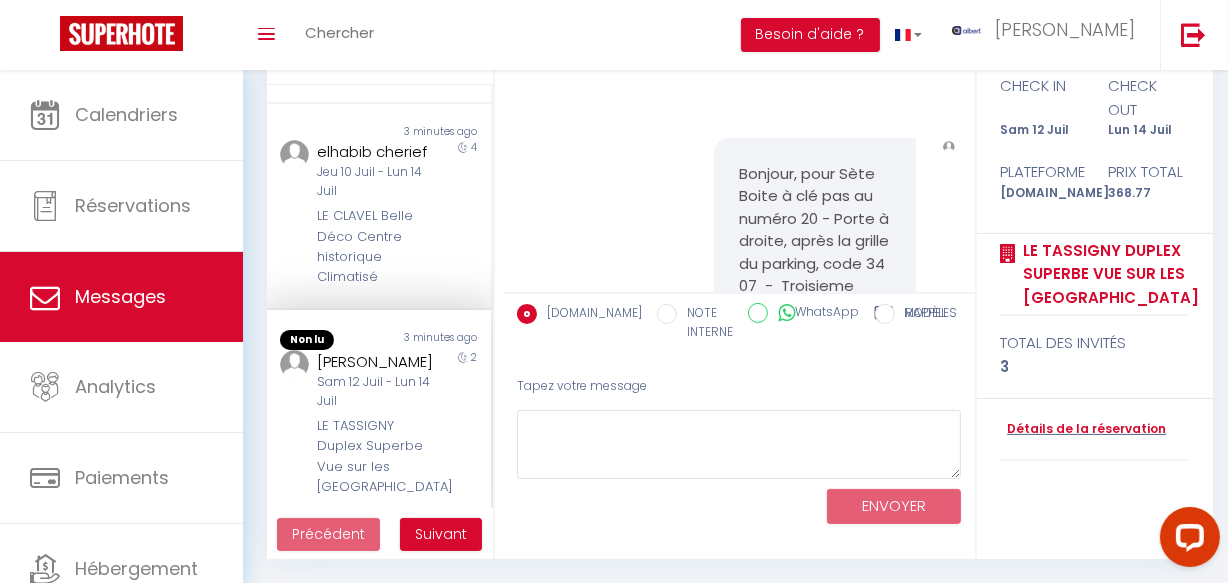scroll, scrollTop: 30795, scrollLeft: 0, axis: vertical 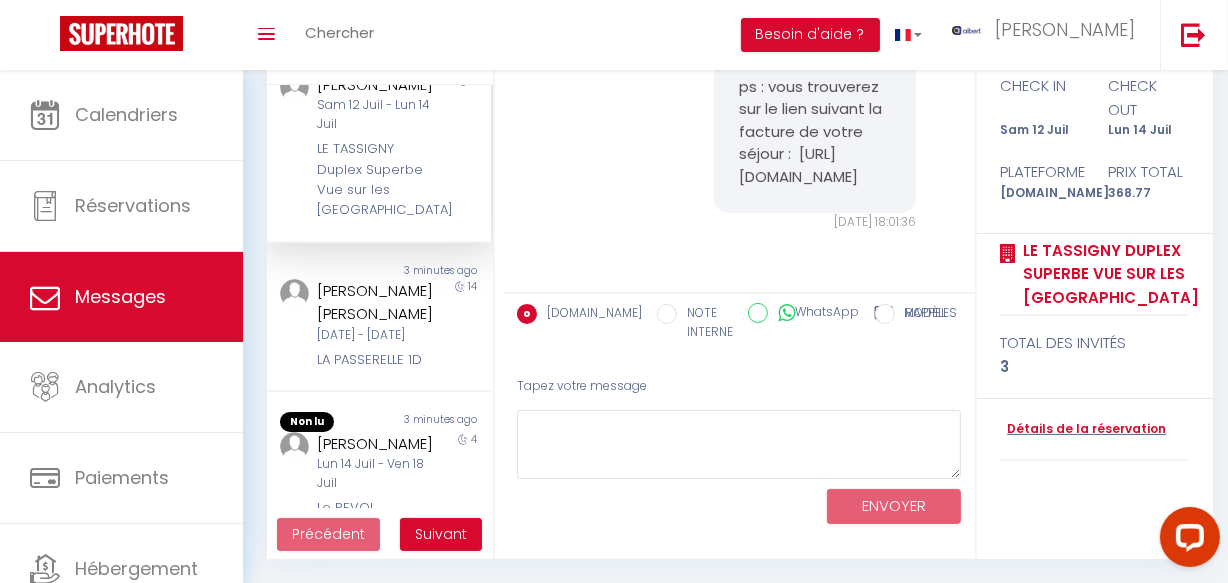 click on "[PERSON_NAME] [PERSON_NAME]" at bounding box center [375, 302] 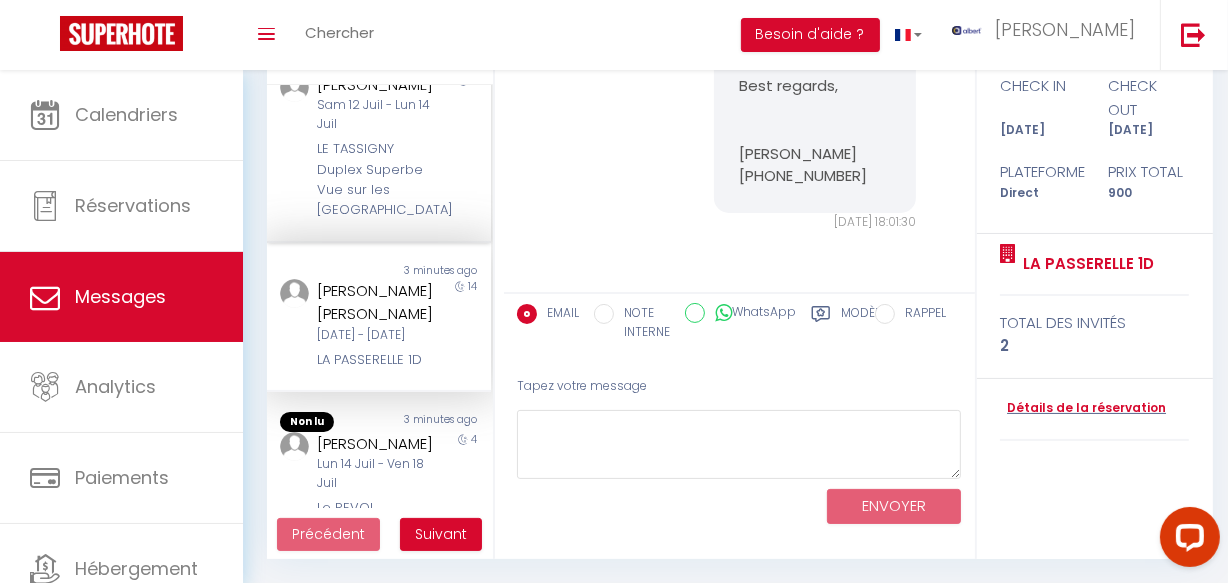 scroll, scrollTop: 9159, scrollLeft: 0, axis: vertical 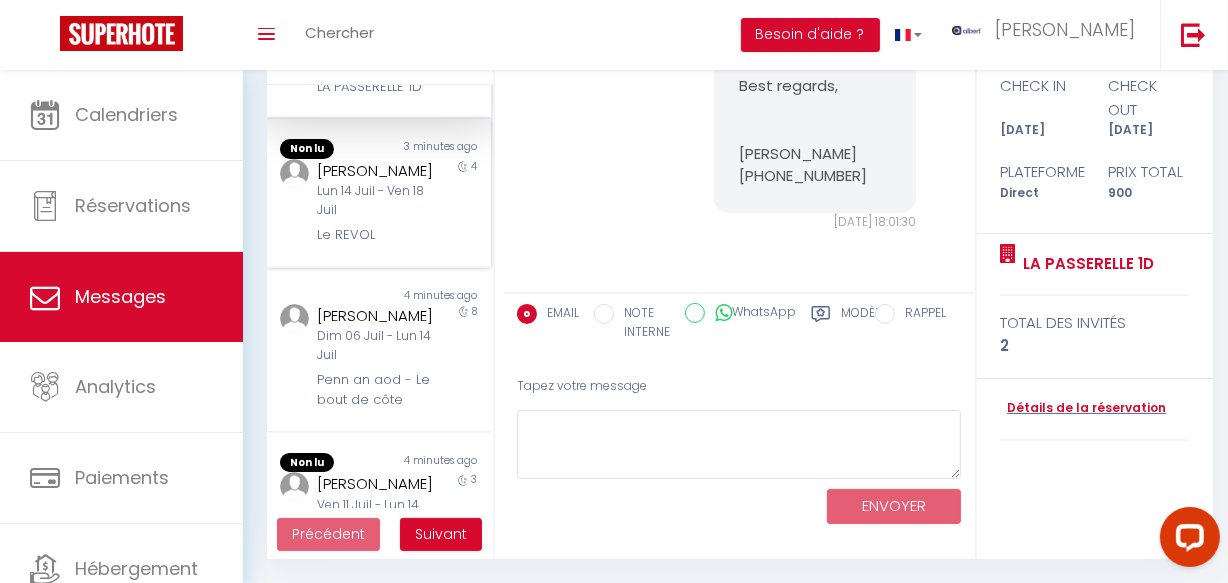 click on "Lun 14 Juil - Ven 18 Juil" at bounding box center (375, 201) 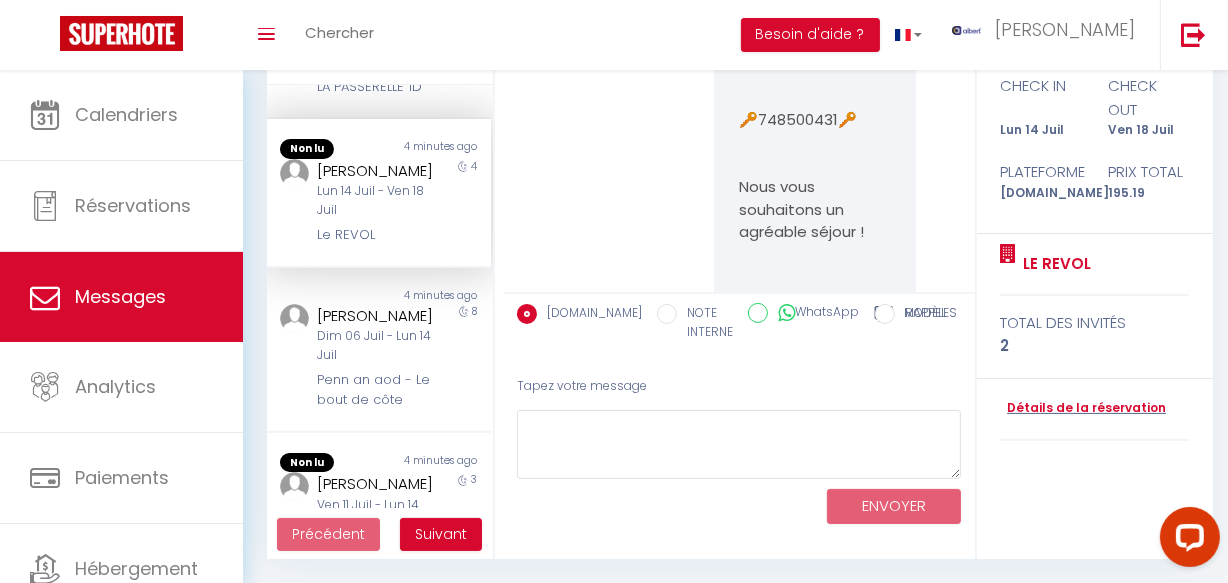 scroll, scrollTop: 6330, scrollLeft: 0, axis: vertical 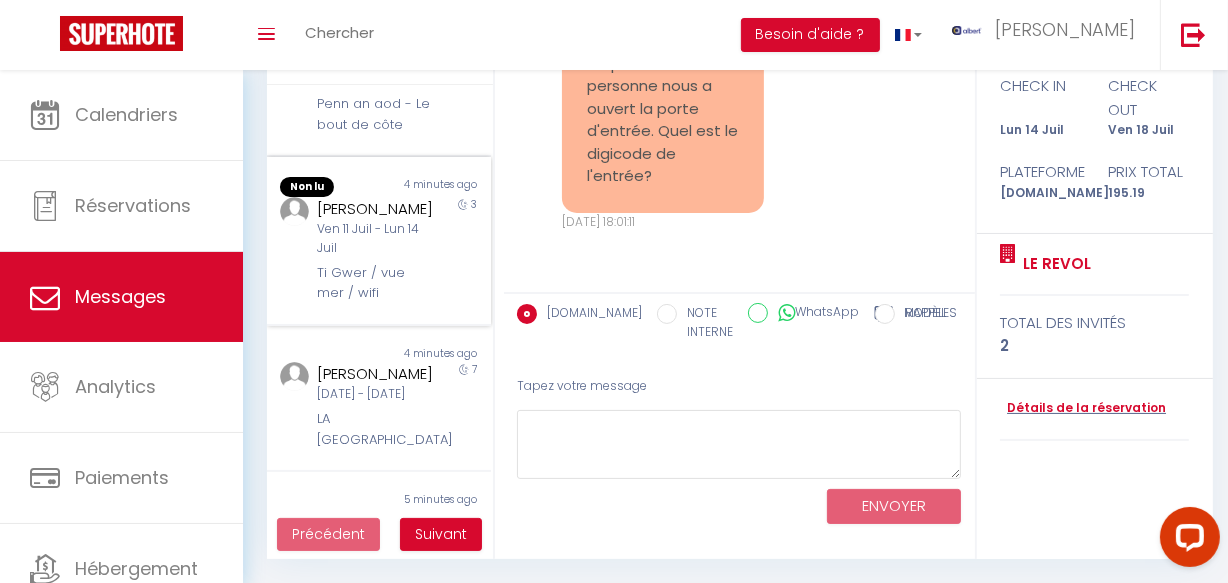click on "[PERSON_NAME]" at bounding box center [375, 209] 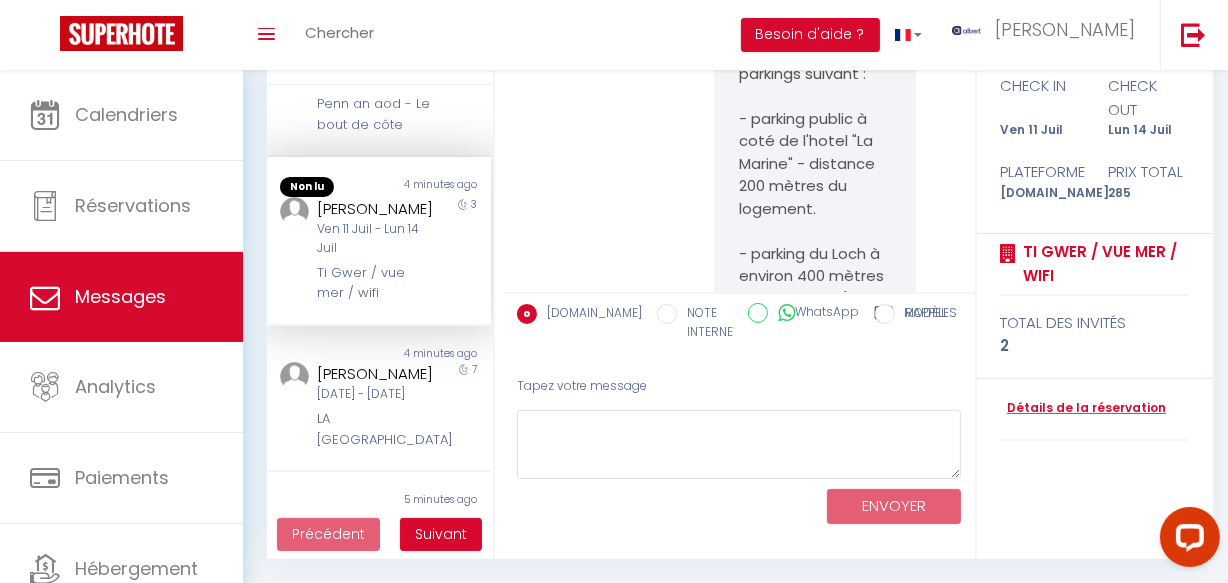 scroll, scrollTop: 19867, scrollLeft: 0, axis: vertical 